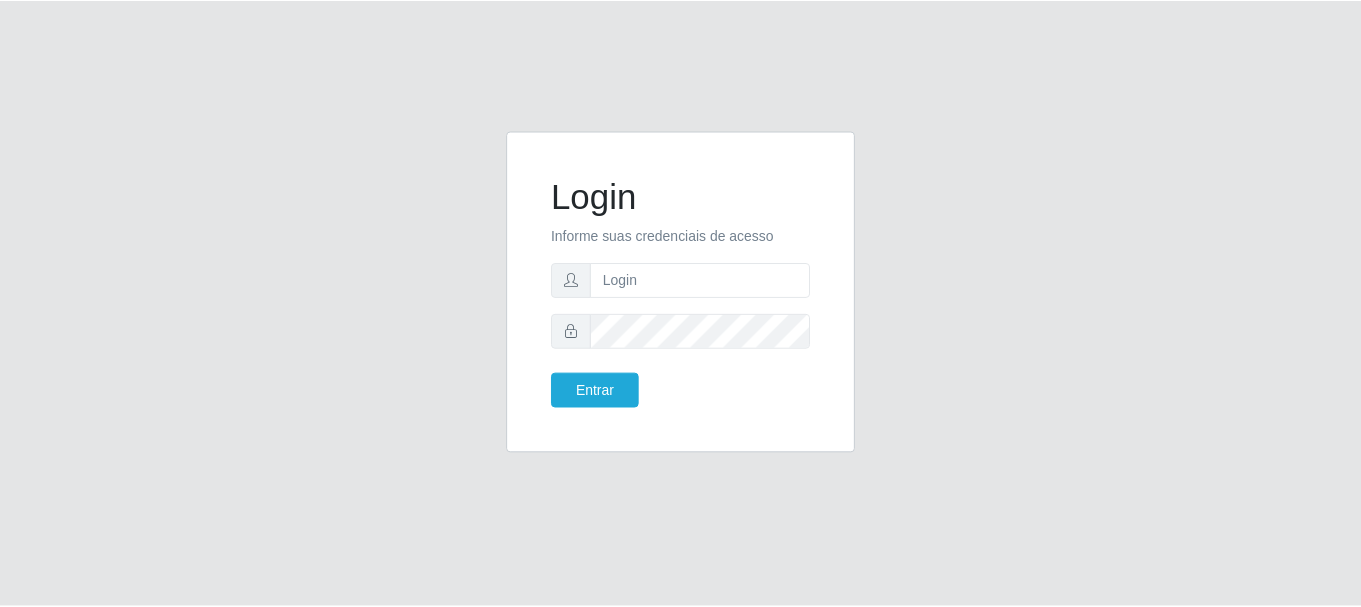 scroll, scrollTop: 0, scrollLeft: 0, axis: both 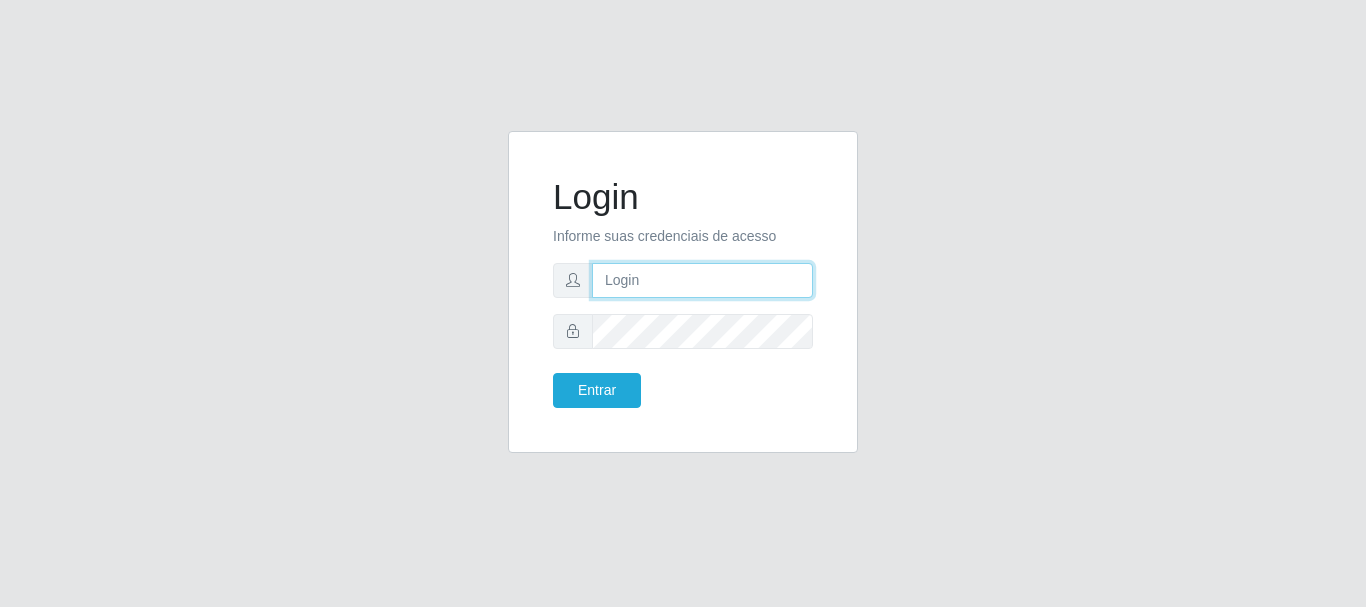 drag, startPoint x: 0, startPoint y: 0, endPoint x: 726, endPoint y: 288, distance: 781.0378 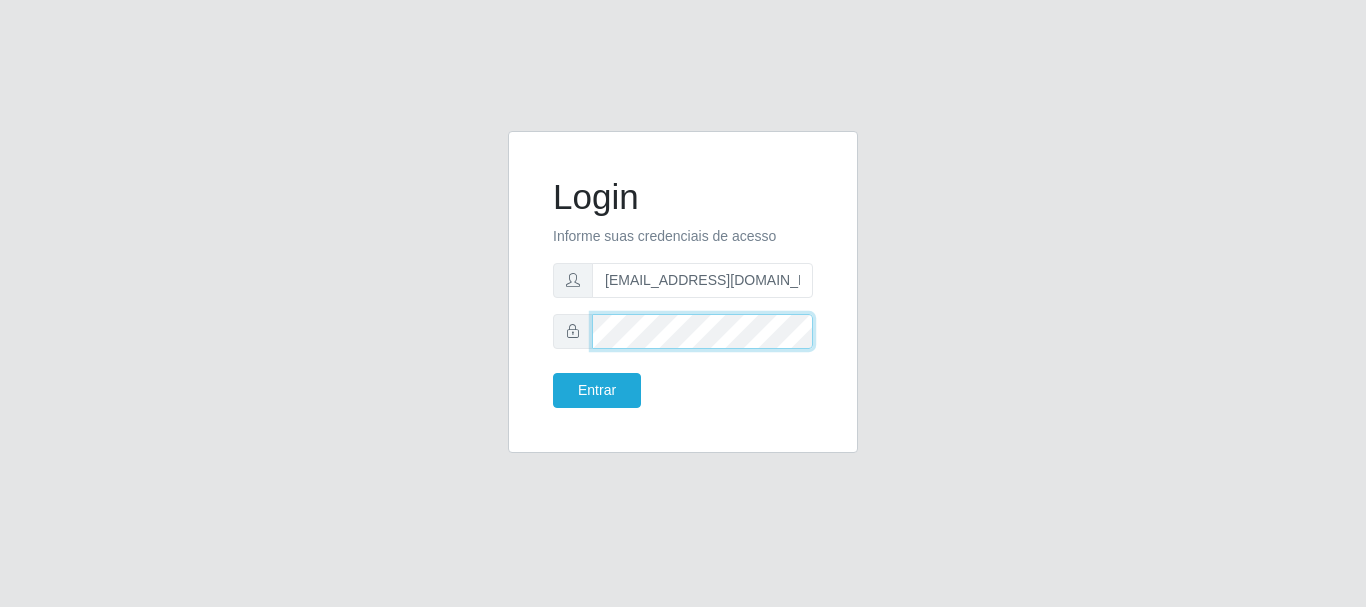 click on "Entrar" at bounding box center [597, 390] 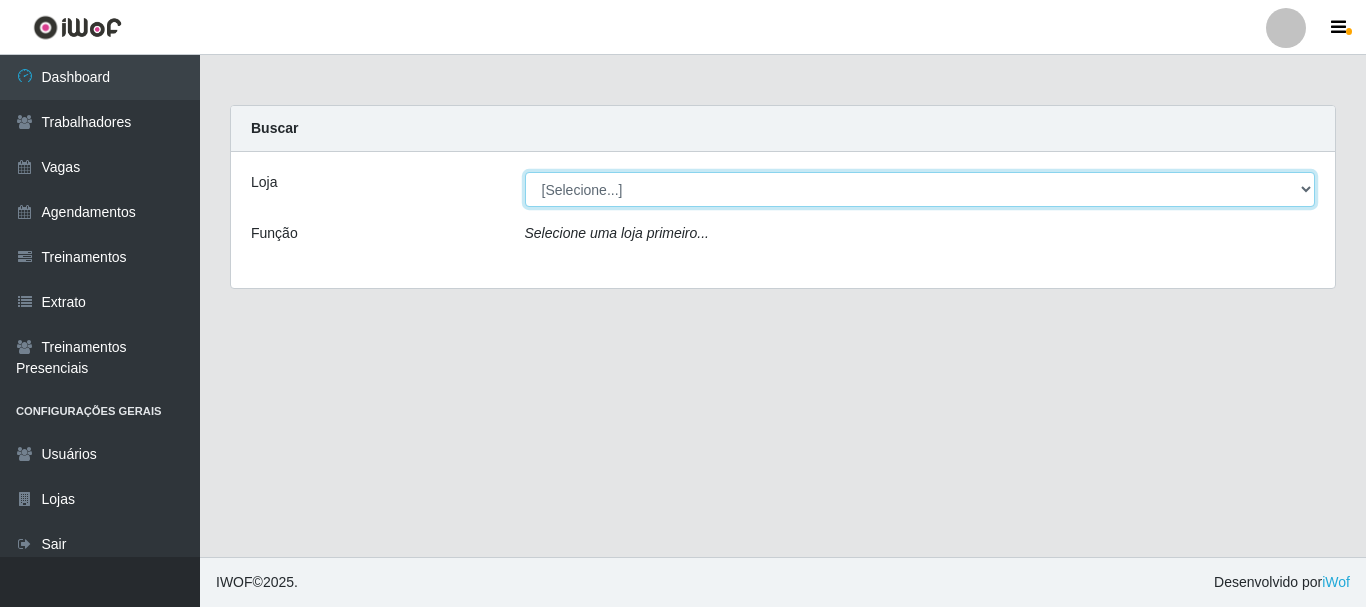 click on "[Selecione...] SuperFácil Atacado - Rodoviária" at bounding box center [920, 189] 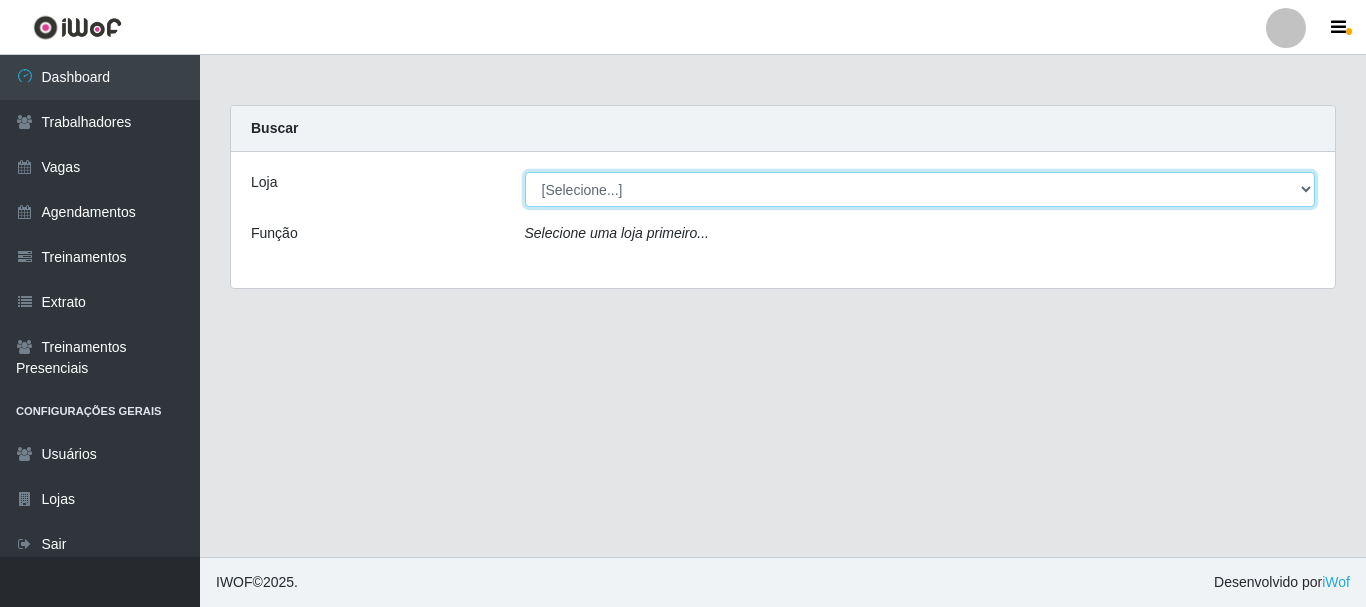 select on "400" 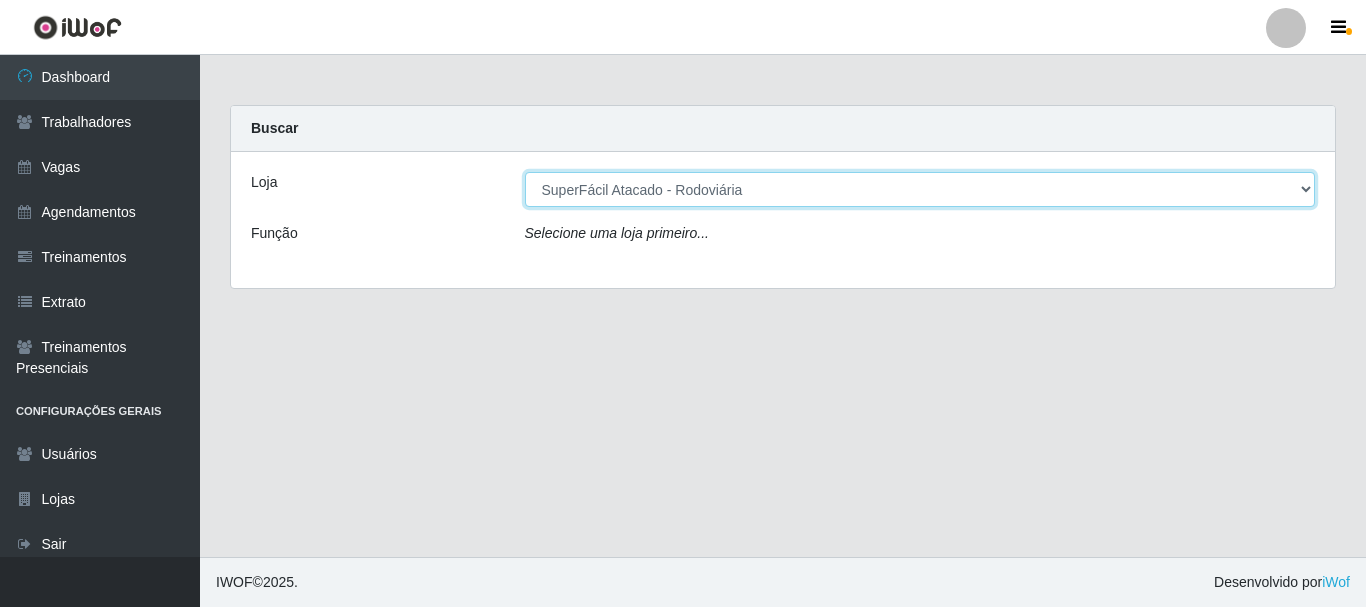 click on "[Selecione...] SuperFácil Atacado - Rodoviária" at bounding box center (920, 189) 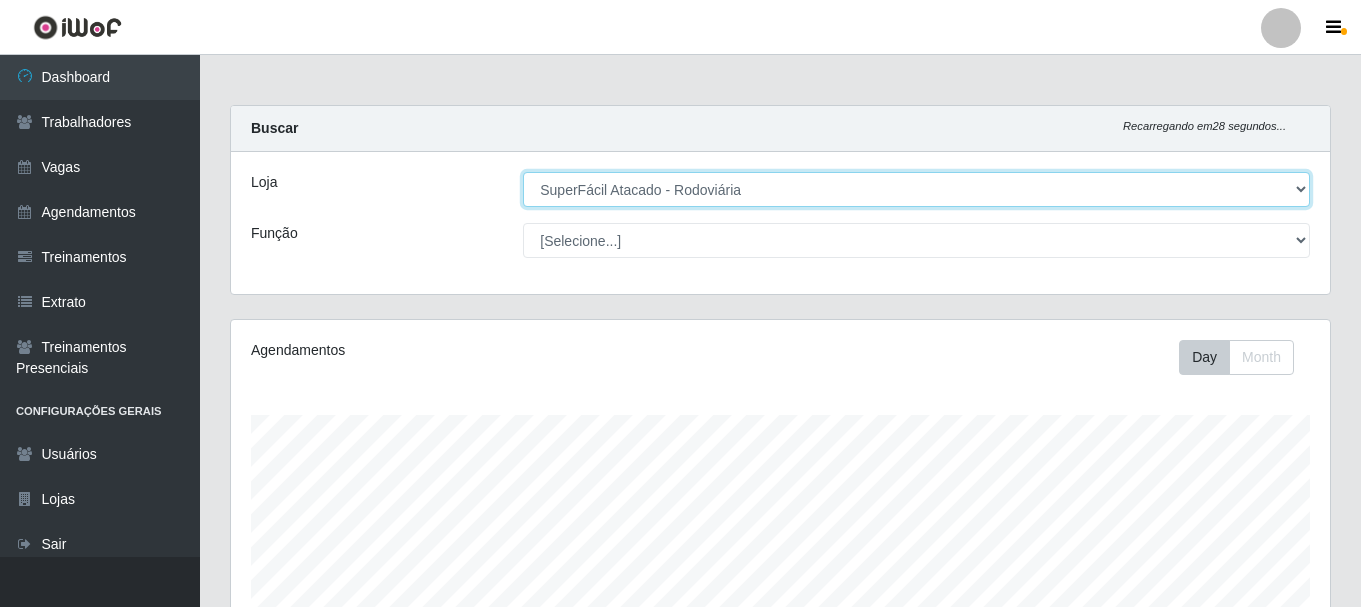 scroll, scrollTop: 999585, scrollLeft: 998901, axis: both 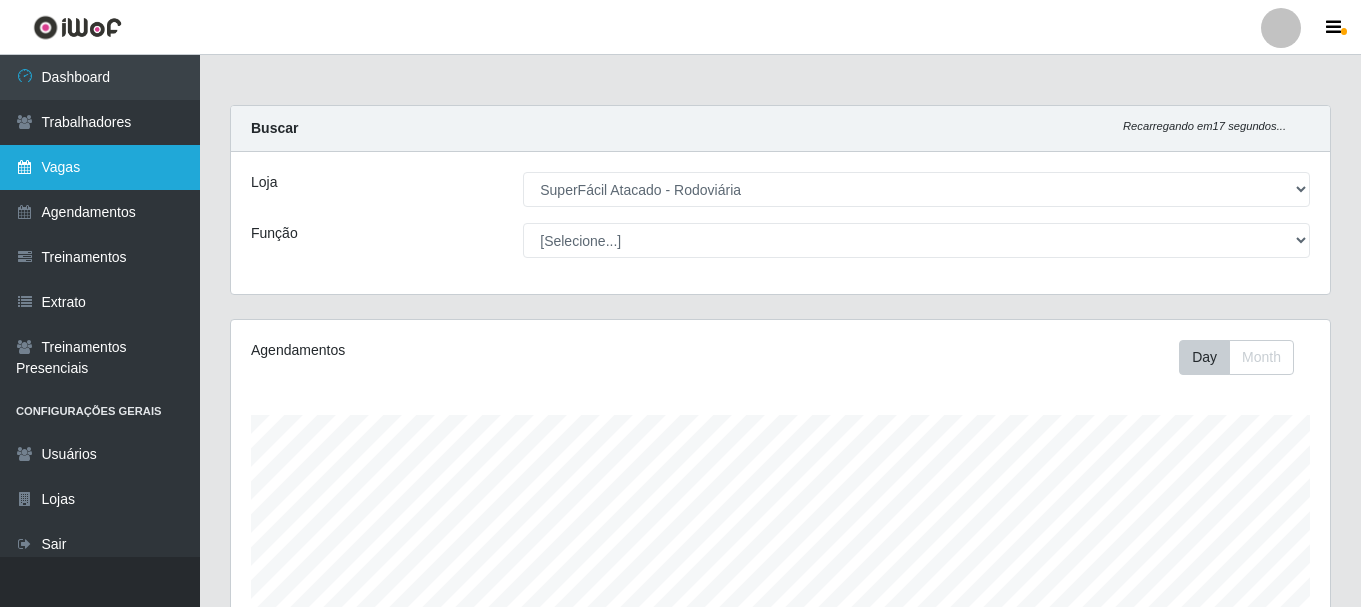click on "Vagas" at bounding box center (100, 167) 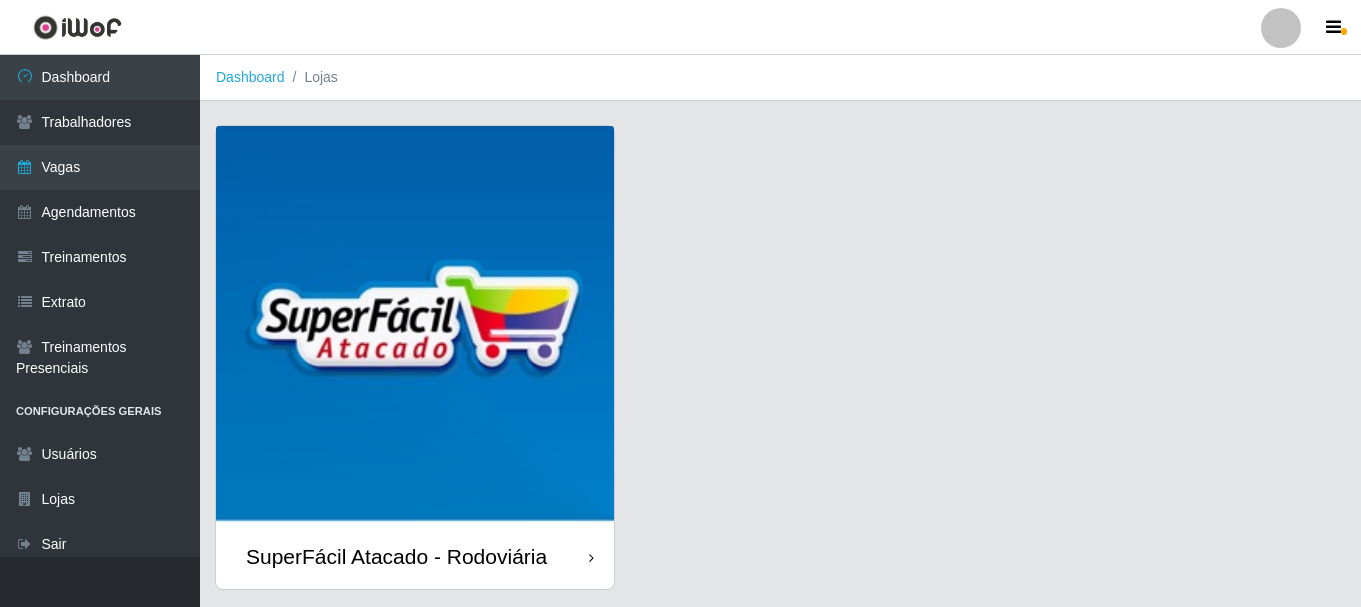 click at bounding box center [415, 325] 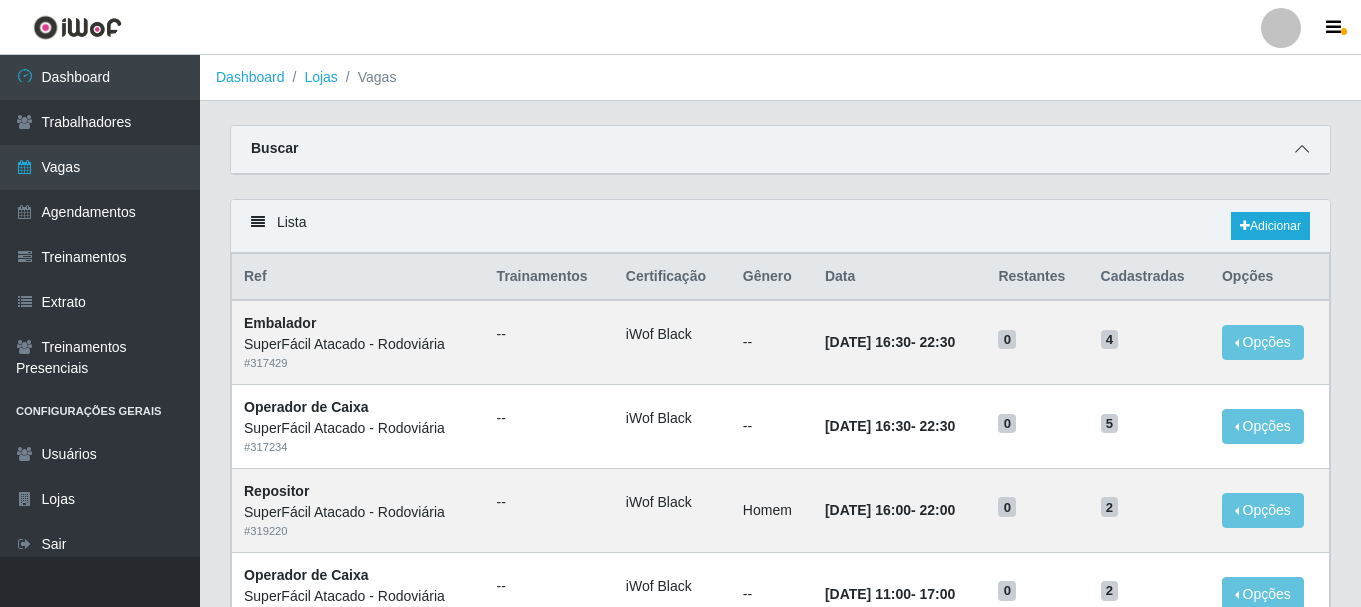 click at bounding box center (1302, 149) 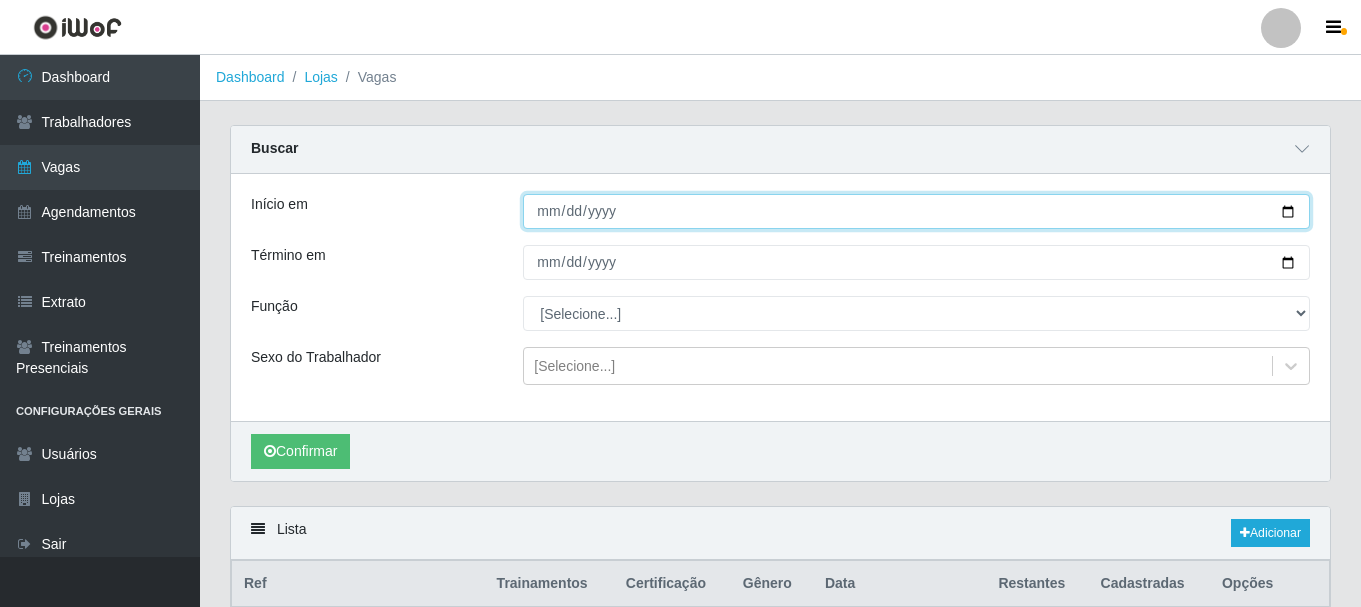 click on "Início em" at bounding box center [916, 211] 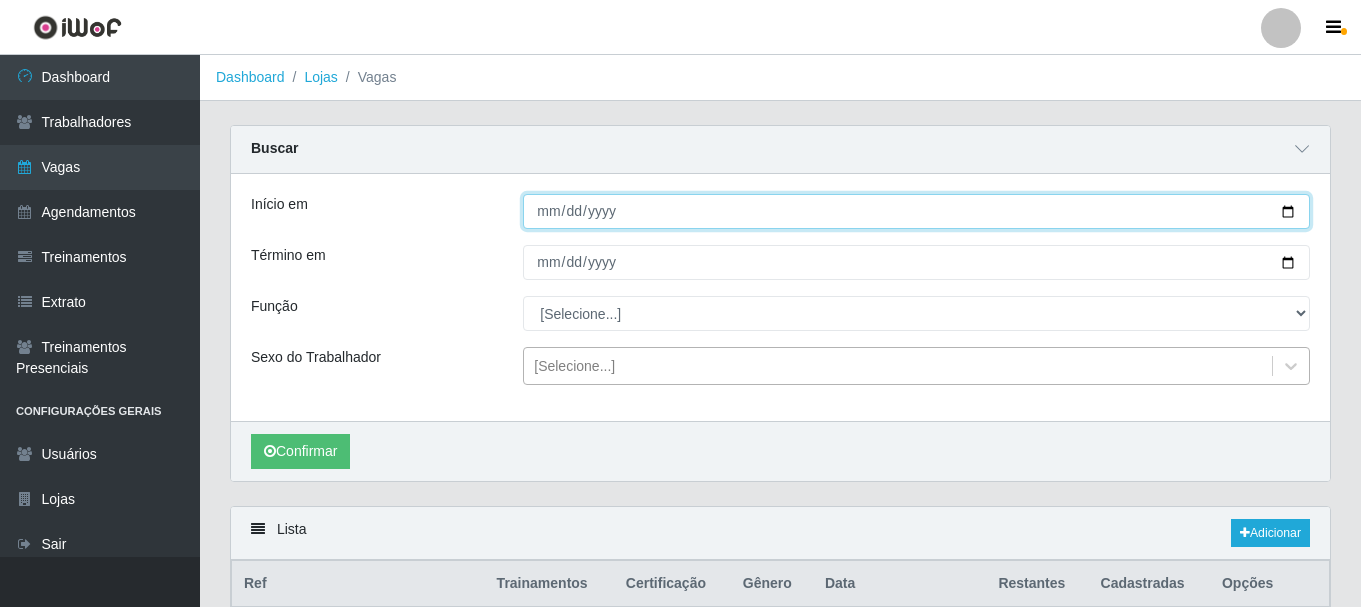 type on "2025-07-11" 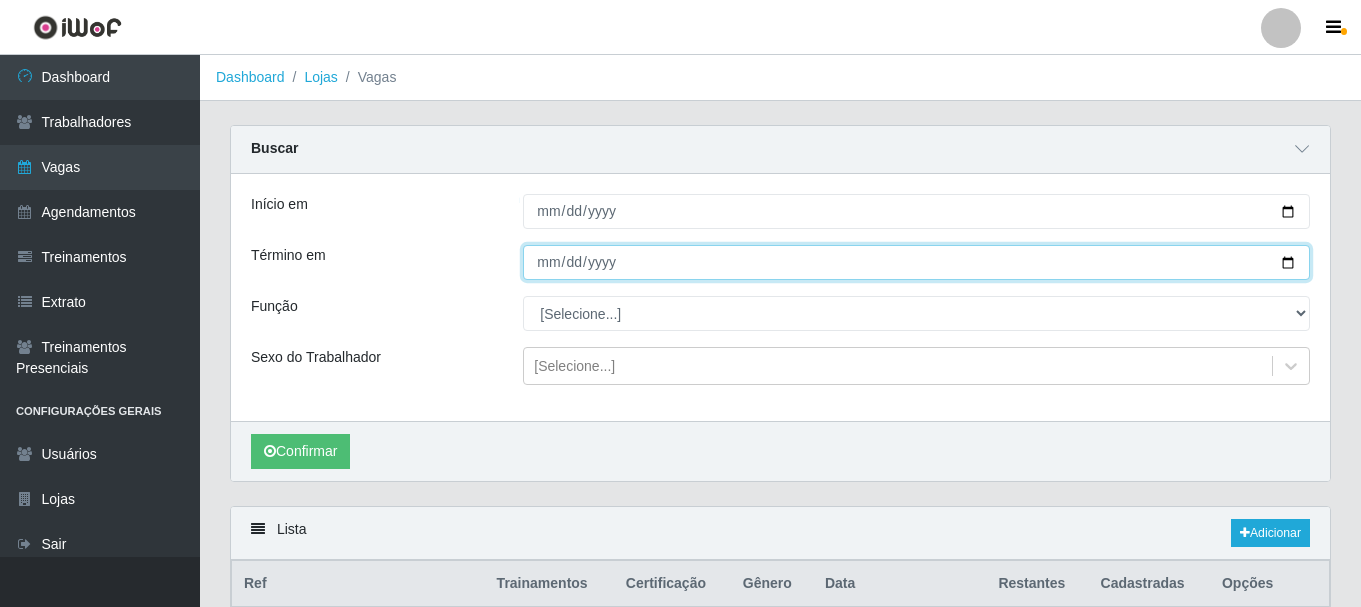 click on "Término em" at bounding box center [916, 262] 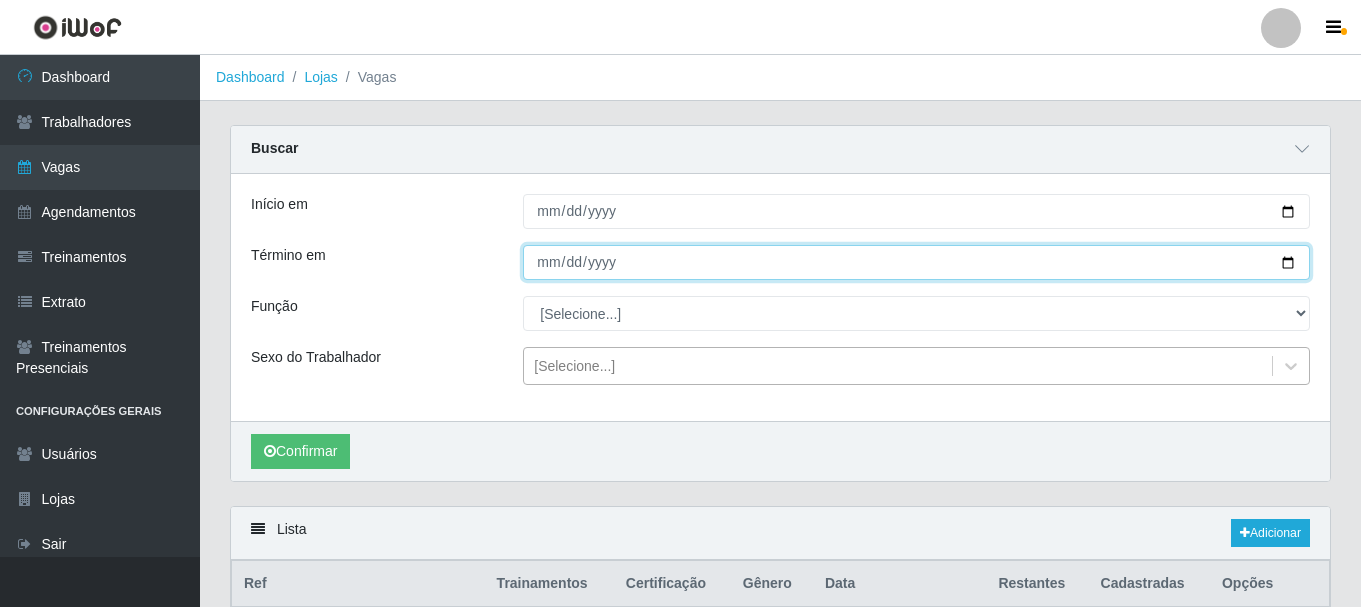 type on "2025-07-11" 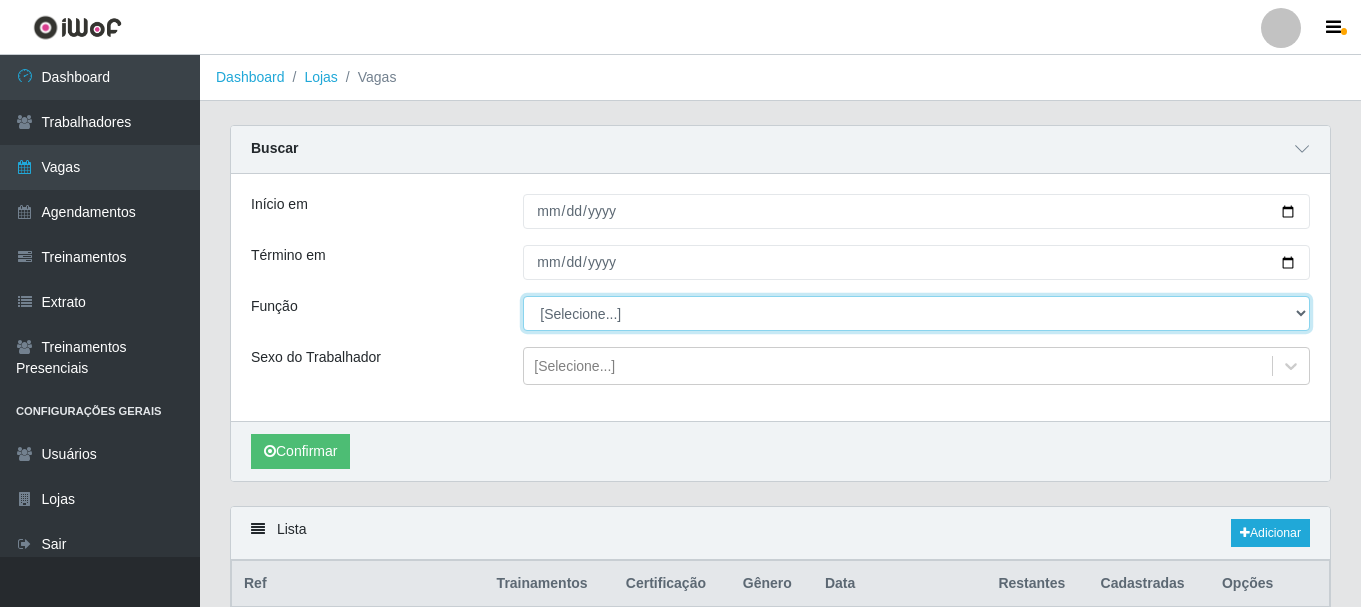 click on "[Selecione...] Embalador Embalador + Embalador ++ Operador de Caixa Operador de Caixa + Operador de Caixa ++ Repositor  Repositor + Repositor ++ Repositor de Hortifruti Repositor de Hortifruti + Repositor de Hortifruti ++" at bounding box center (916, 313) 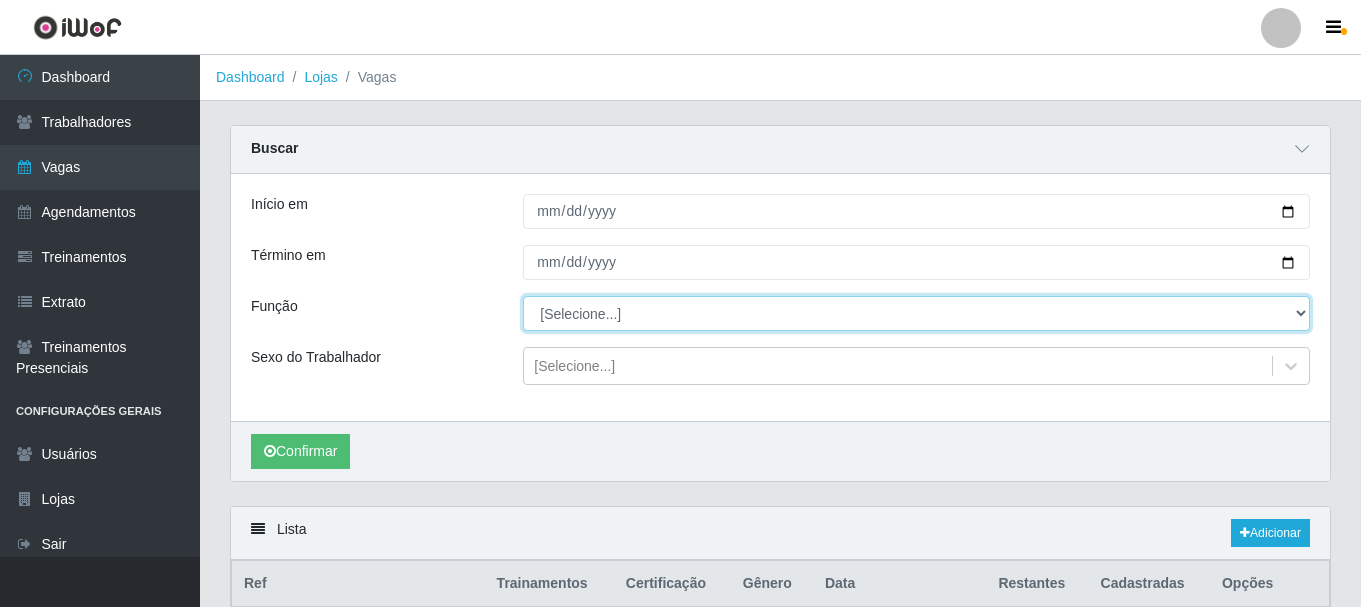 select on "24" 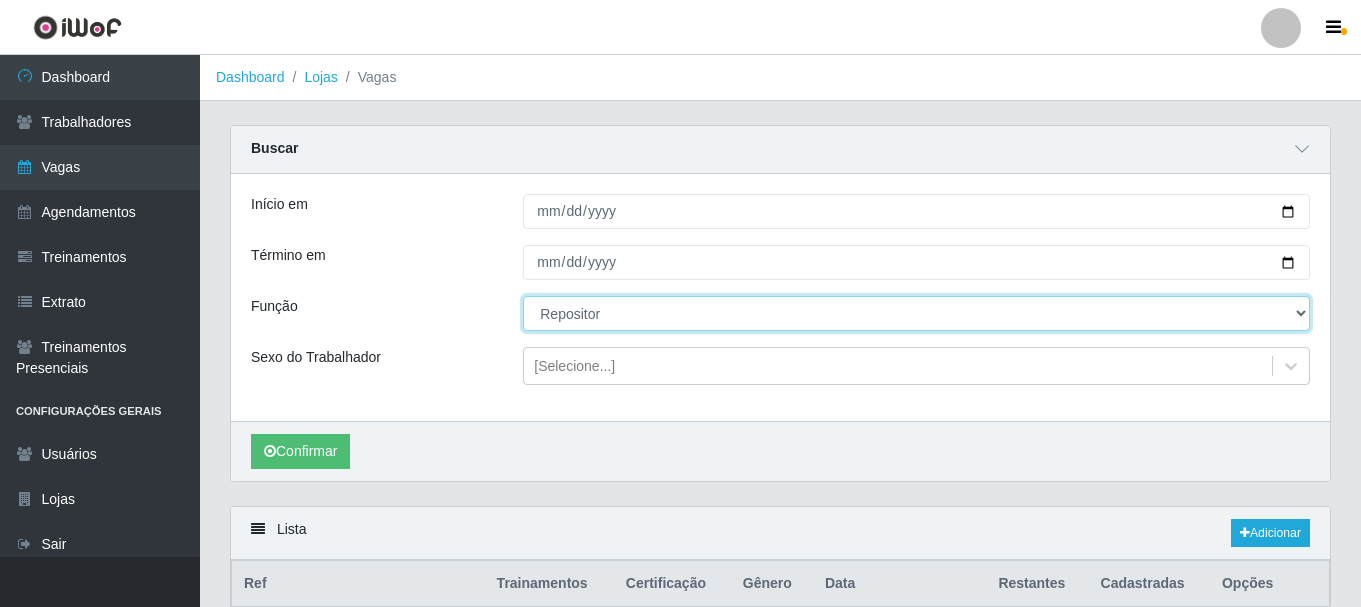 click on "[Selecione...] Embalador Embalador + Embalador ++ Operador de Caixa Operador de Caixa + Operador de Caixa ++ Repositor  Repositor + Repositor ++ Repositor de Hortifruti Repositor de Hortifruti + Repositor de Hortifruti ++" at bounding box center (916, 313) 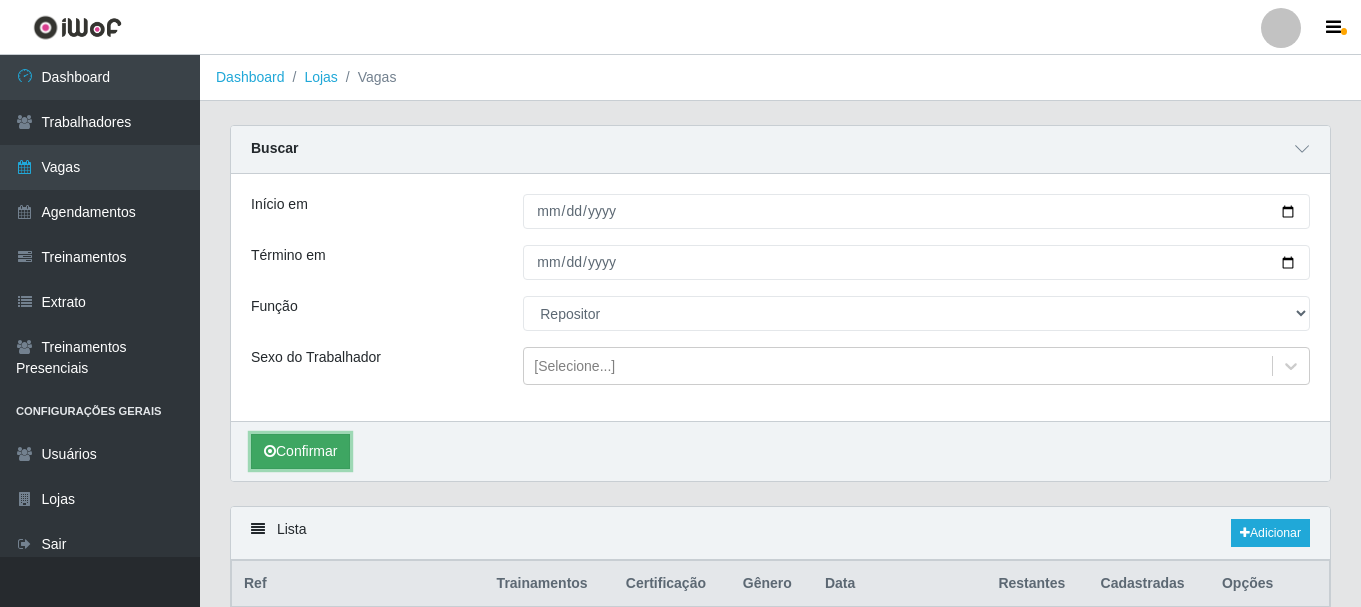 click on "Confirmar" at bounding box center (300, 451) 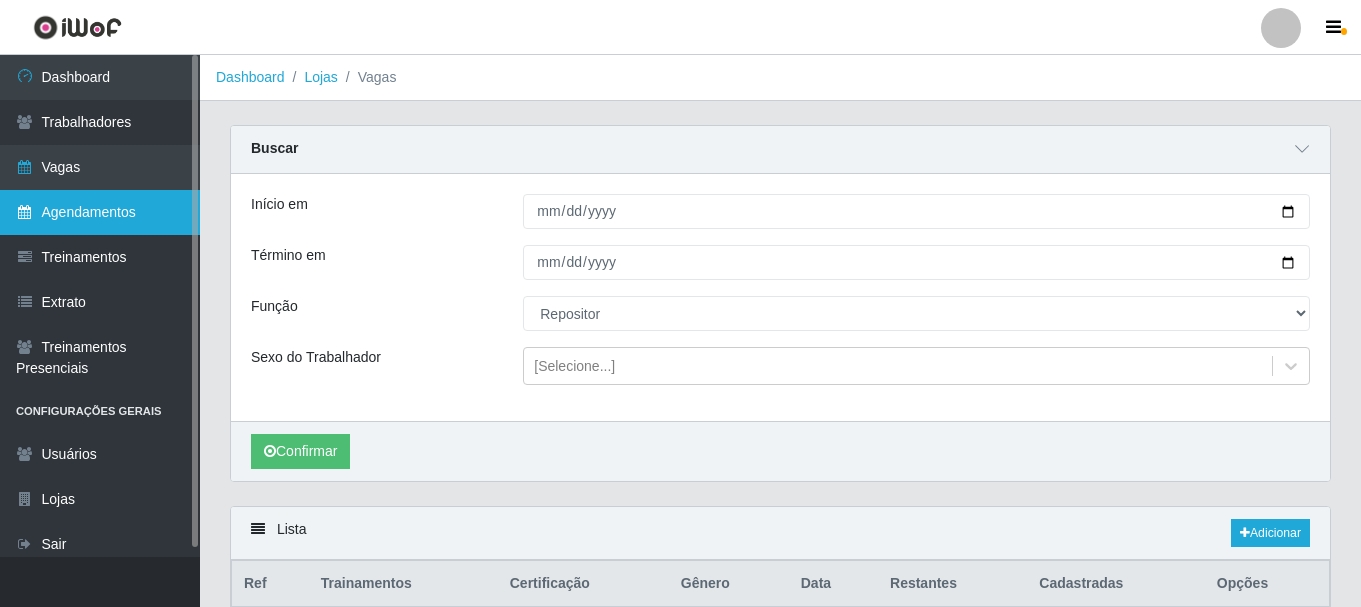 click on "Agendamentos" at bounding box center [100, 212] 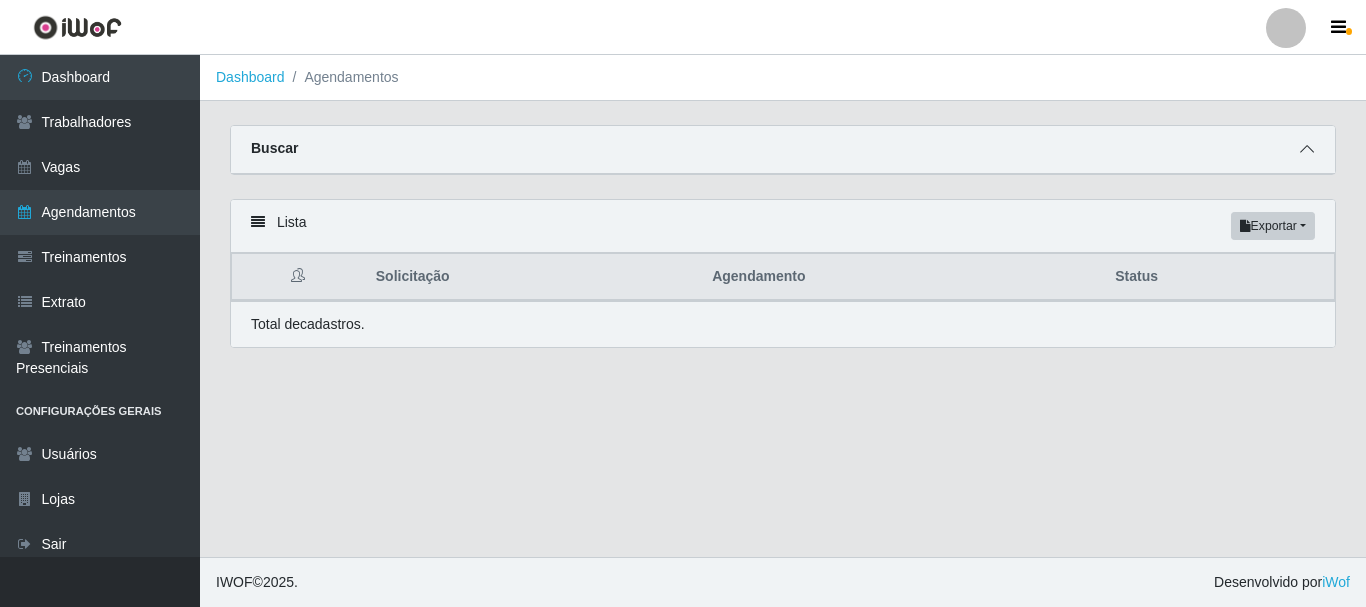 click at bounding box center (1307, 149) 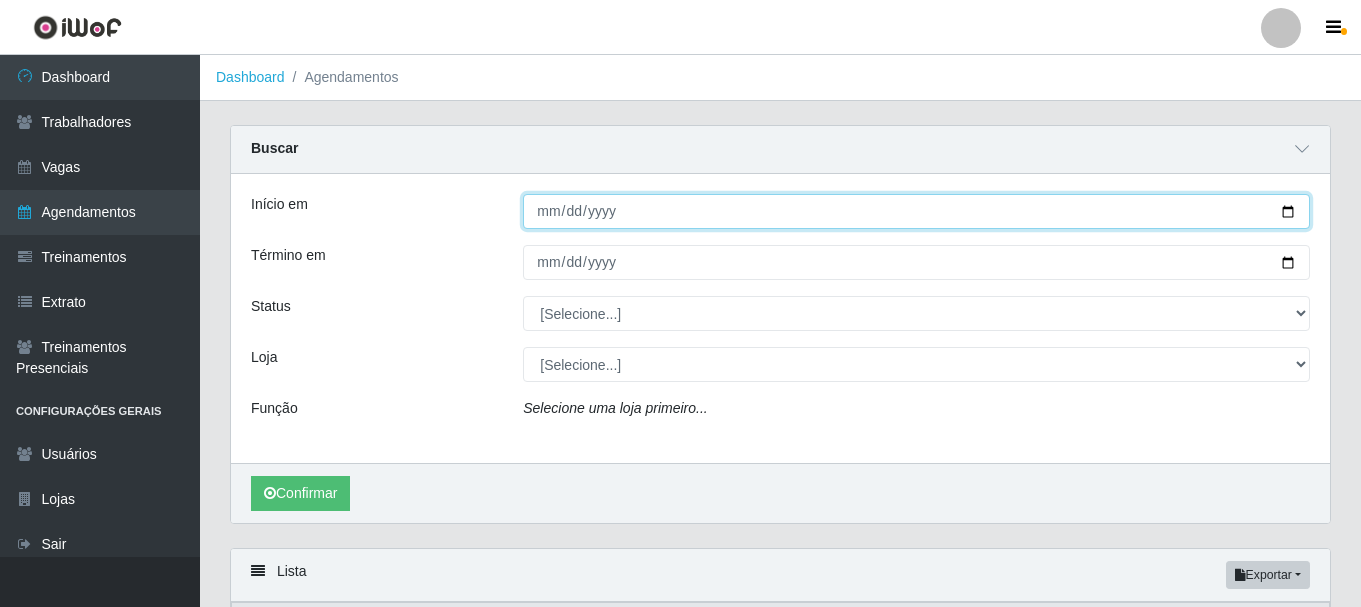 click on "Início em" at bounding box center (916, 211) 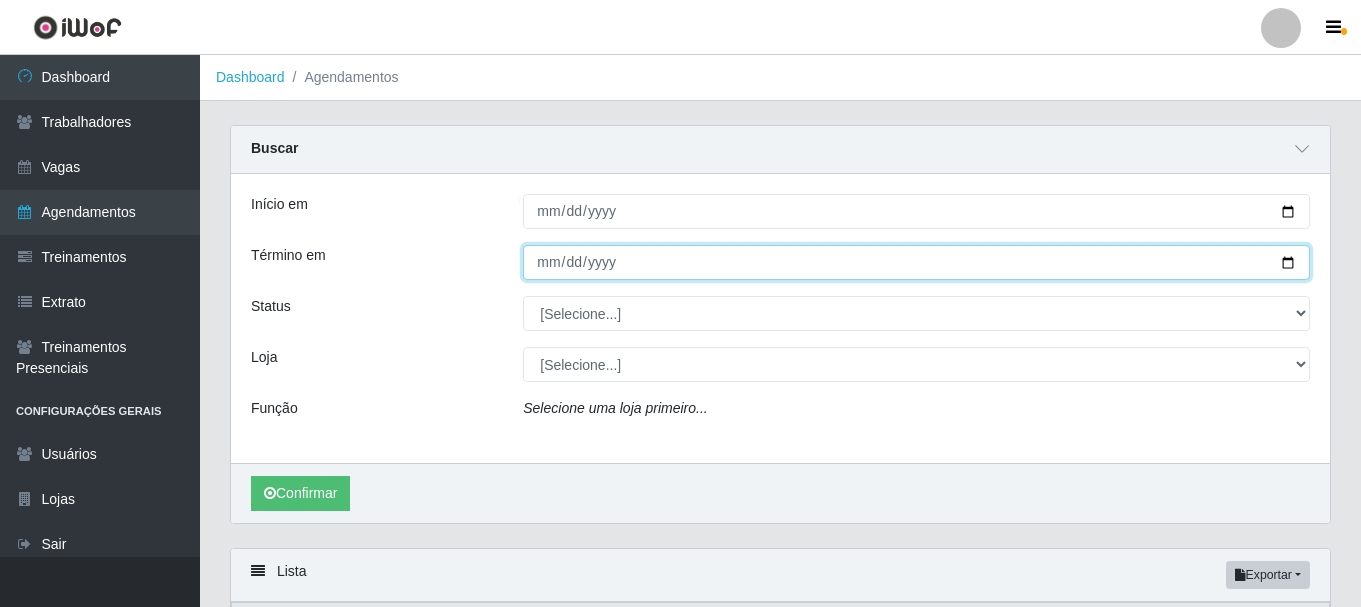 click on "Término em" at bounding box center (916, 262) 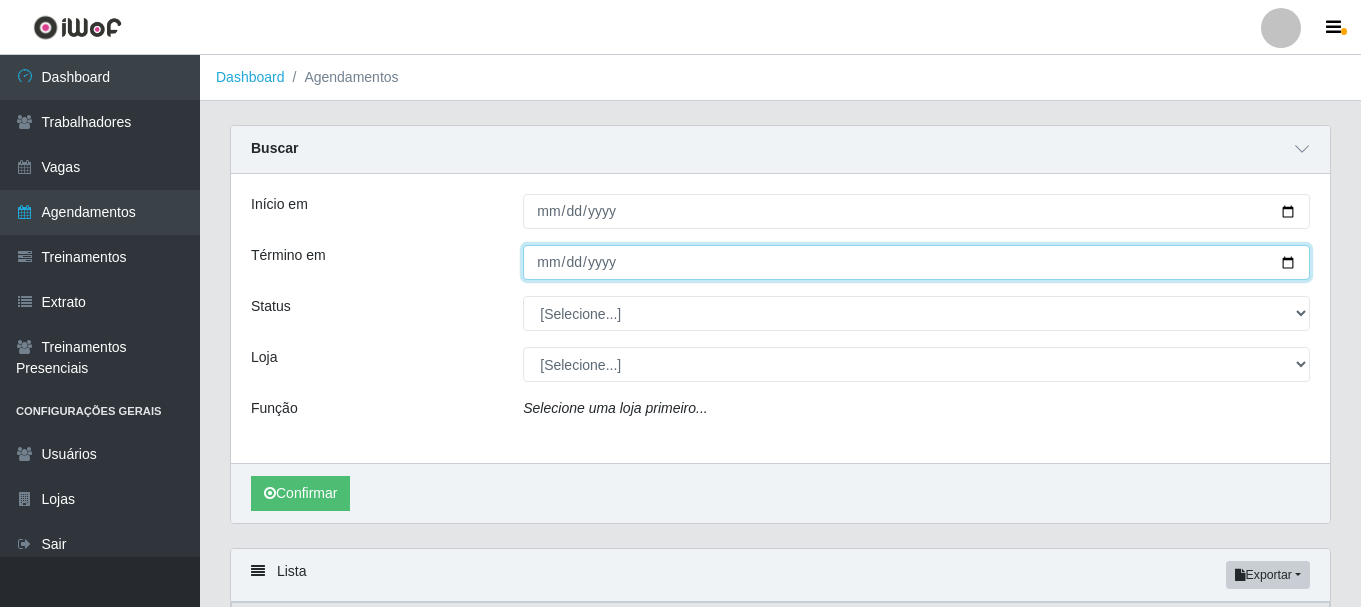 type on "[DATE]" 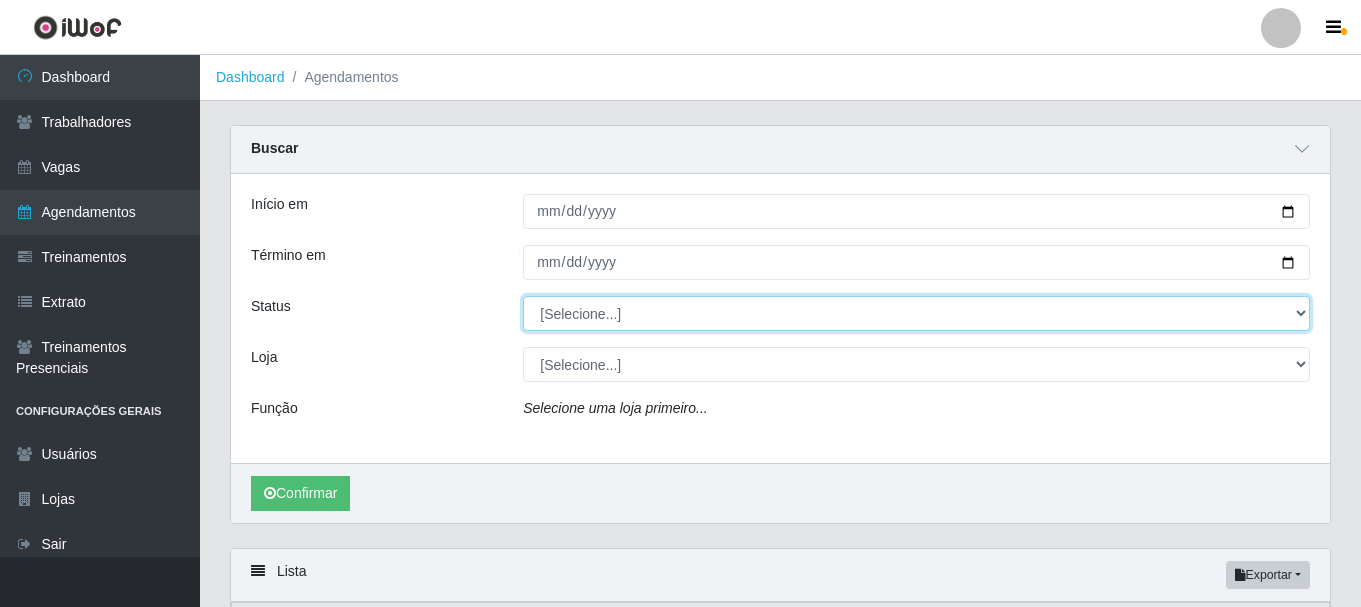 click on "[Selecione...] AGENDADO AGUARDANDO LIBERAR EM ANDAMENTO EM REVISÃO FINALIZADO CANCELADO FALTA" at bounding box center (916, 313) 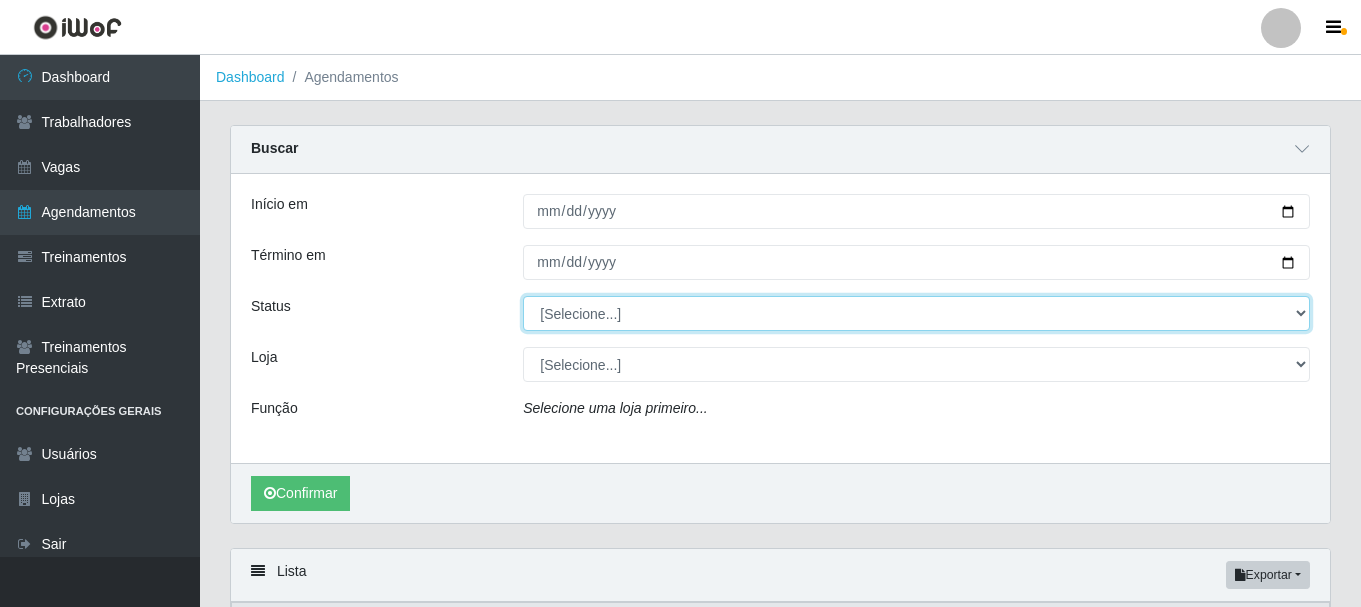 select on "AGENDADO" 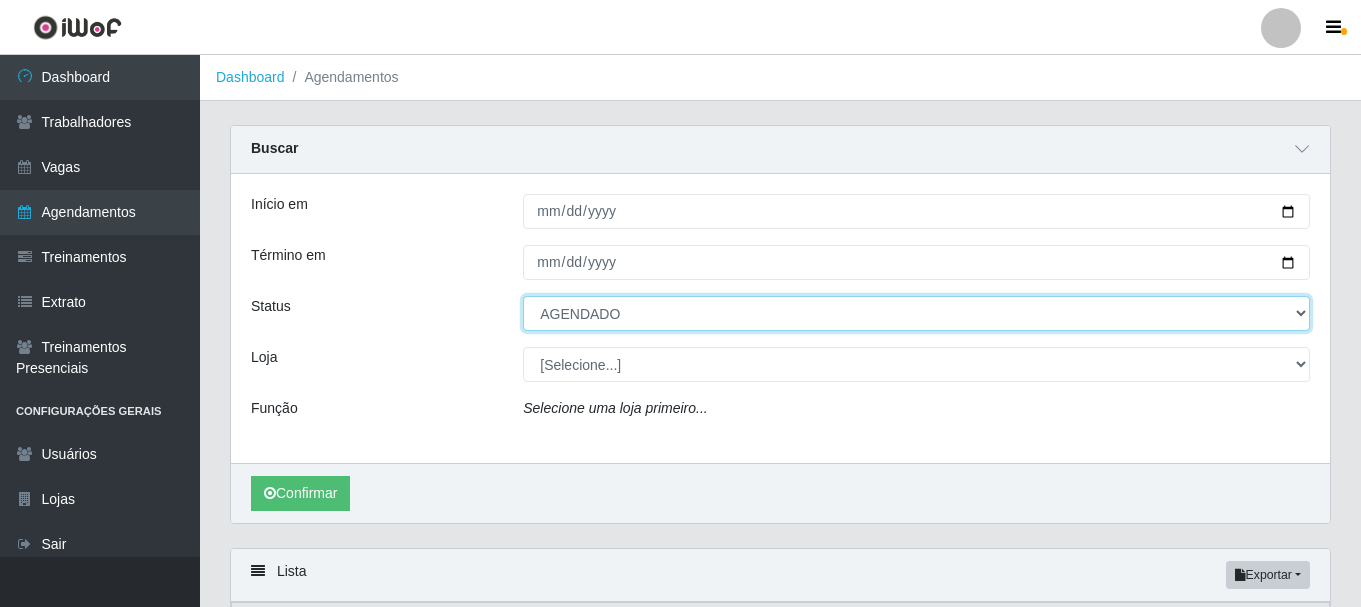 click on "[Selecione...] AGENDADO AGUARDANDO LIBERAR EM ANDAMENTO EM REVISÃO FINALIZADO CANCELADO FALTA" at bounding box center (916, 313) 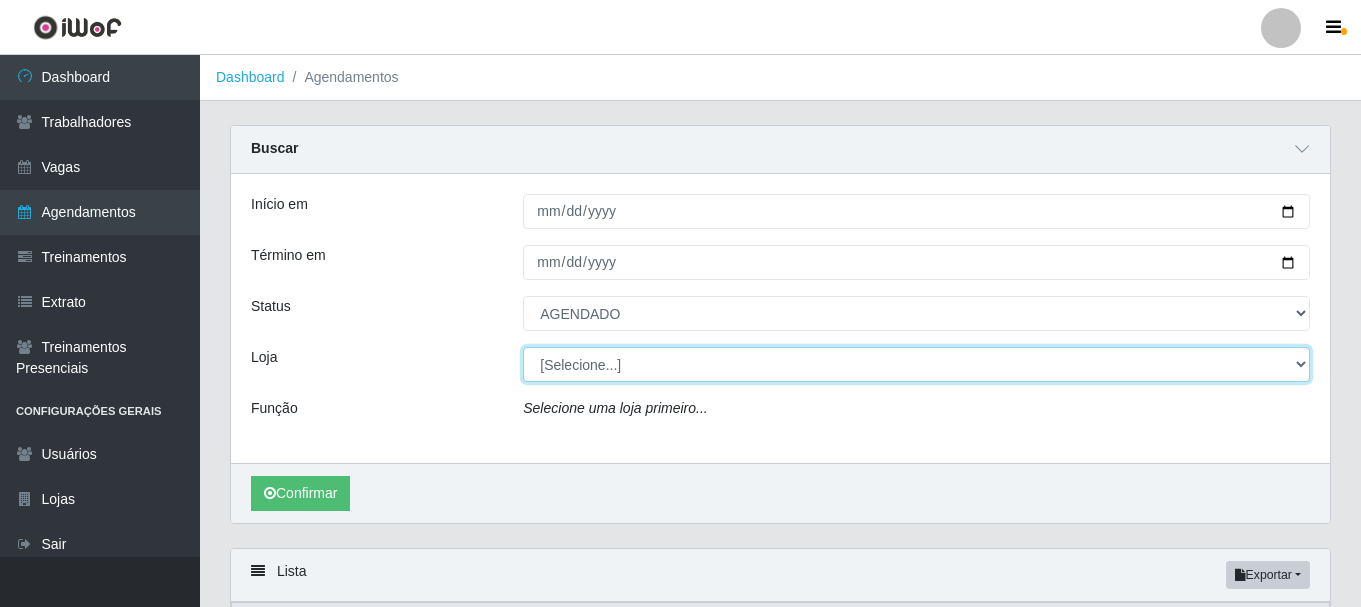 click on "[Selecione...] SuperFácil Atacado - Rodoviária" at bounding box center [916, 364] 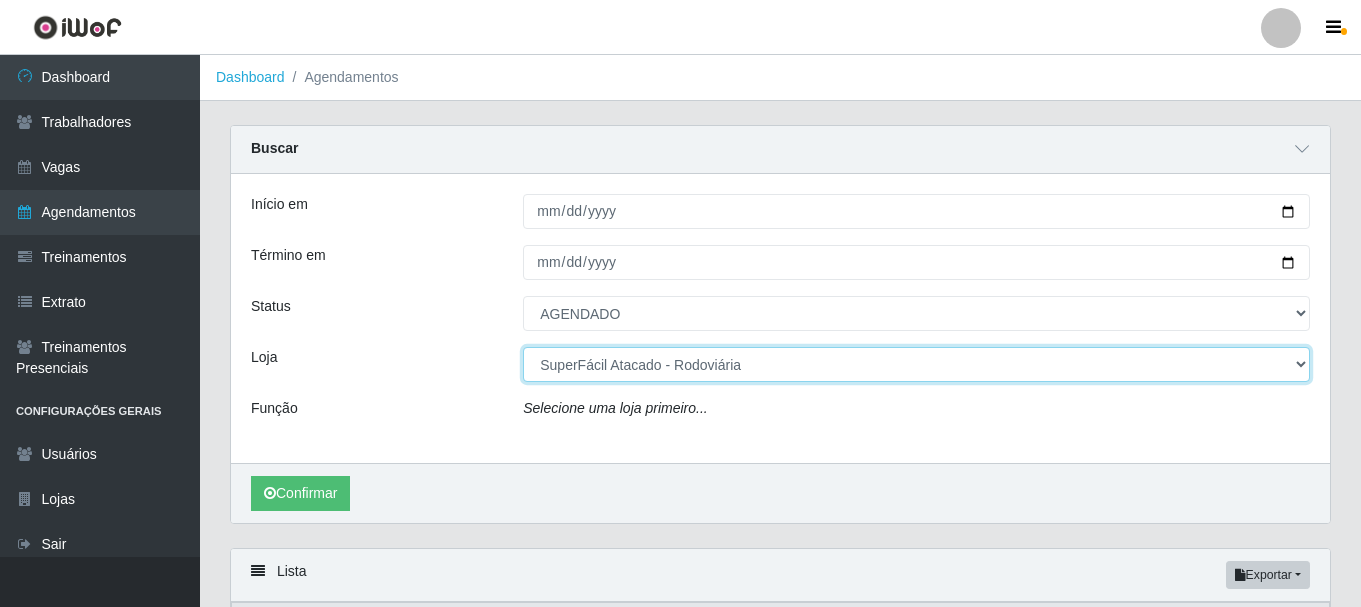 click on "[Selecione...] SuperFácil Atacado - Rodoviária" at bounding box center [916, 364] 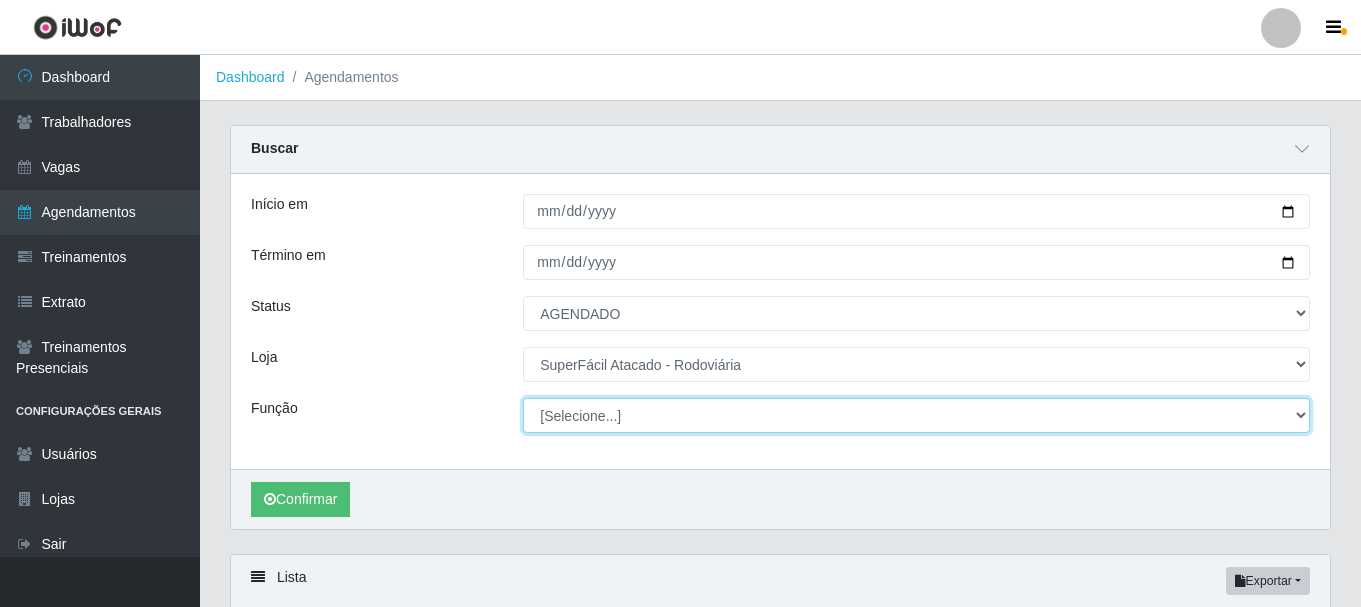 click on "[Selecione...] Embalador Embalador + Embalador ++ Operador de Caixa Operador de Caixa + Operador de Caixa ++ Repositor  Repositor + Repositor ++ Repositor de Hortifruti Repositor de Hortifruti + Repositor de Hortifruti ++" at bounding box center [916, 415] 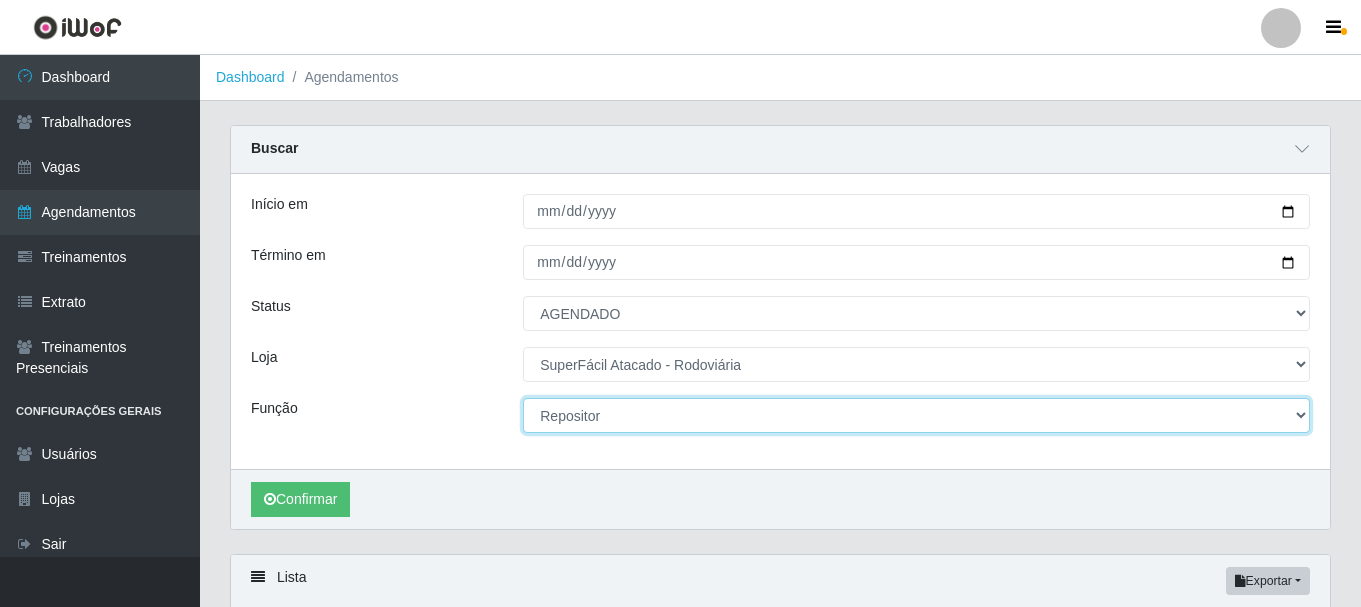 click on "[Selecione...] Embalador Embalador + Embalador ++ Operador de Caixa Operador de Caixa + Operador de Caixa ++ Repositor  Repositor + Repositor ++ Repositor de Hortifruti Repositor de Hortifruti + Repositor de Hortifruti ++" at bounding box center (916, 415) 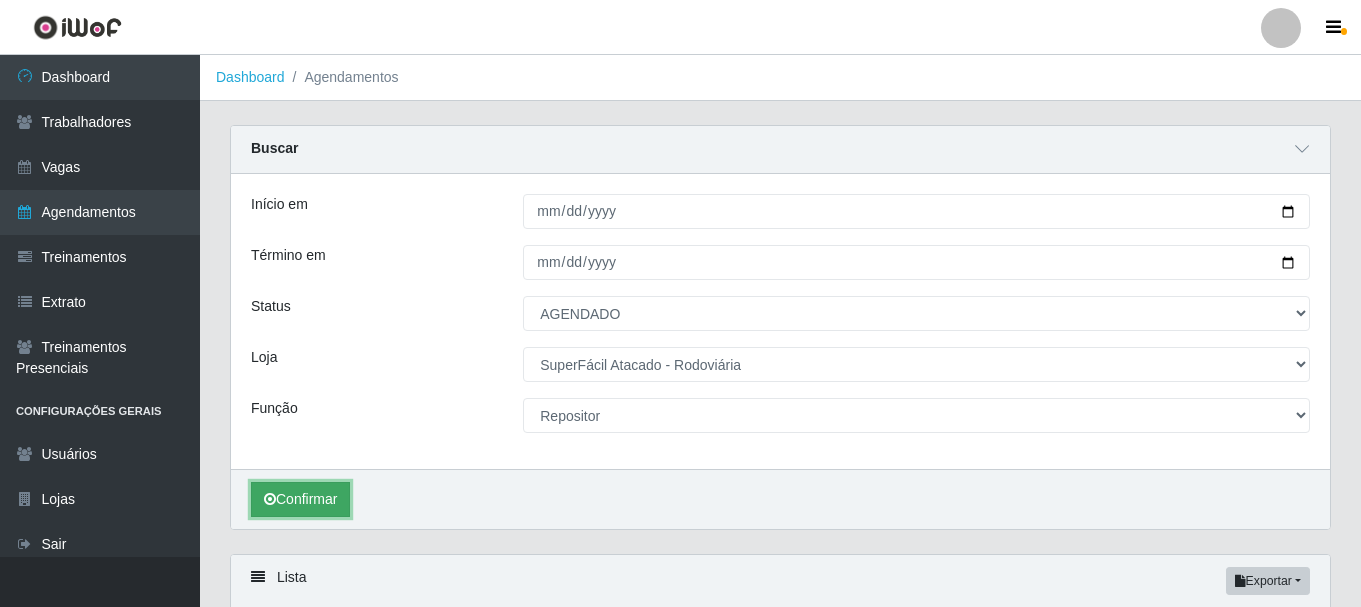 click on "Confirmar" at bounding box center [300, 499] 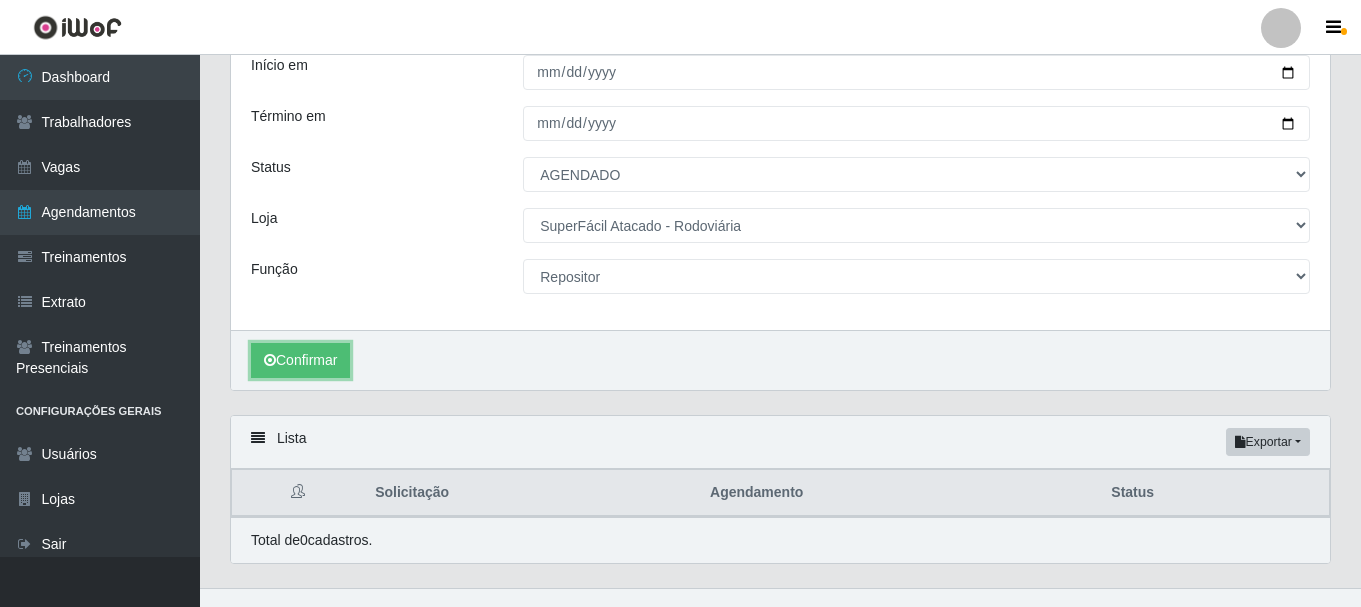scroll, scrollTop: 171, scrollLeft: 0, axis: vertical 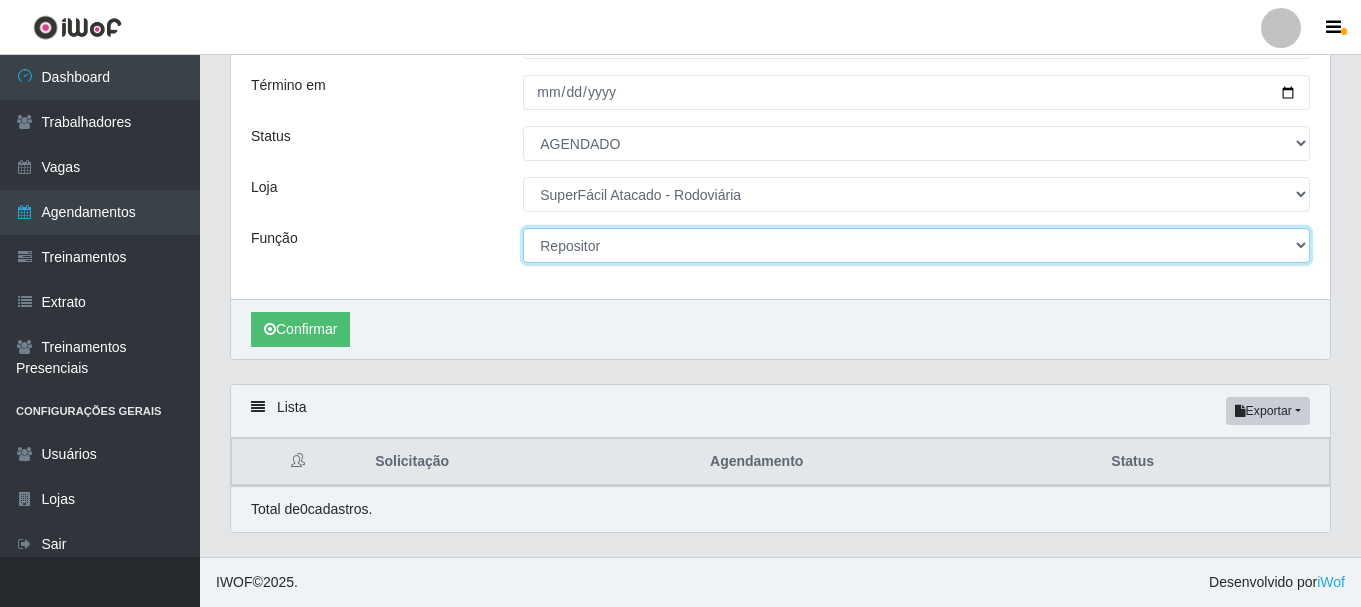 click on "[Selecione...] Embalador Embalador + Embalador ++ Operador de Caixa Operador de Caixa + Operador de Caixa ++ Repositor  Repositor + Repositor ++ Repositor de Hortifruti Repositor de Hortifruti + Repositor de Hortifruti ++" at bounding box center [916, 245] 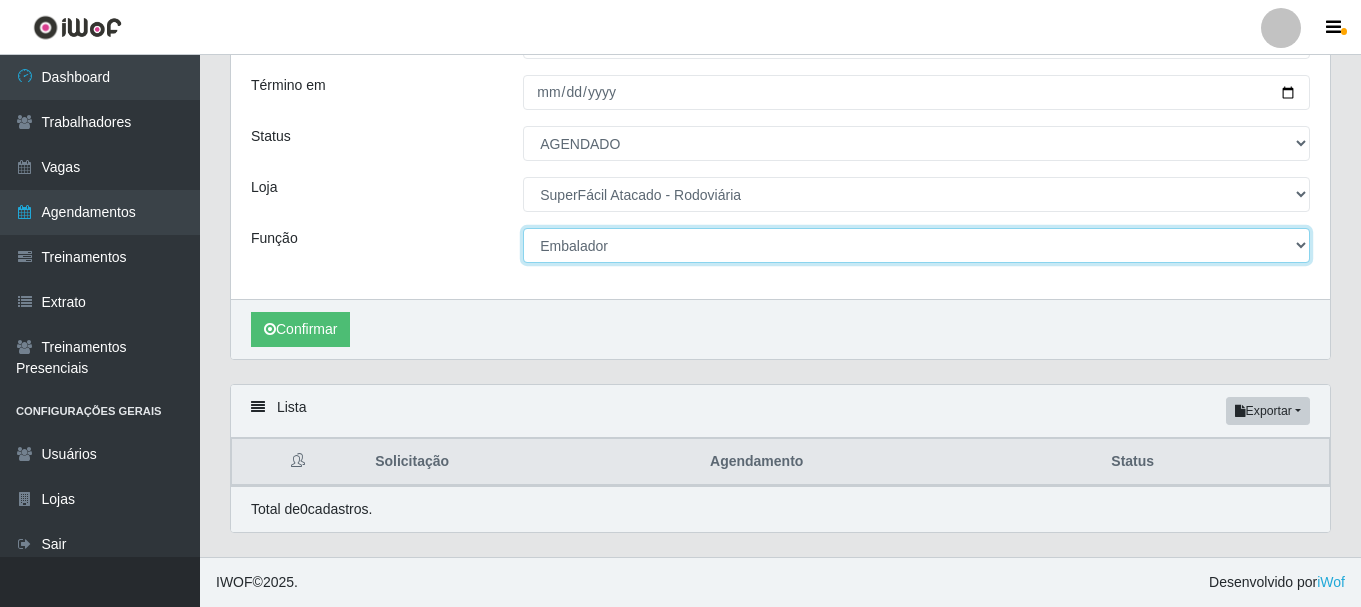 click on "[Selecione...] Embalador Embalador + Embalador ++ Operador de Caixa Operador de Caixa + Operador de Caixa ++ Repositor  Repositor + Repositor ++ Repositor de Hortifruti Repositor de Hortifruti + Repositor de Hortifruti ++" at bounding box center [916, 245] 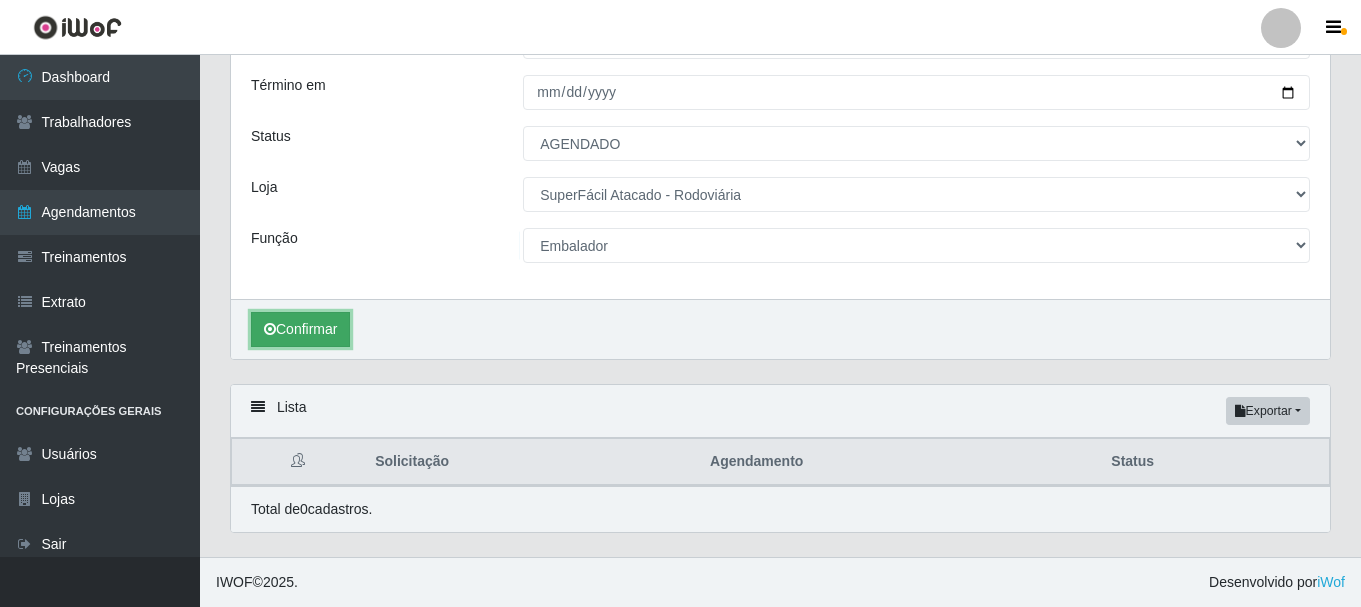 click on "Confirmar" at bounding box center [300, 329] 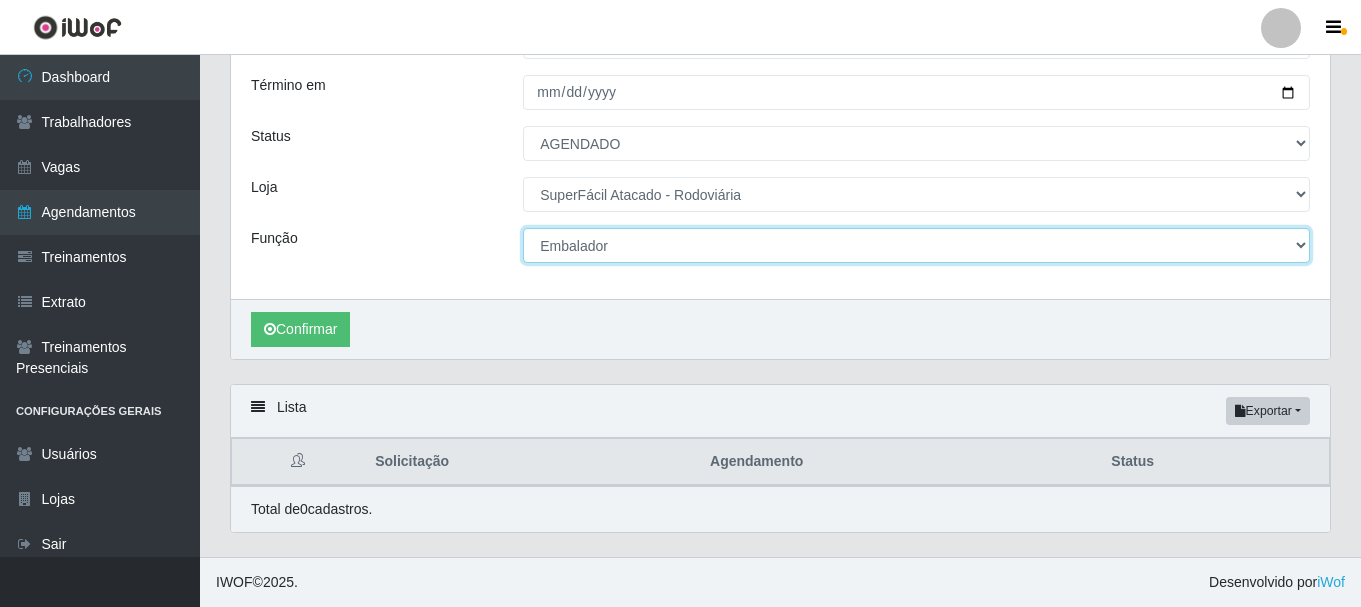 click on "[Selecione...] Embalador Embalador + Embalador ++ Operador de Caixa Operador de Caixa + Operador de Caixa ++ Repositor  Repositor + Repositor ++ Repositor de Hortifruti Repositor de Hortifruti + Repositor de Hortifruti ++" at bounding box center (916, 245) 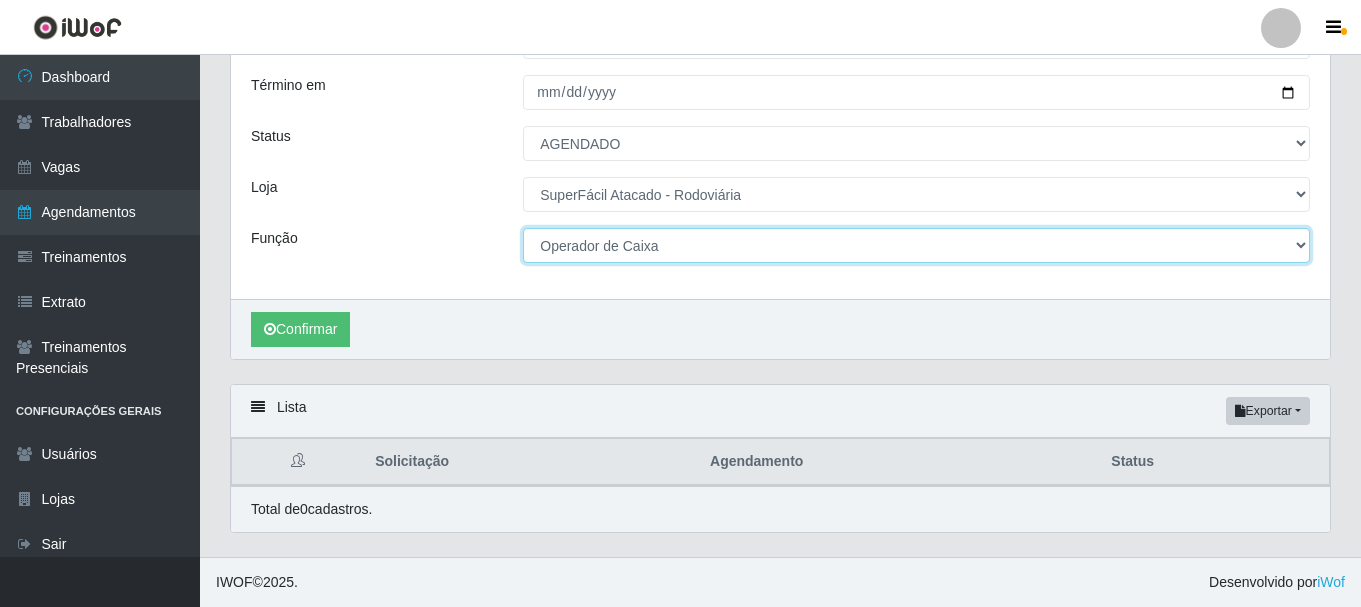click on "[Selecione...] Embalador Embalador + Embalador ++ Operador de Caixa Operador de Caixa + Operador de Caixa ++ Repositor  Repositor + Repositor ++ Repositor de Hortifruti Repositor de Hortifruti + Repositor de Hortifruti ++" at bounding box center (916, 245) 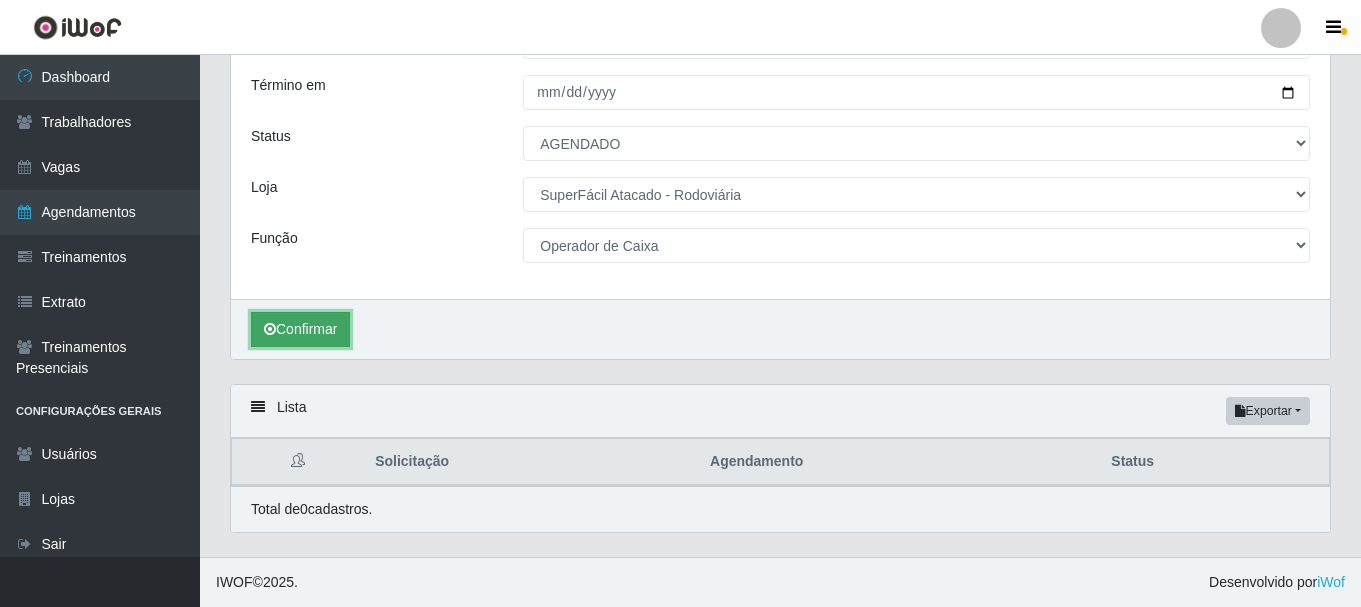click on "Confirmar" at bounding box center [300, 329] 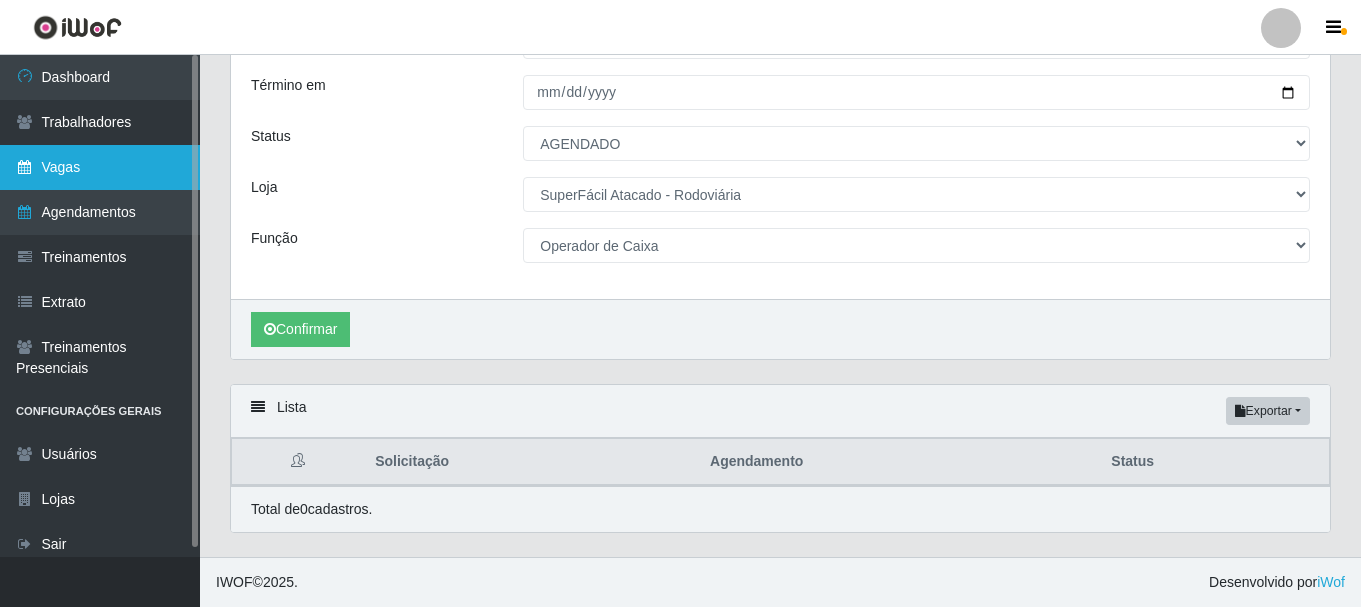 click on "Vagas" at bounding box center (100, 167) 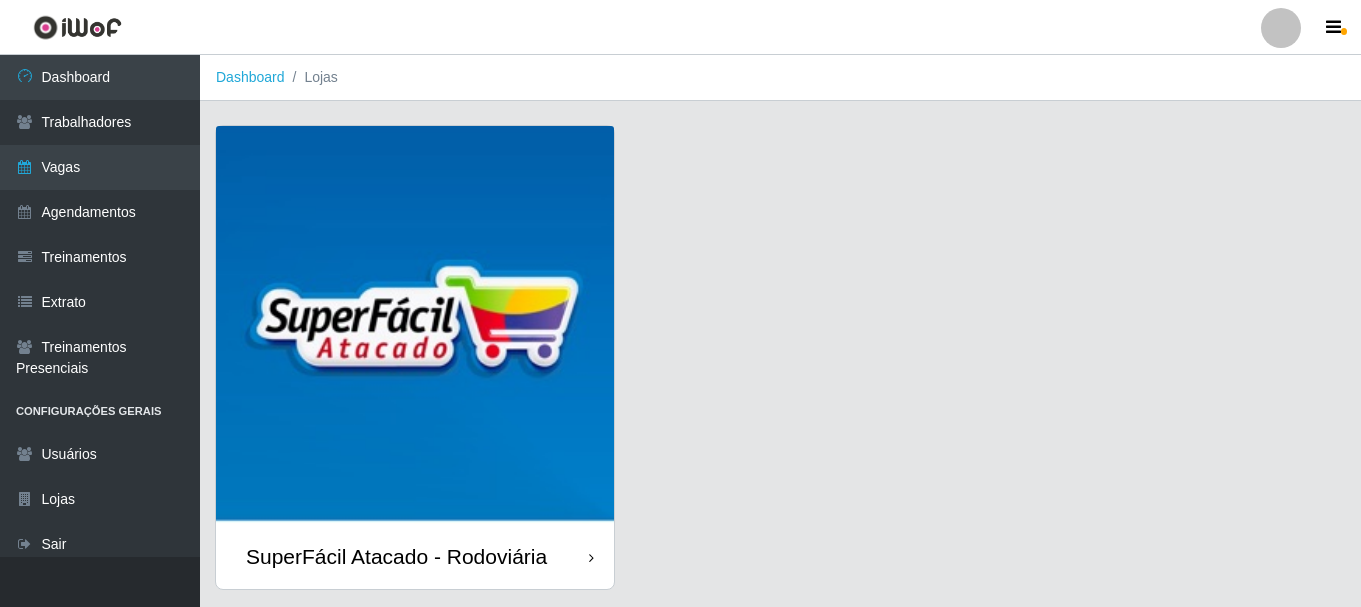 click at bounding box center [415, 325] 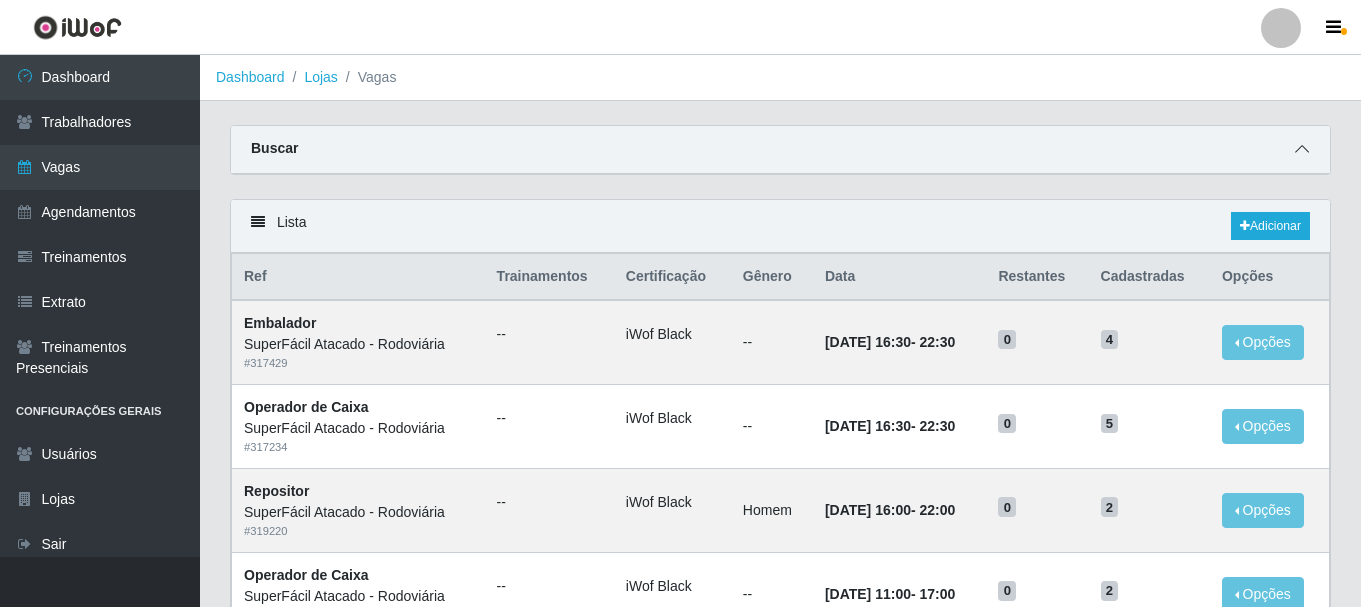 click at bounding box center (1302, 149) 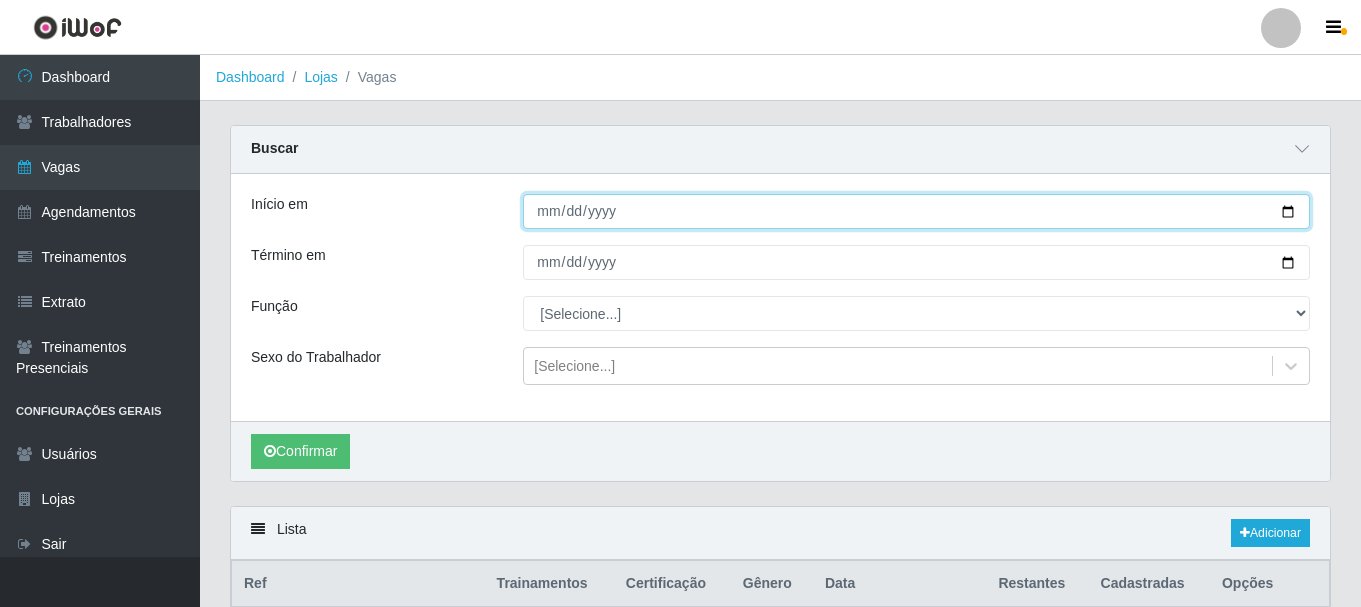 click on "Início em" at bounding box center [916, 211] 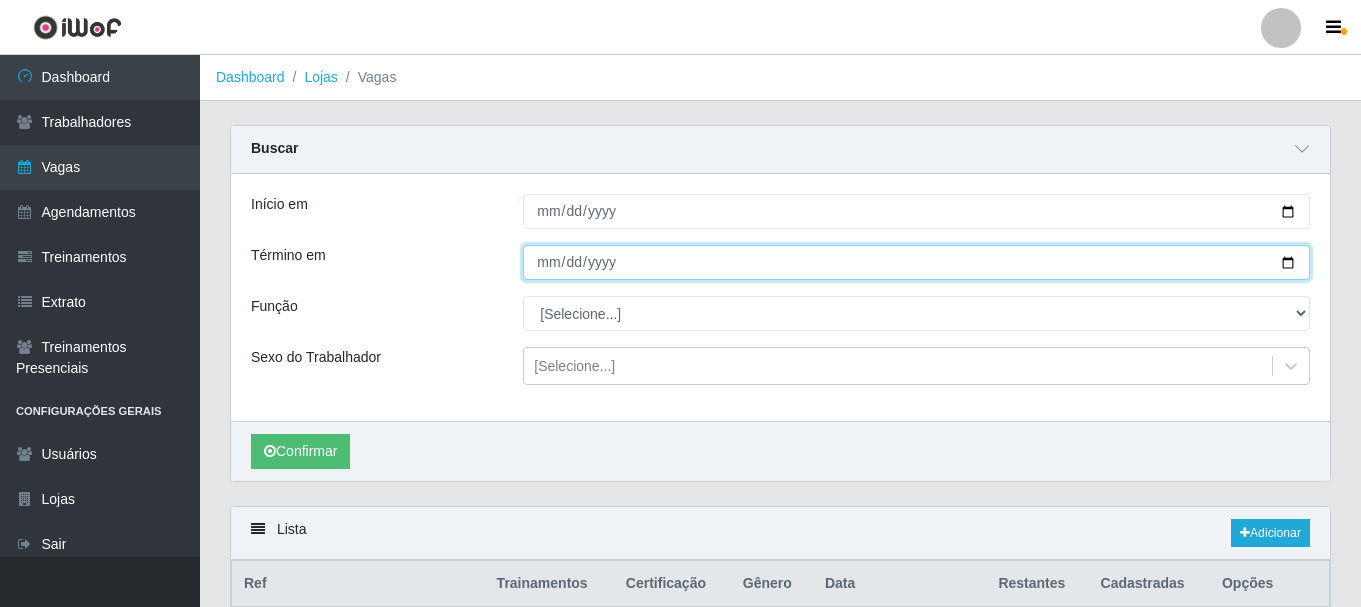 click on "Término em" at bounding box center [916, 262] 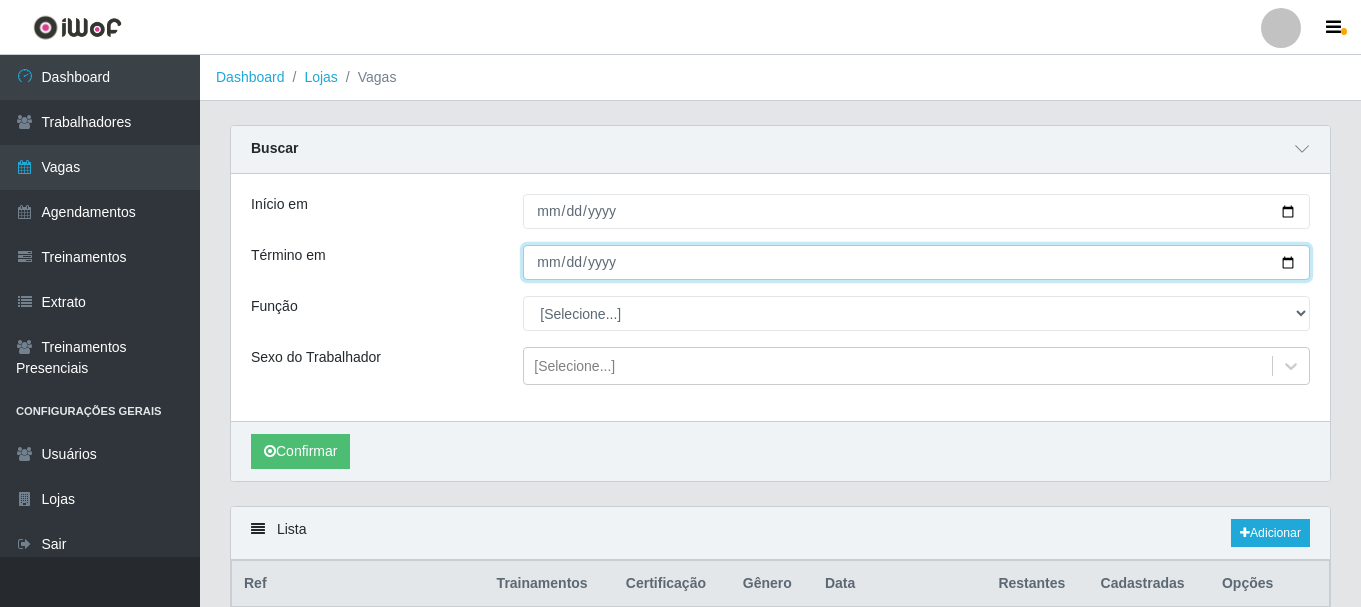 type on "2025-07-11" 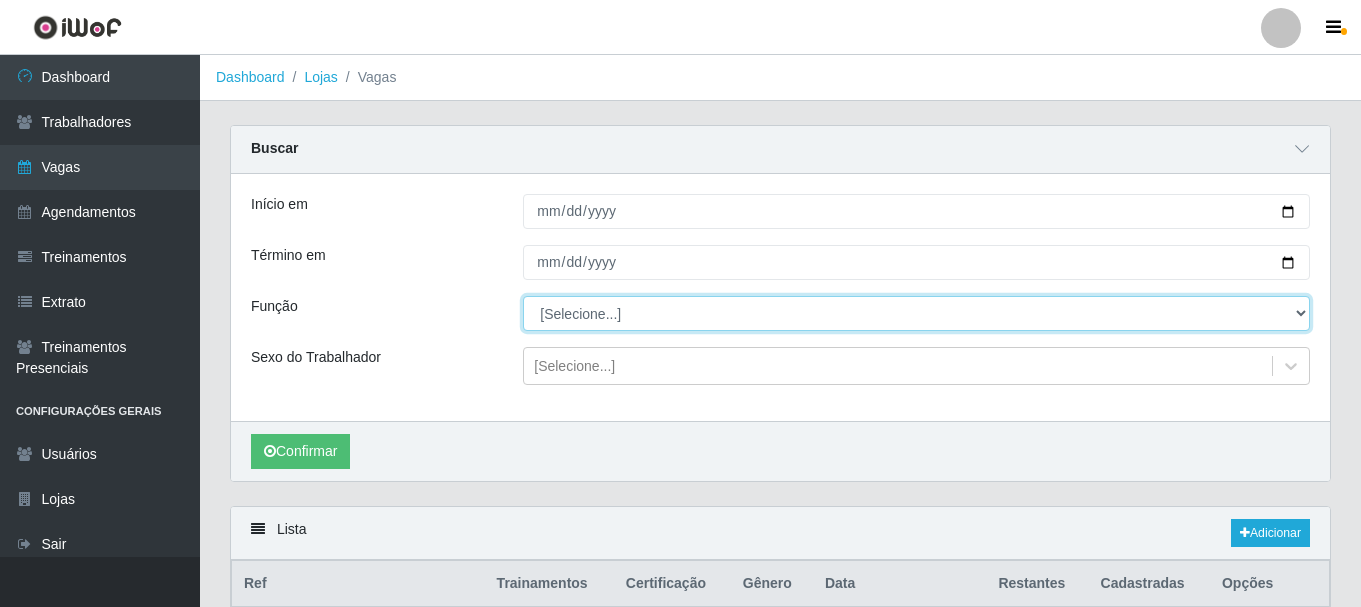 click on "[Selecione...] Embalador Embalador + Embalador ++ Operador de Caixa Operador de Caixa + Operador de Caixa ++ Repositor  Repositor + Repositor ++ Repositor de Hortifruti Repositor de Hortifruti + Repositor de Hortifruti ++" at bounding box center [916, 313] 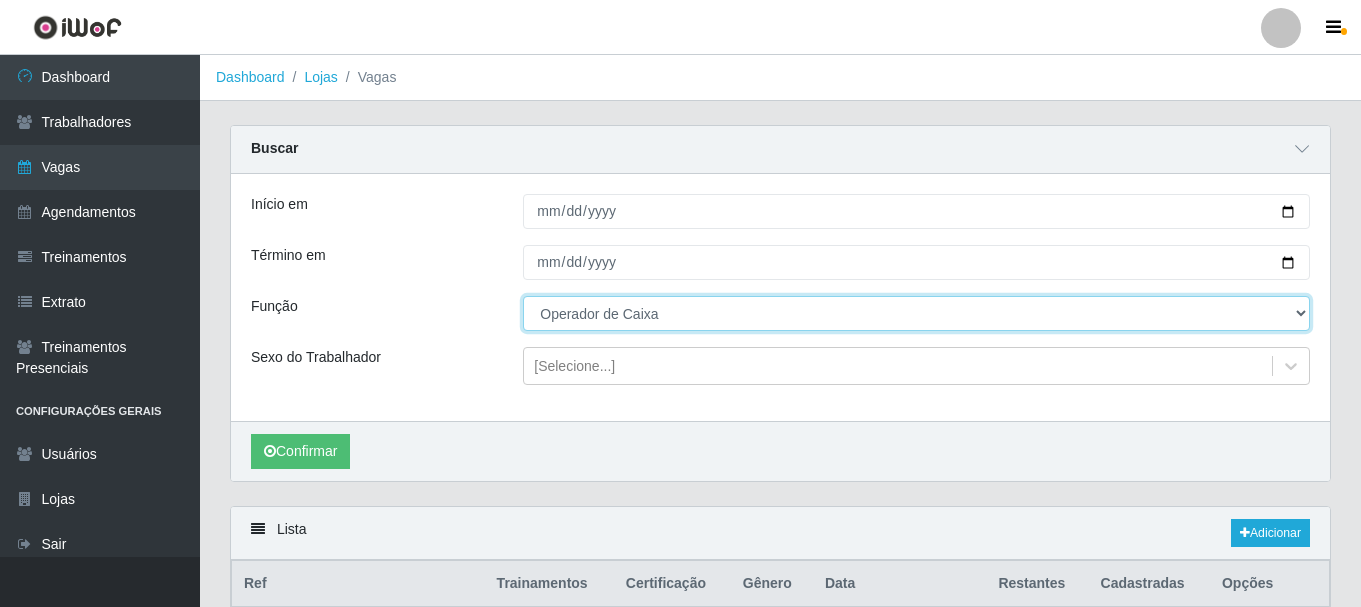 click on "[Selecione...] Embalador Embalador + Embalador ++ Operador de Caixa Operador de Caixa + Operador de Caixa ++ Repositor  Repositor + Repositor ++ Repositor de Hortifruti Repositor de Hortifruti + Repositor de Hortifruti ++" at bounding box center [916, 313] 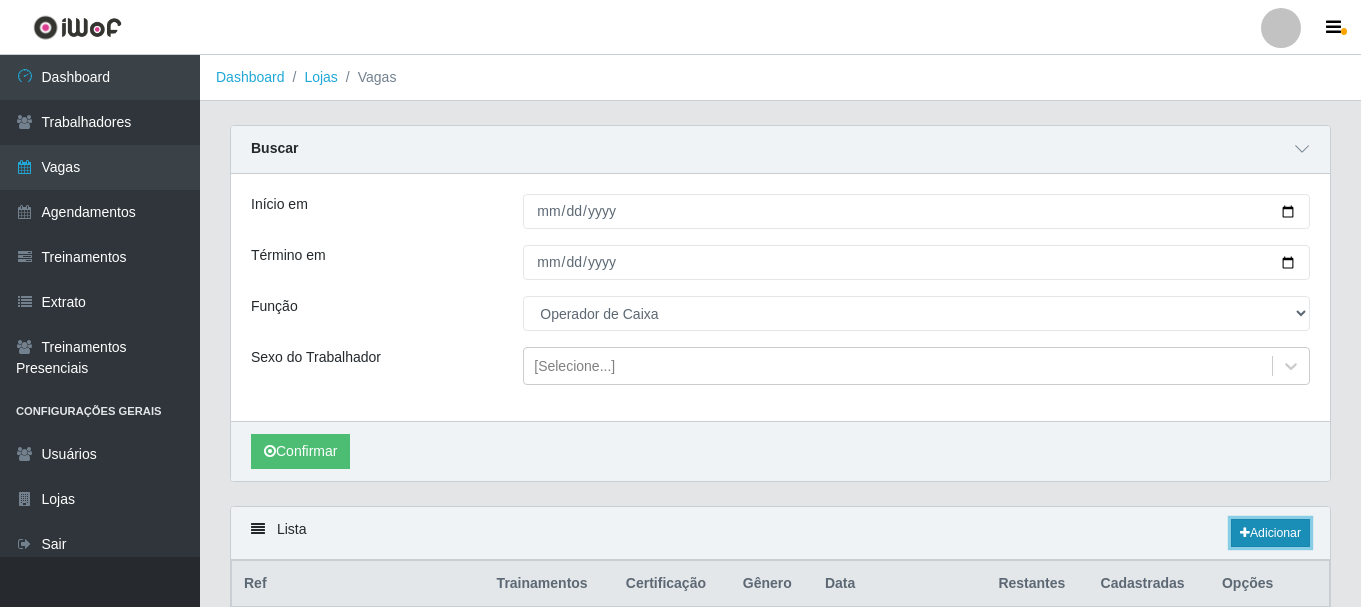 click on "Adicionar" at bounding box center (1270, 533) 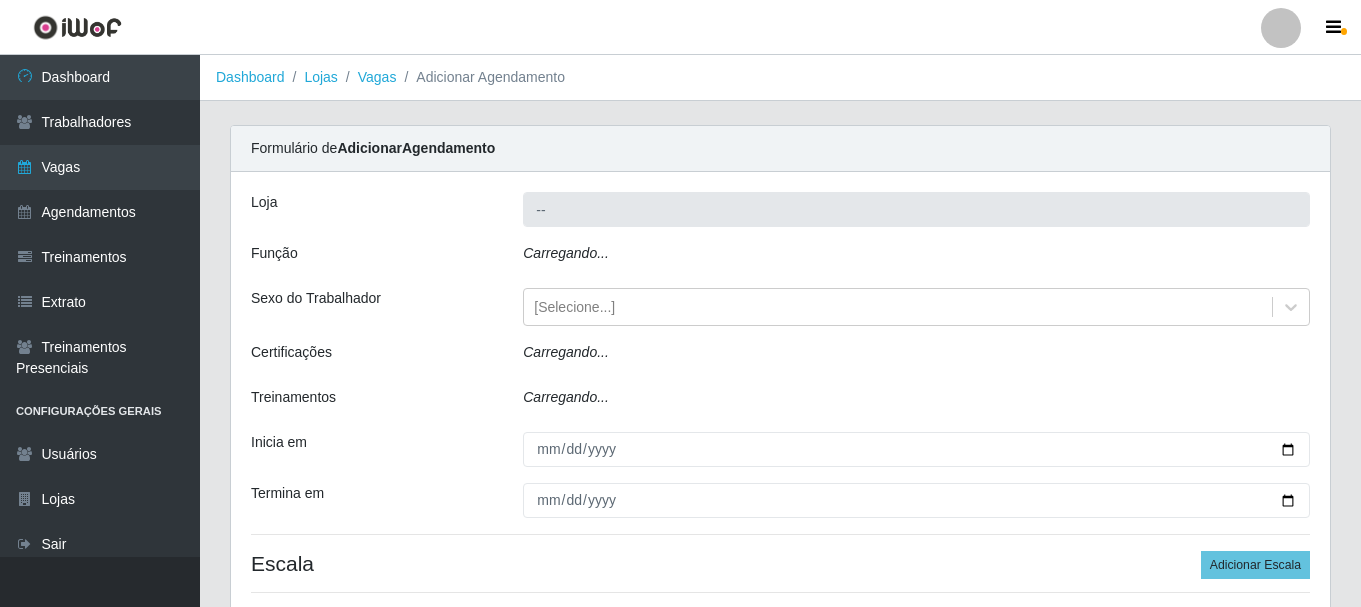 type on "SuperFácil Atacado - Rodoviária" 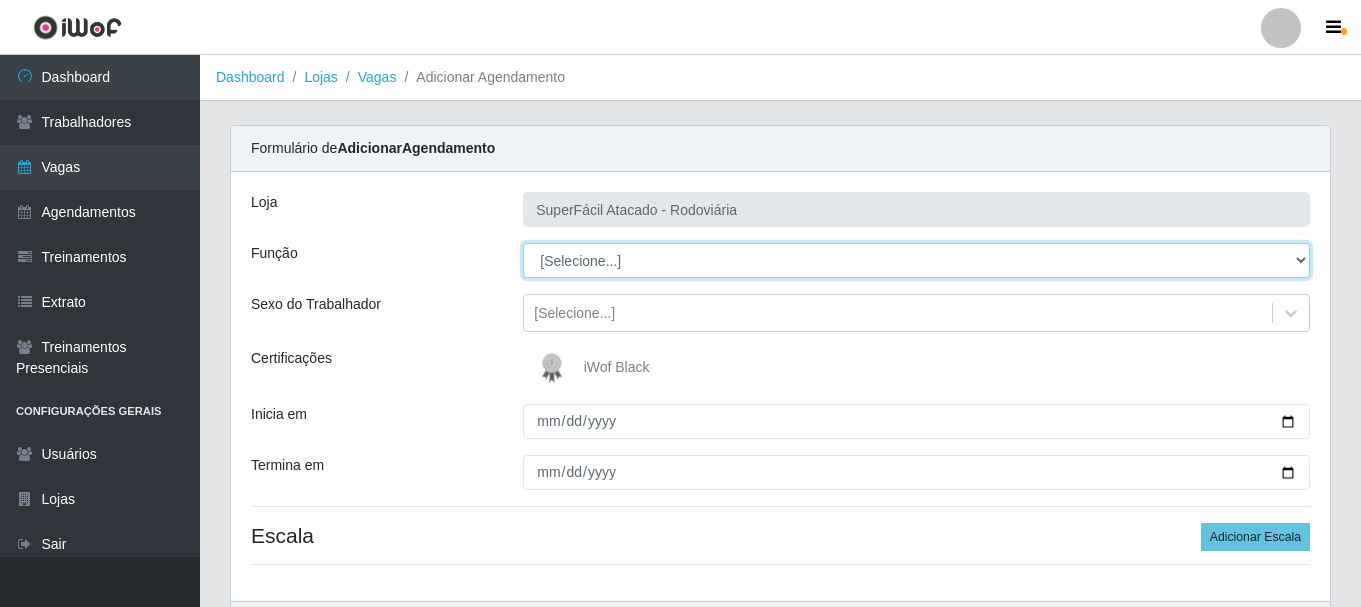 click on "[Selecione...] Embalador Embalador + Embalador ++ Operador de Caixa Operador de Caixa + Operador de Caixa ++ Repositor  Repositor + Repositor ++ Repositor de Hortifruti Repositor de Hortifruti + Repositor de Hortifruti ++" at bounding box center (916, 260) 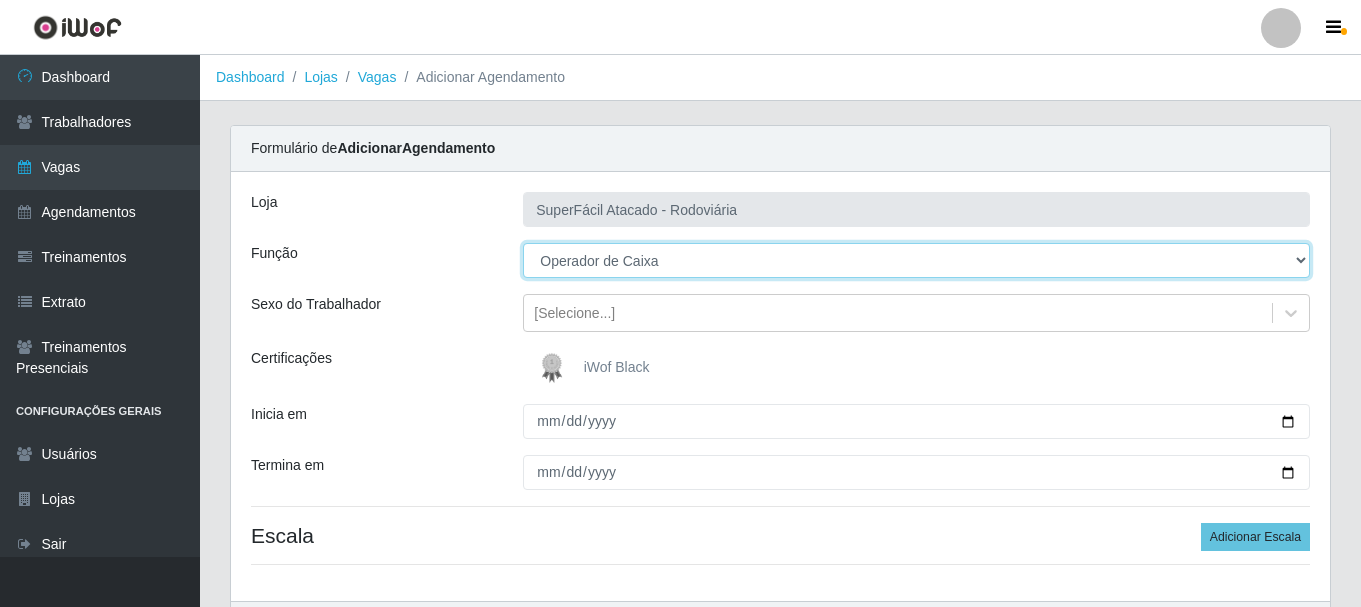 click on "[Selecione...] Embalador Embalador + Embalador ++ Operador de Caixa Operador de Caixa + Operador de Caixa ++ Repositor  Repositor + Repositor ++ Repositor de Hortifruti Repositor de Hortifruti + Repositor de Hortifruti ++" at bounding box center [916, 260] 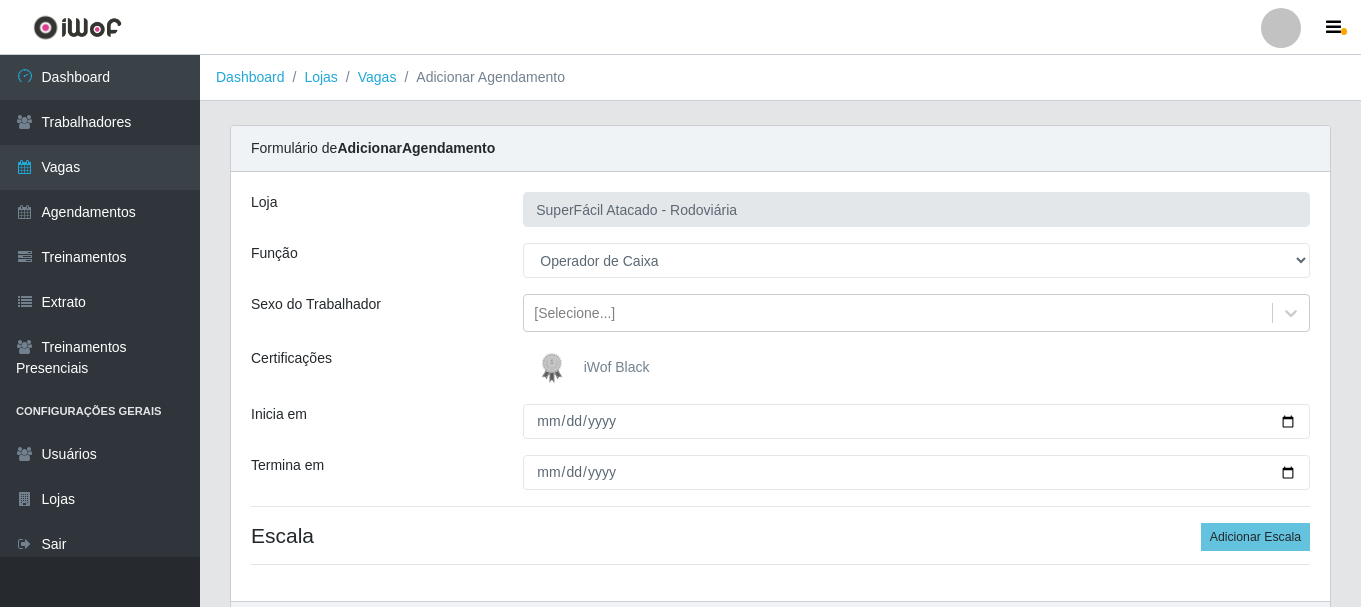 click at bounding box center [556, 368] 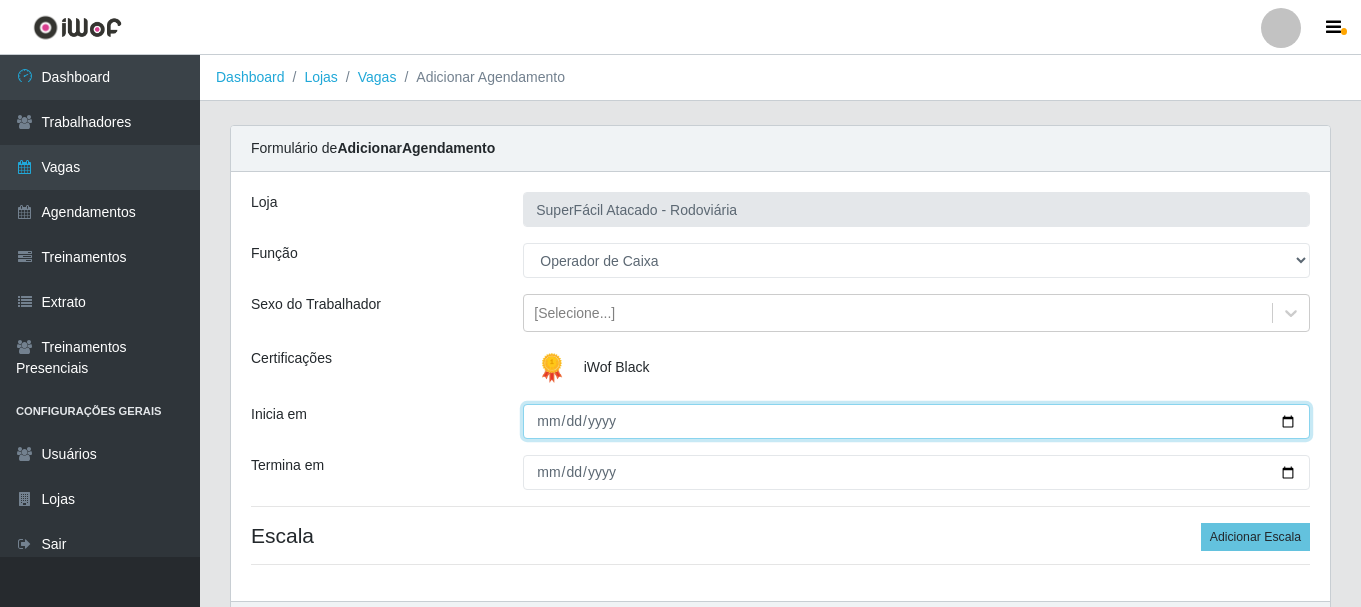 click on "Inicia em" at bounding box center [916, 421] 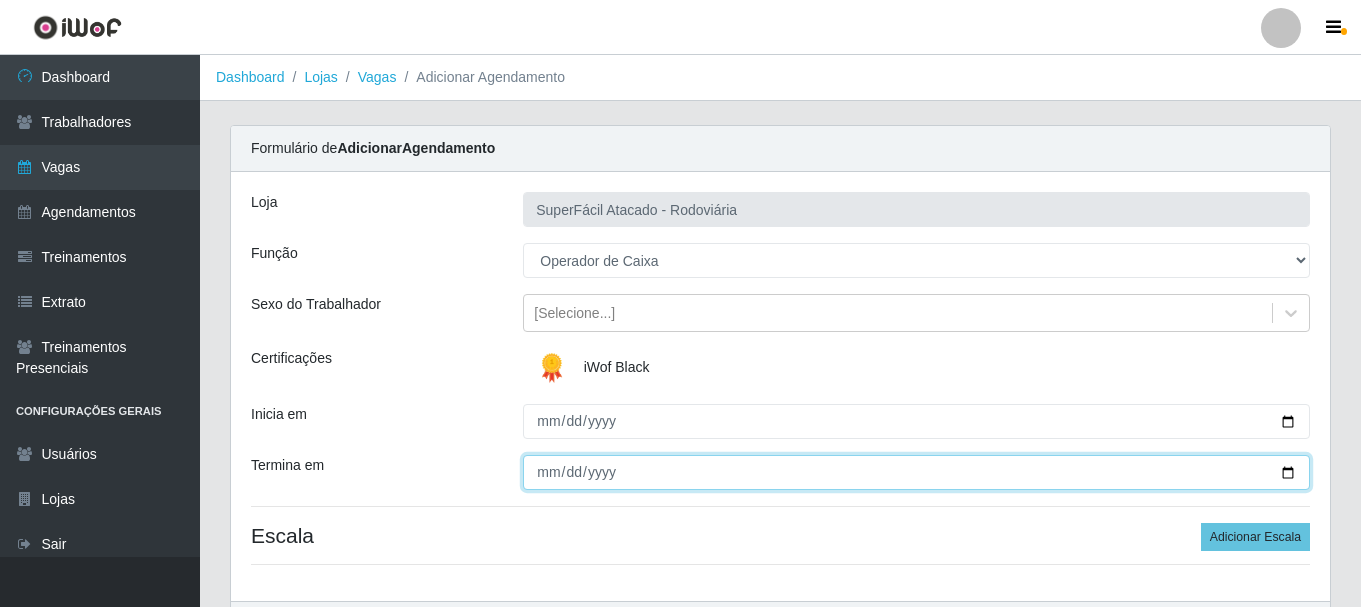 click on "Termina em" at bounding box center [916, 472] 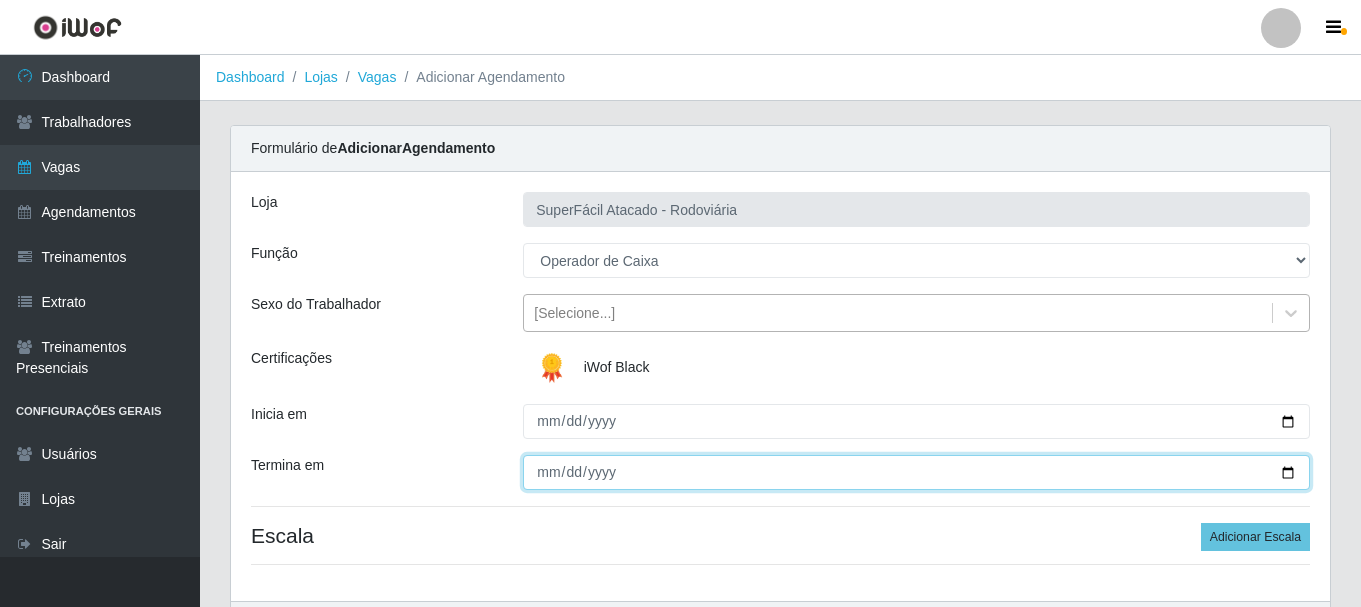 type on "2025-07-11" 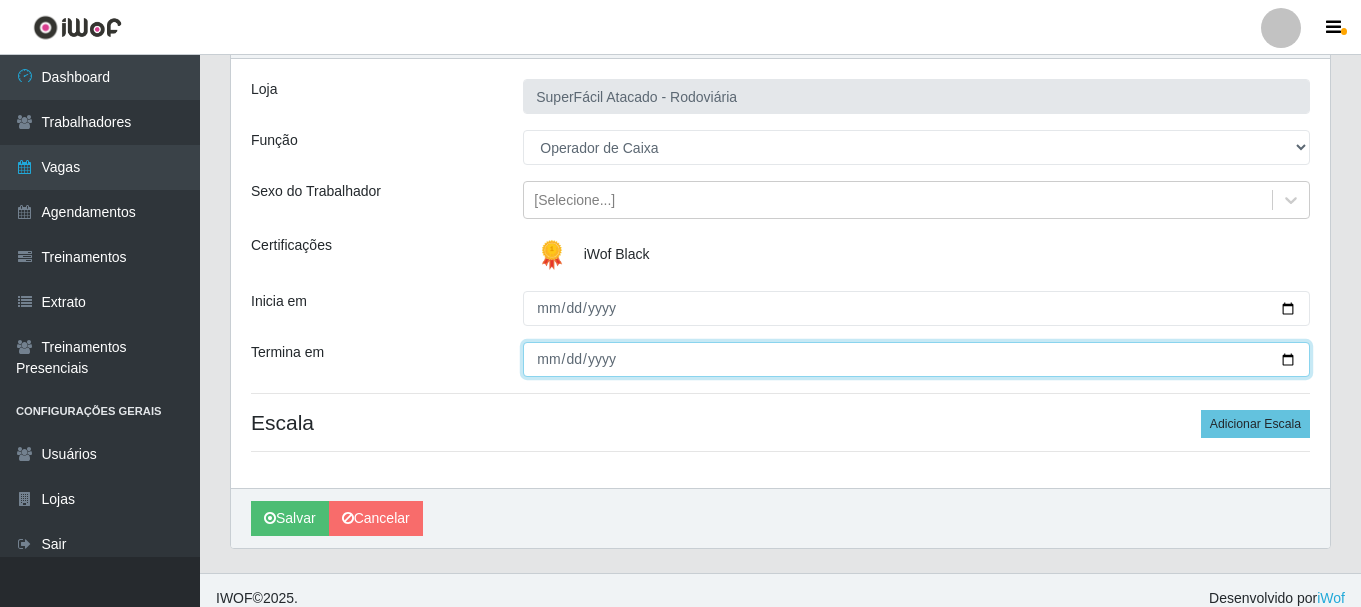 scroll, scrollTop: 129, scrollLeft: 0, axis: vertical 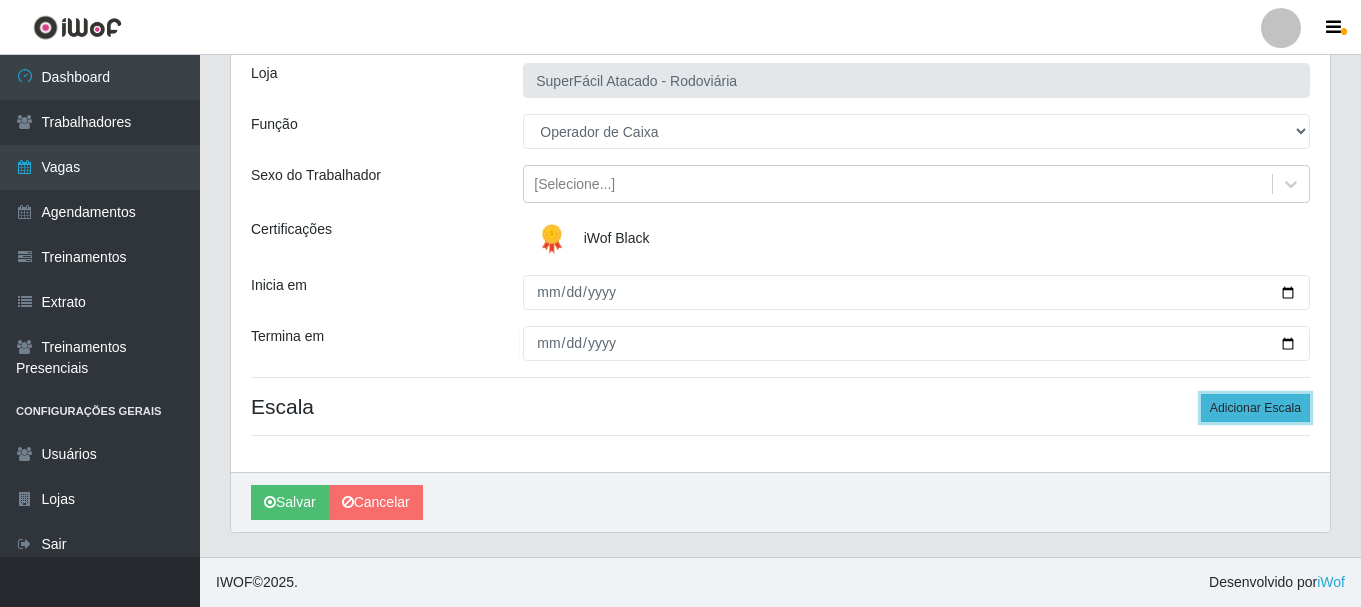 click on "Adicionar Escala" at bounding box center (1255, 408) 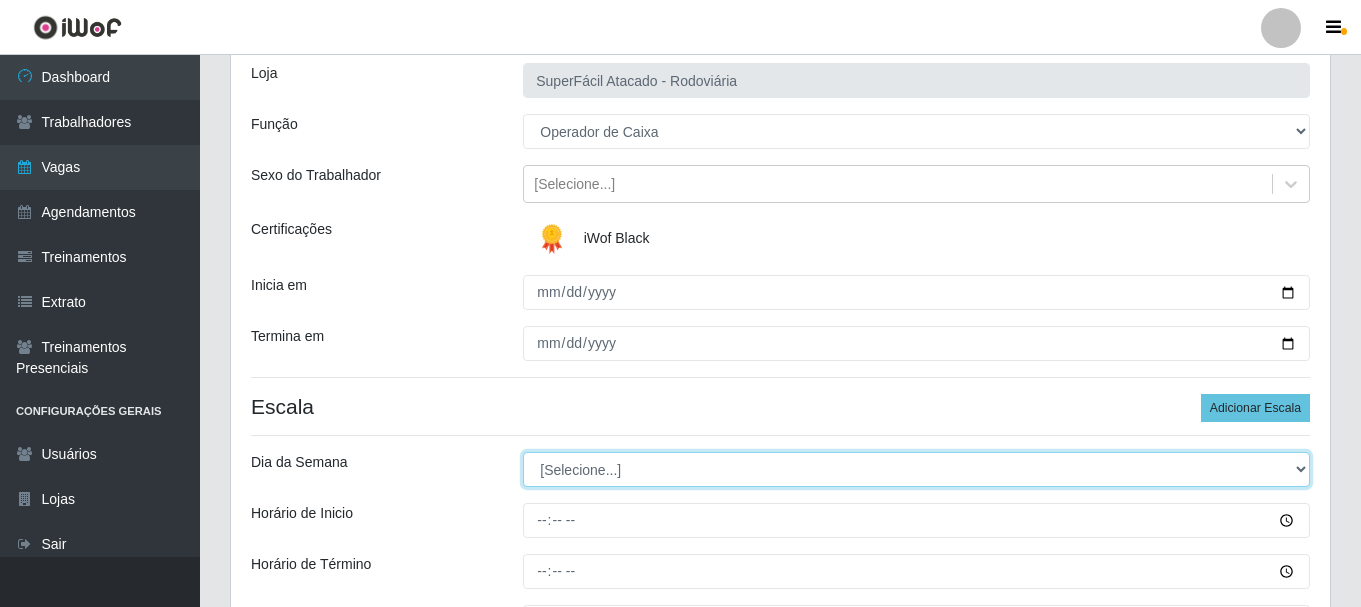 click on "[Selecione...] Segunda Terça Quarta Quinta Sexta Sábado Domingo" at bounding box center (916, 469) 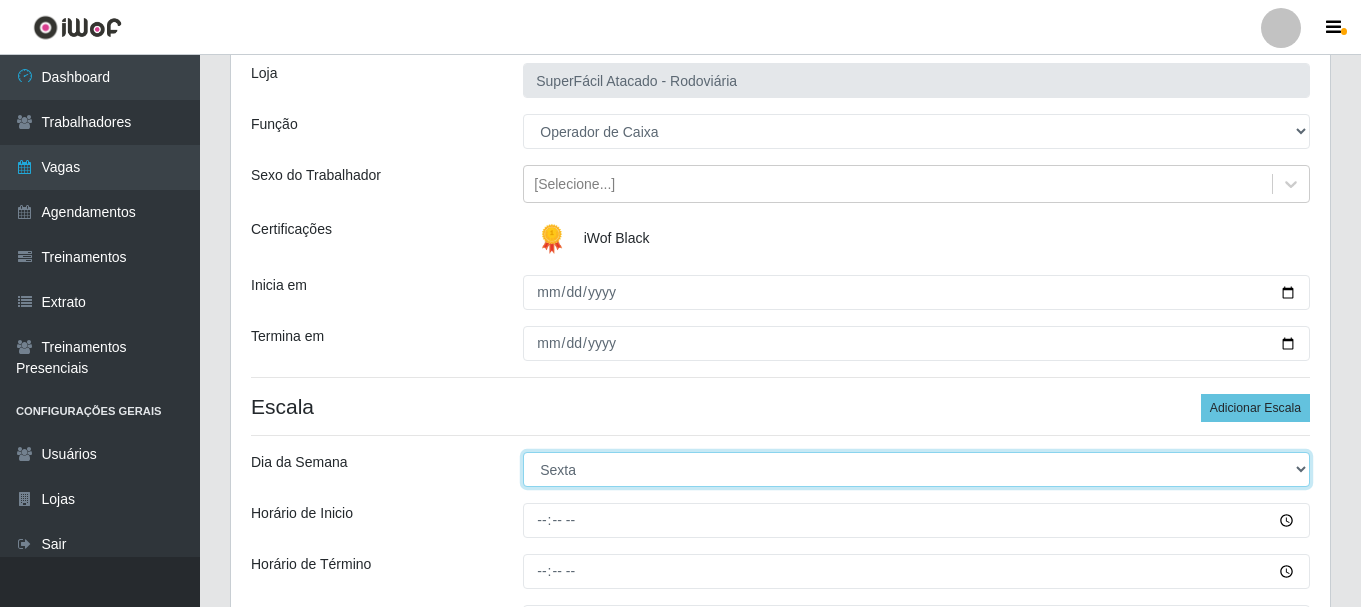 click on "[Selecione...] Segunda Terça Quarta Quinta Sexta Sábado Domingo" at bounding box center [916, 469] 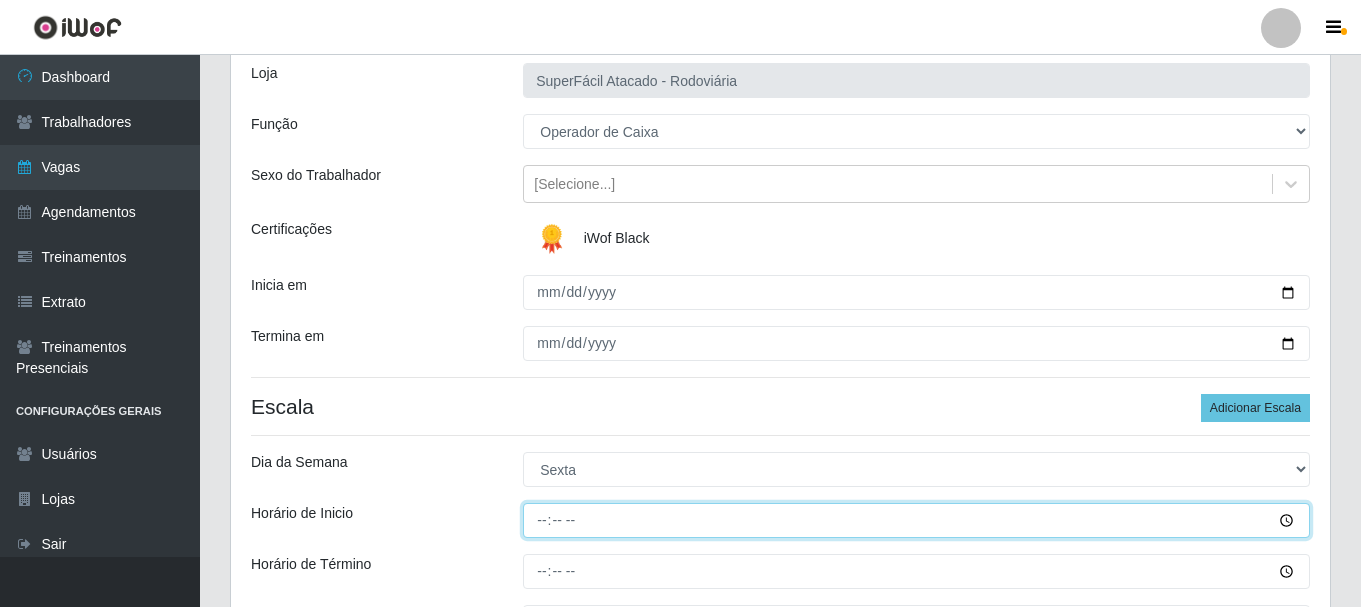 click on "Horário de Inicio" at bounding box center [916, 520] 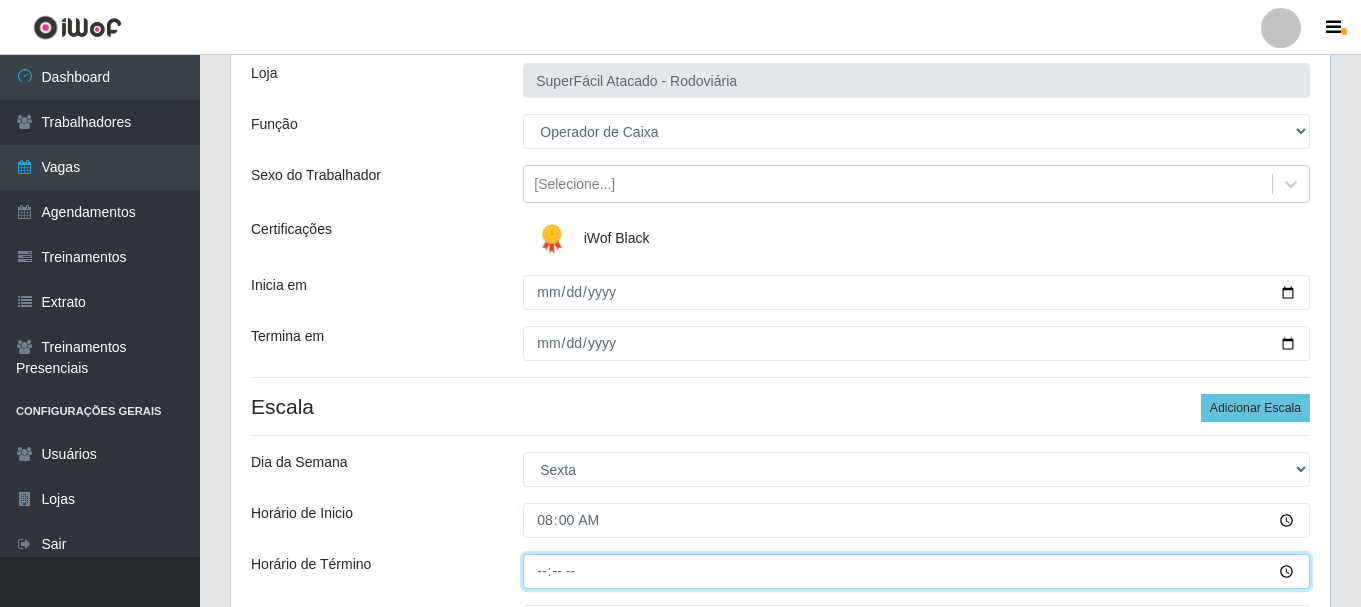 click on "Horário de Término" at bounding box center (916, 571) 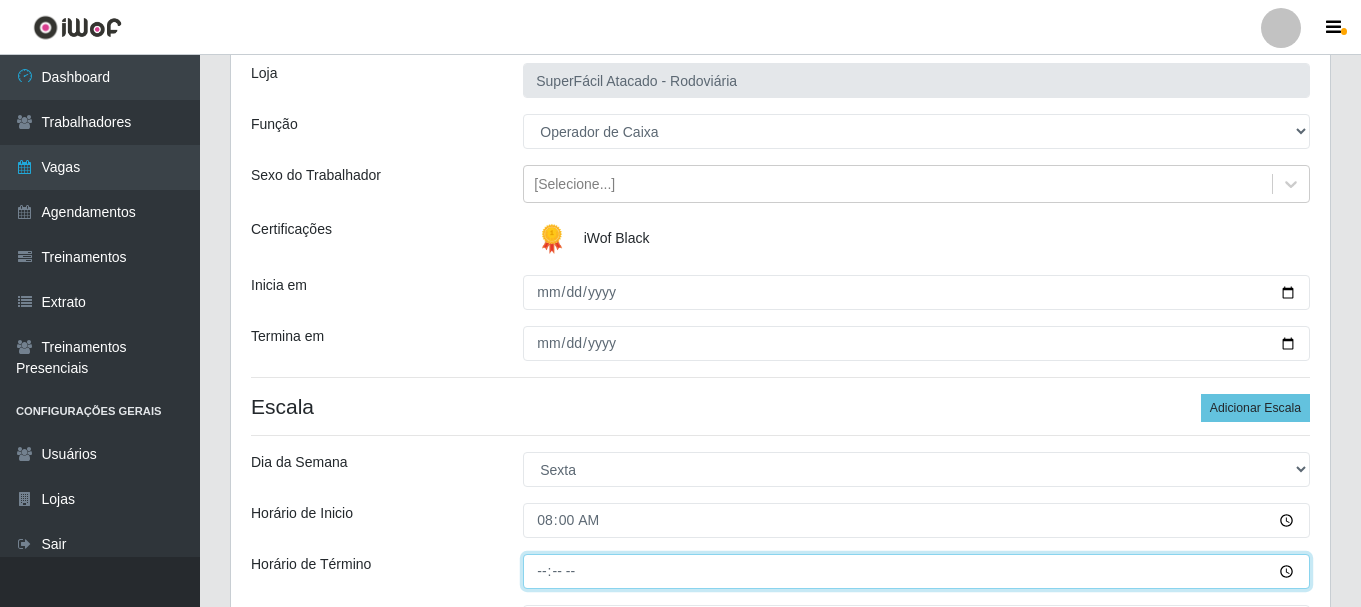 type on "14:00" 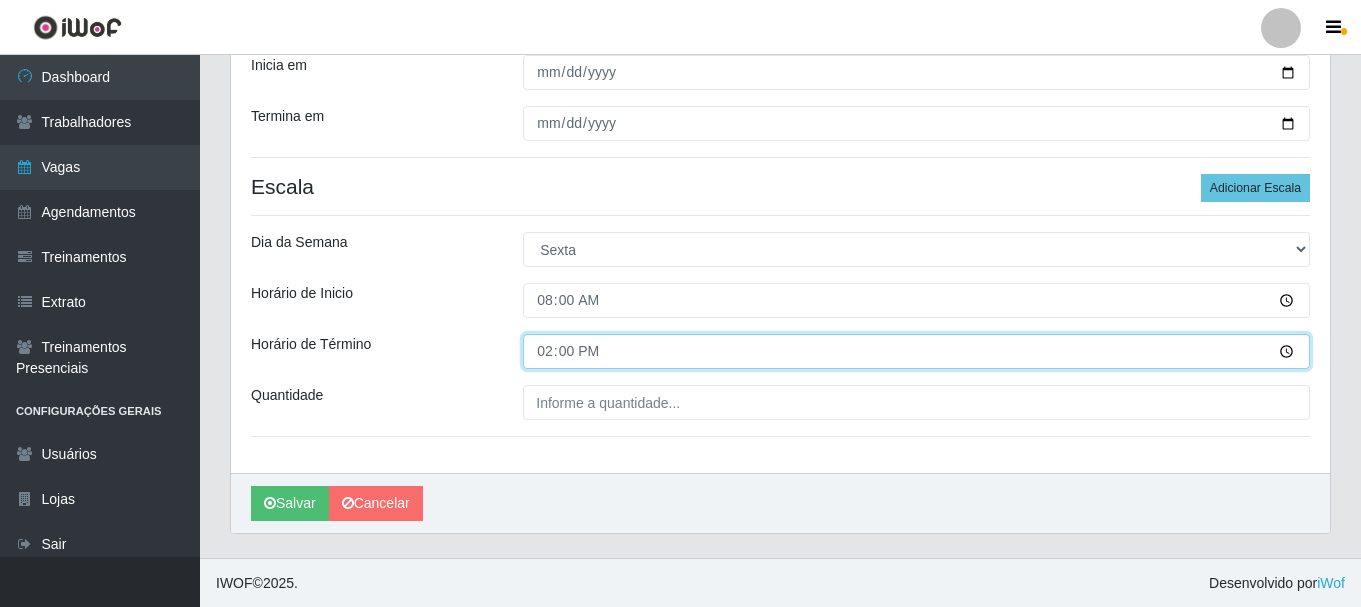 scroll, scrollTop: 350, scrollLeft: 0, axis: vertical 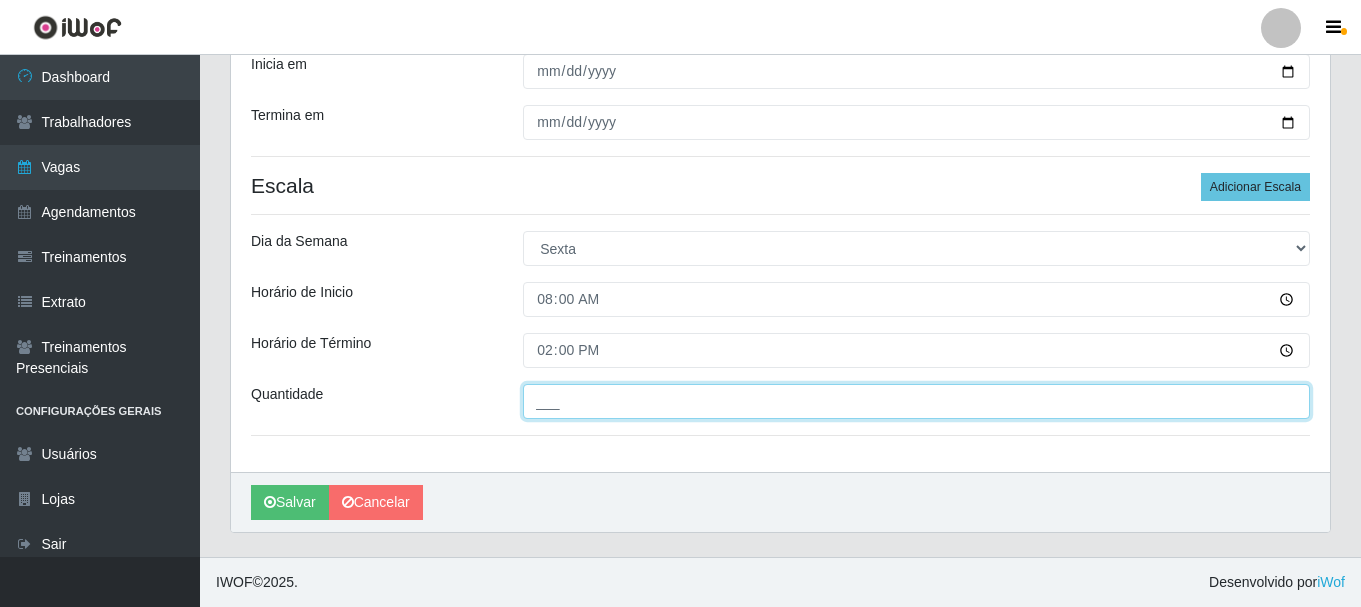 click on "___" at bounding box center (916, 401) 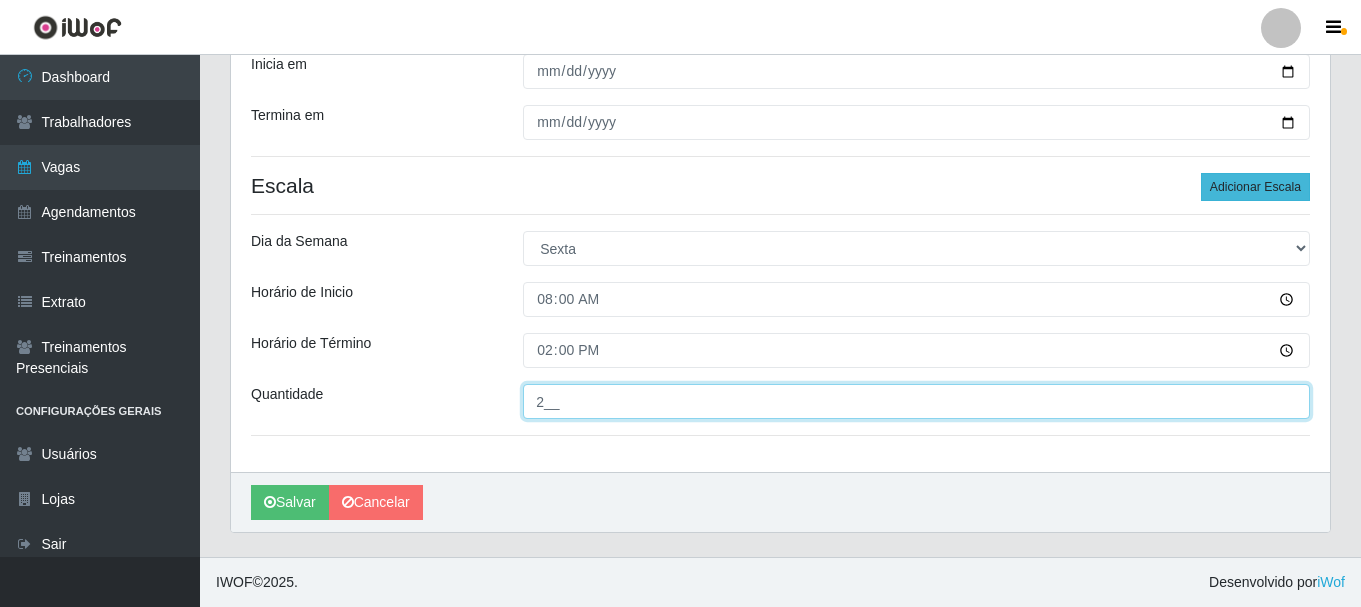 type on "2__" 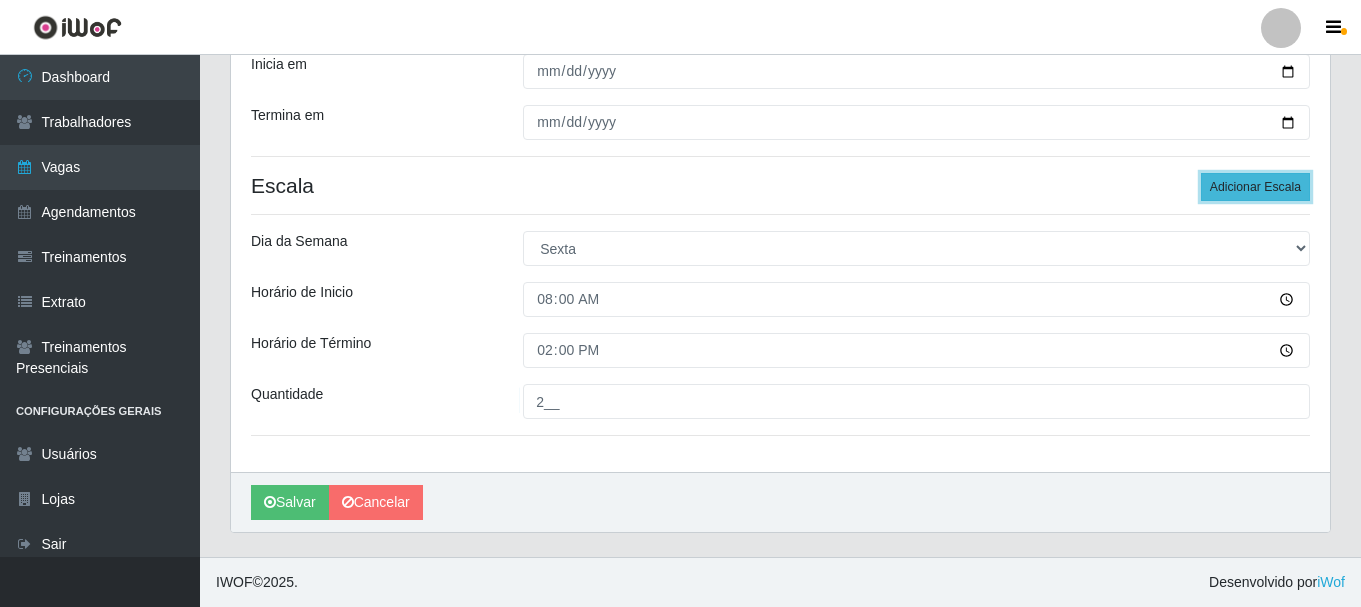 click on "Adicionar Escala" at bounding box center [1255, 187] 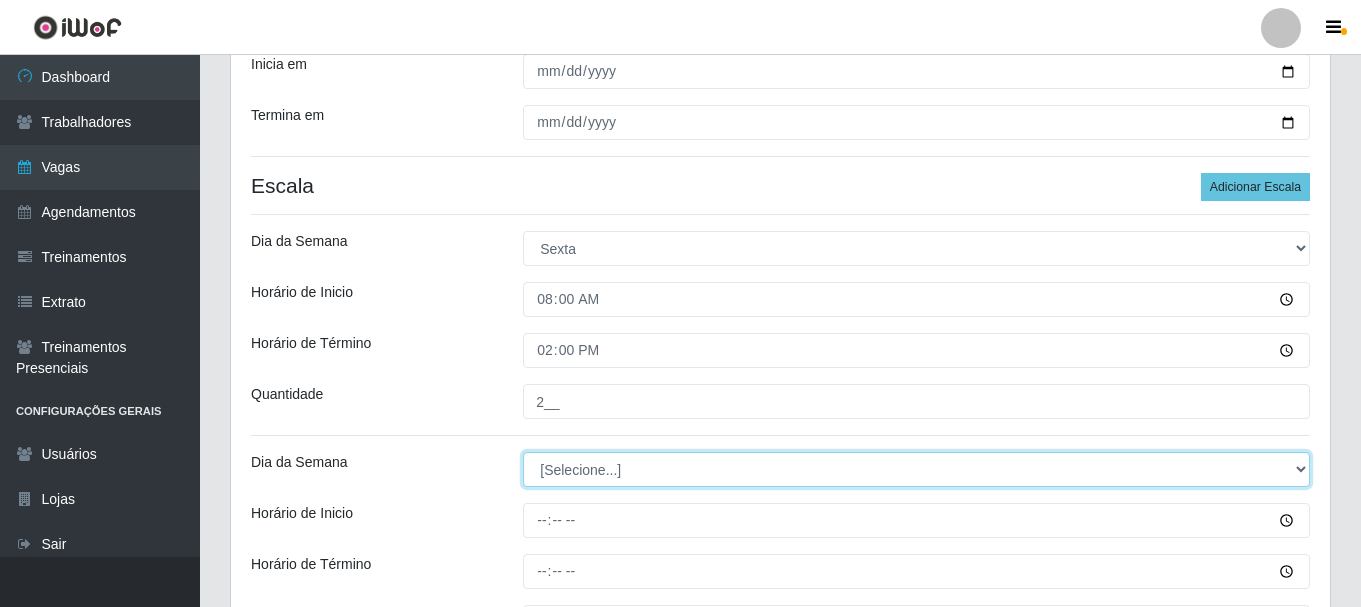 click on "[Selecione...] Segunda Terça Quarta Quinta Sexta Sábado Domingo" at bounding box center (916, 469) 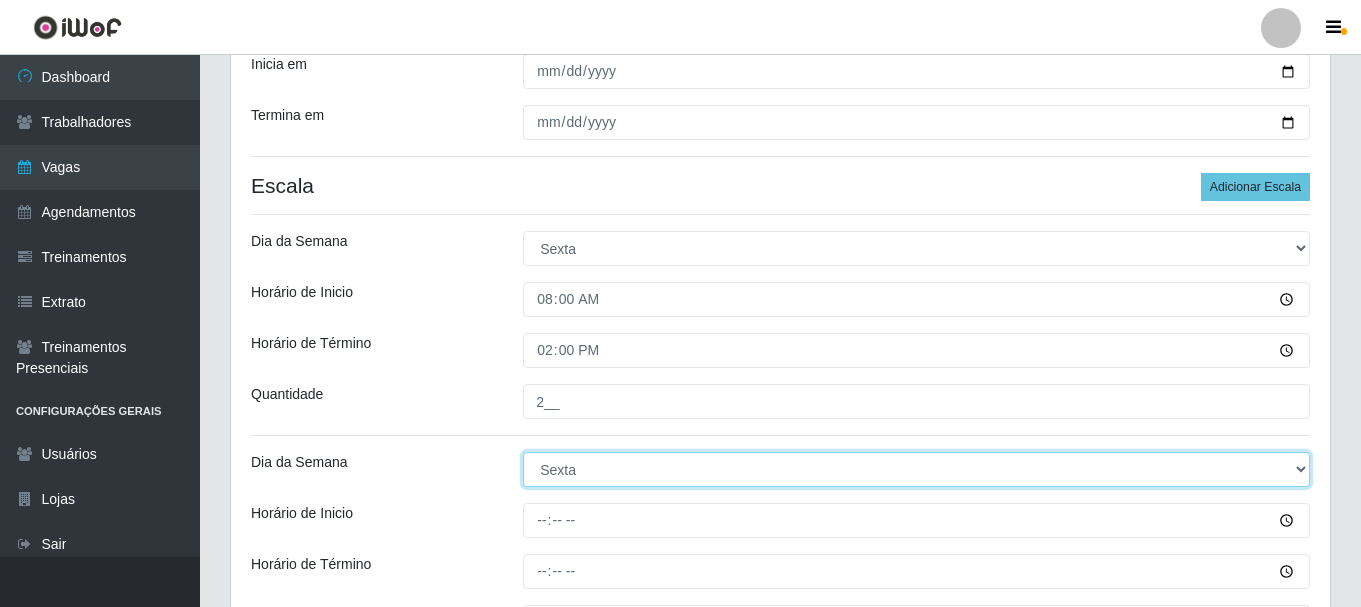 click on "[Selecione...] Segunda Terça Quarta Quinta Sexta Sábado Domingo" at bounding box center [916, 469] 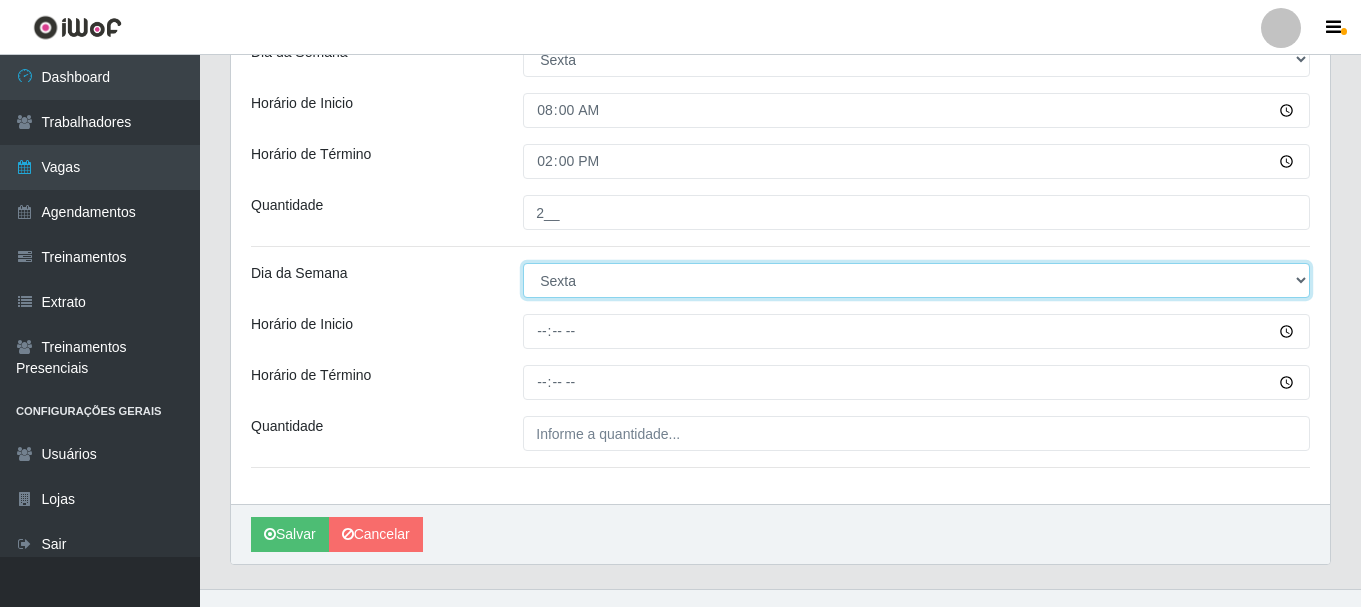 scroll, scrollTop: 550, scrollLeft: 0, axis: vertical 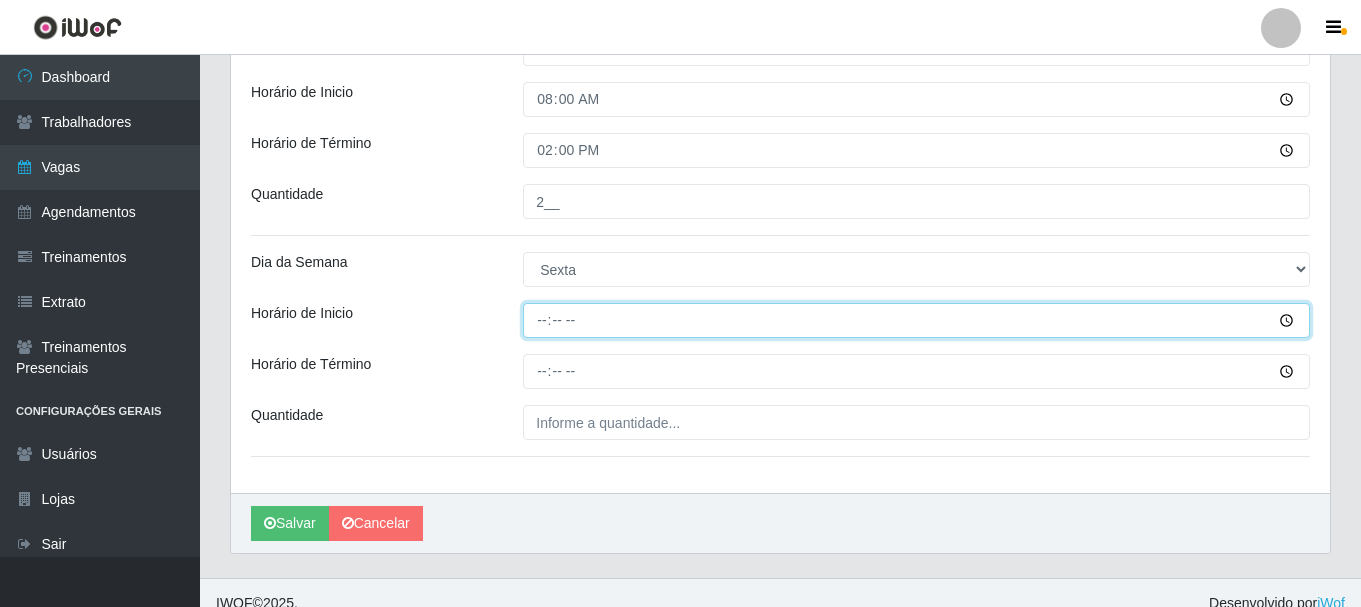 click on "Horário de Inicio" at bounding box center (916, 320) 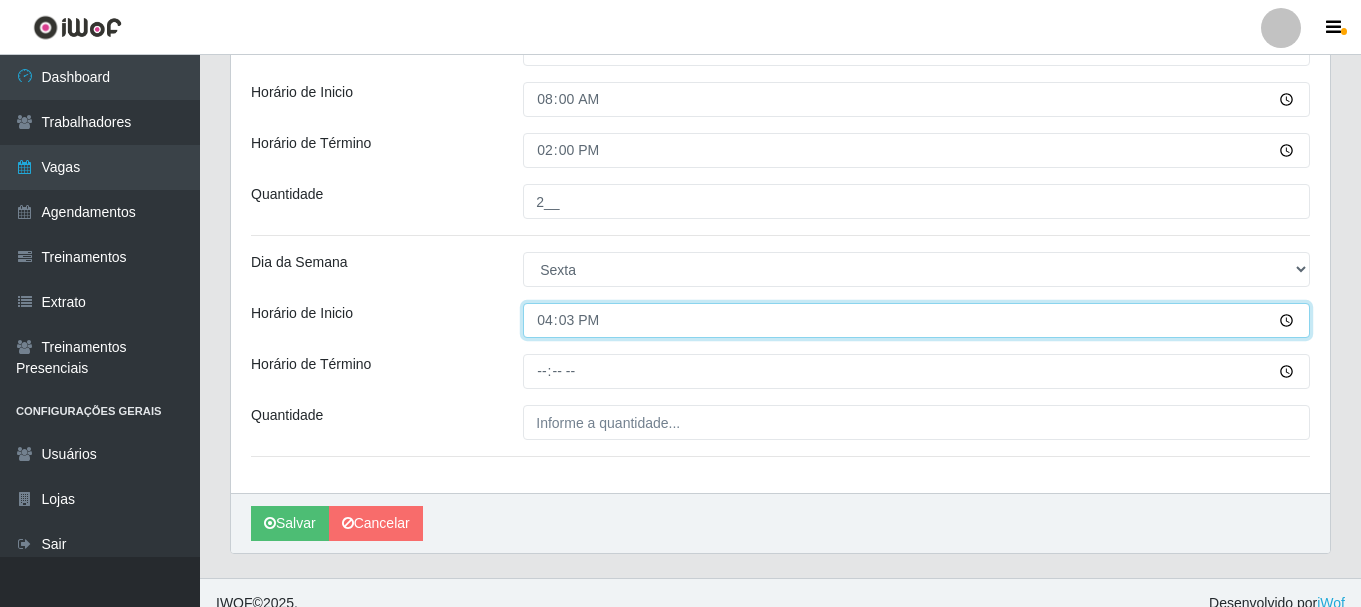 type on "16:30" 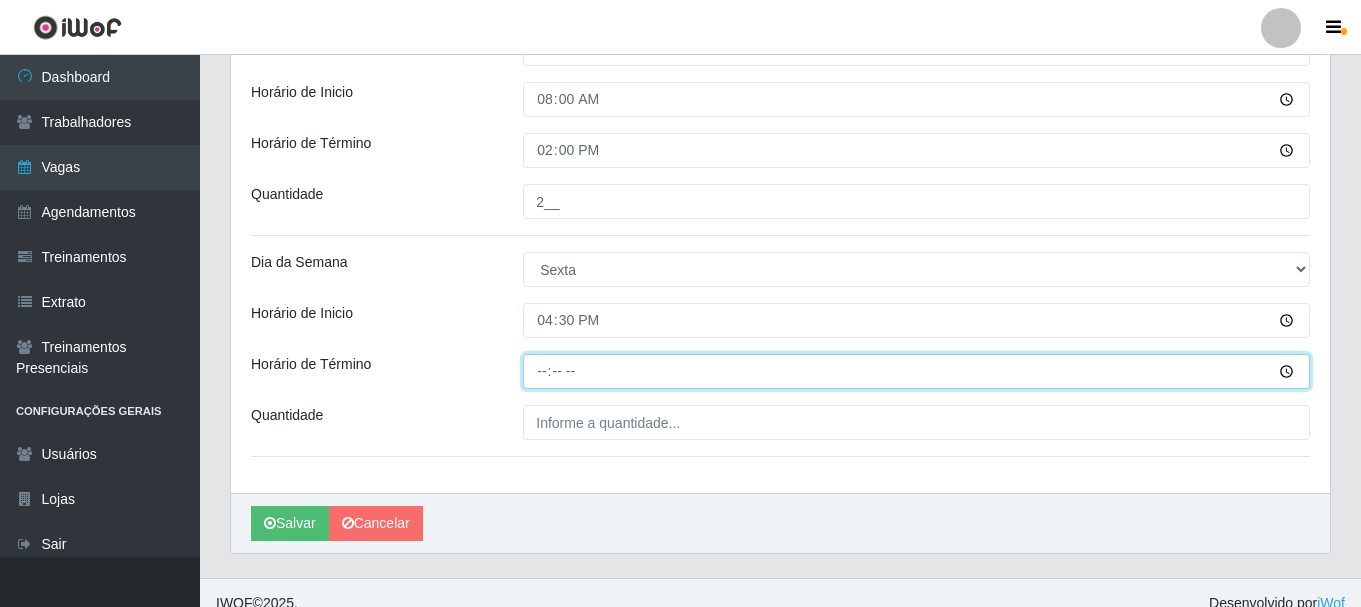 click on "Horário de Término" at bounding box center (916, 371) 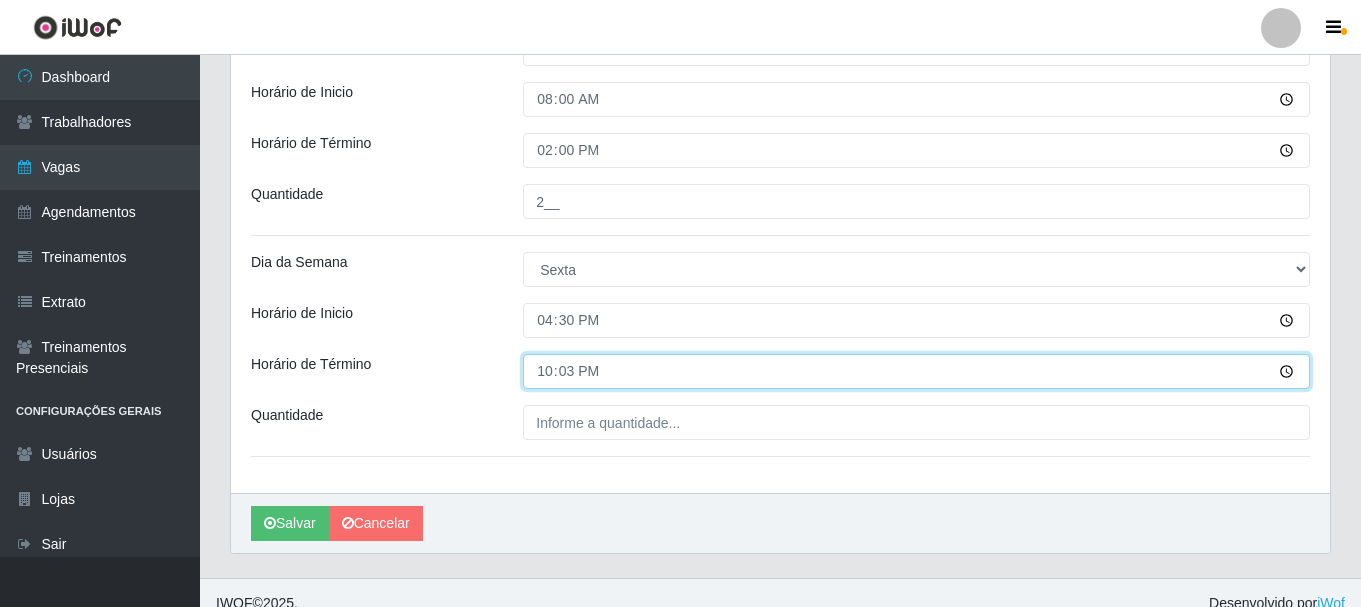 type on "22:30" 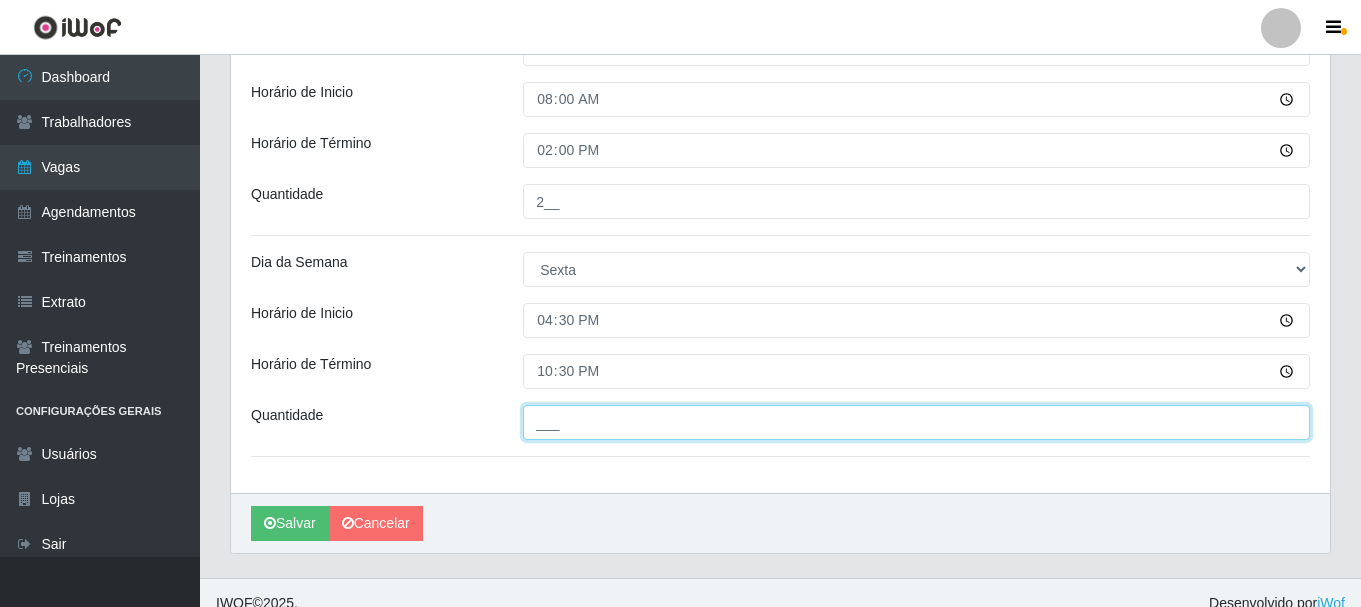 click on "___" at bounding box center (916, 422) 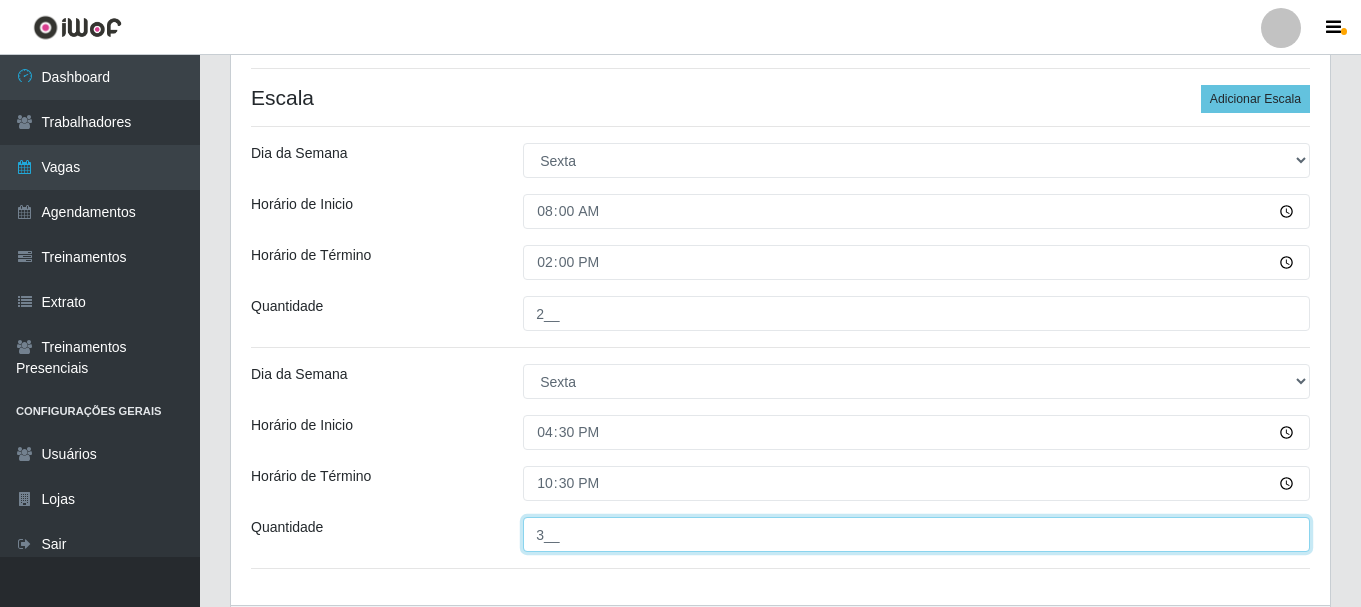 scroll, scrollTop: 571, scrollLeft: 0, axis: vertical 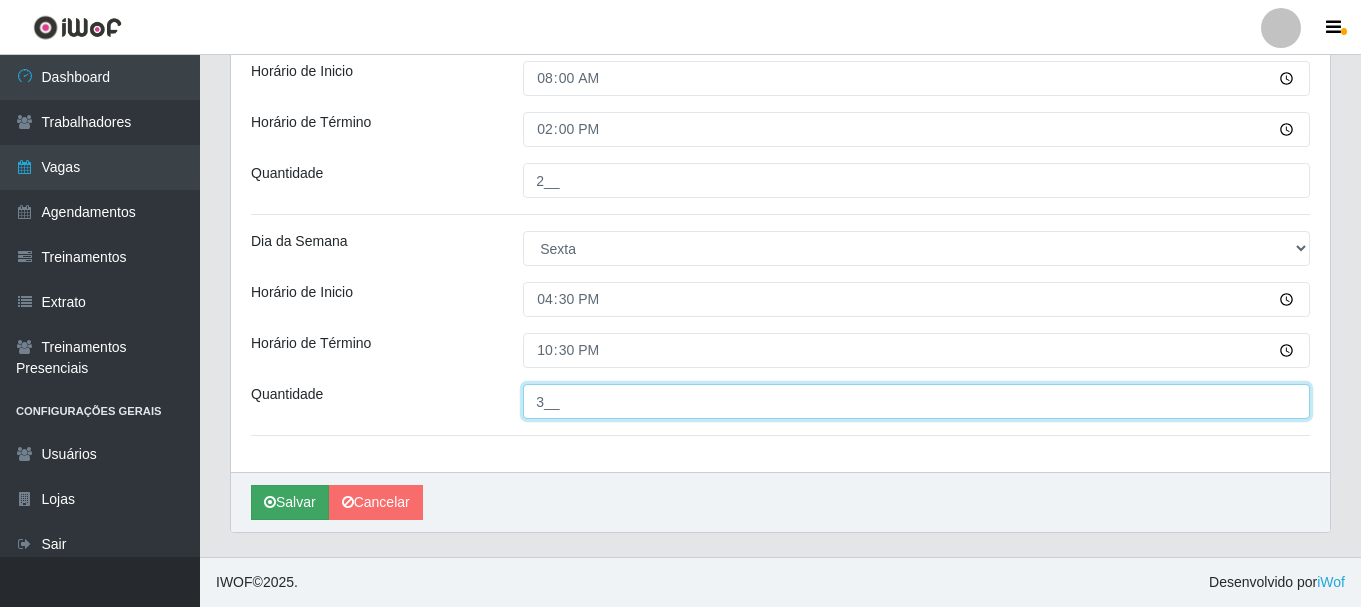 type on "3__" 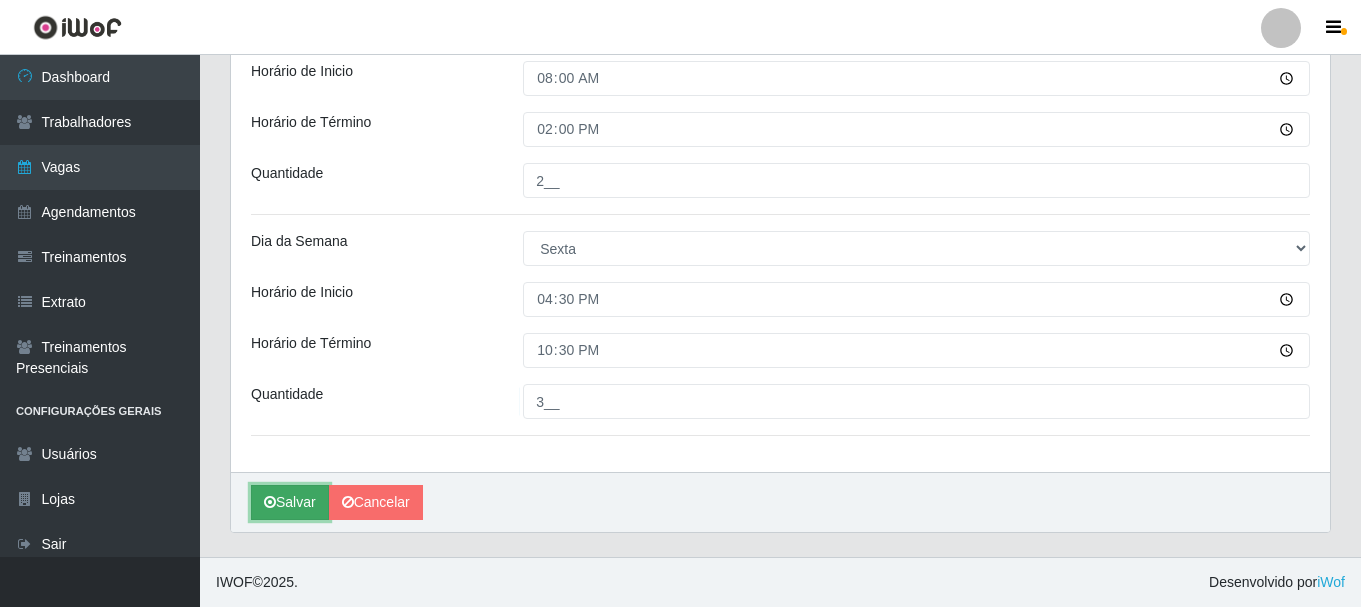 click on "Salvar" at bounding box center [290, 502] 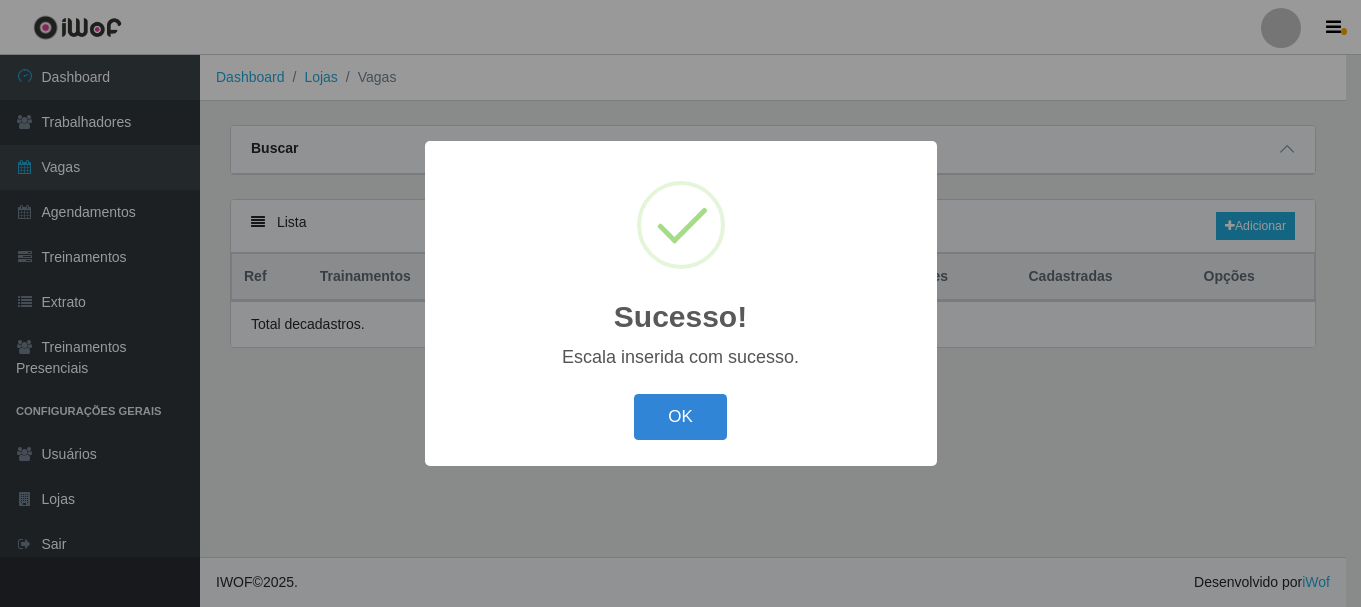 scroll, scrollTop: 0, scrollLeft: 0, axis: both 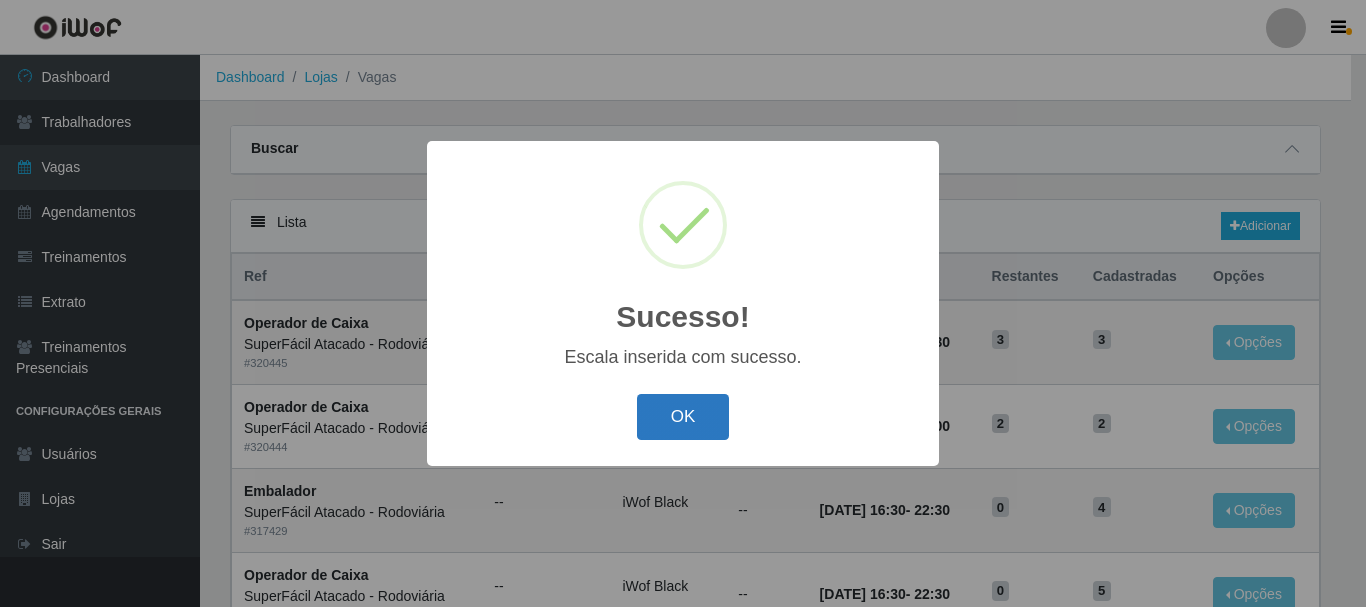 click on "OK" at bounding box center (683, 417) 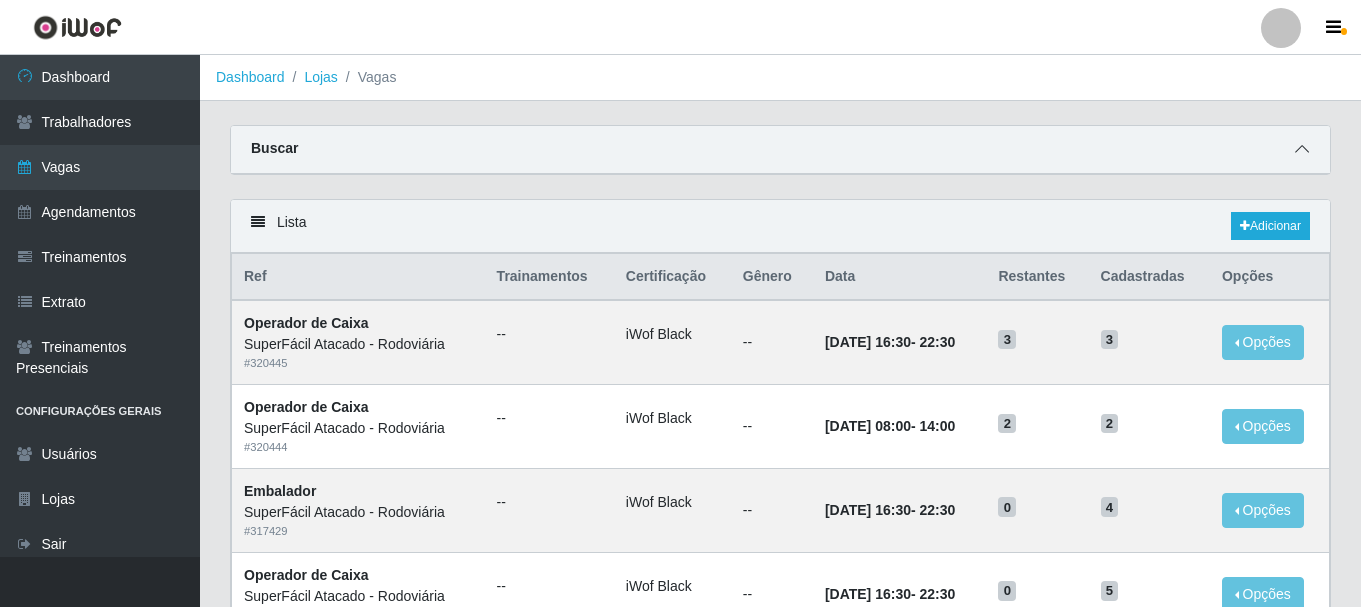 click at bounding box center (1302, 149) 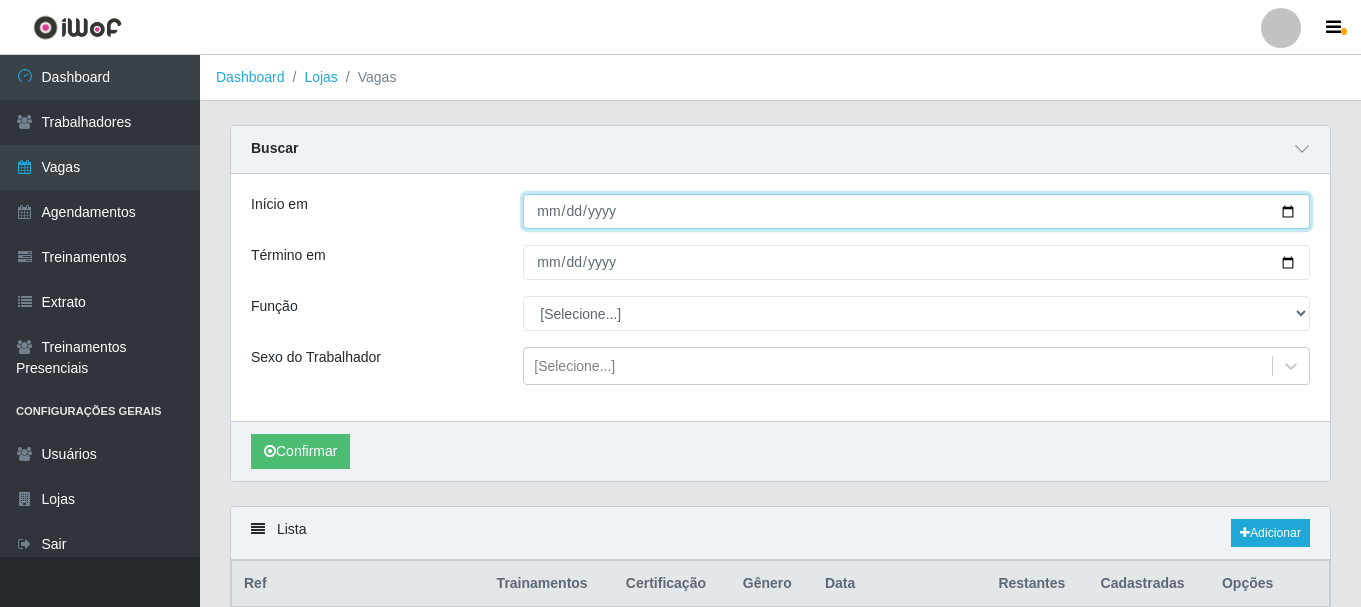 click on "Início em" at bounding box center [916, 211] 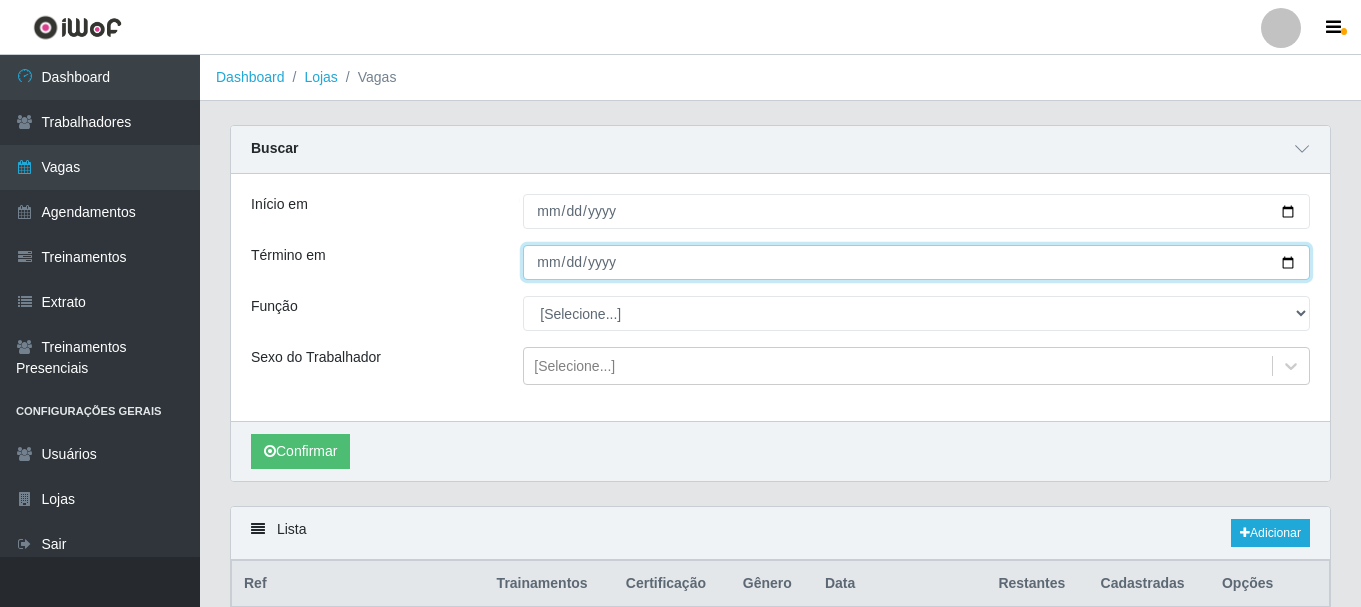 click on "Término em" at bounding box center (916, 262) 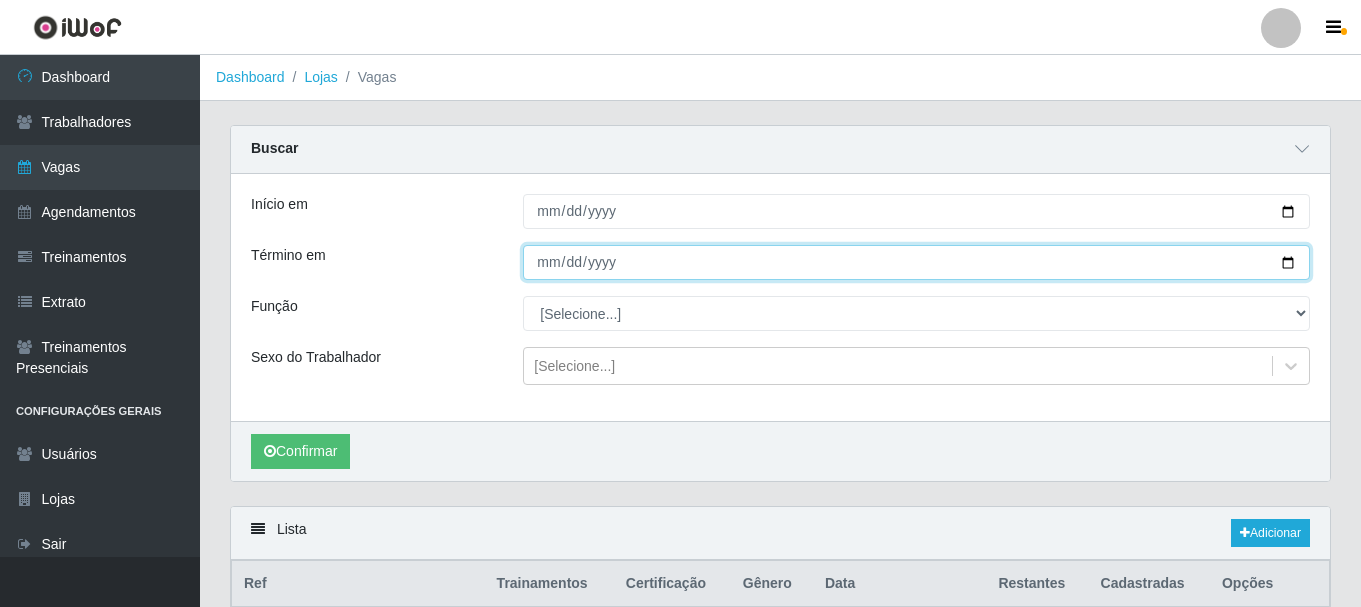 type on "2025-07-11" 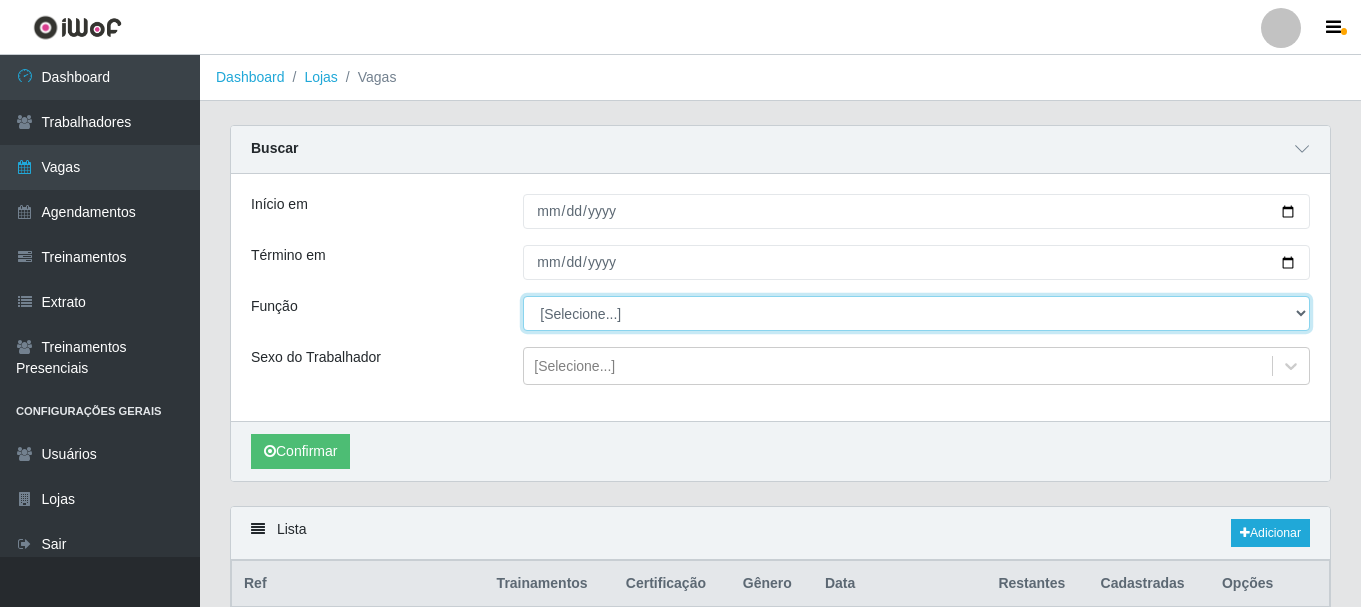 click on "[Selecione...] Embalador Embalador + Embalador ++ Operador de Caixa Operador de Caixa + Operador de Caixa ++ Repositor  Repositor + Repositor ++ Repositor de Hortifruti Repositor de Hortifruti + Repositor de Hortifruti ++" at bounding box center (916, 313) 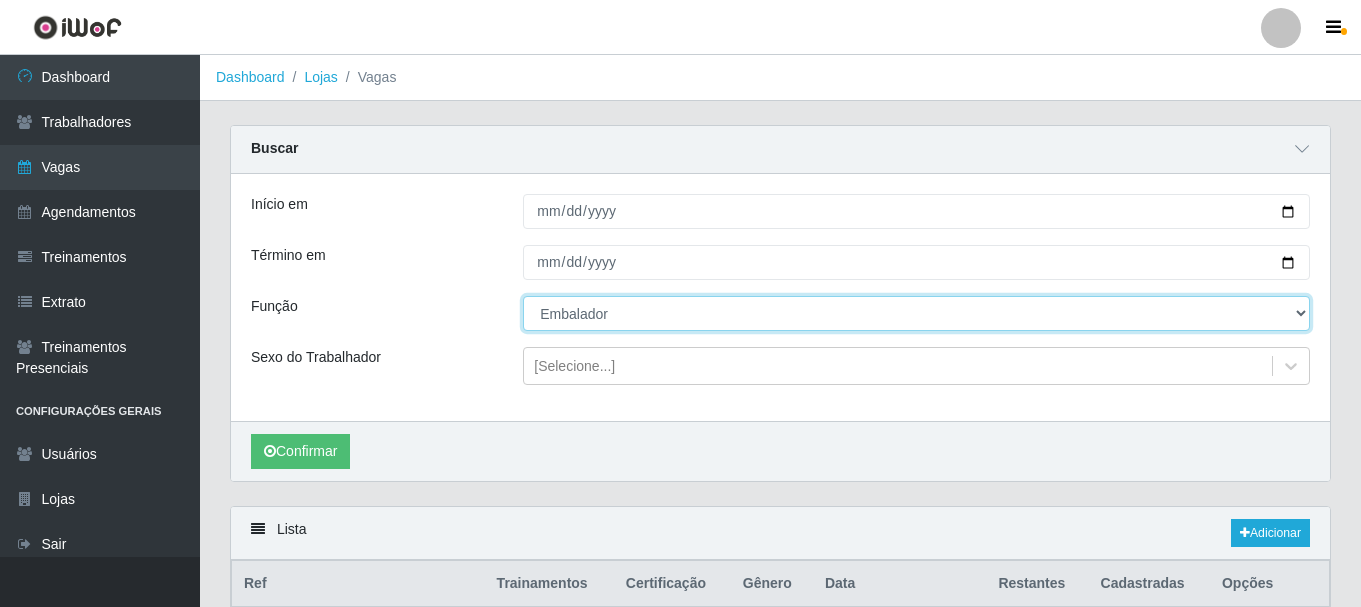 click on "[Selecione...] Embalador Embalador + Embalador ++ Operador de Caixa Operador de Caixa + Operador de Caixa ++ Repositor  Repositor + Repositor ++ Repositor de Hortifruti Repositor de Hortifruti + Repositor de Hortifruti ++" at bounding box center (916, 313) 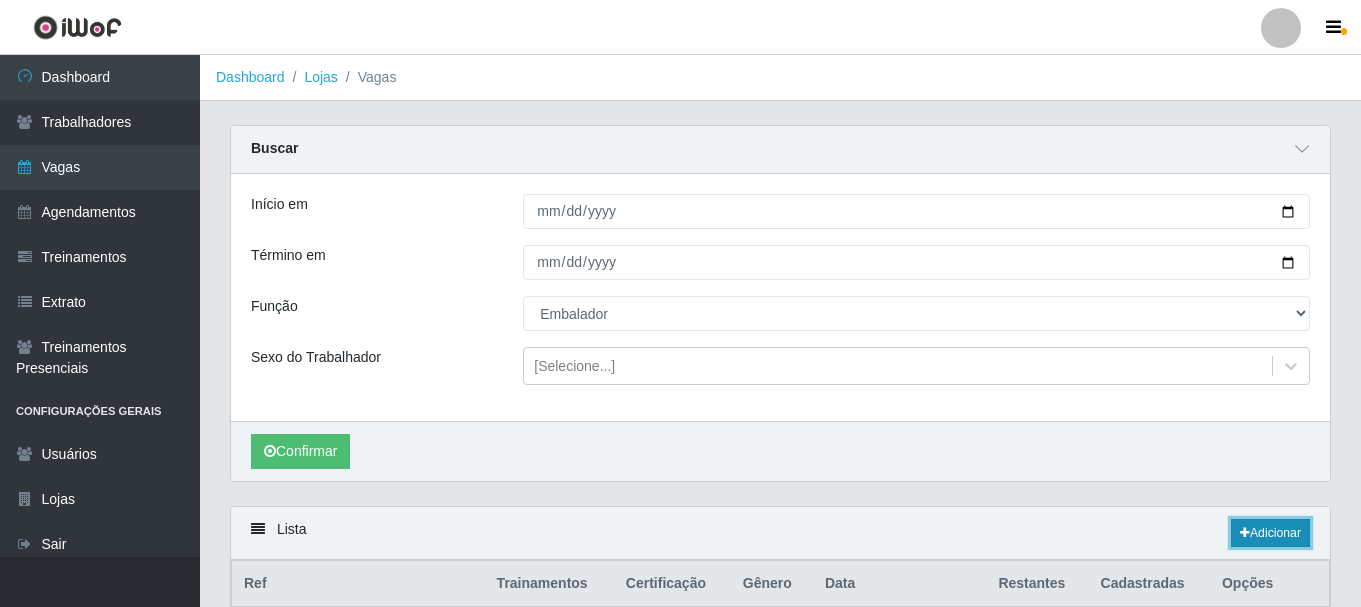 click on "Adicionar" at bounding box center (1270, 533) 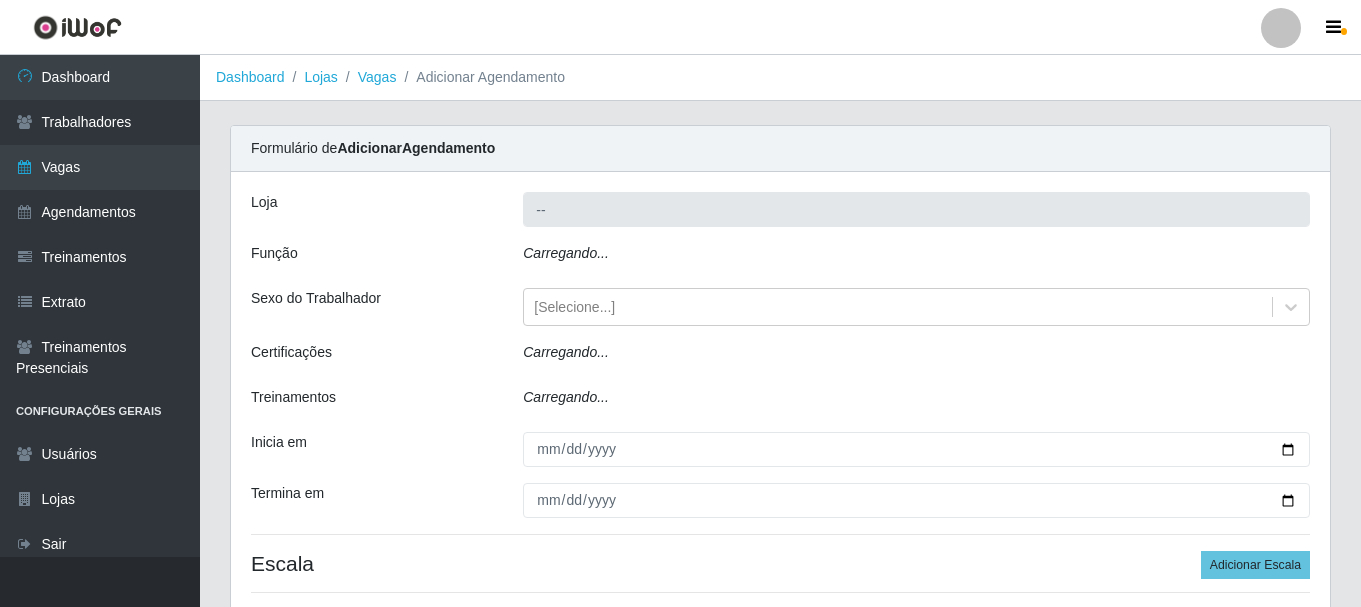 type on "SuperFácil Atacado - Rodoviária" 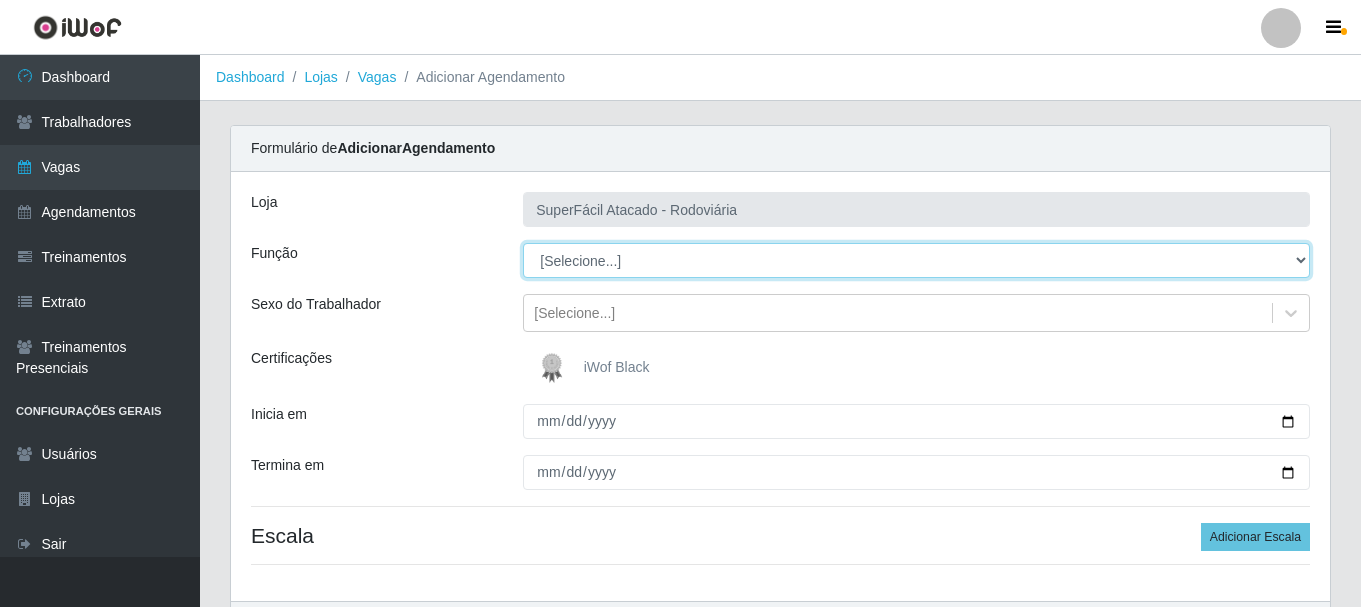 click on "[Selecione...] Embalador Embalador + Embalador ++ Operador de Caixa Operador de Caixa + Operador de Caixa ++ Repositor  Repositor + Repositor ++ Repositor de Hortifruti Repositor de Hortifruti + Repositor de Hortifruti ++" at bounding box center [916, 260] 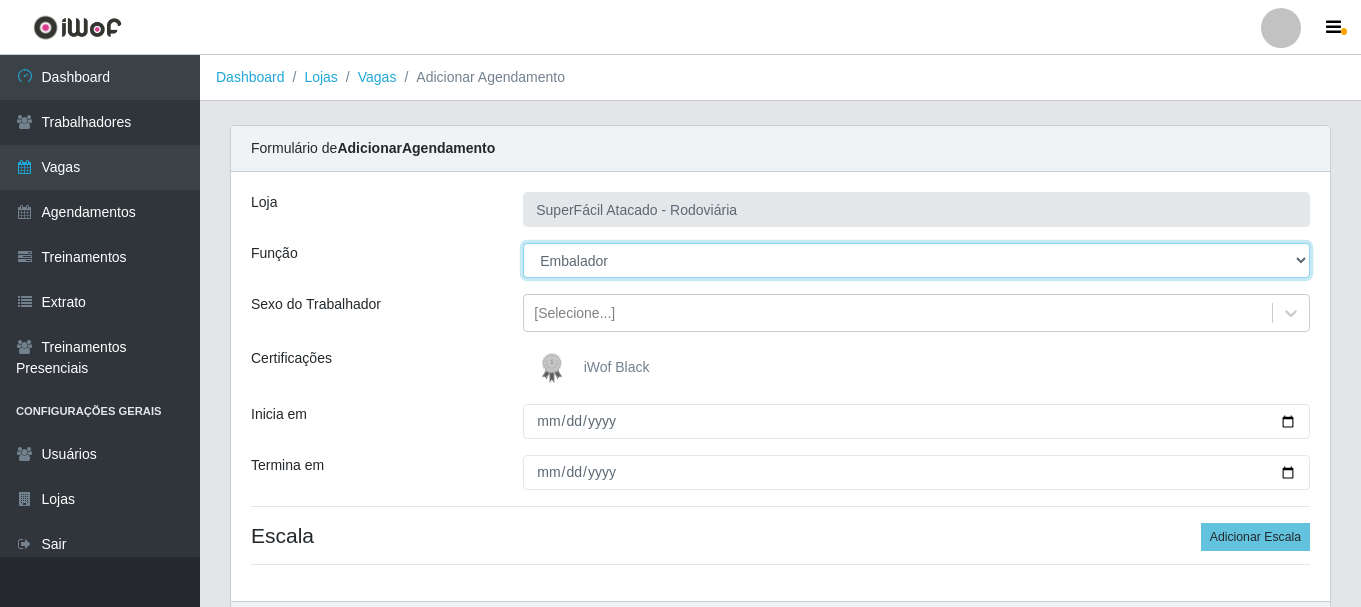 click on "[Selecione...] Embalador Embalador + Embalador ++ Operador de Caixa Operador de Caixa + Operador de Caixa ++ Repositor  Repositor + Repositor ++ Repositor de Hortifruti Repositor de Hortifruti + Repositor de Hortifruti ++" at bounding box center (916, 260) 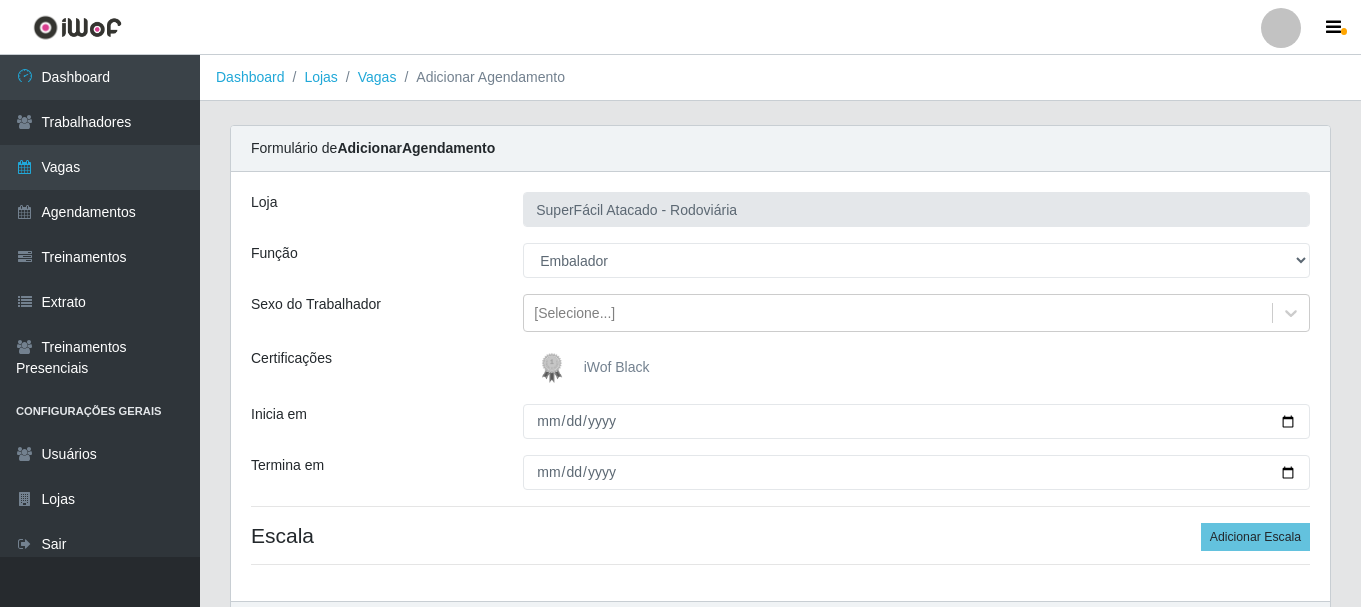 click at bounding box center [556, 368] 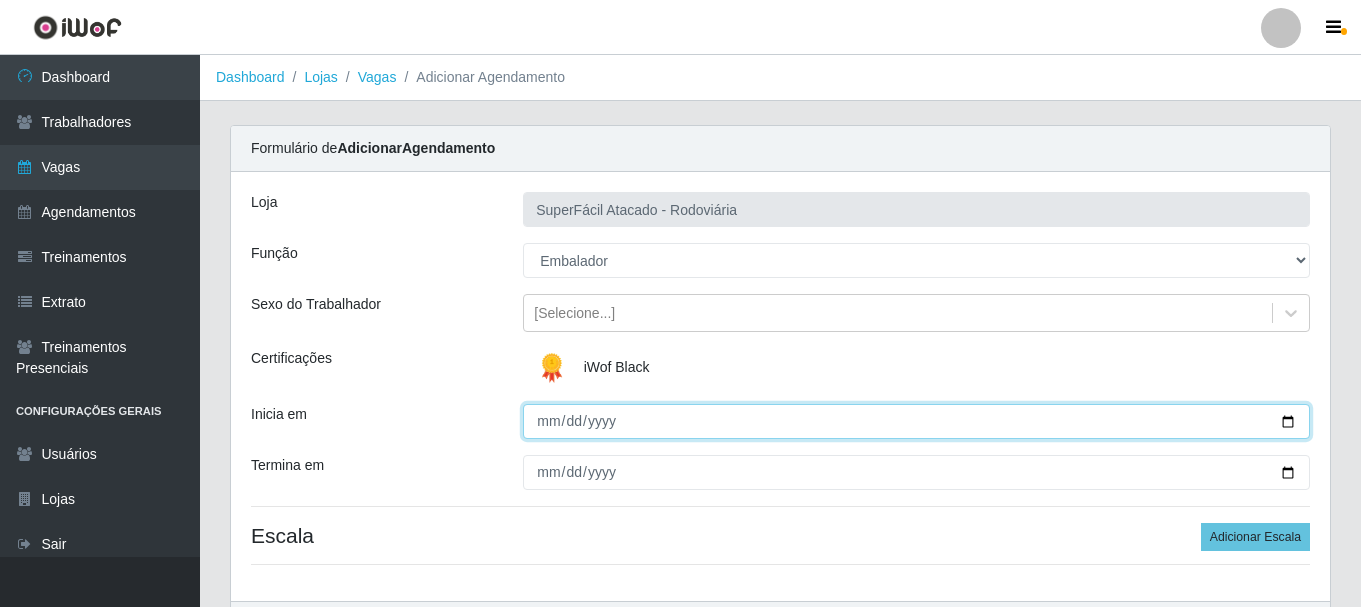 click on "Inicia em" at bounding box center (916, 421) 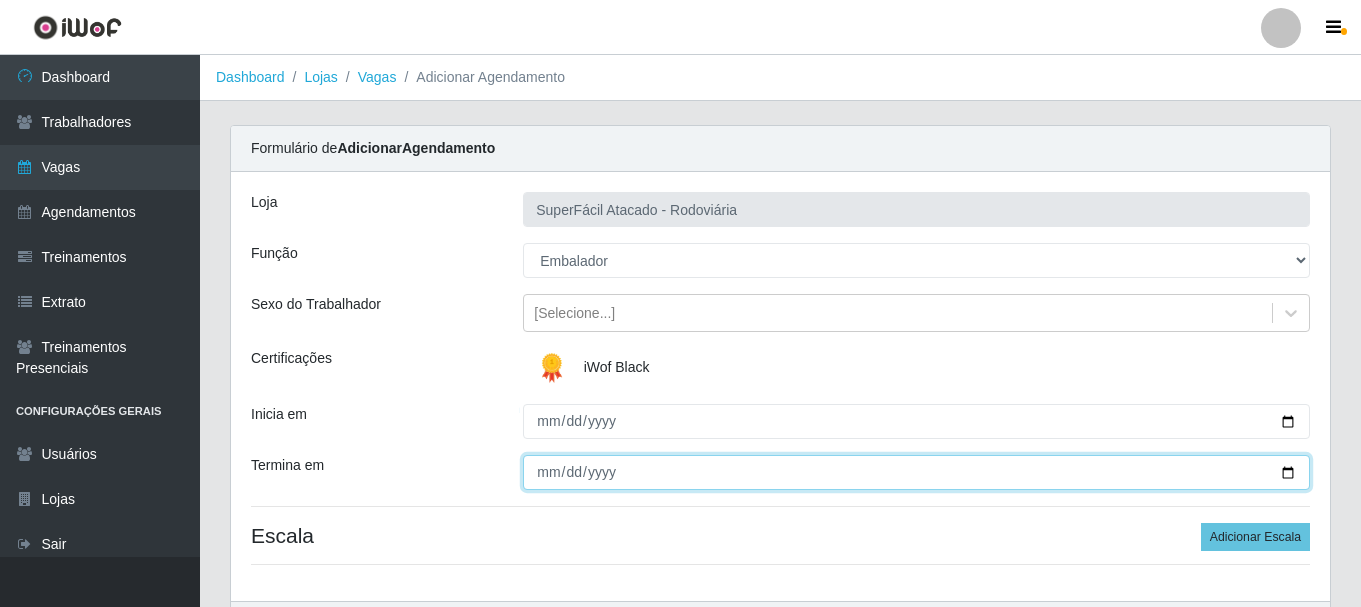 click on "Termina em" at bounding box center [916, 472] 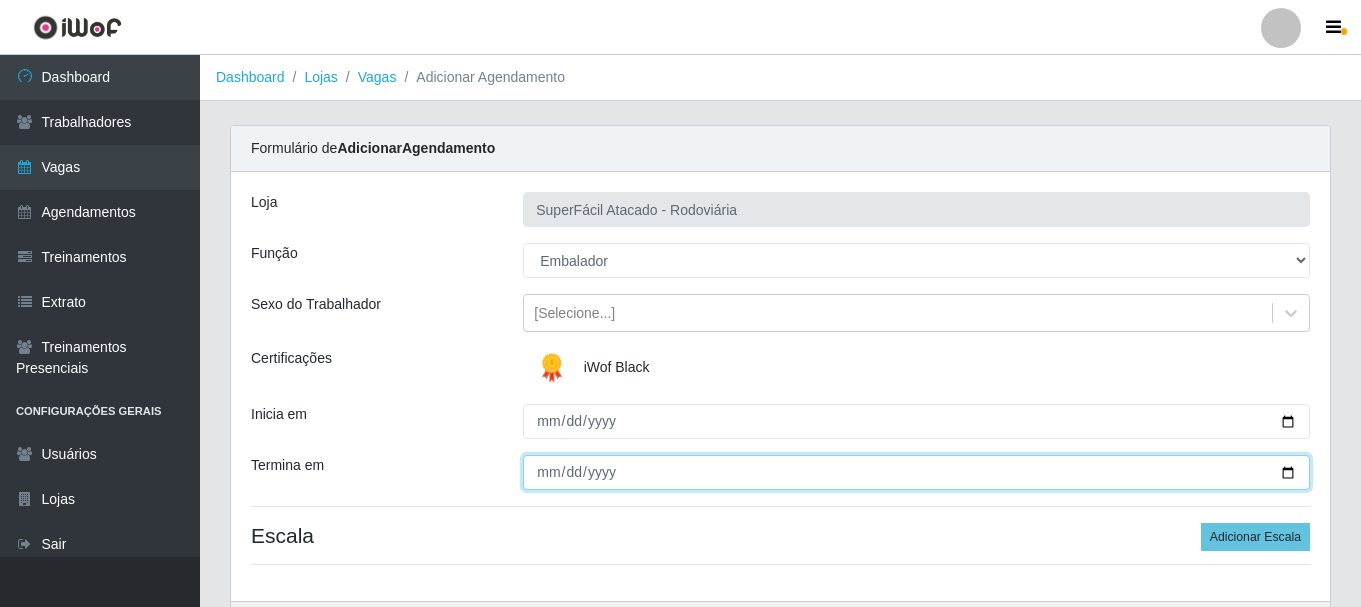 type on "2025-07-11" 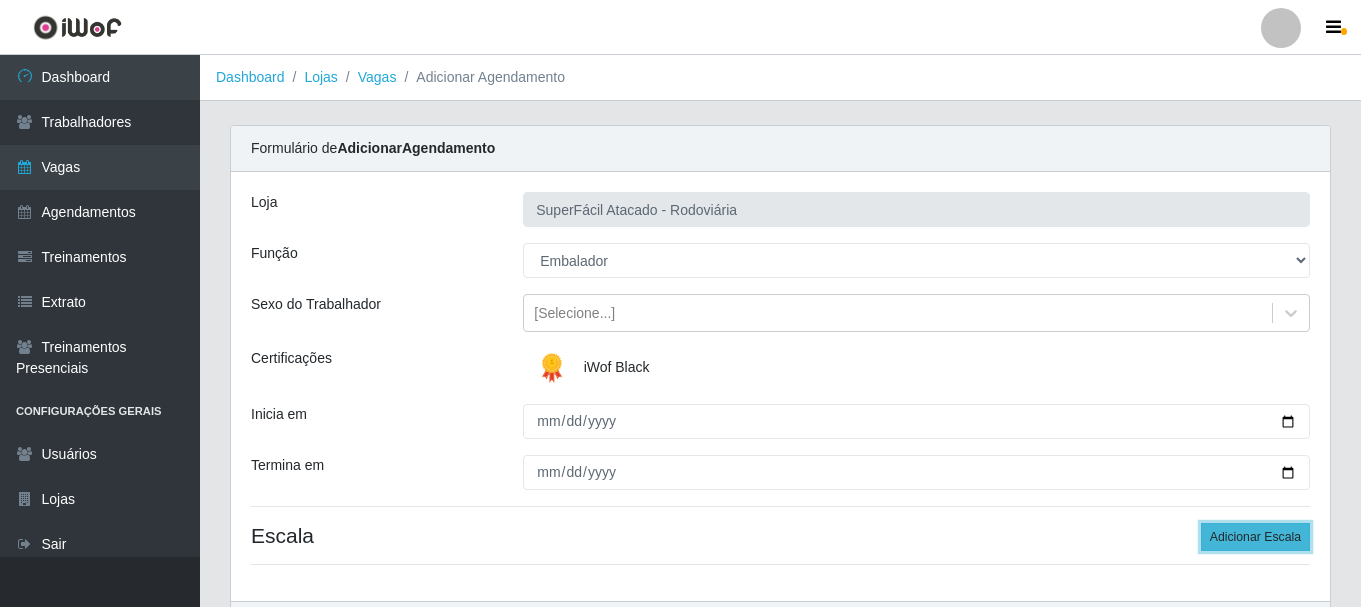 click on "Adicionar Escala" at bounding box center [1255, 537] 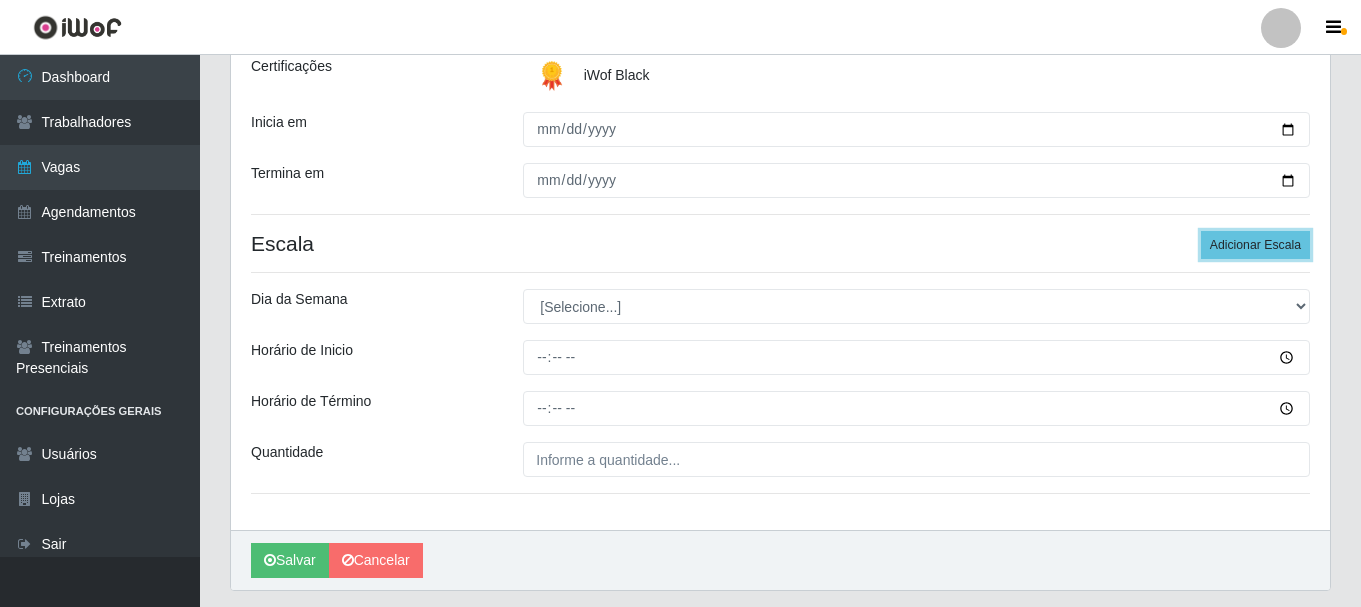 scroll, scrollTop: 300, scrollLeft: 0, axis: vertical 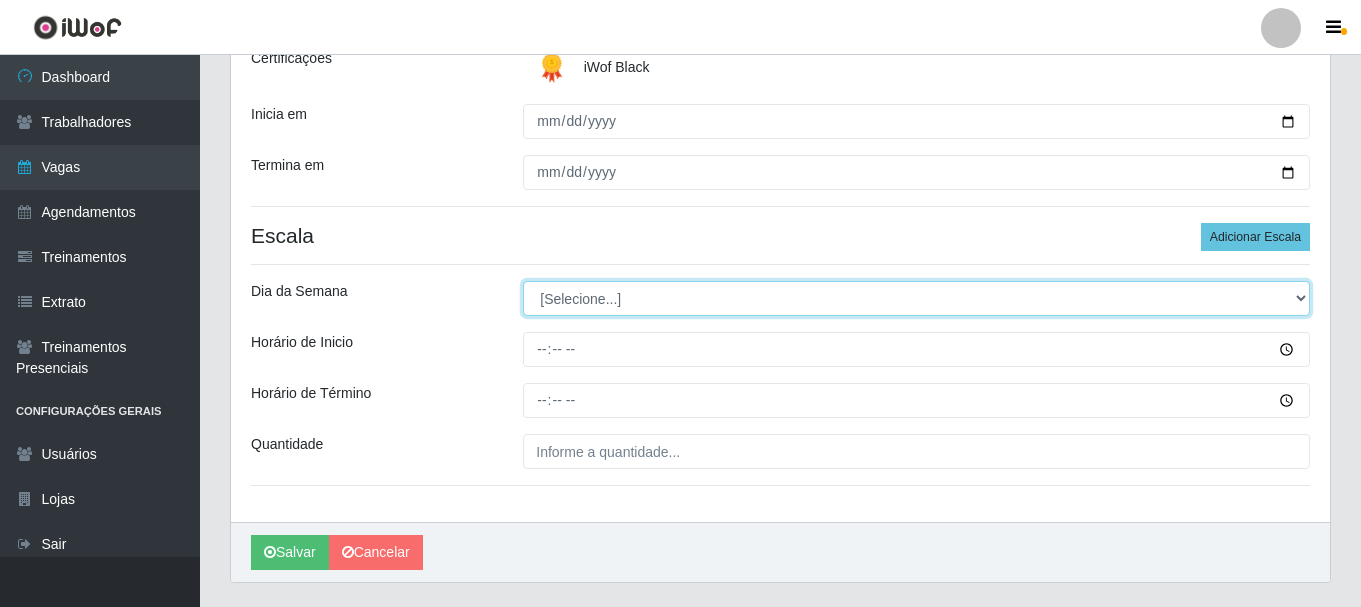 click on "[Selecione...] Segunda Terça Quarta Quinta Sexta Sábado Domingo" at bounding box center (916, 298) 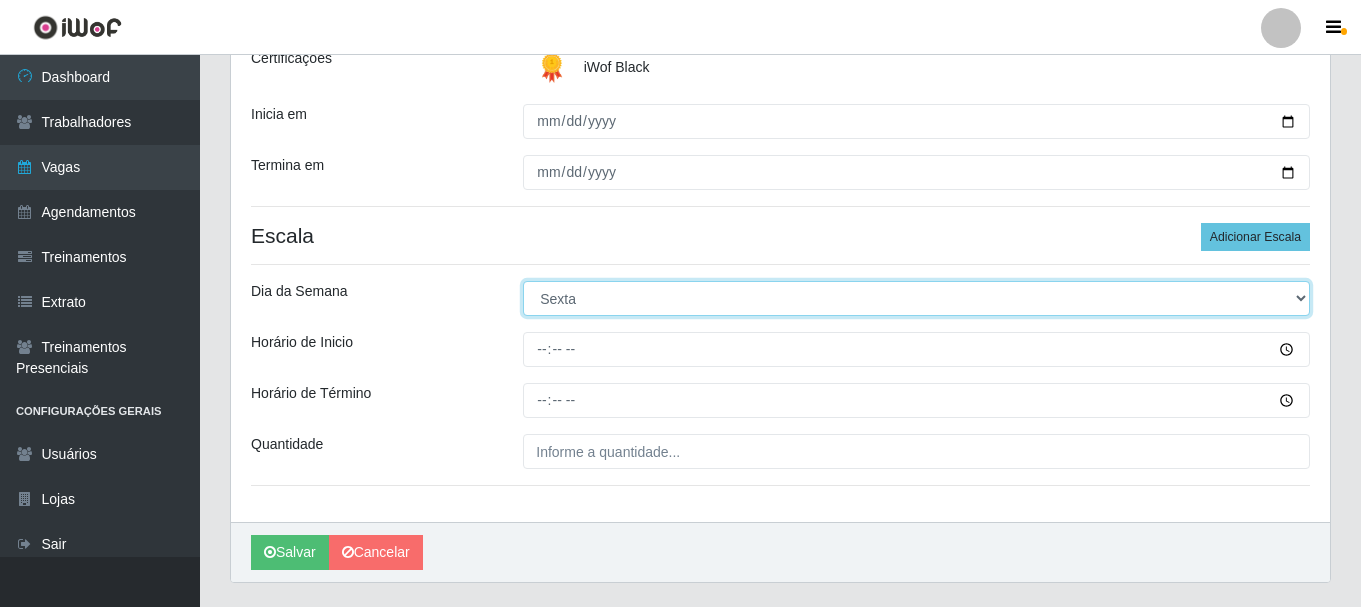 click on "[Selecione...] Segunda Terça Quarta Quinta Sexta Sábado Domingo" at bounding box center [916, 298] 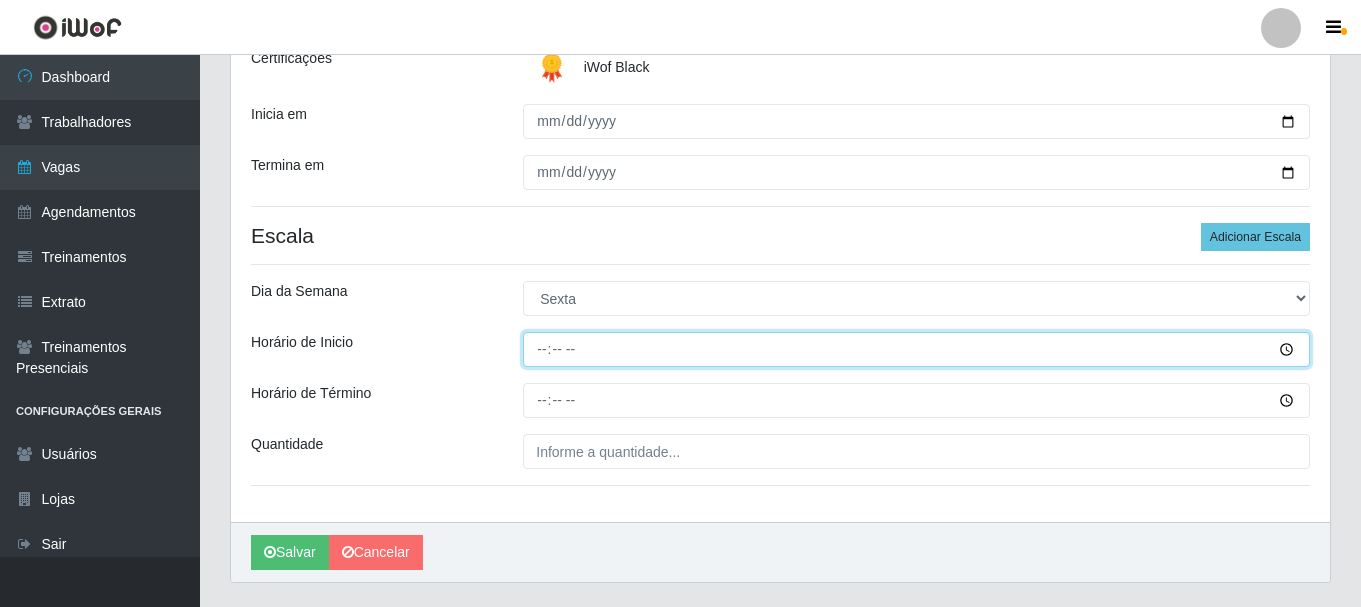 click on "Horário de Inicio" at bounding box center (916, 349) 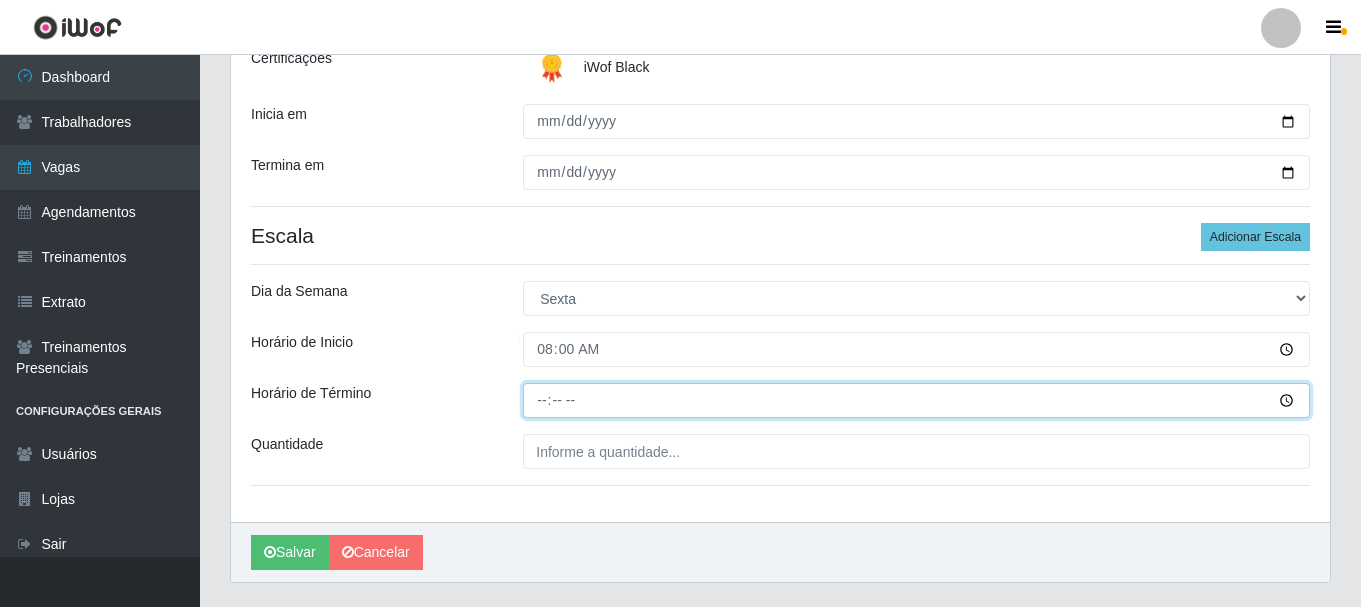 click on "Horário de Término" at bounding box center [916, 400] 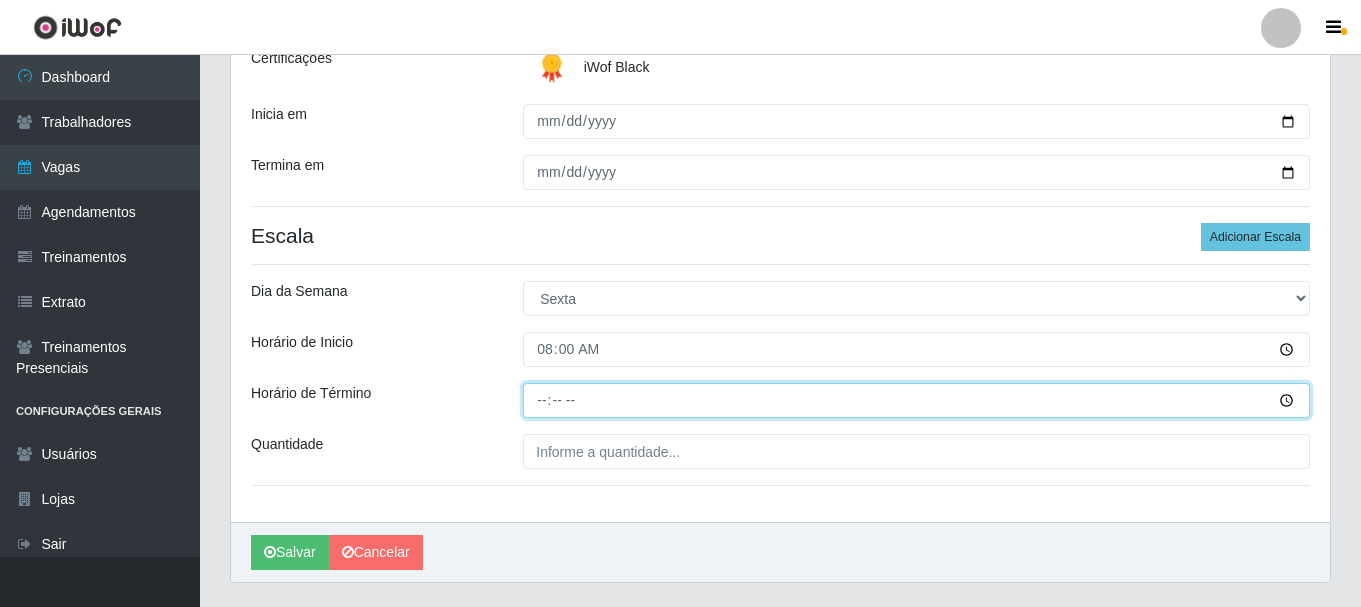 click on "Horário de Término" at bounding box center [916, 400] 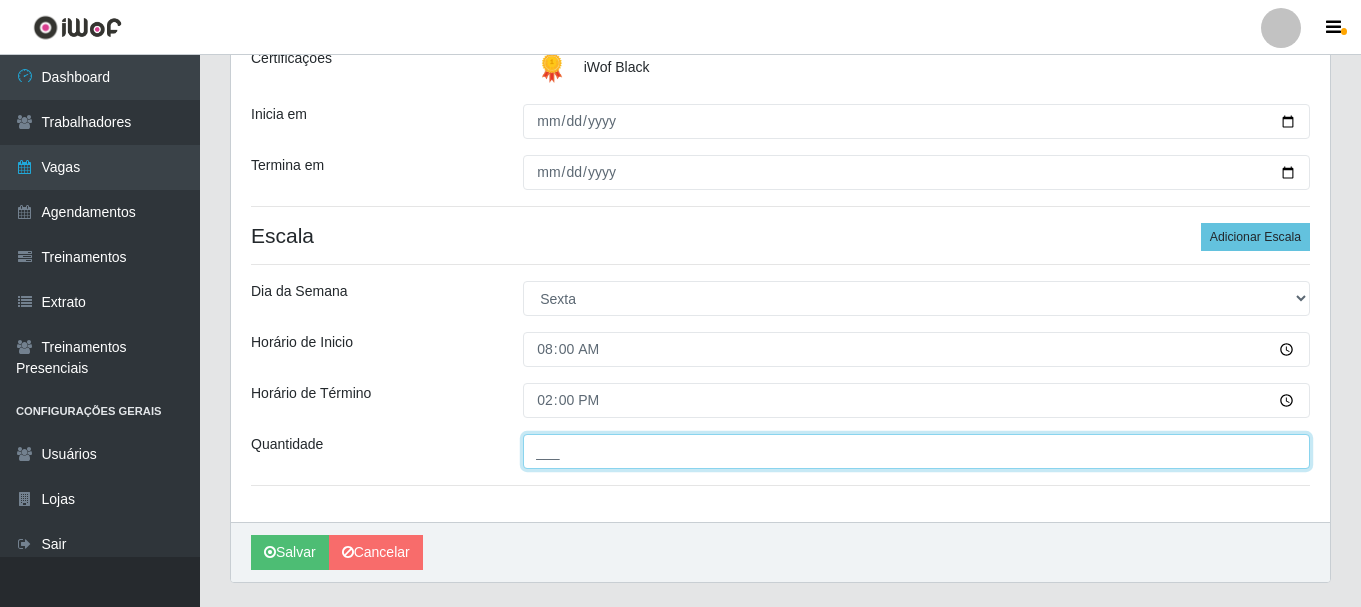 click on "___" at bounding box center (916, 451) 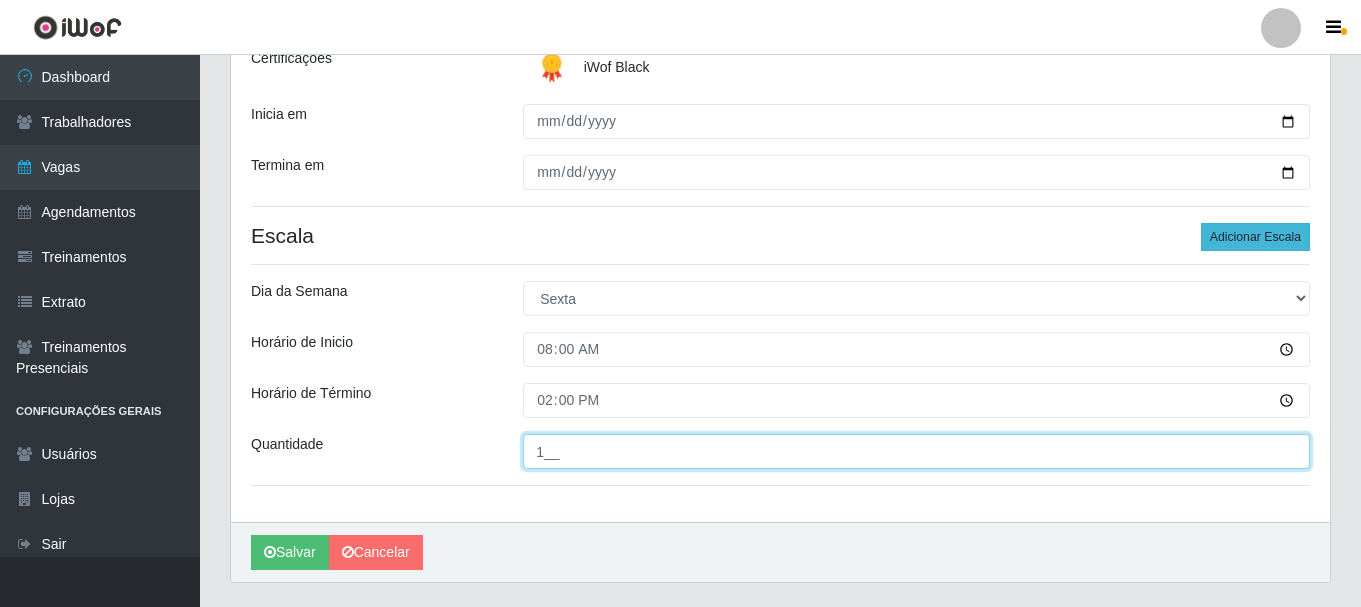 type on "1__" 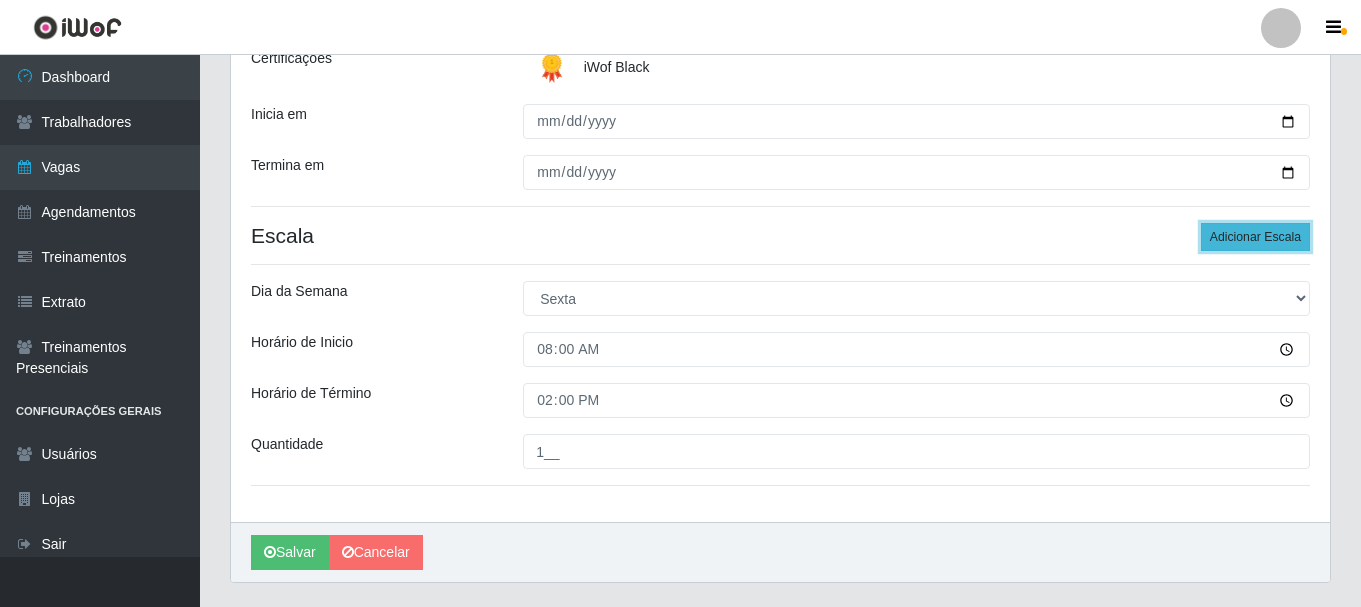 click on "Adicionar Escala" at bounding box center [1255, 237] 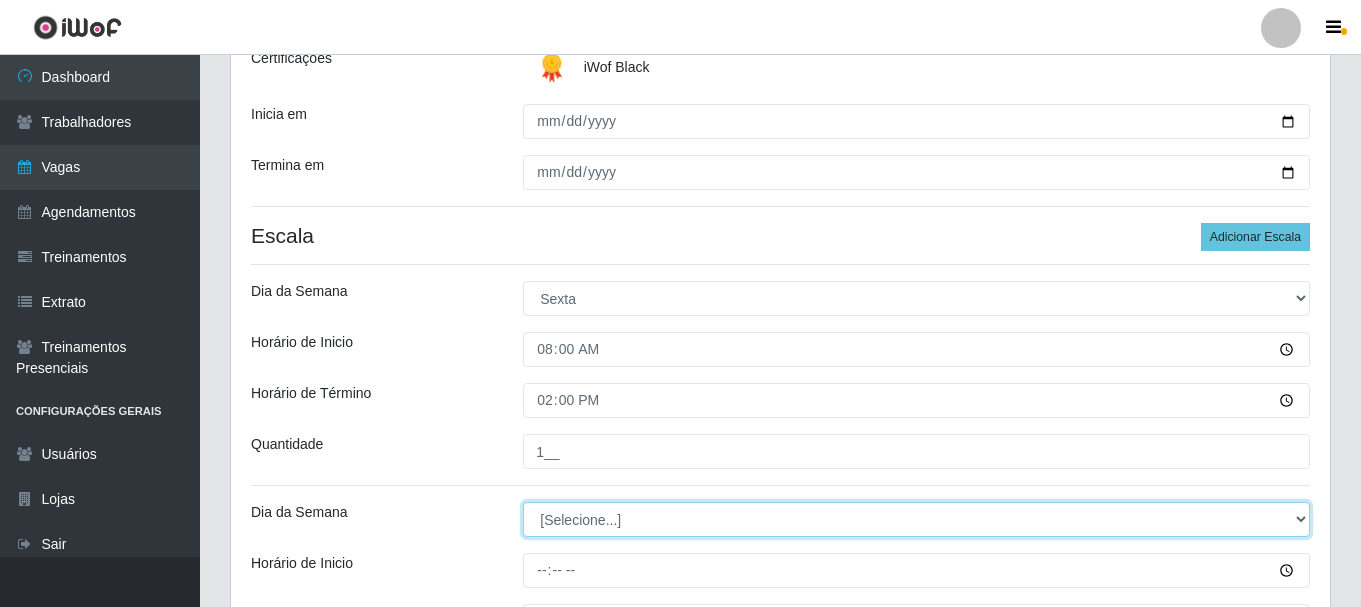 click on "[Selecione...] Segunda Terça Quarta Quinta Sexta Sábado Domingo" at bounding box center (916, 519) 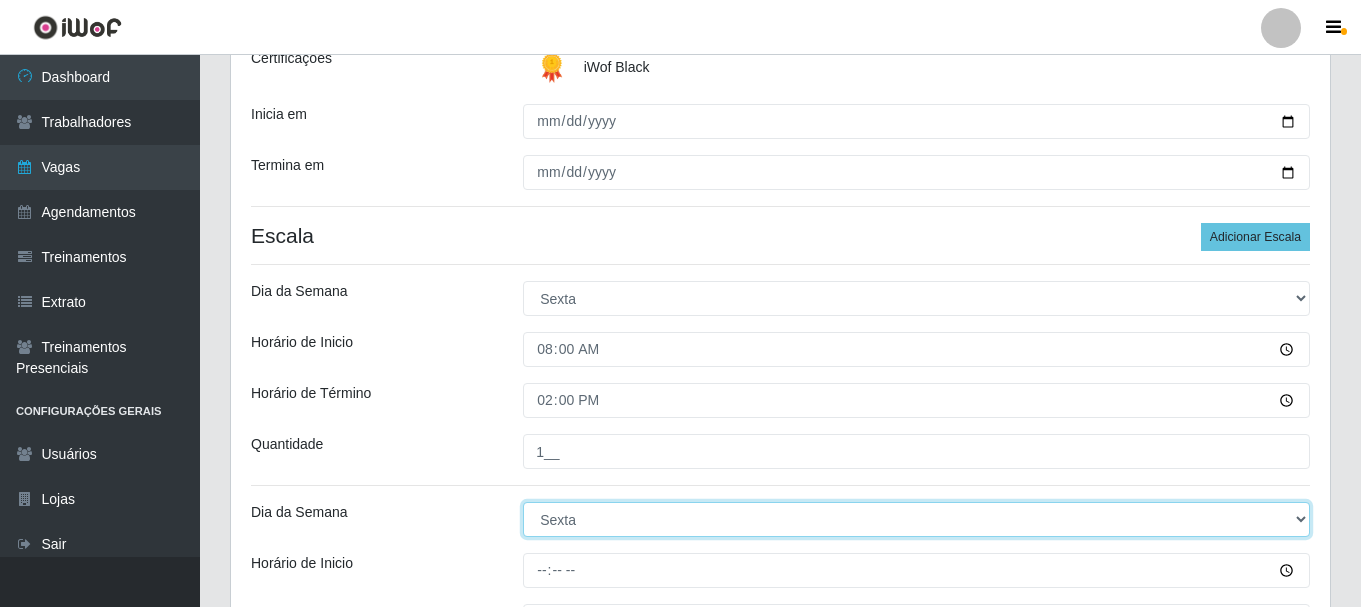 click on "[Selecione...] Segunda Terça Quarta Quinta Sexta Sábado Domingo" at bounding box center [916, 519] 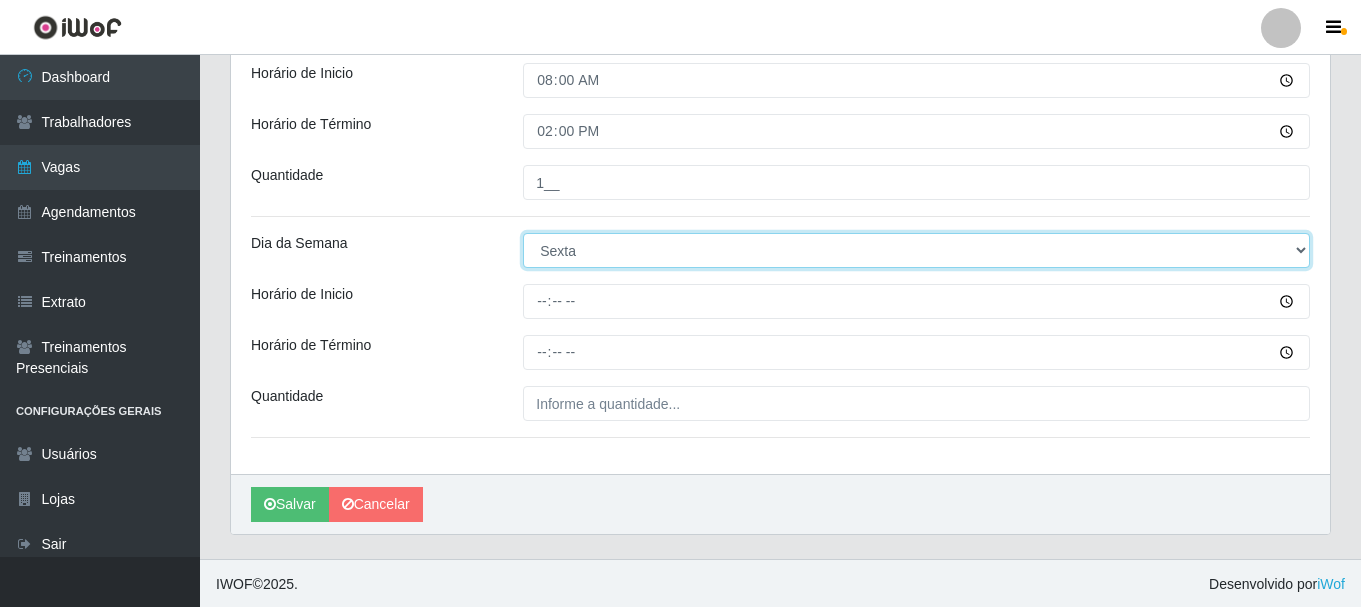 scroll, scrollTop: 571, scrollLeft: 0, axis: vertical 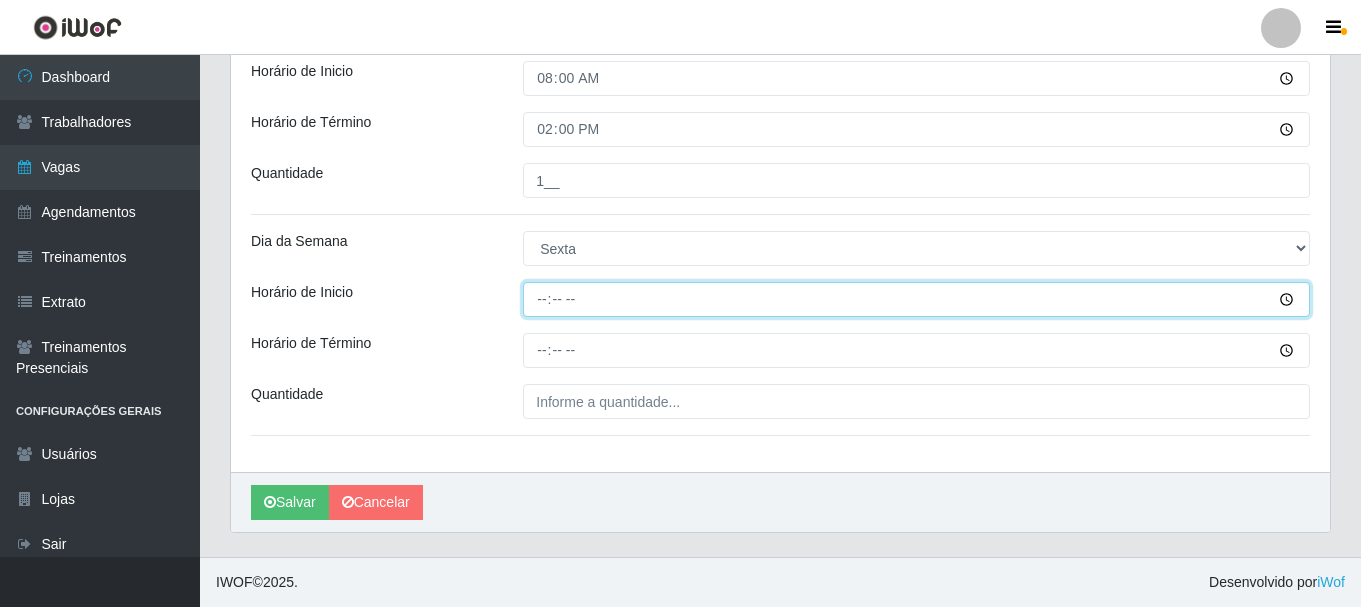 click on "Horário de Inicio" at bounding box center [916, 299] 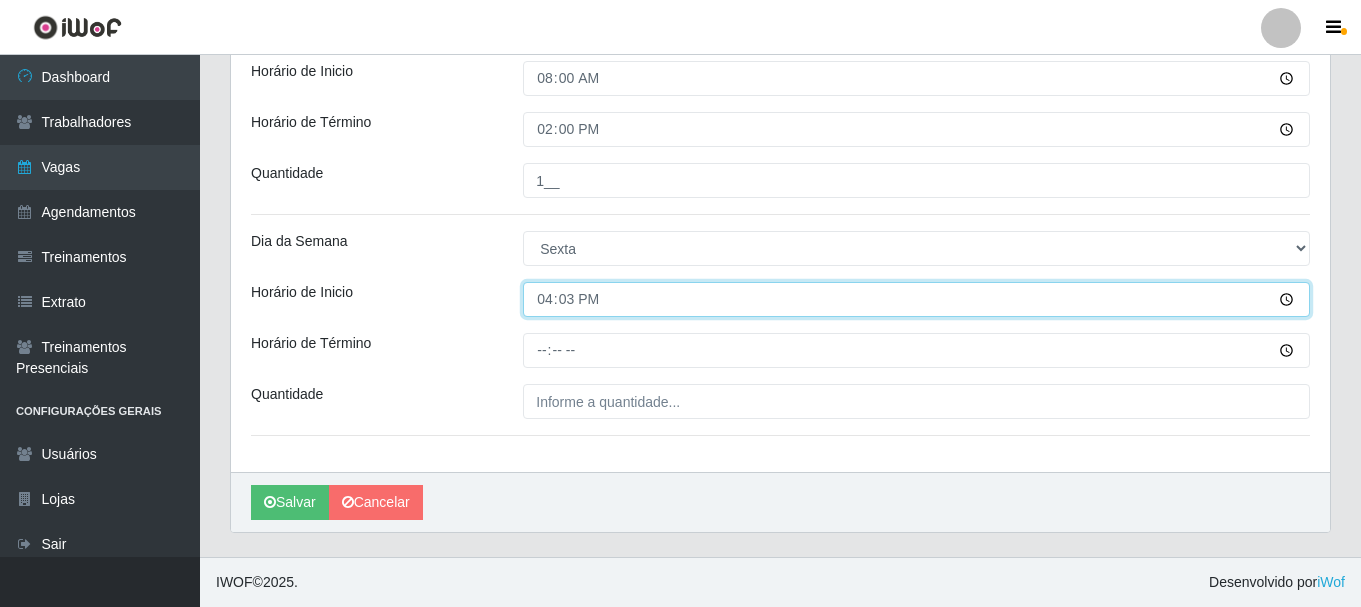 type on "16:30" 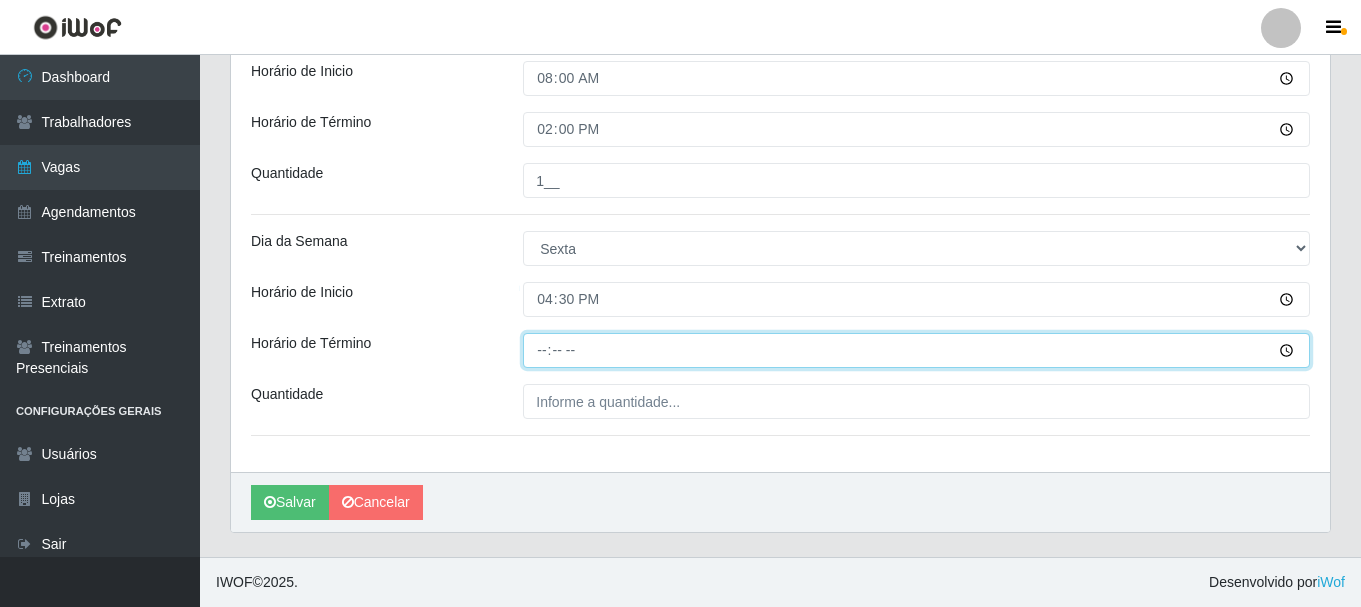 click on "Horário de Término" at bounding box center (916, 350) 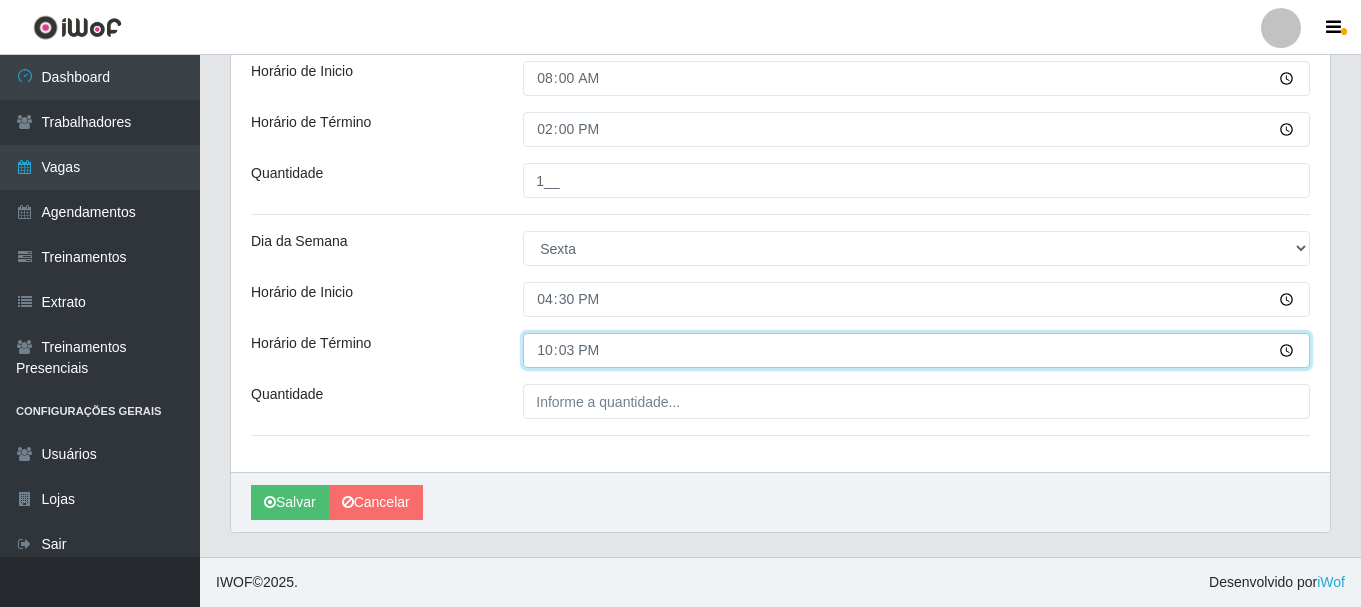 type on "22:30" 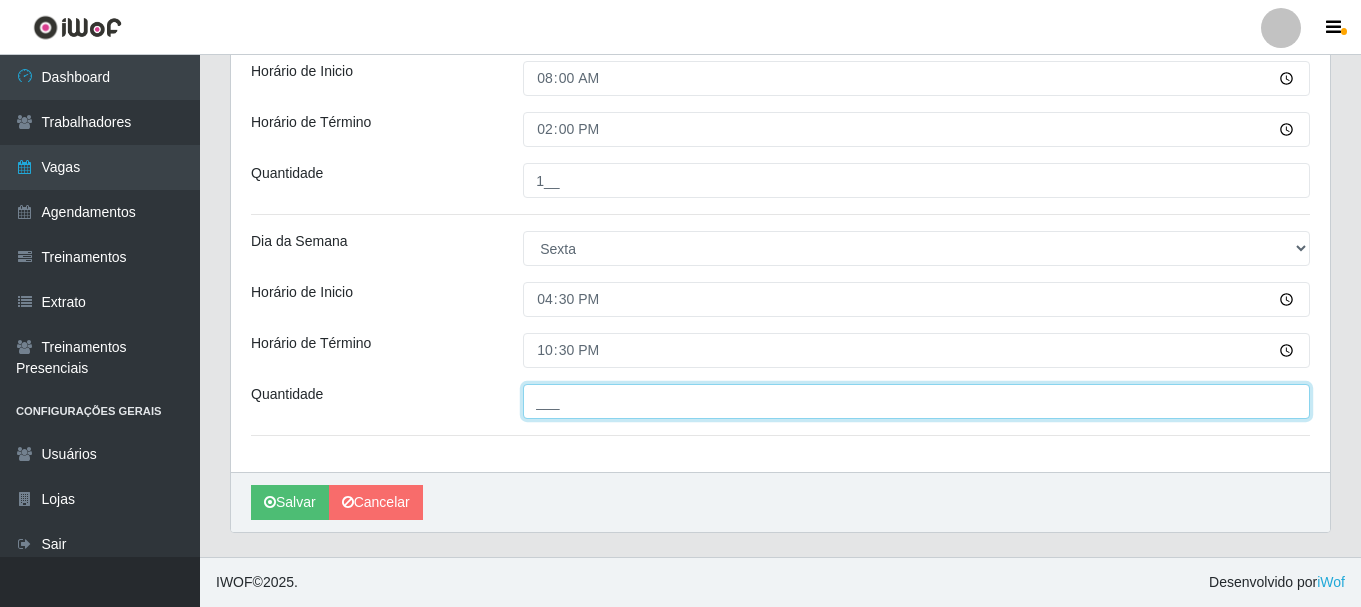 click on "___" at bounding box center (916, 401) 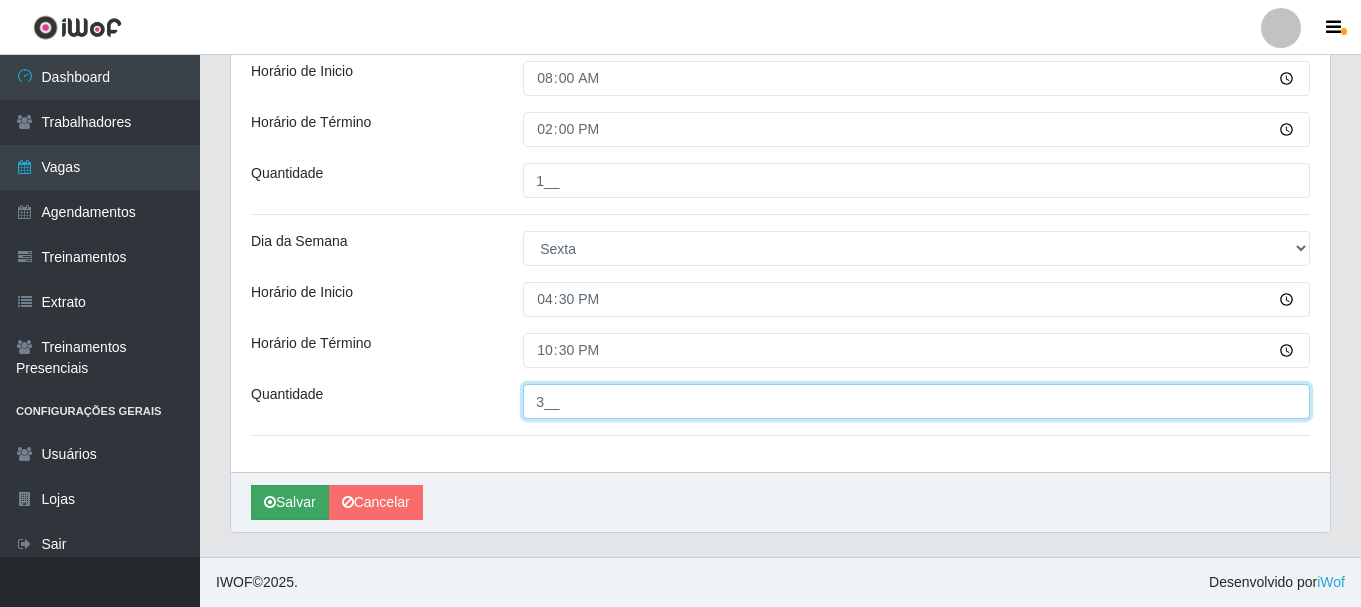 type on "3__" 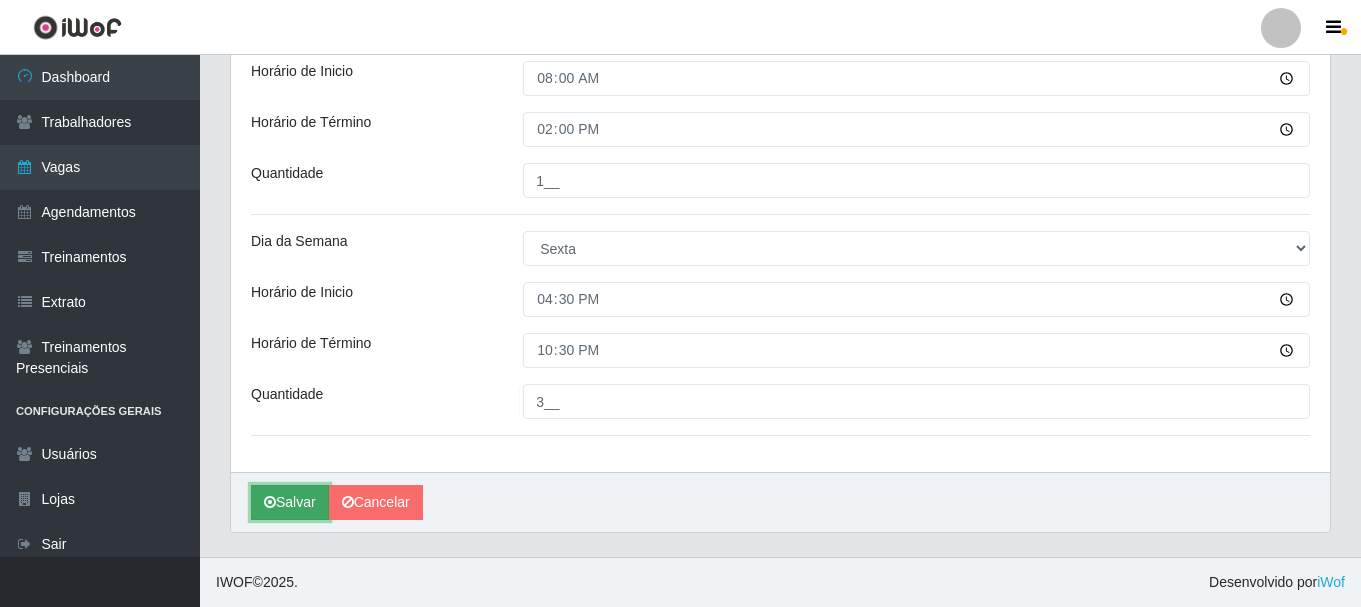 click on "Salvar" at bounding box center [290, 502] 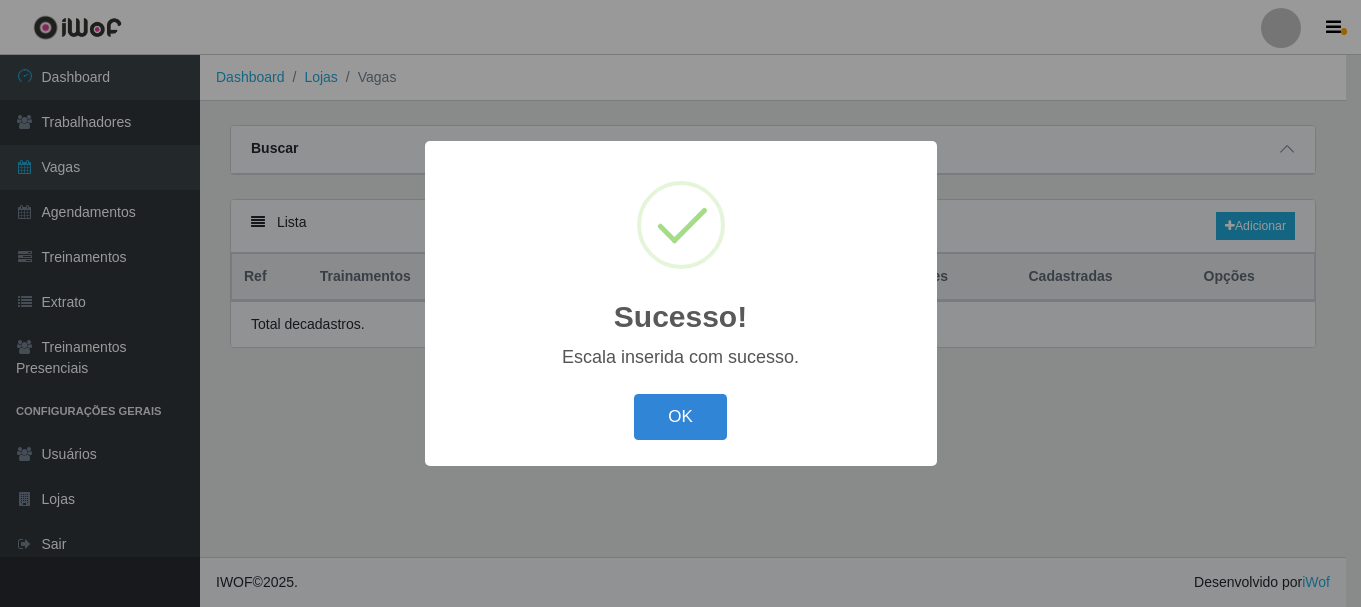 scroll, scrollTop: 0, scrollLeft: 0, axis: both 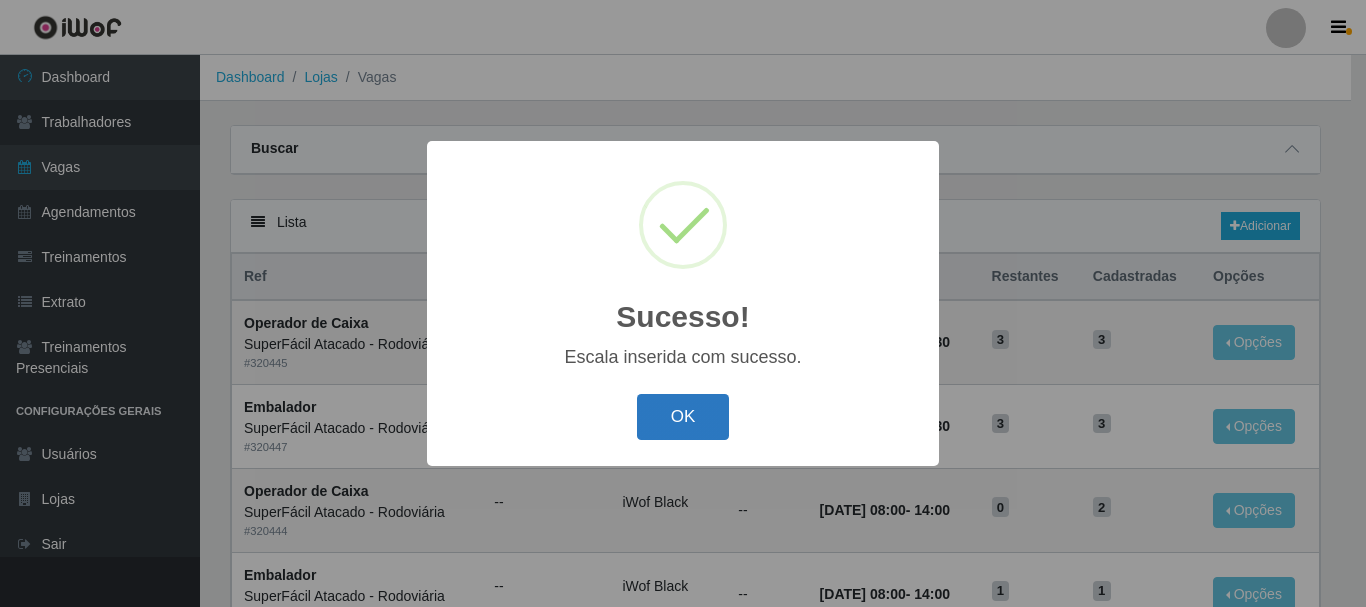 click on "OK" at bounding box center (683, 417) 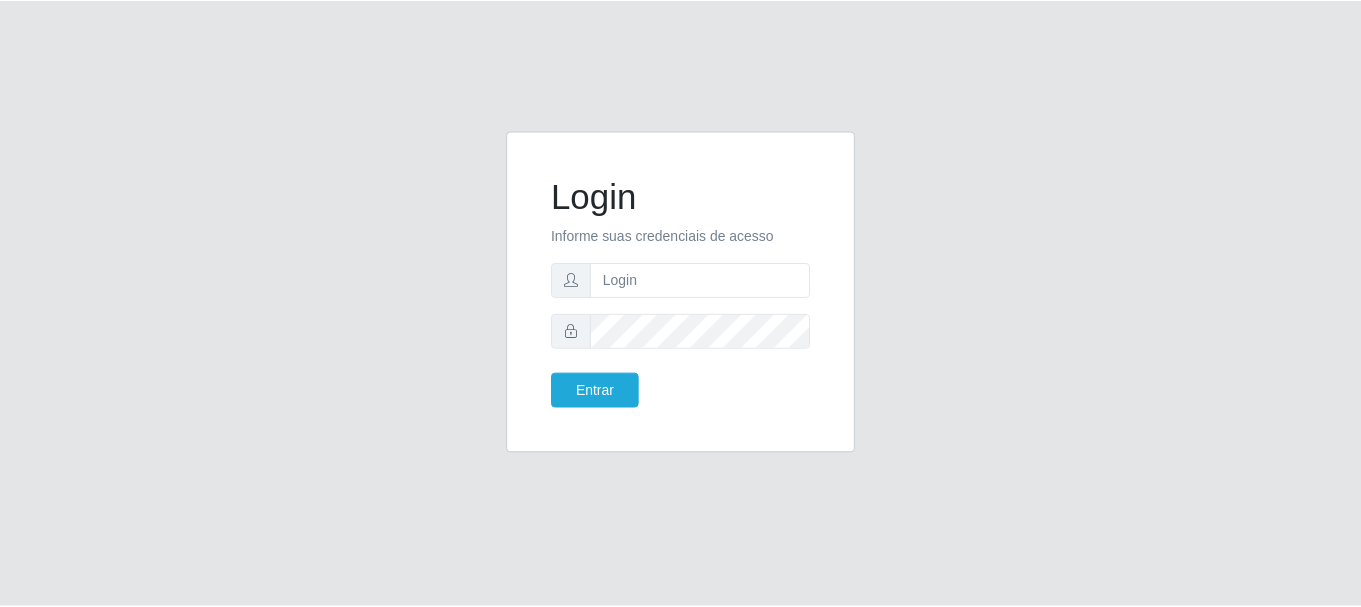scroll, scrollTop: 0, scrollLeft: 0, axis: both 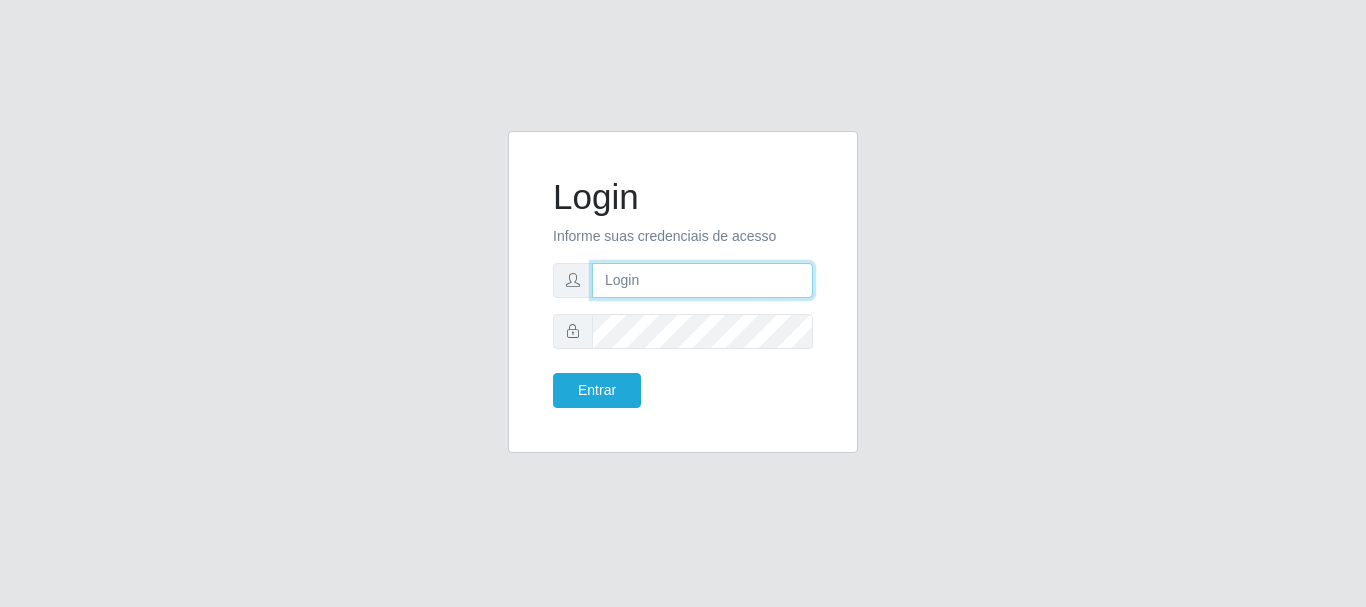 click at bounding box center (702, 280) 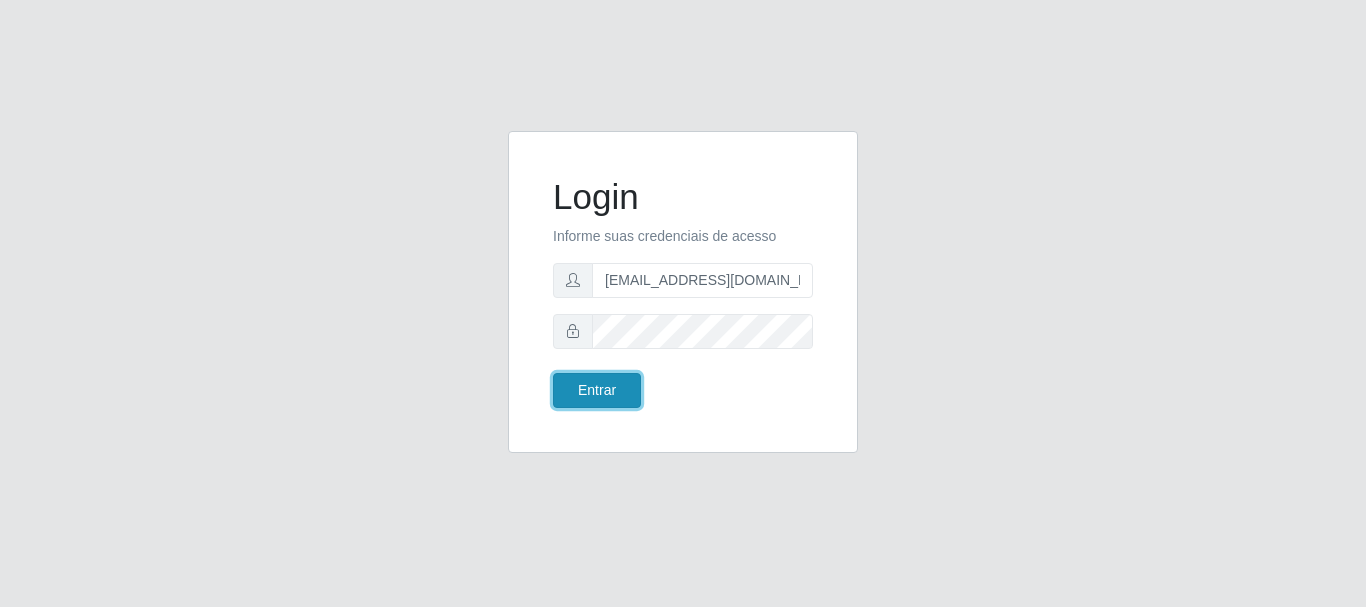 click on "Entrar" at bounding box center [597, 390] 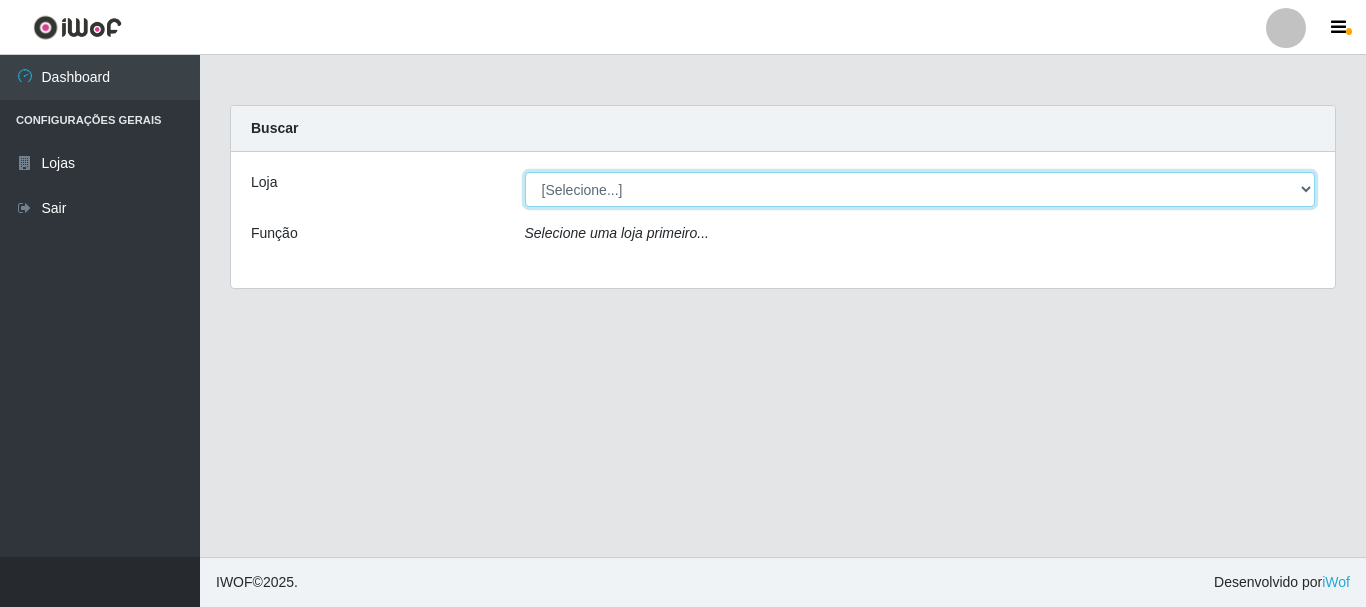 click on "[Selecione...] SuperFácil Atacado - Rodoviária" at bounding box center [920, 189] 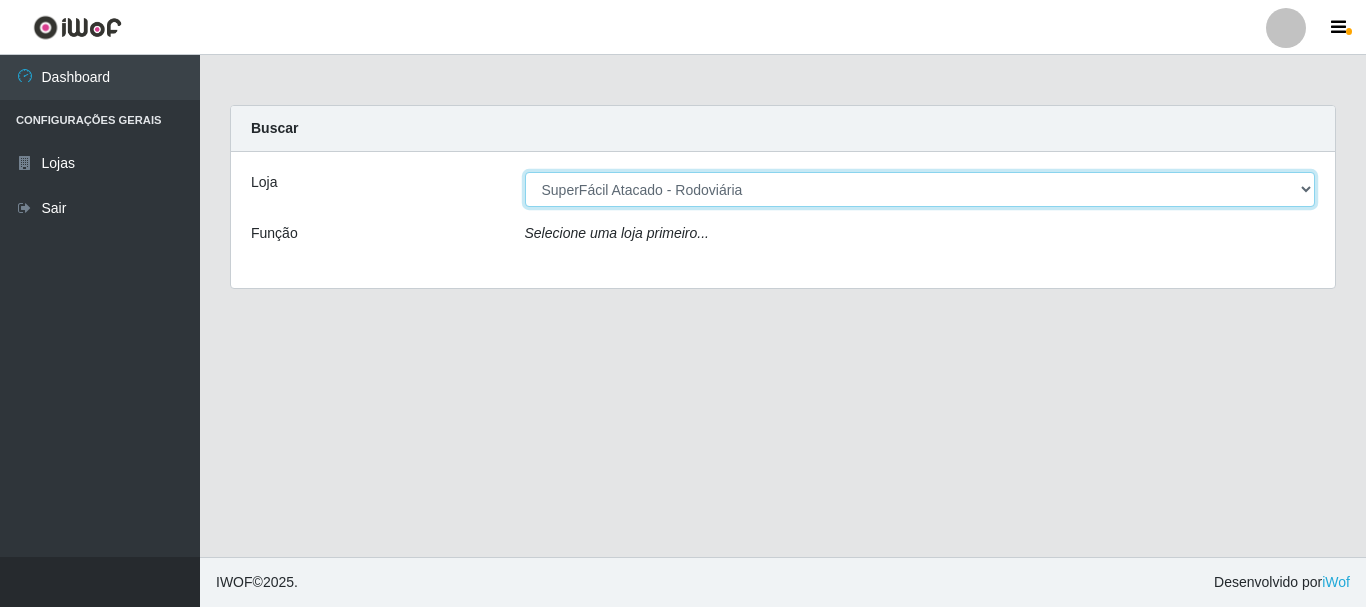 click on "[Selecione...] SuperFácil Atacado - Rodoviária" at bounding box center [920, 189] 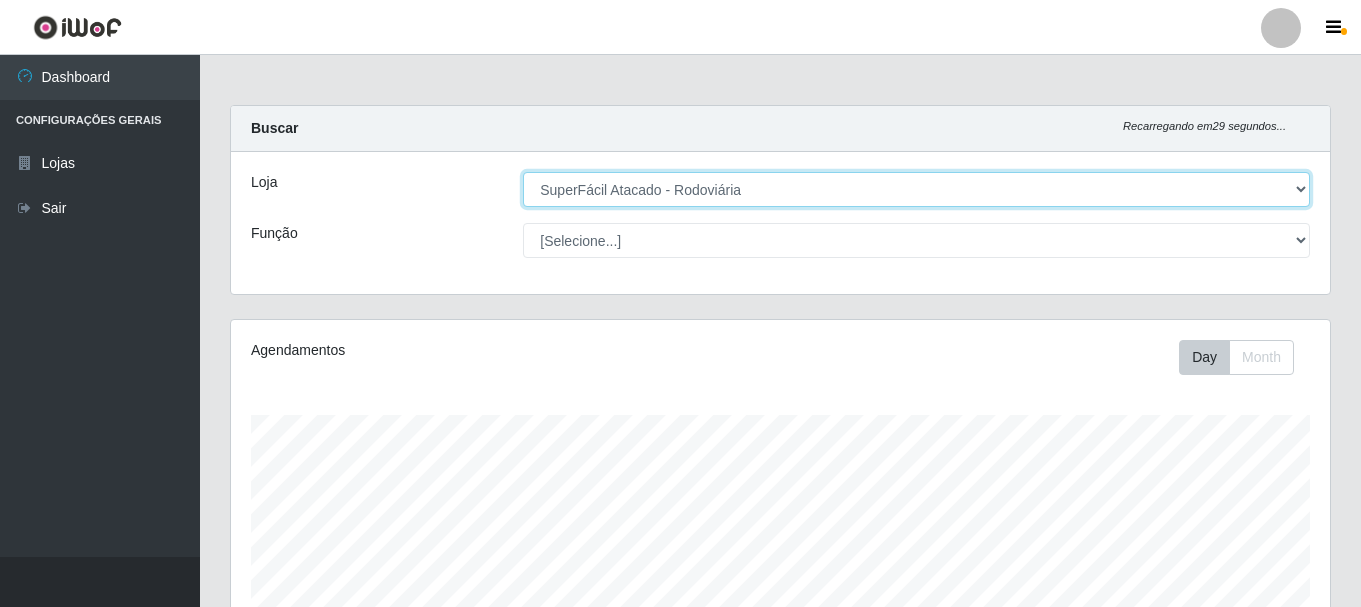 scroll, scrollTop: 999585, scrollLeft: 998901, axis: both 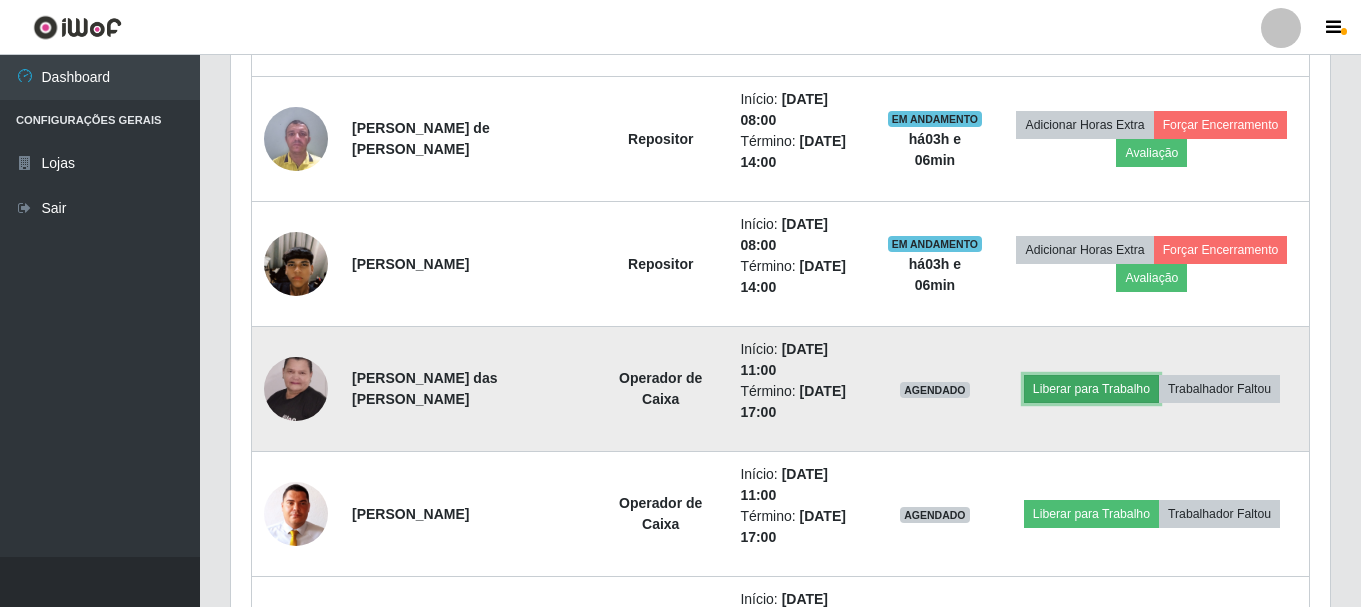 click on "Liberar para Trabalho" at bounding box center (1091, 389) 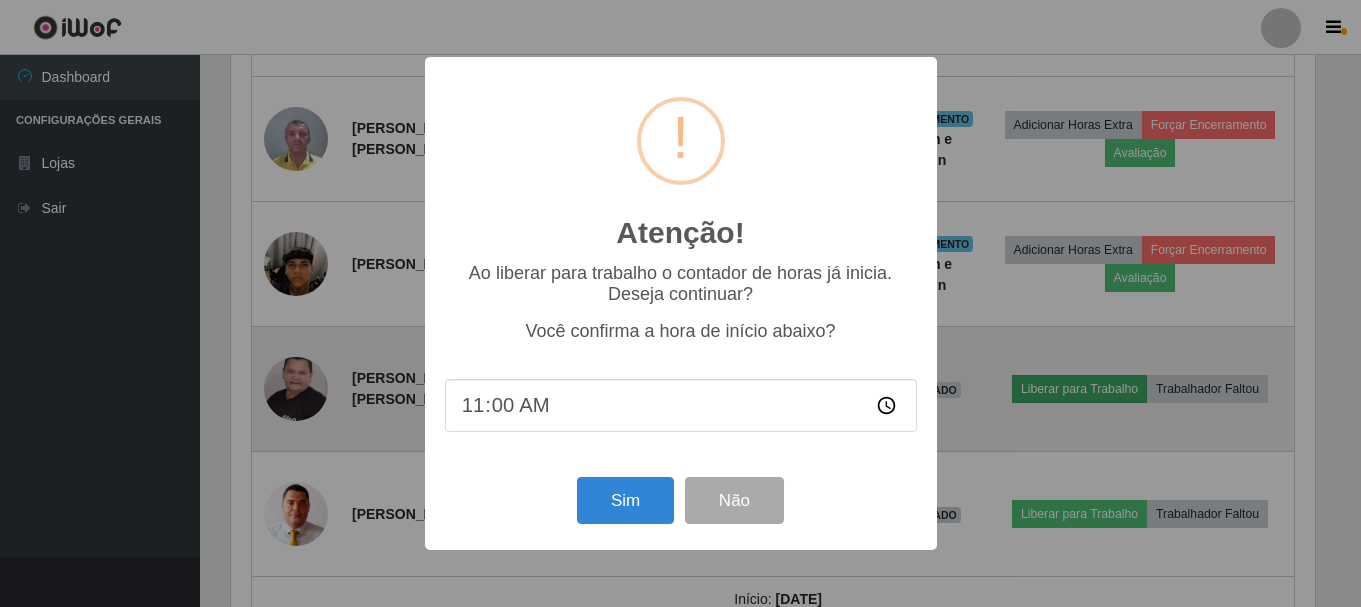 scroll, scrollTop: 999585, scrollLeft: 998911, axis: both 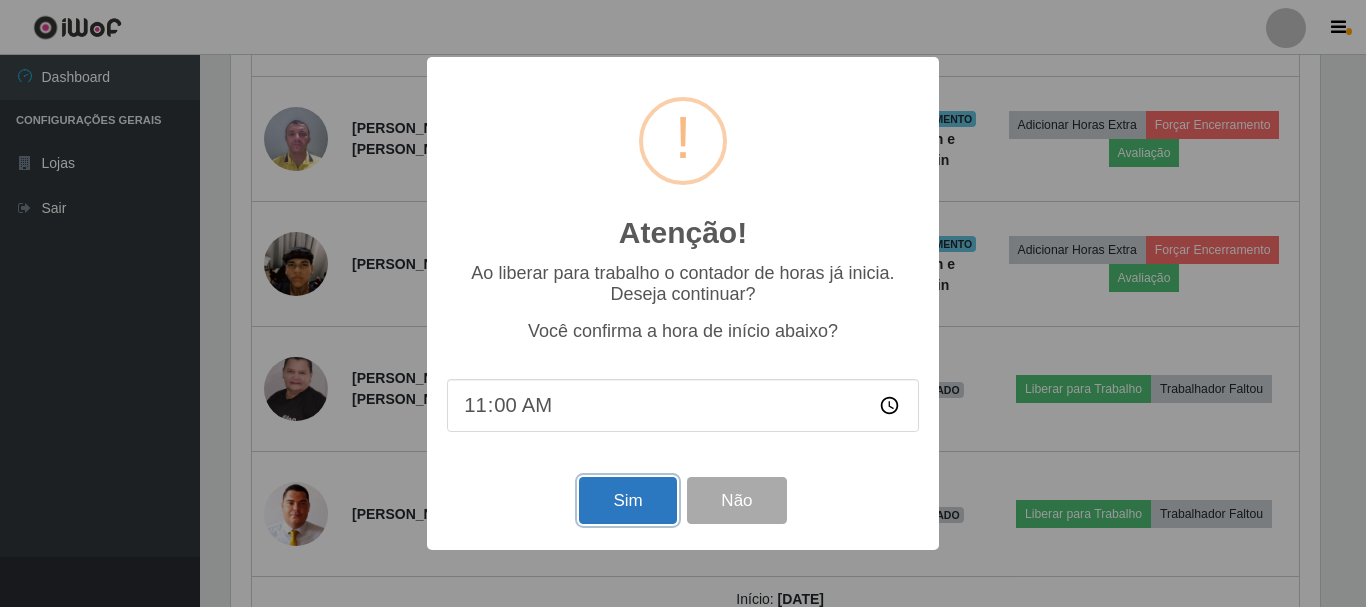 click on "Sim" at bounding box center [627, 500] 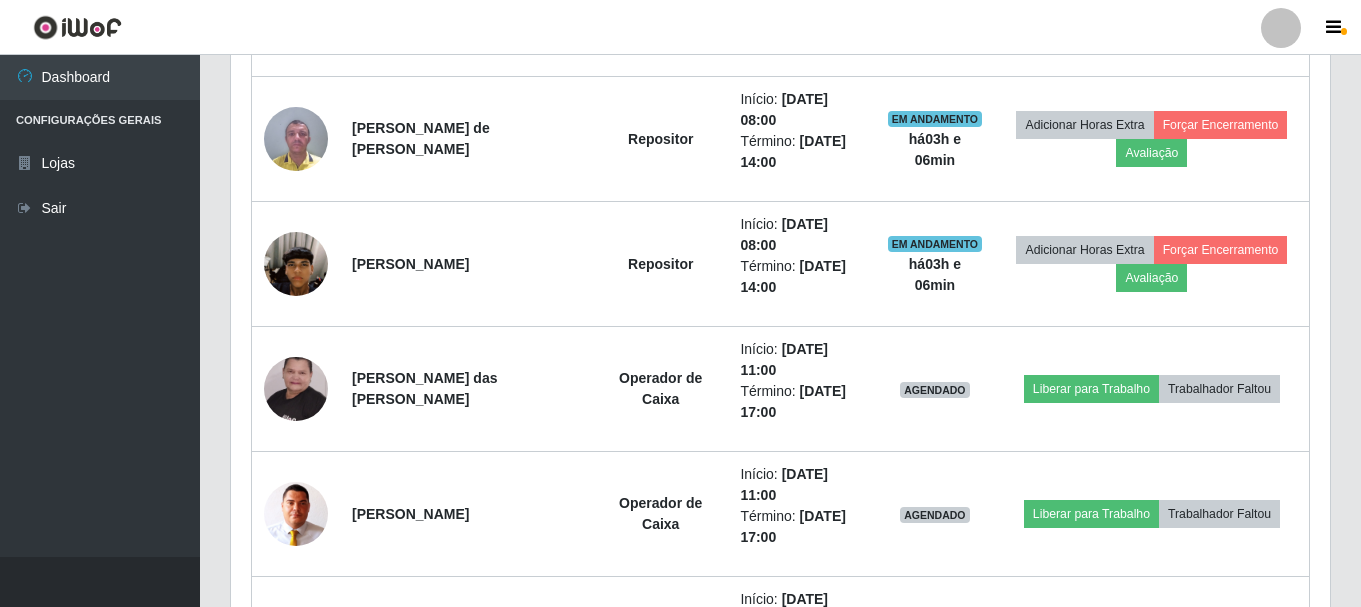 scroll, scrollTop: 999585, scrollLeft: 998901, axis: both 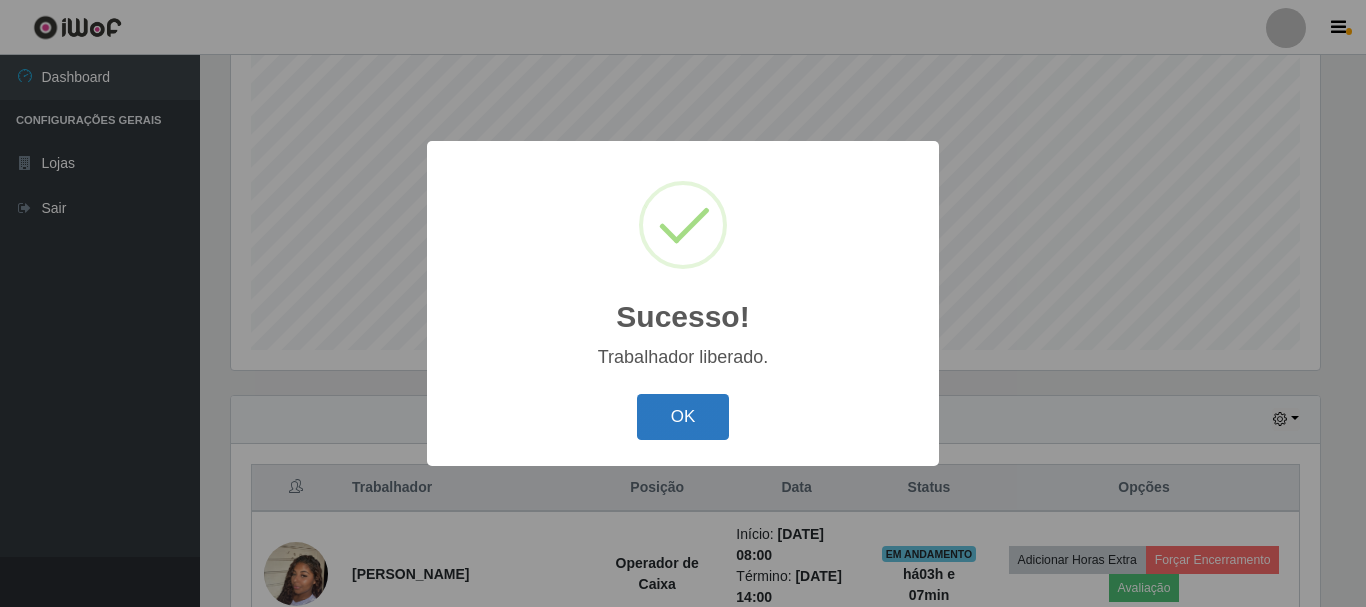 click on "OK" at bounding box center (683, 417) 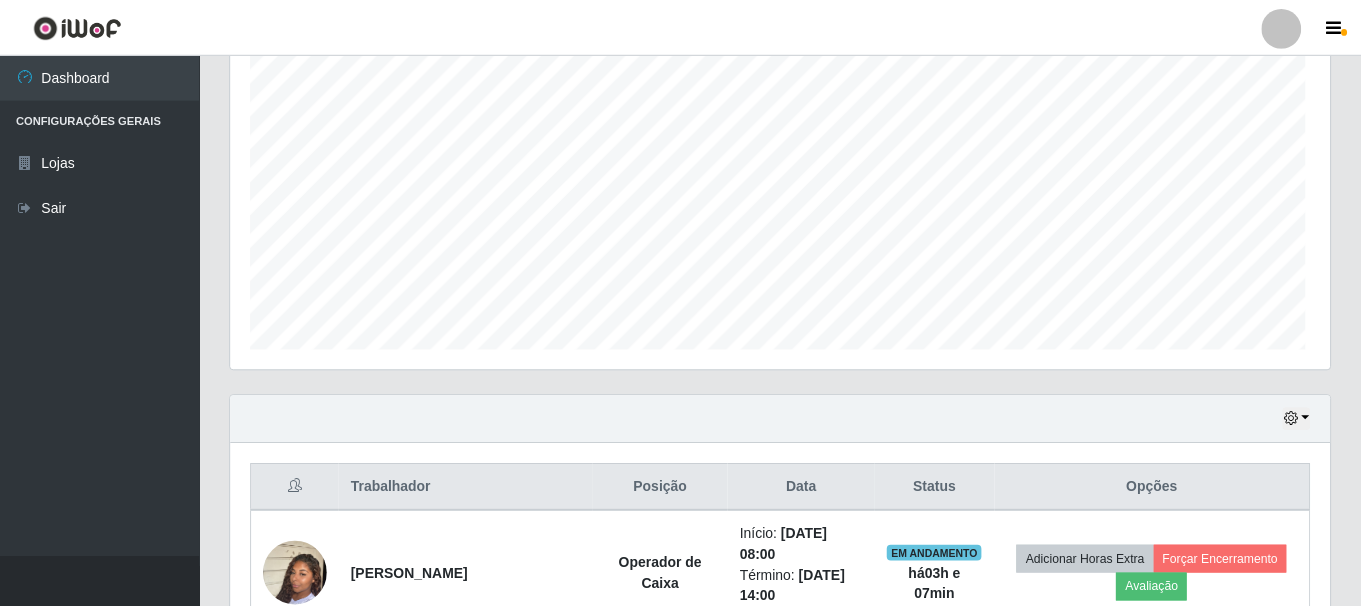 scroll, scrollTop: 999585, scrollLeft: 998901, axis: both 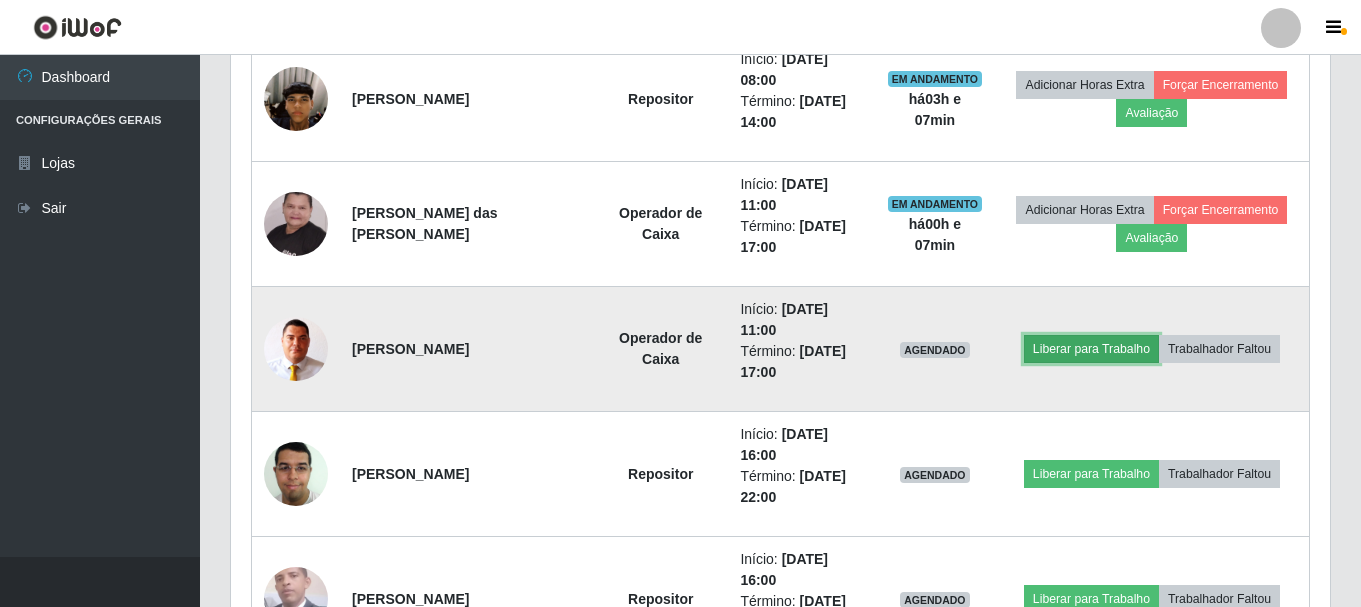 click on "Liberar para Trabalho" at bounding box center (1091, 349) 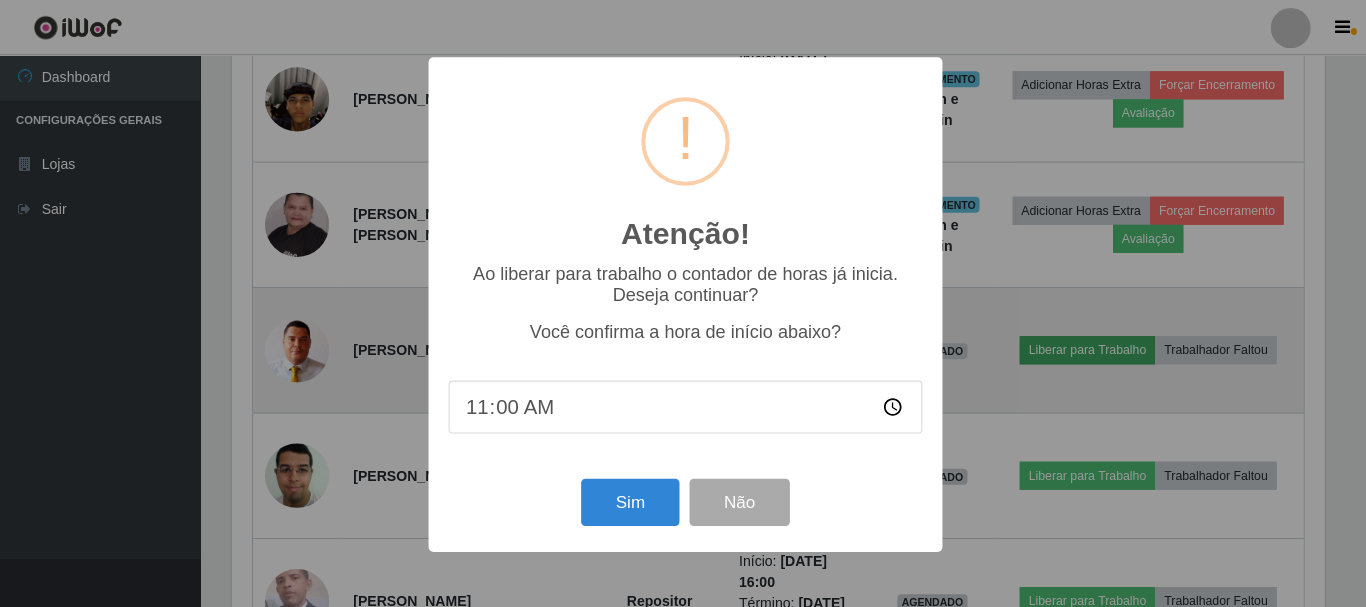 scroll, scrollTop: 999585, scrollLeft: 998911, axis: both 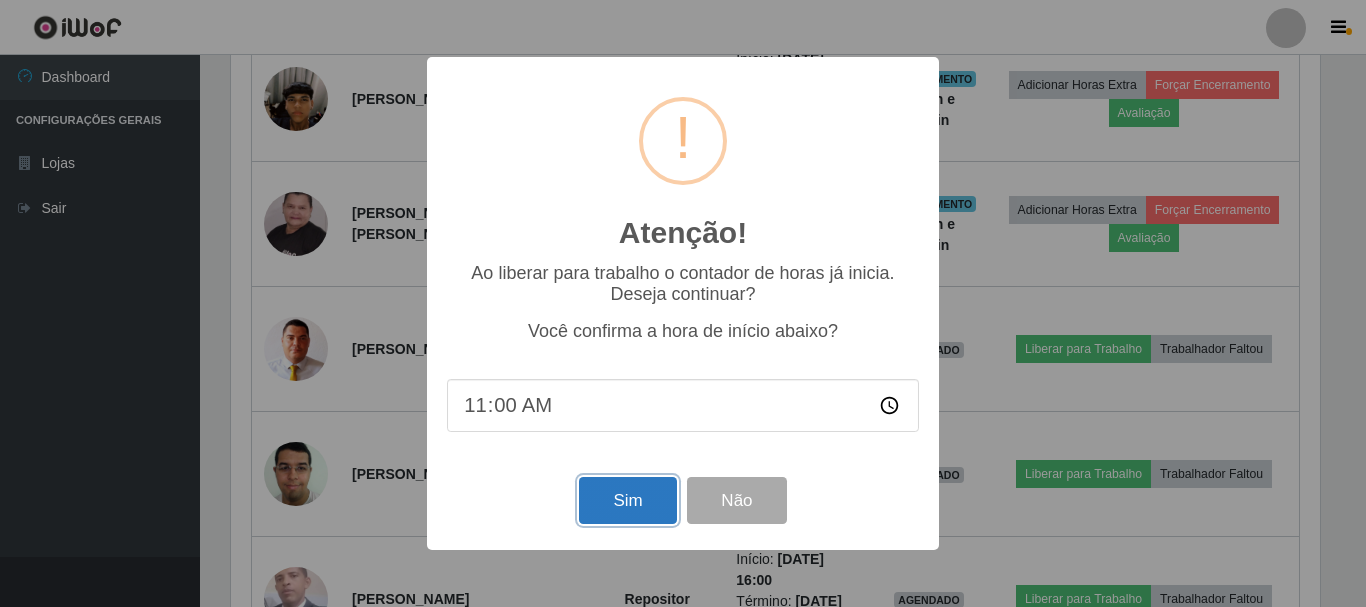 click on "Sim" at bounding box center (627, 500) 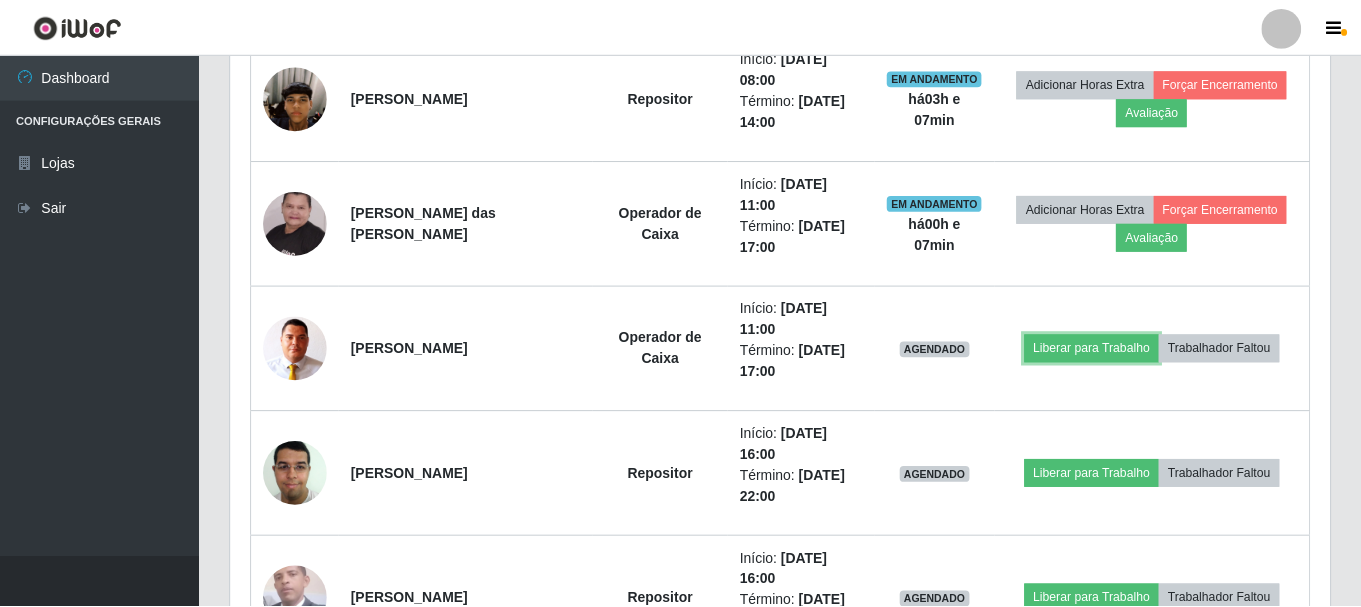 scroll, scrollTop: 999585, scrollLeft: 998901, axis: both 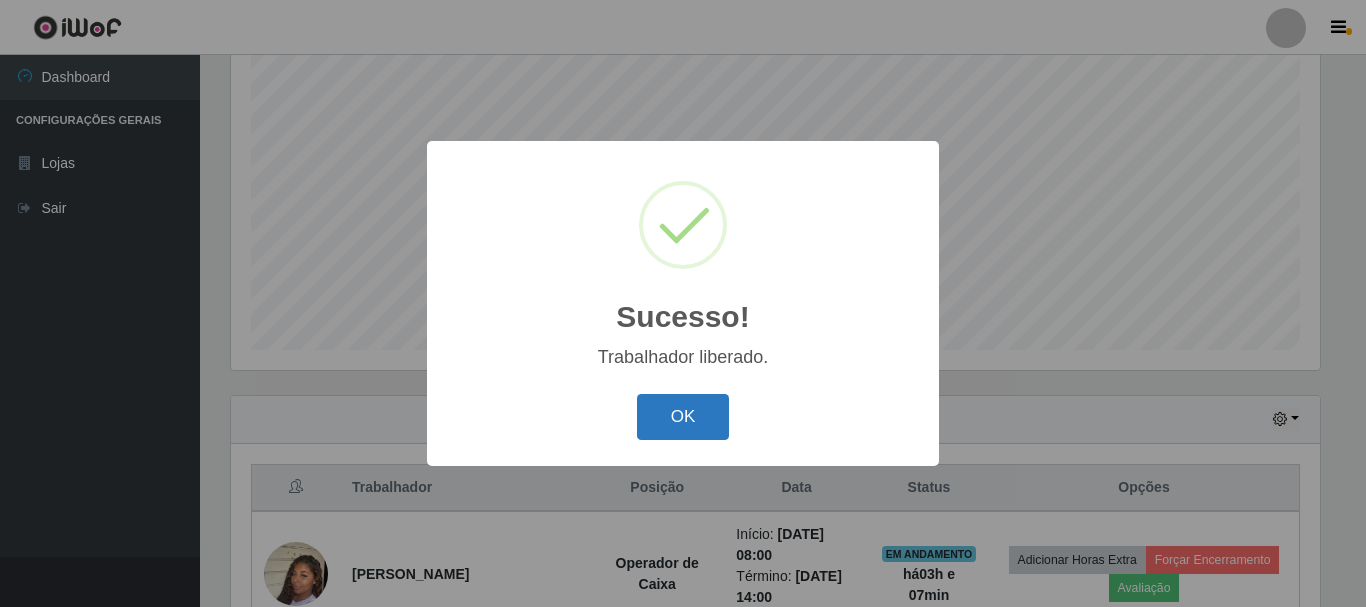 click on "OK" at bounding box center [683, 417] 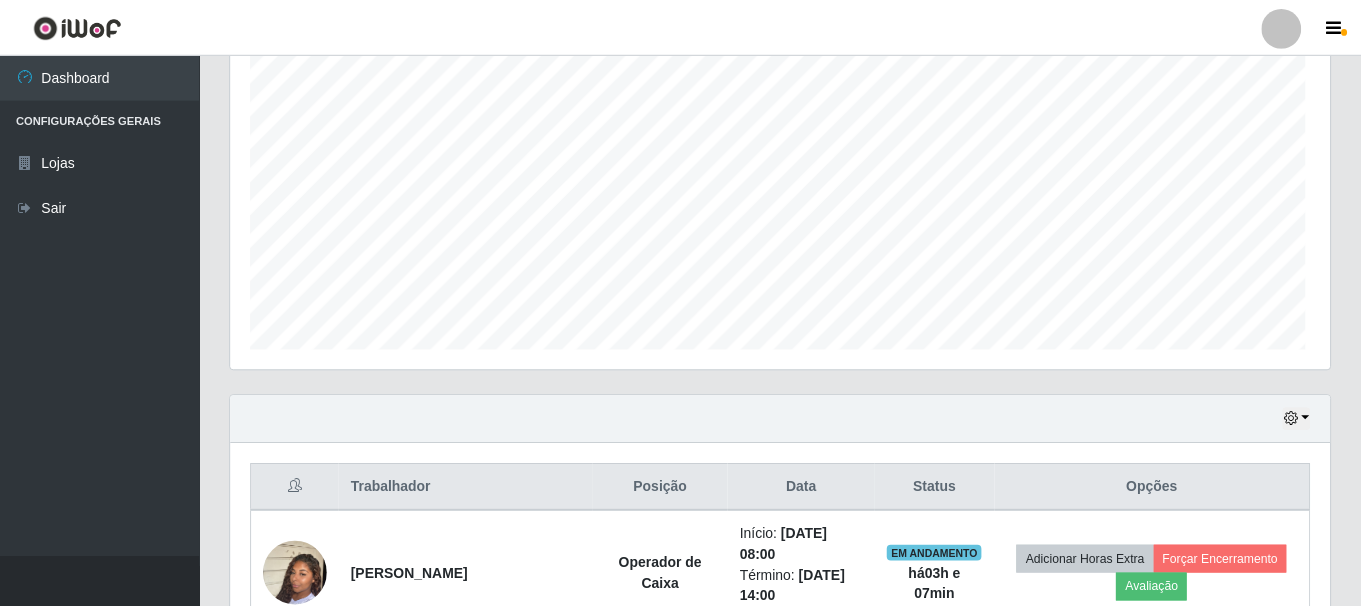 scroll, scrollTop: 999585, scrollLeft: 998901, axis: both 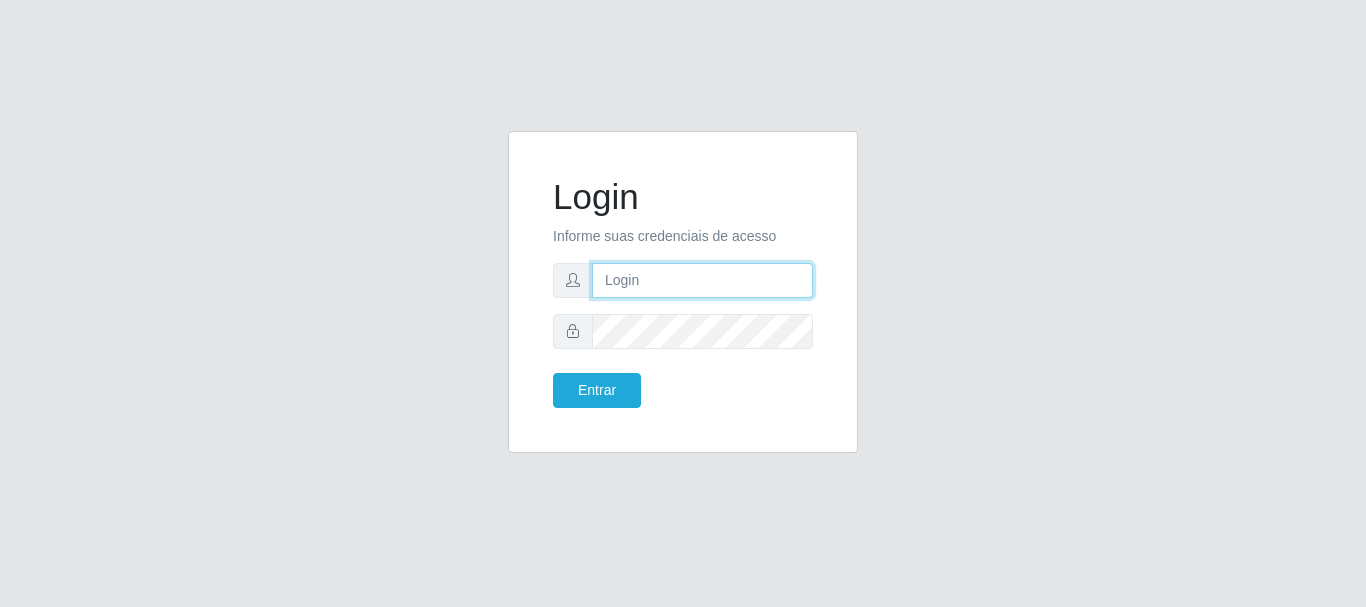 click at bounding box center [702, 280] 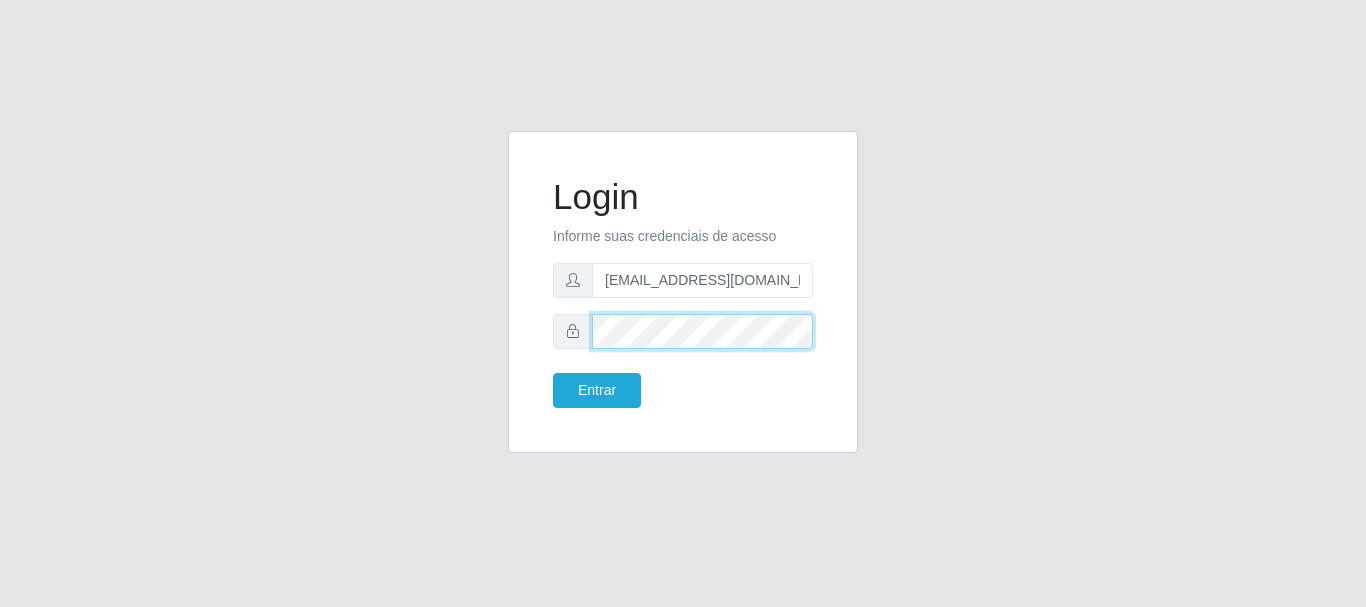 click on "Entrar" at bounding box center [597, 390] 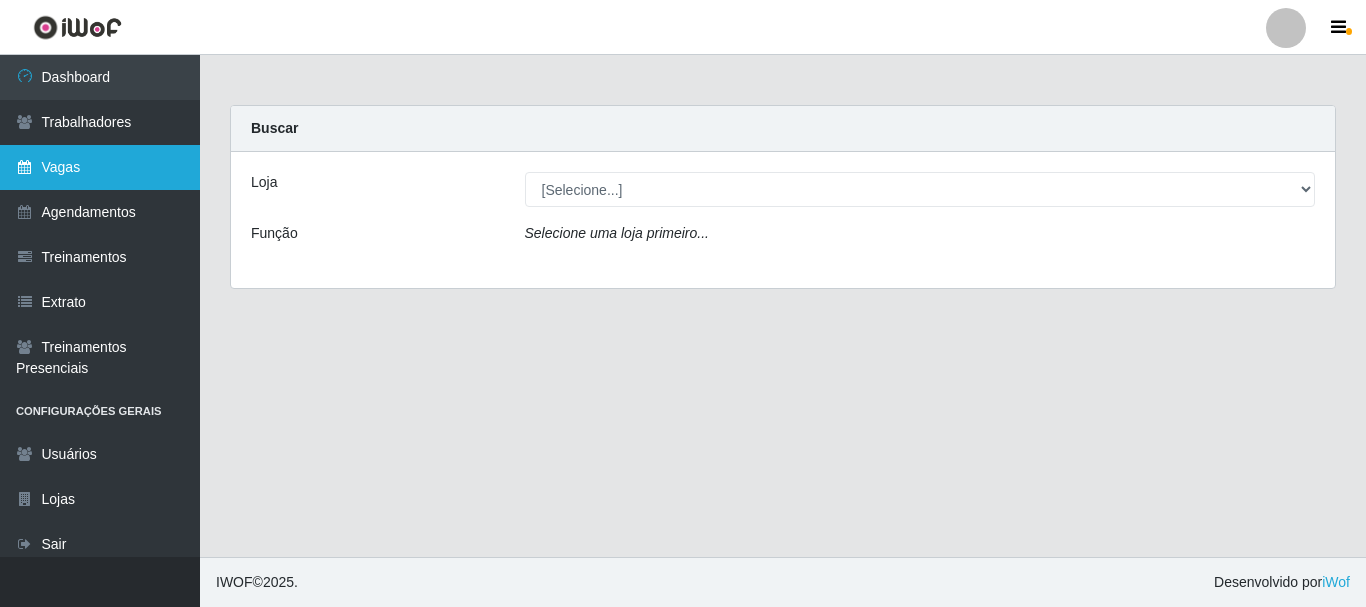 click on "Vagas" at bounding box center [100, 167] 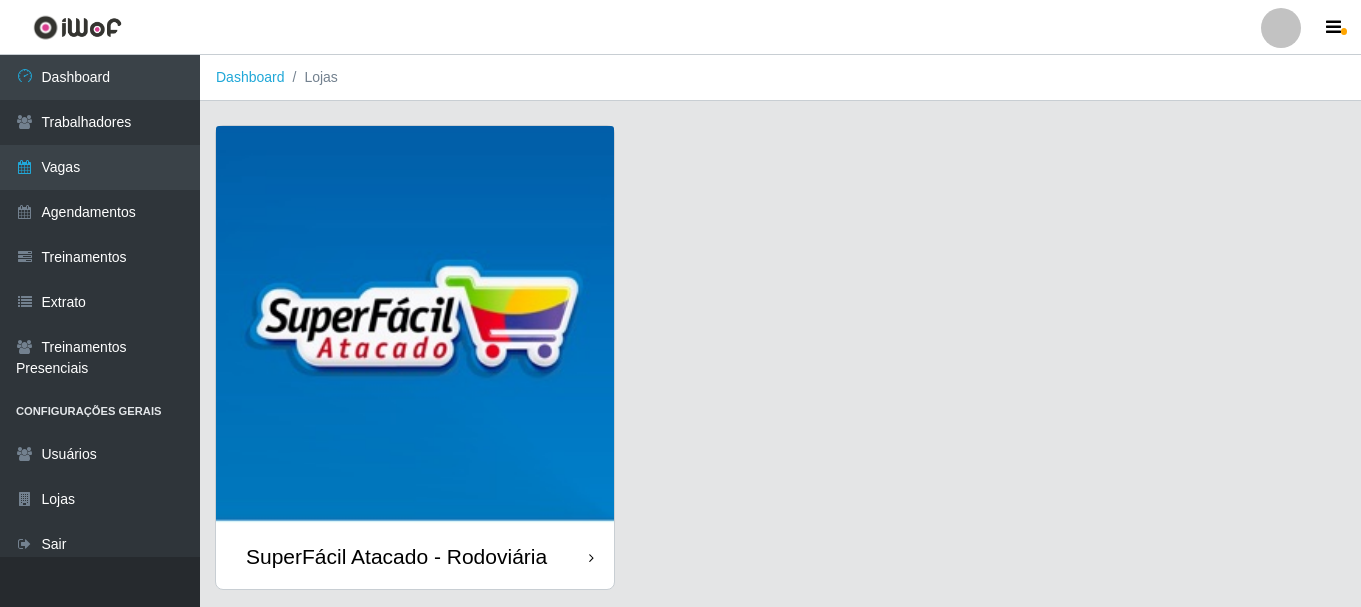 click at bounding box center (415, 325) 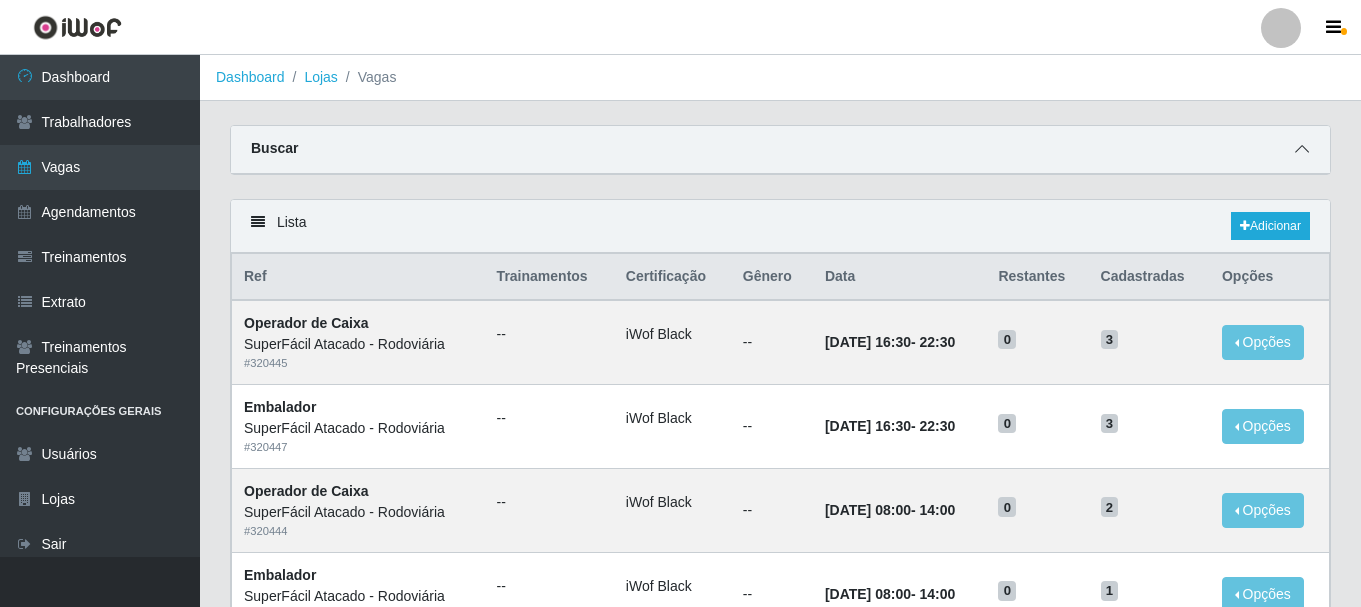 click at bounding box center [1302, 149] 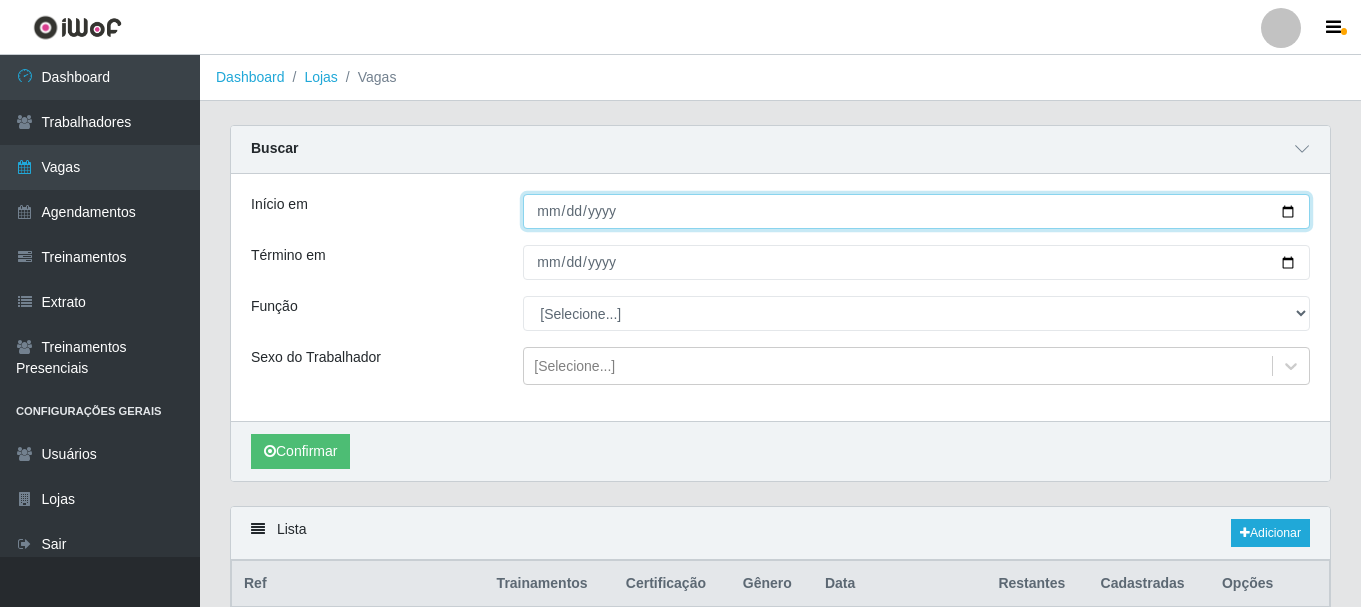 click on "Início em" at bounding box center [916, 211] 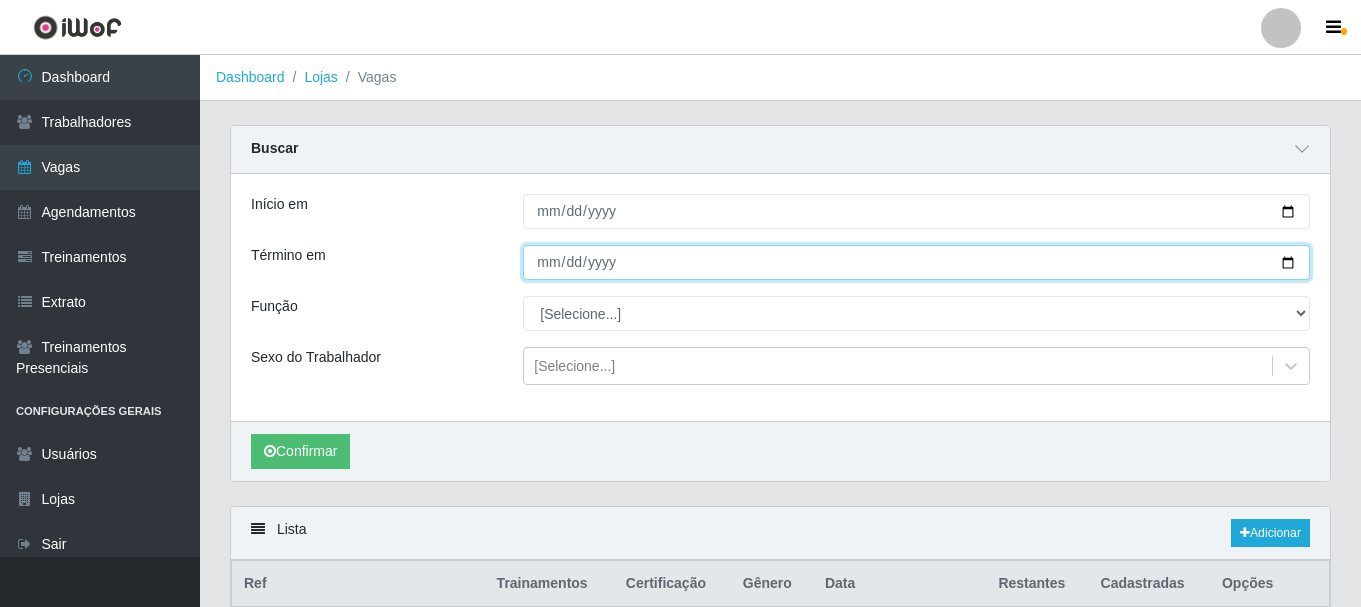 click on "Término em" at bounding box center (916, 262) 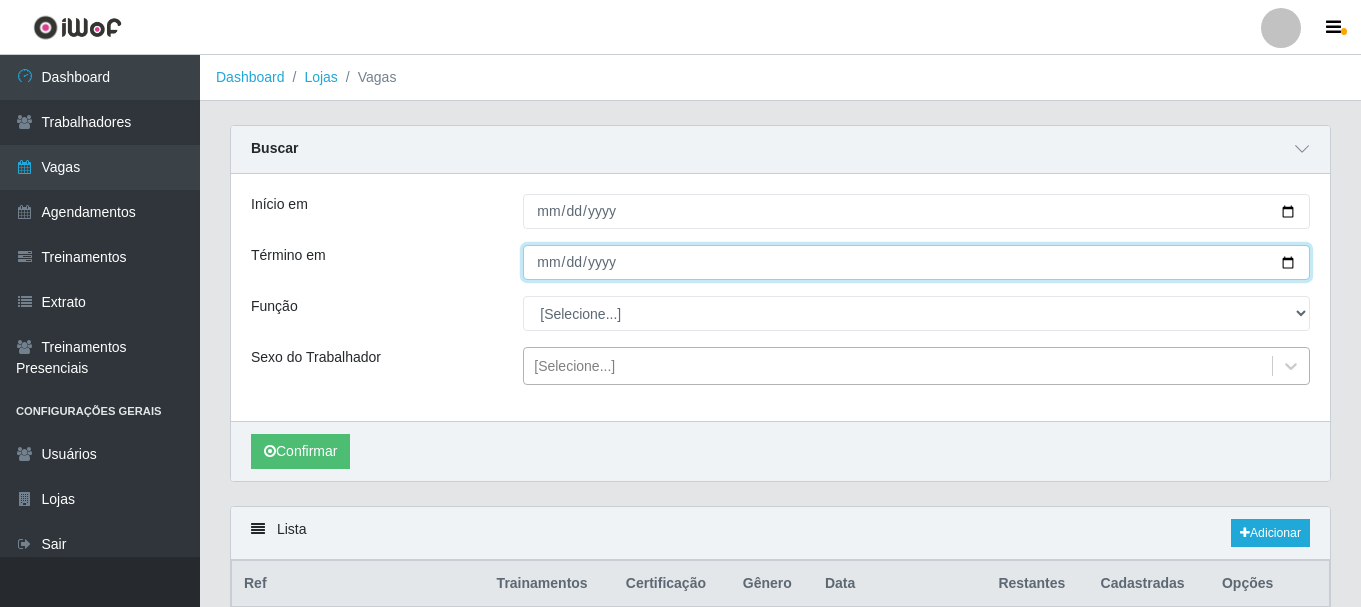 type on "[DATE]" 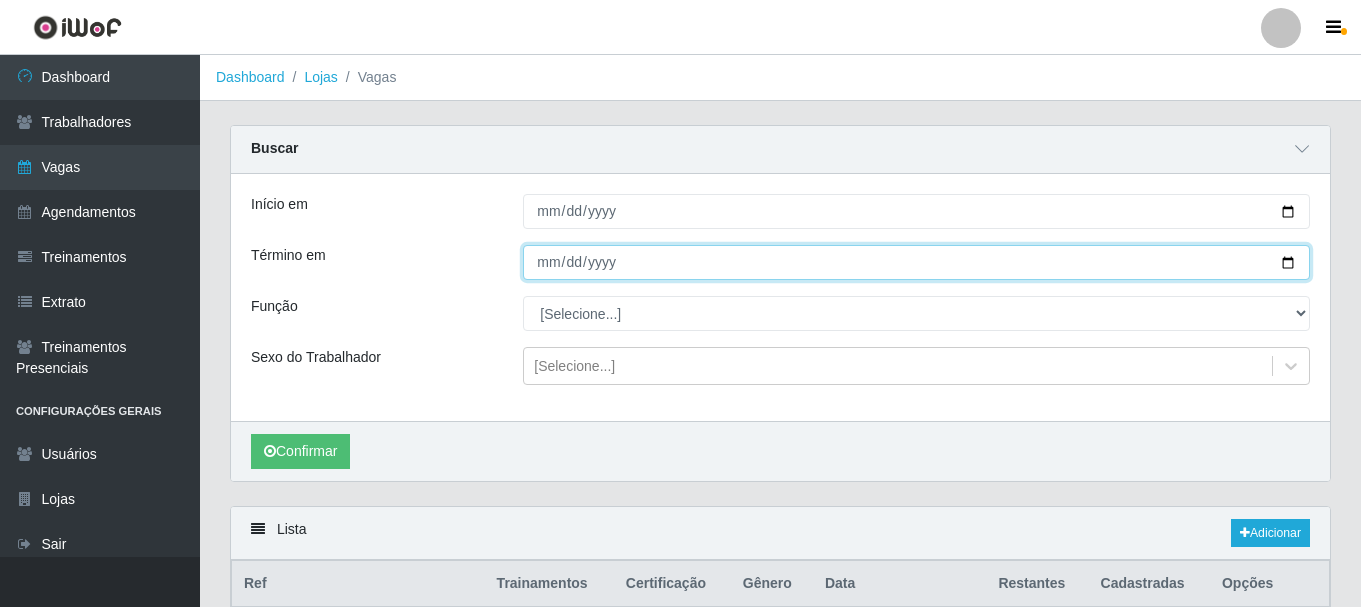 click on "[DATE]" at bounding box center (916, 262) 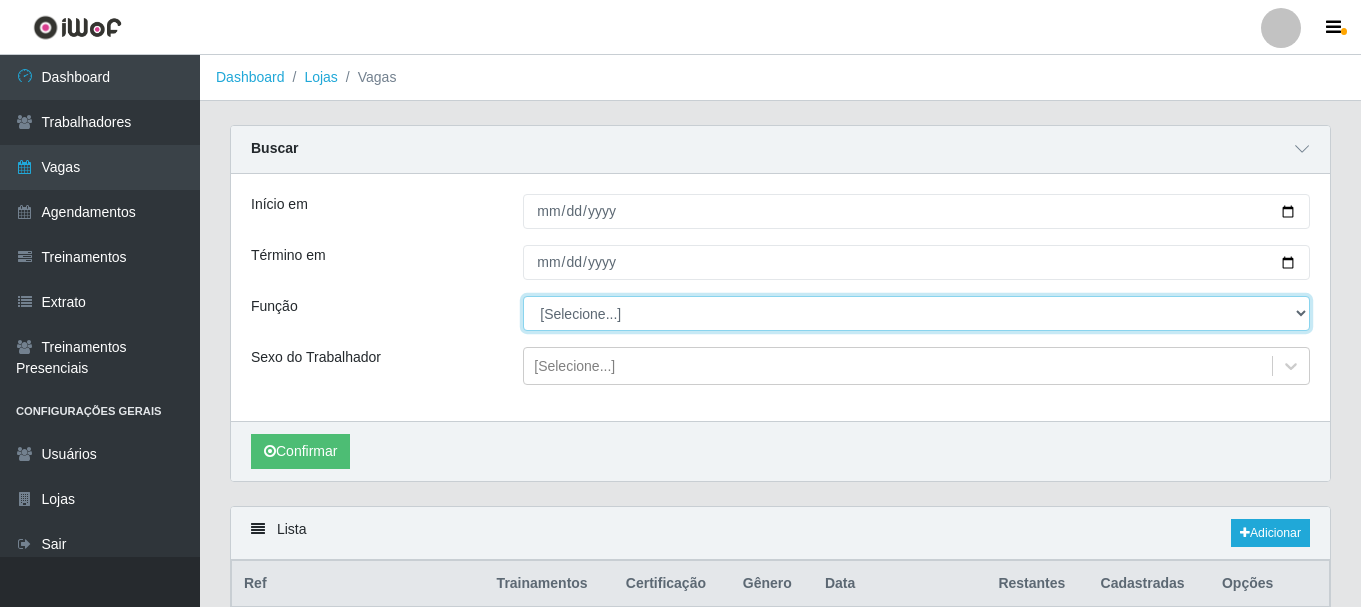 click on "[Selecione...] Embalador Embalador + Embalador ++ Operador de Caixa Operador de Caixa + Operador de Caixa ++ Repositor  Repositor + Repositor ++ Repositor de Hortifruti Repositor de Hortifruti + Repositor de Hortifruti ++" at bounding box center (916, 313) 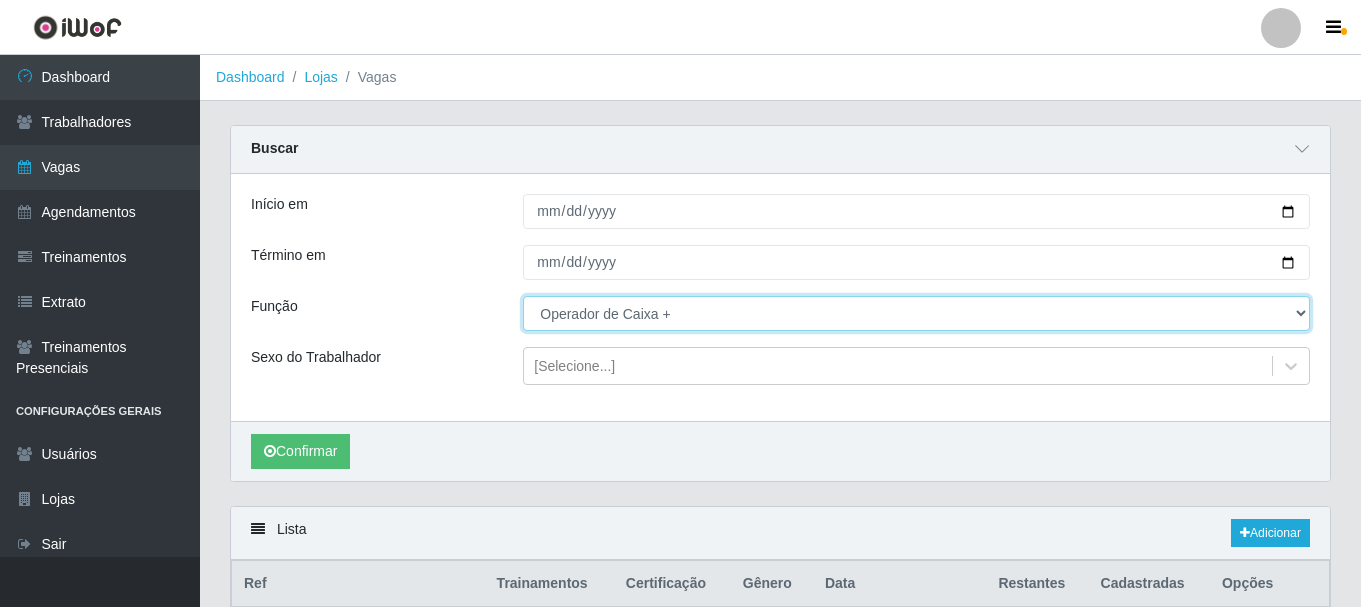 click on "[Selecione...] Embalador Embalador + Embalador ++ Operador de Caixa Operador de Caixa + Operador de Caixa ++ Repositor  Repositor + Repositor ++ Repositor de Hortifruti Repositor de Hortifruti + Repositor de Hortifruti ++" at bounding box center [916, 313] 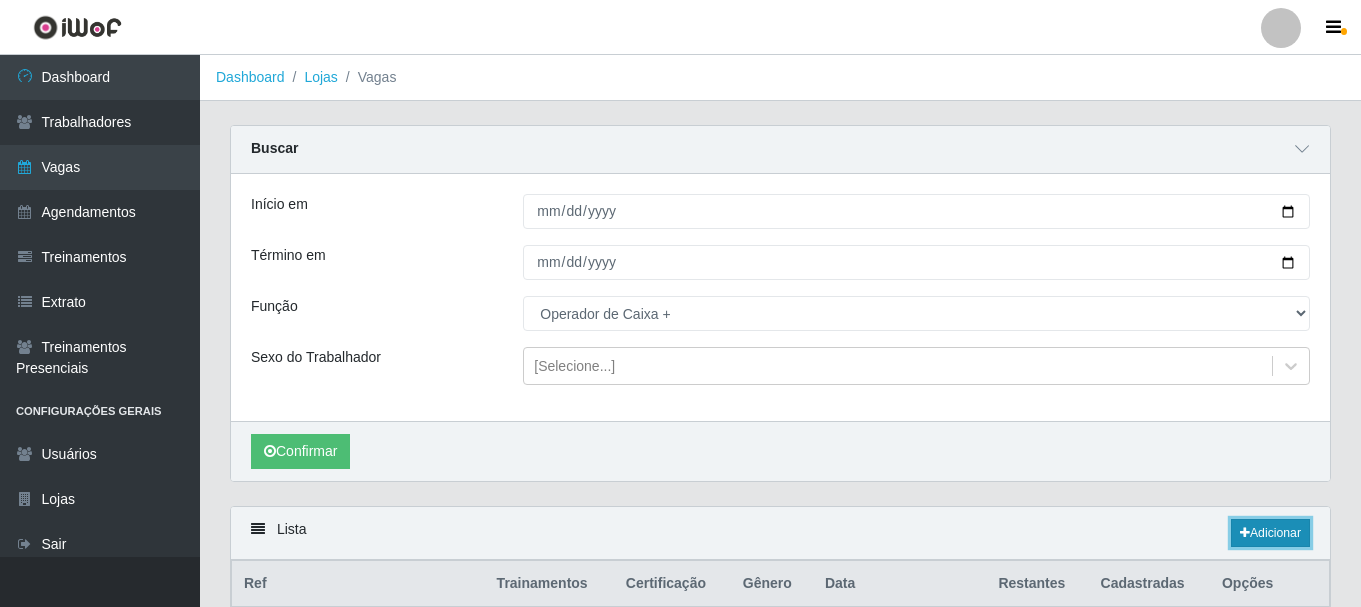 click on "Adicionar" at bounding box center (1270, 533) 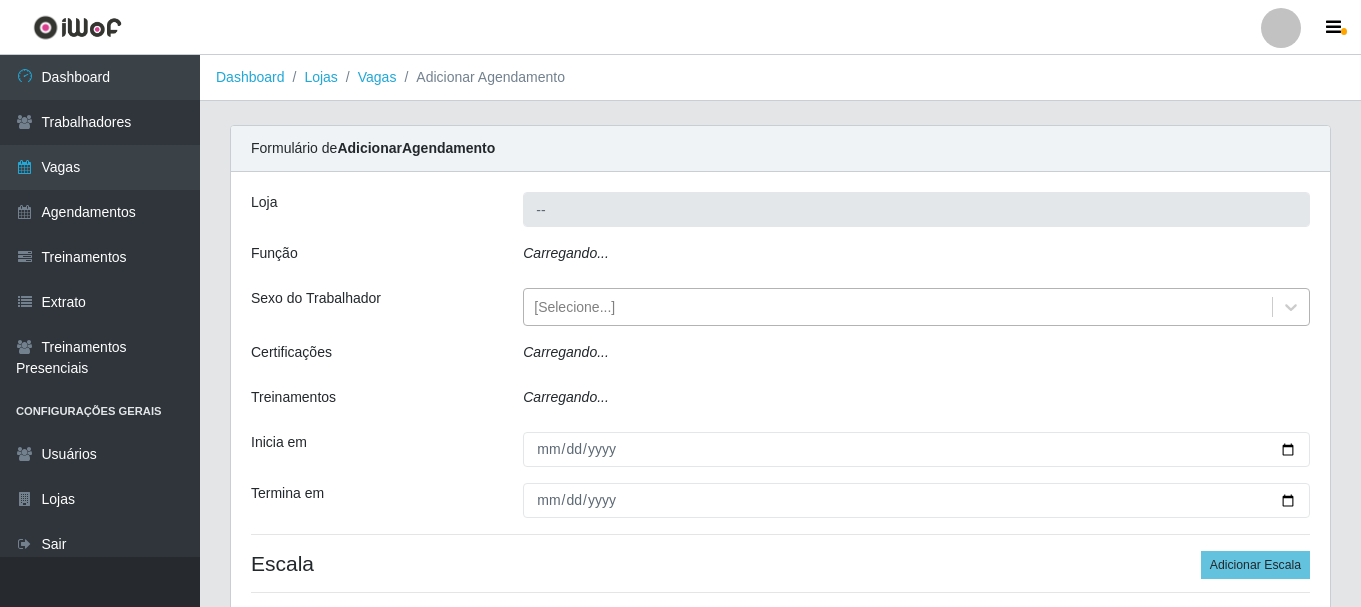 type on "SuperFácil Atacado - Rodoviária" 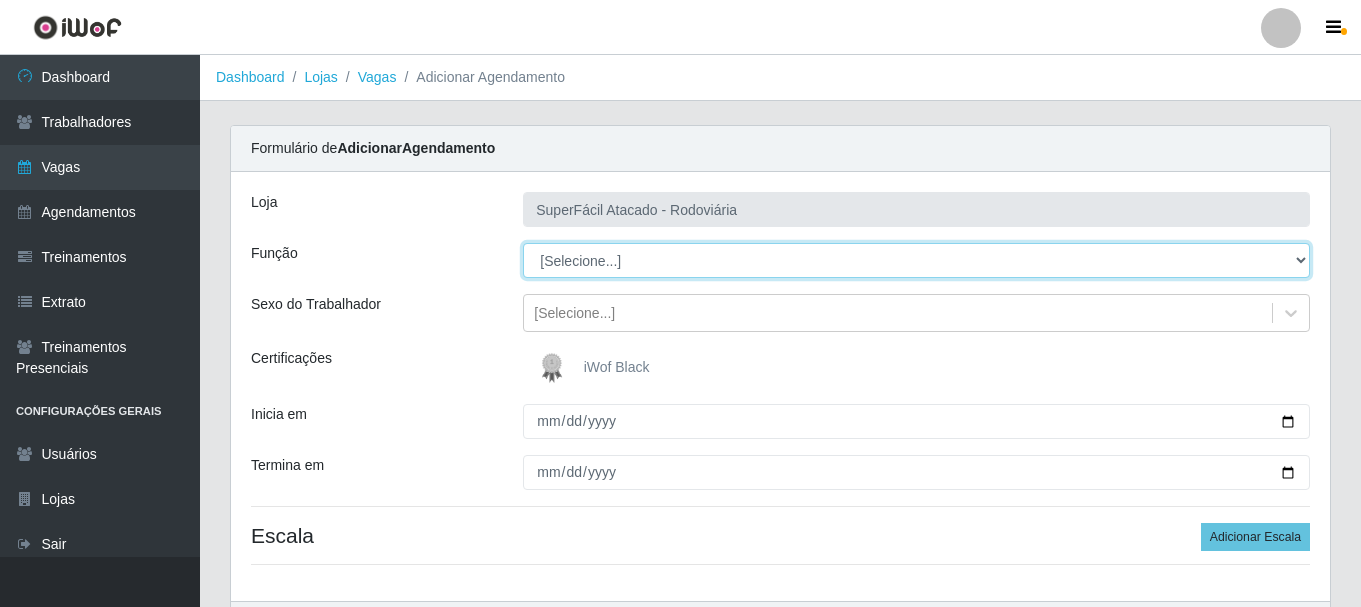 click on "[Selecione...] Embalador Embalador + Embalador ++ Operador de Caixa Operador de Caixa + Operador de Caixa ++ Repositor  Repositor + Repositor ++ Repositor de Hortifruti Repositor de Hortifruti + Repositor de Hortifruti ++" at bounding box center [916, 260] 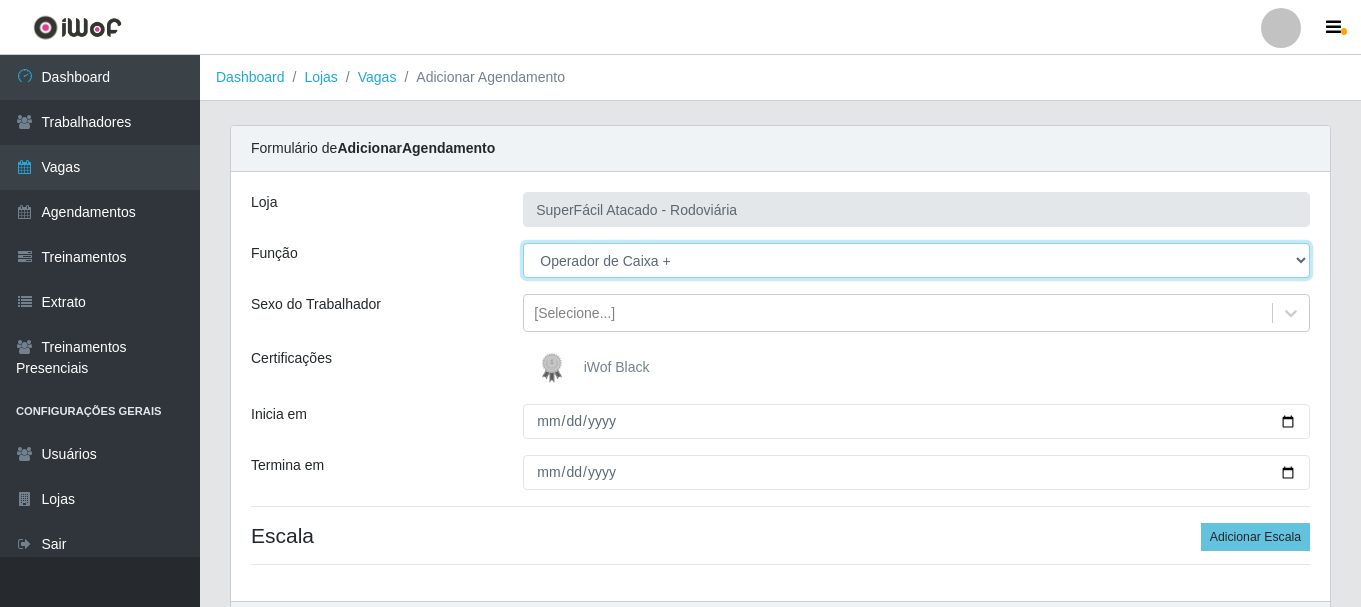 click on "[Selecione...] Embalador Embalador + Embalador ++ Operador de Caixa Operador de Caixa + Operador de Caixa ++ Repositor  Repositor + Repositor ++ Repositor de Hortifruti Repositor de Hortifruti + Repositor de Hortifruti ++" at bounding box center [916, 260] 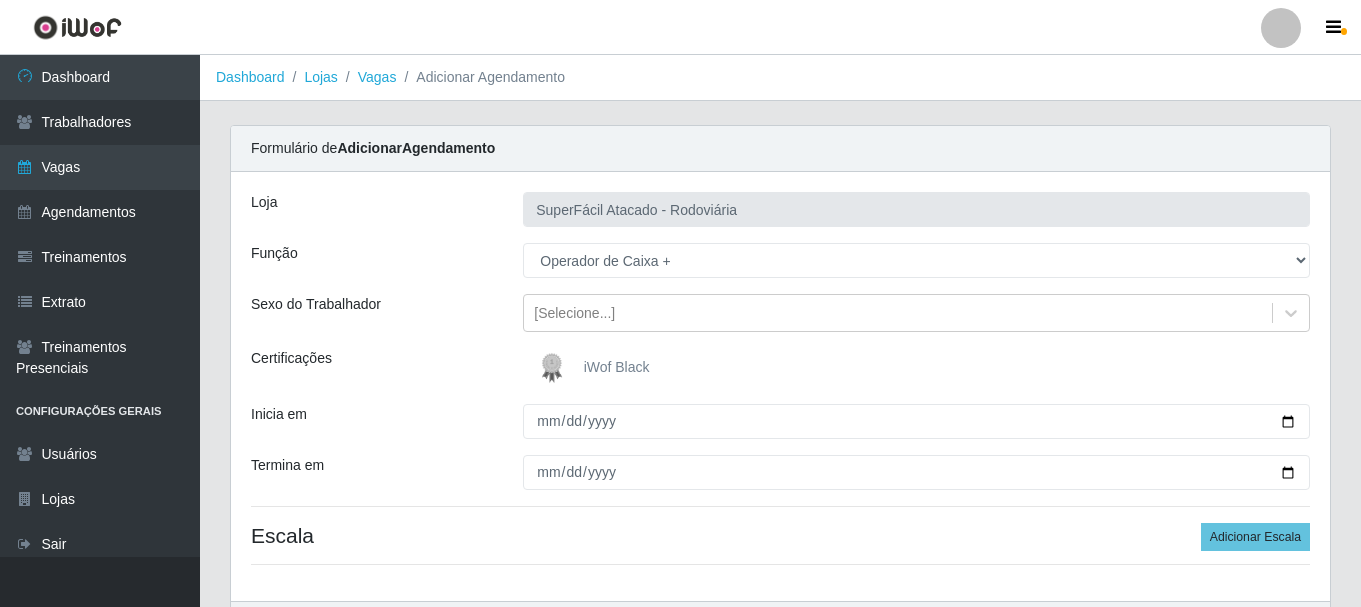 click at bounding box center [556, 368] 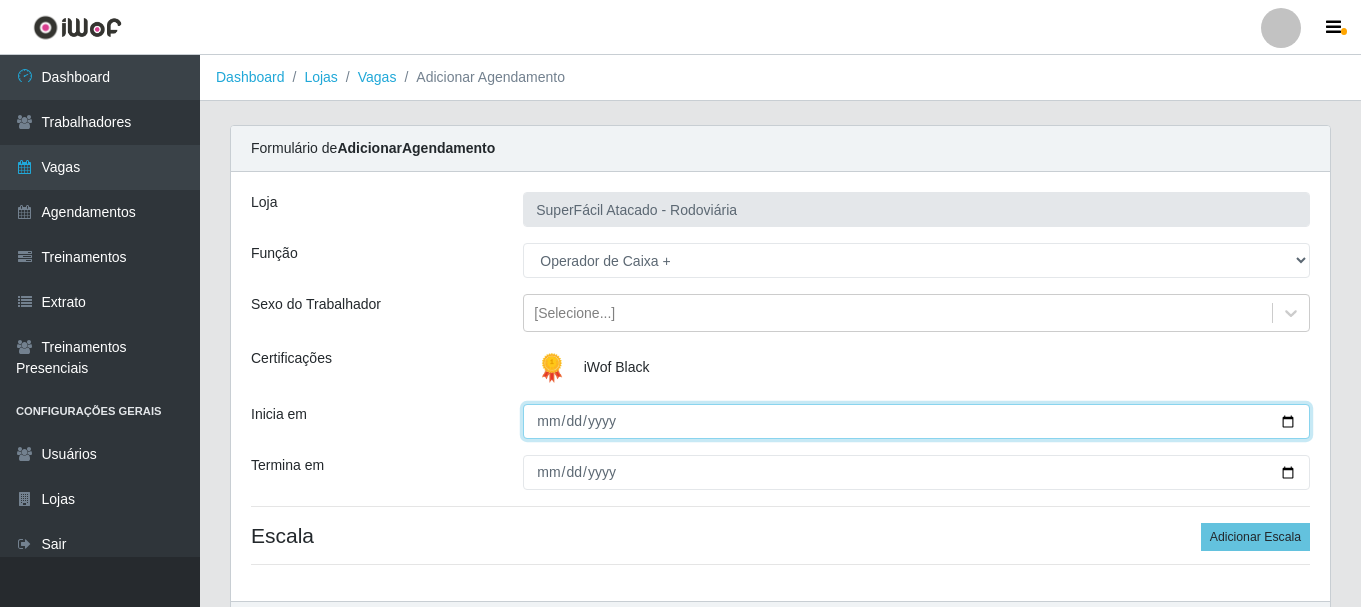 click on "Inicia em" at bounding box center (916, 421) 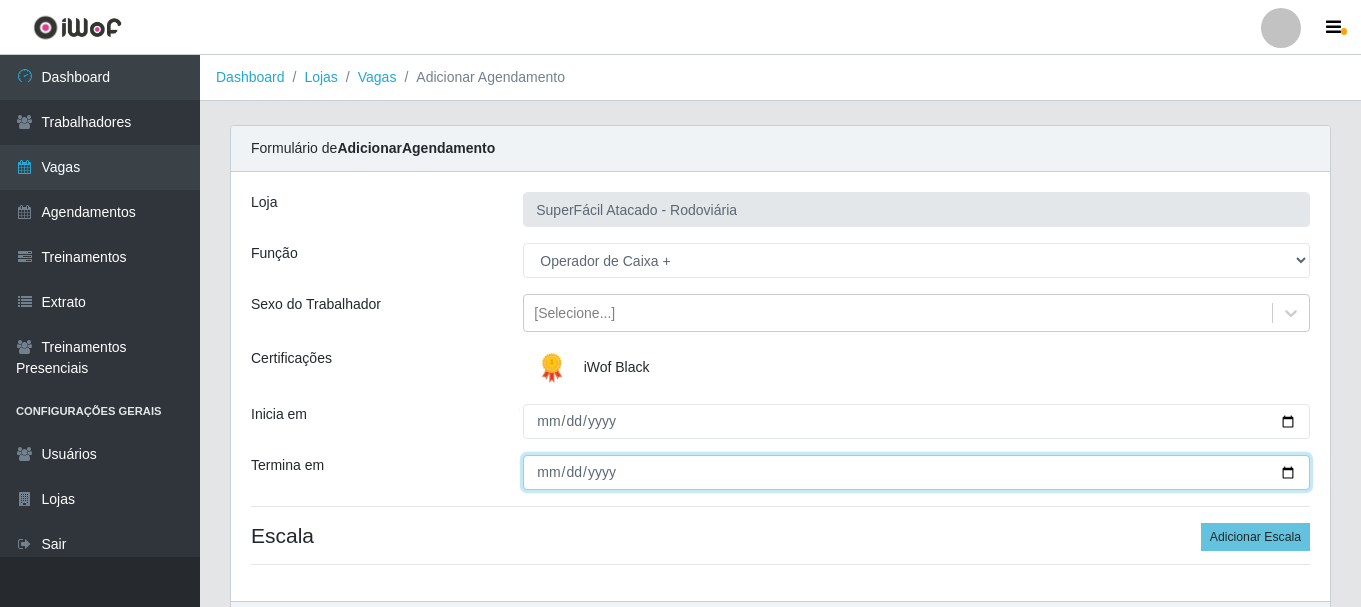 click on "Termina em" at bounding box center [916, 472] 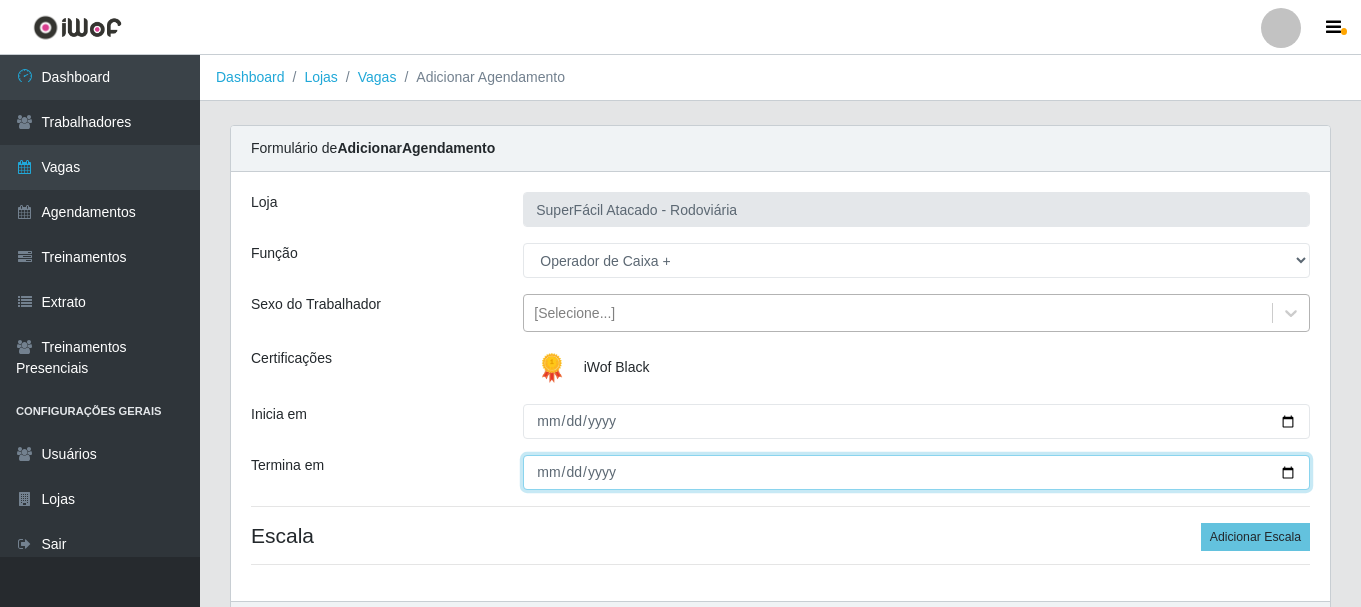 type on "2025-07-13" 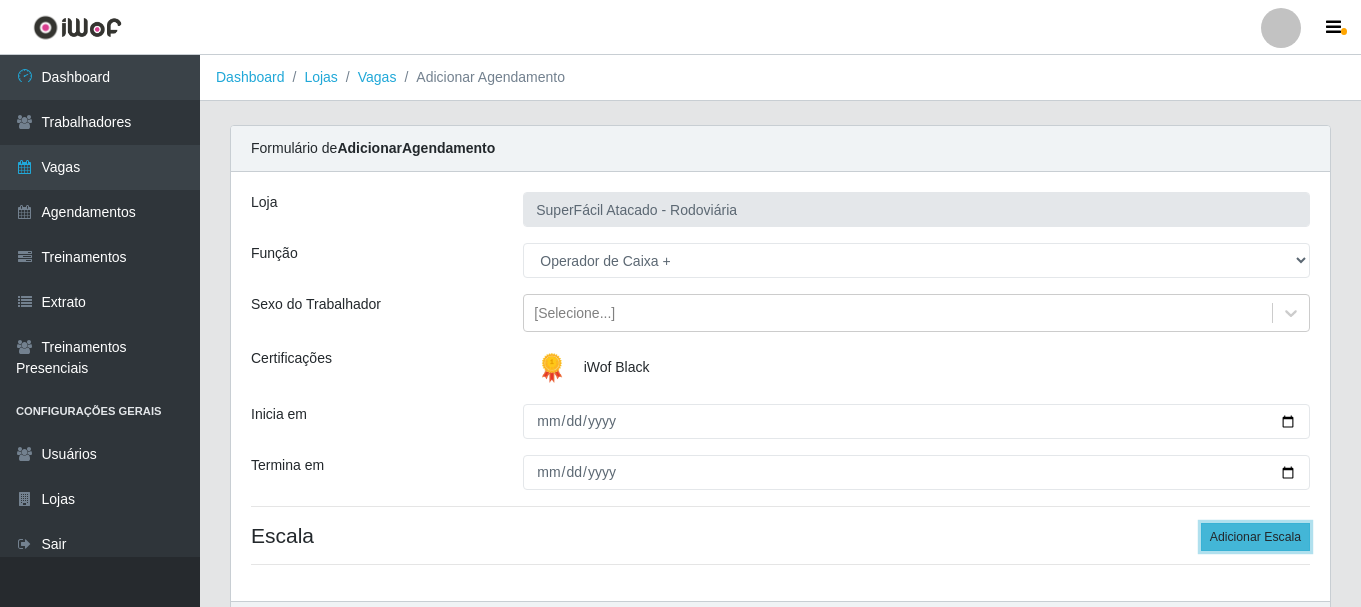 click on "Adicionar Escala" at bounding box center [1255, 537] 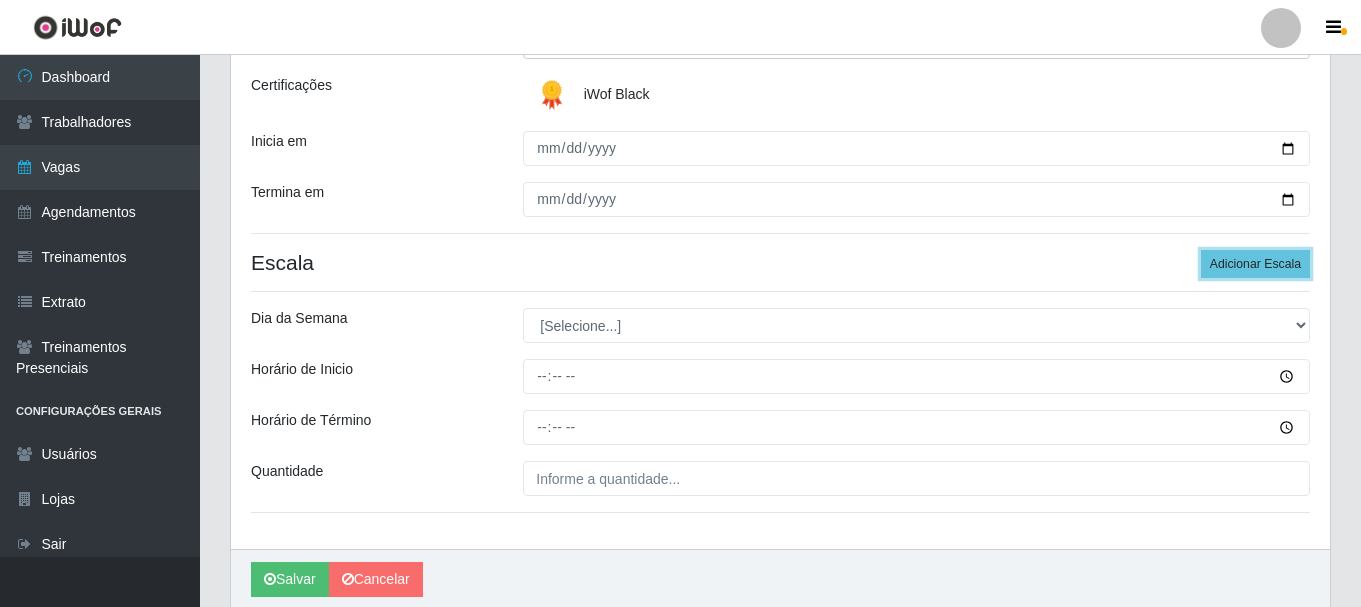 scroll, scrollTop: 300, scrollLeft: 0, axis: vertical 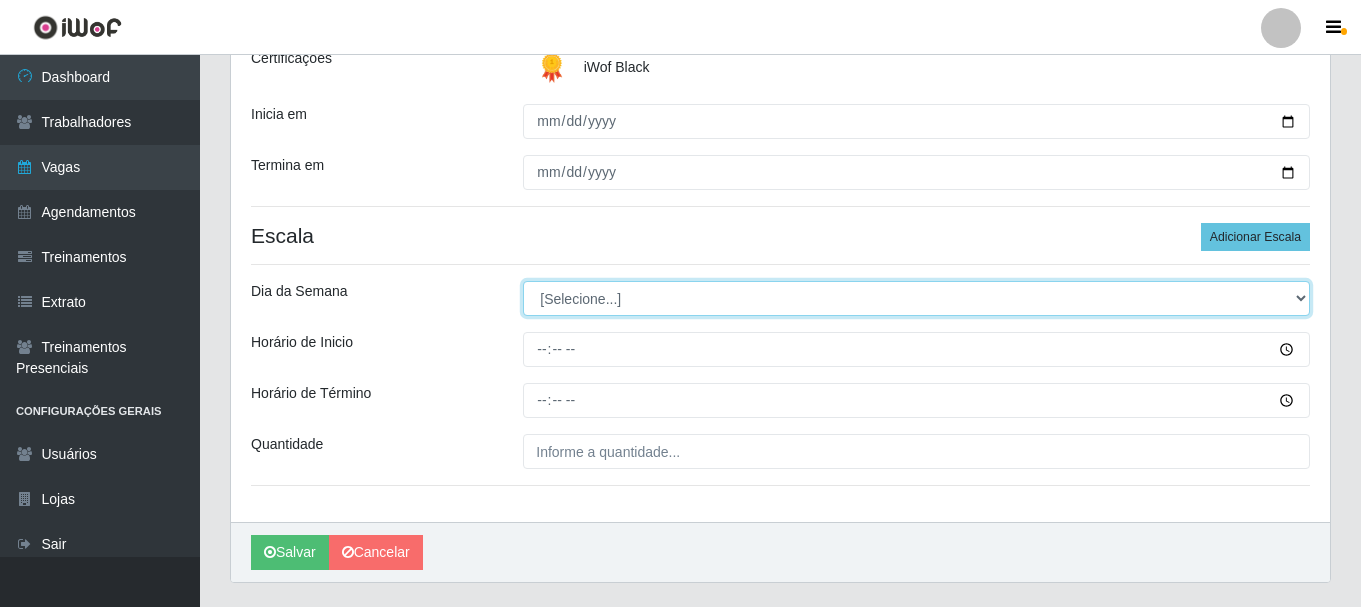 click on "[Selecione...] Segunda Terça Quarta Quinta Sexta Sábado Domingo" at bounding box center [916, 298] 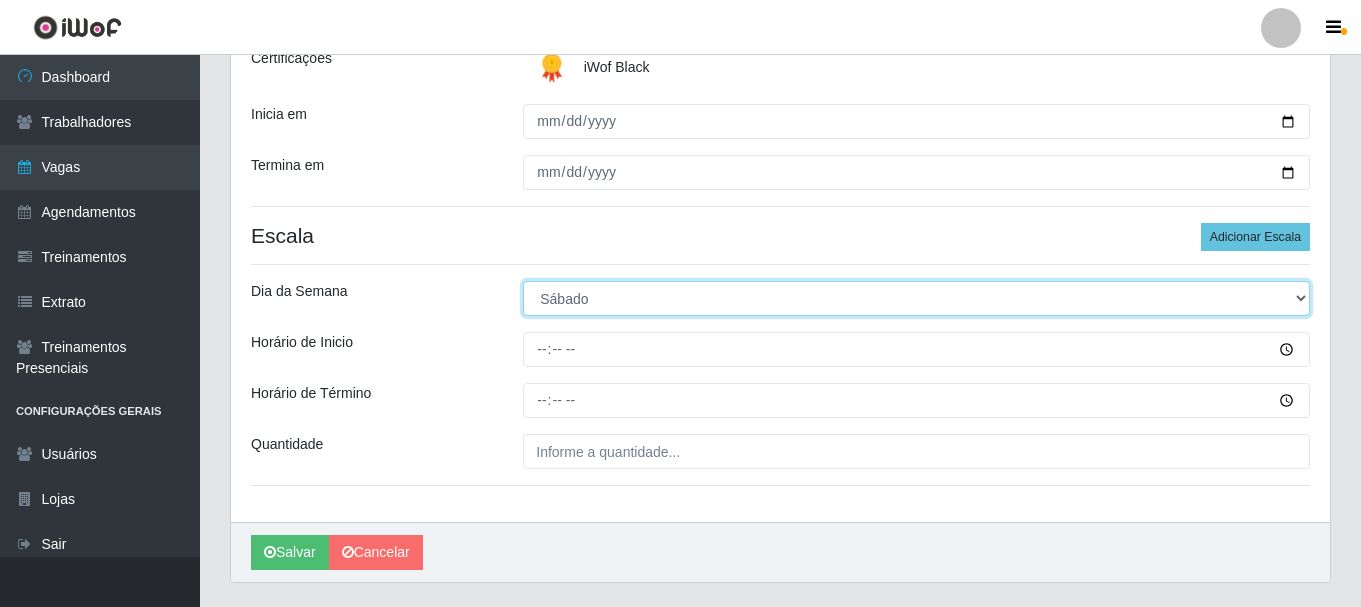 click on "[Selecione...] Segunda Terça Quarta Quinta Sexta Sábado Domingo" at bounding box center (916, 298) 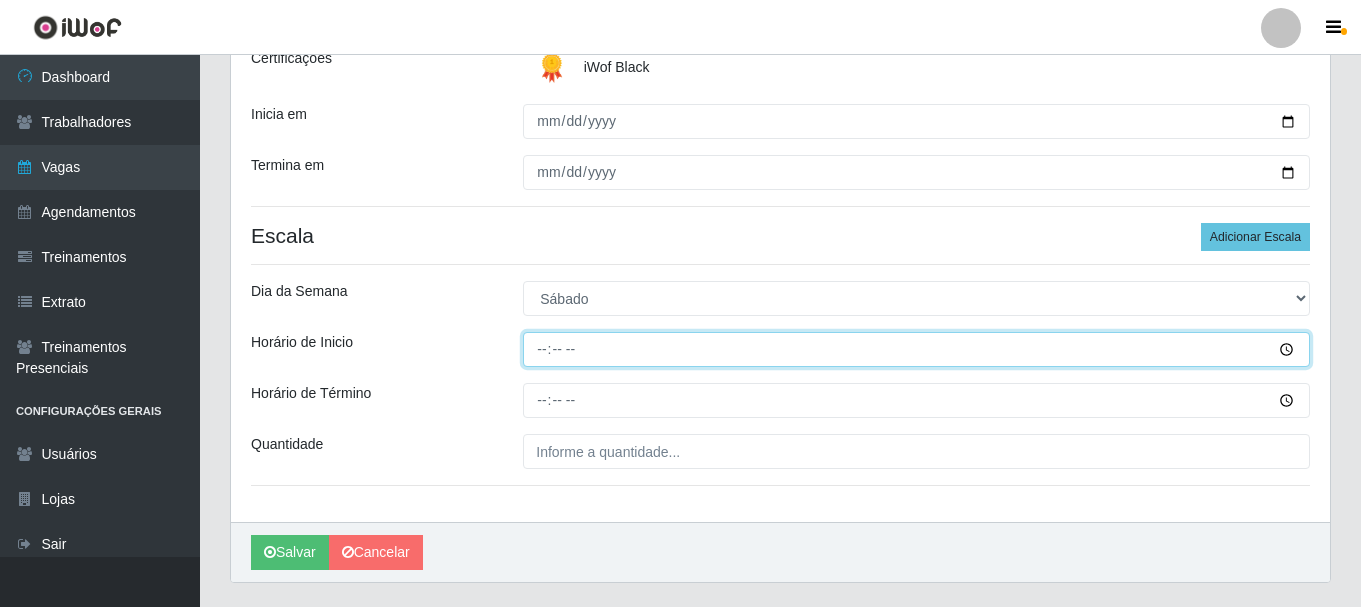 click on "Horário de Inicio" at bounding box center (916, 349) 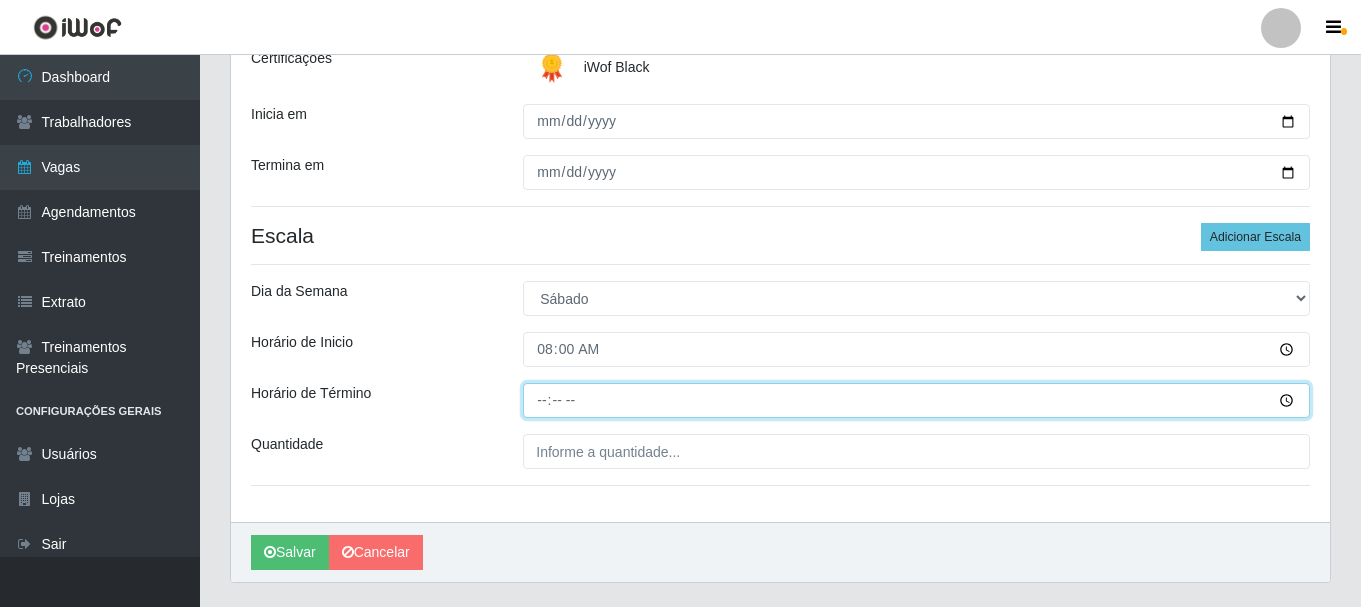 click on "Horário de Término" at bounding box center (916, 400) 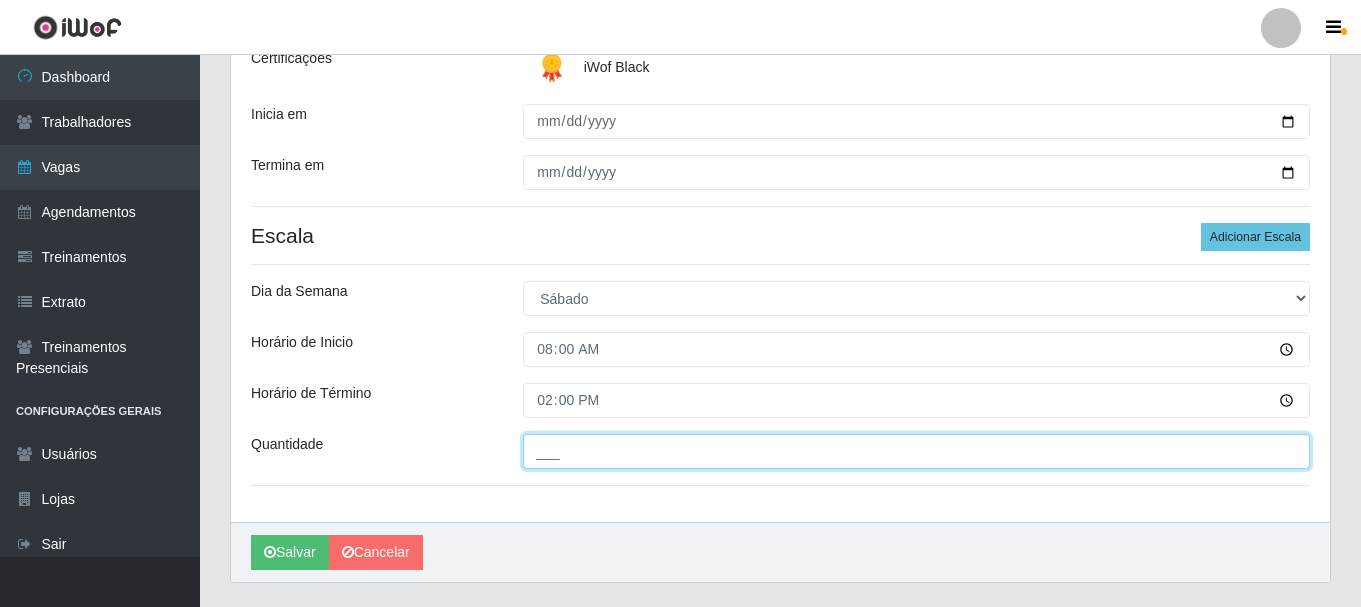 click on "___" at bounding box center [916, 451] 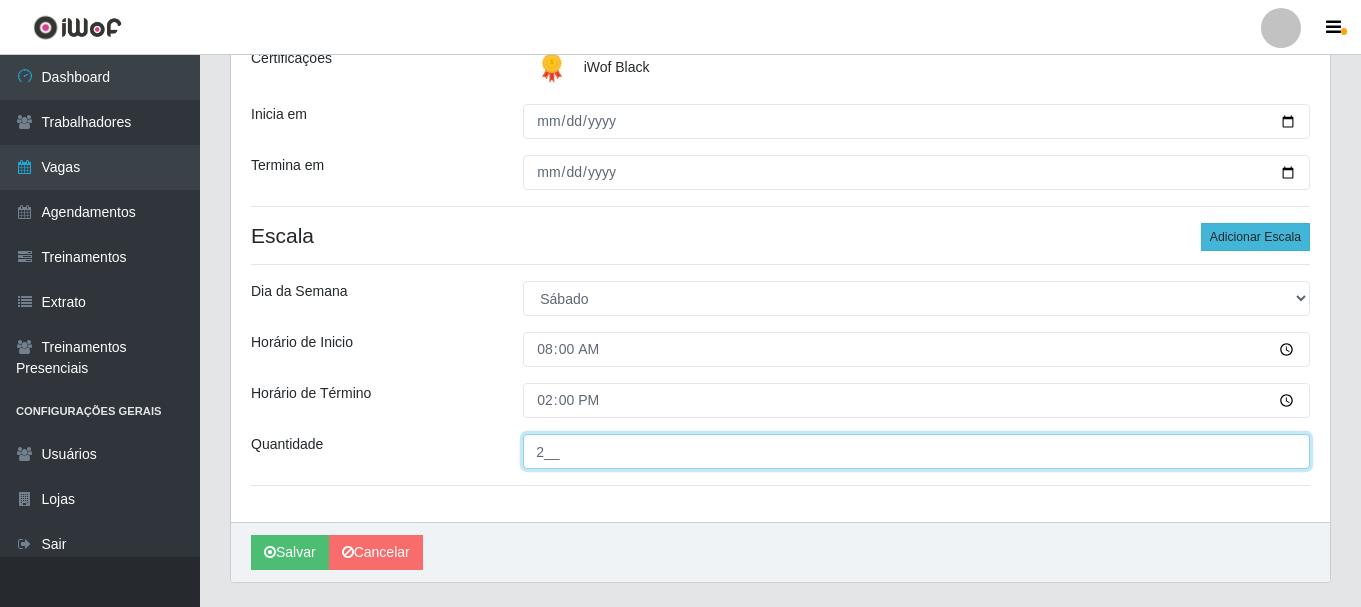 type on "2__" 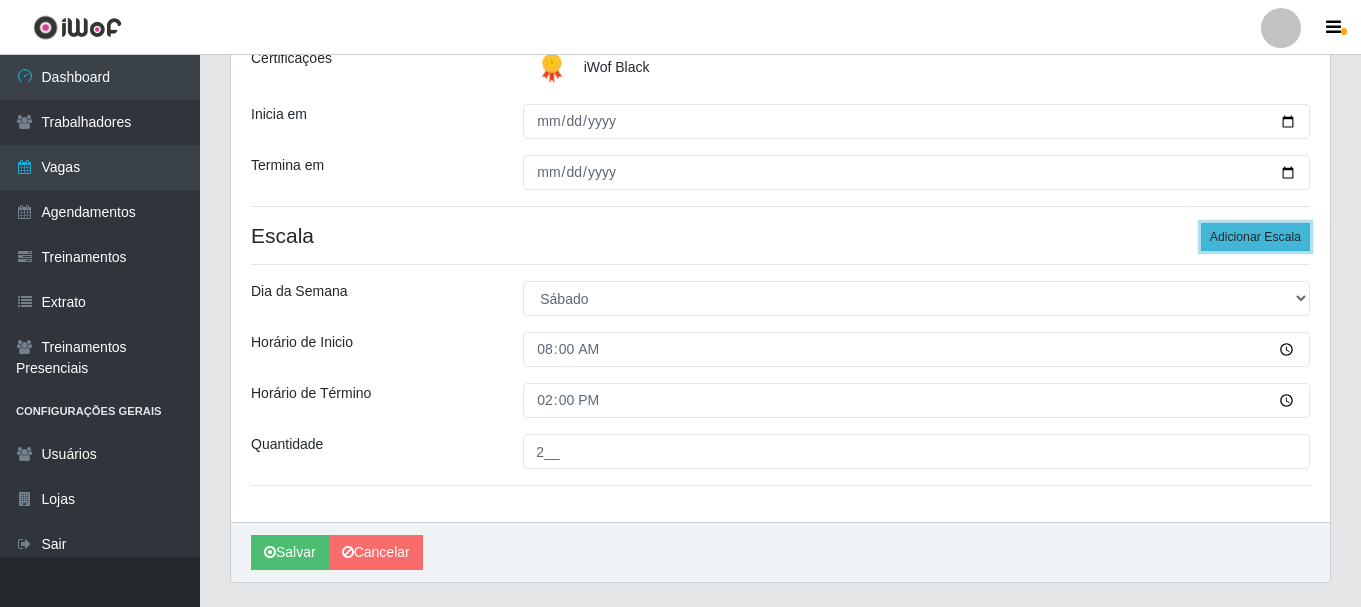 click on "Adicionar Escala" at bounding box center [1255, 237] 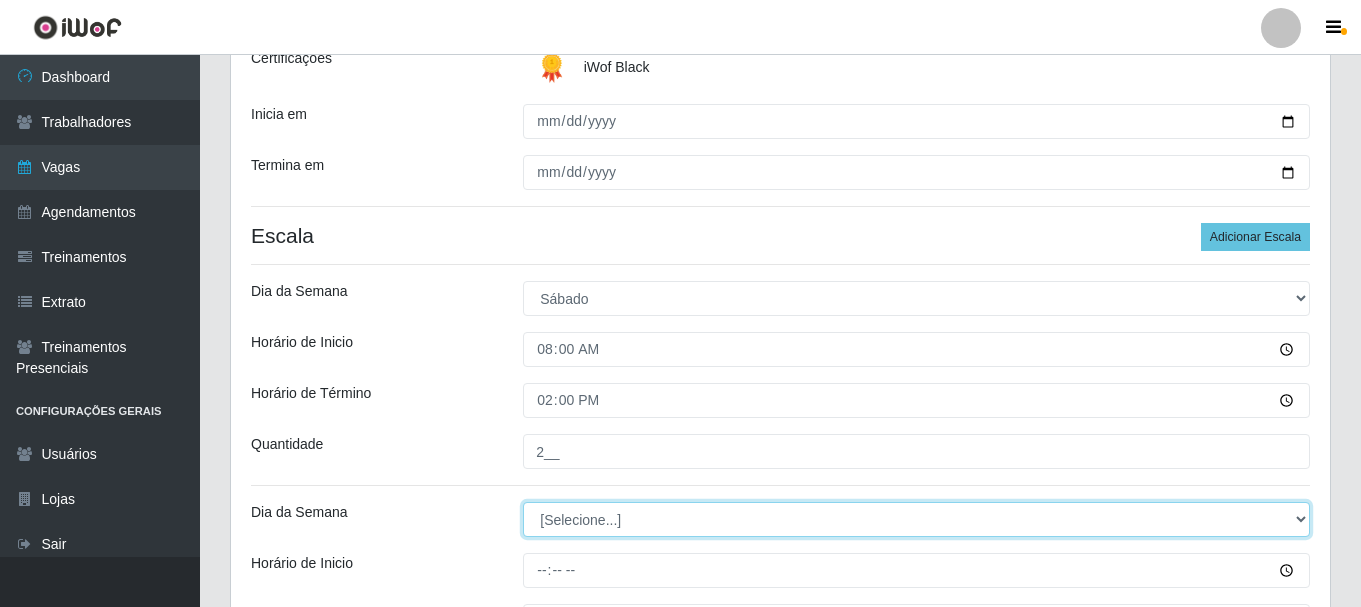 click on "[Selecione...] Segunda Terça Quarta Quinta Sexta Sábado Domingo" at bounding box center [916, 519] 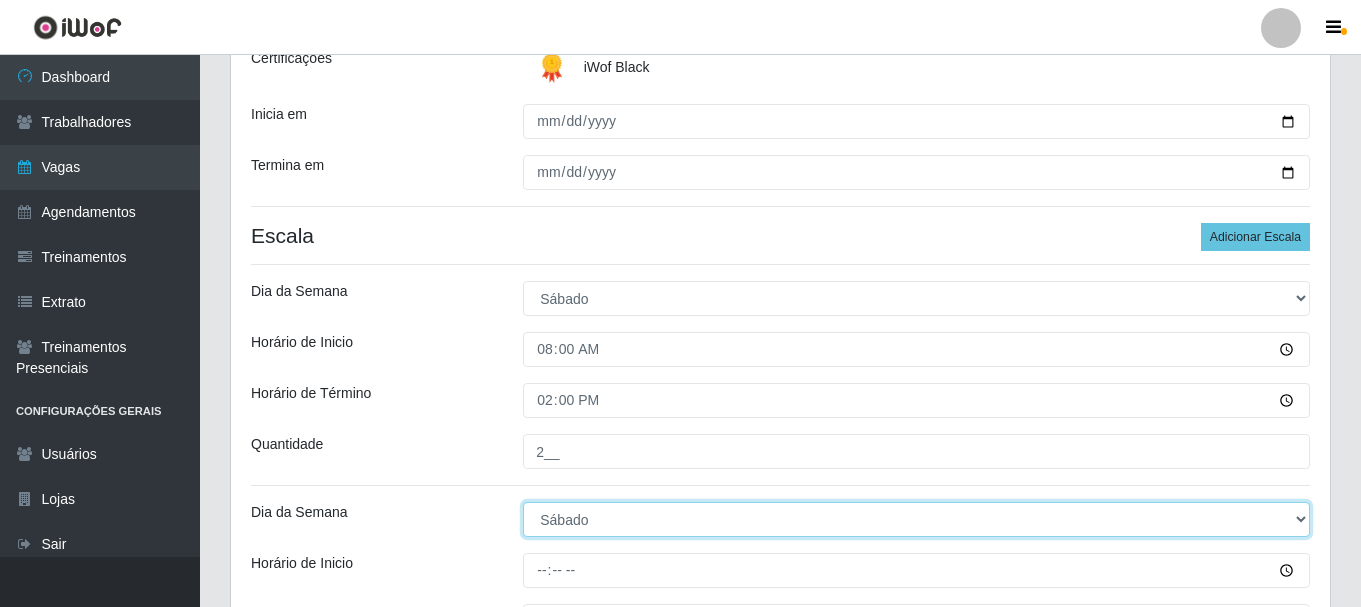 click on "[Selecione...] Segunda Terça Quarta Quinta Sexta Sábado Domingo" at bounding box center (916, 519) 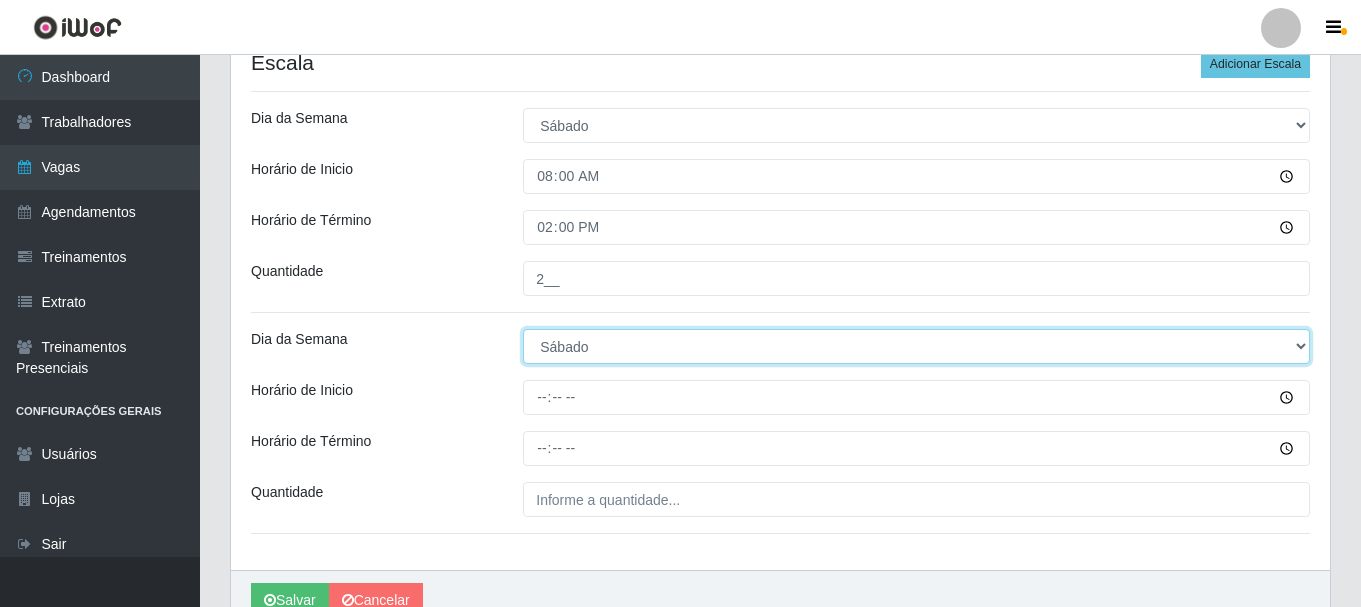 scroll, scrollTop: 500, scrollLeft: 0, axis: vertical 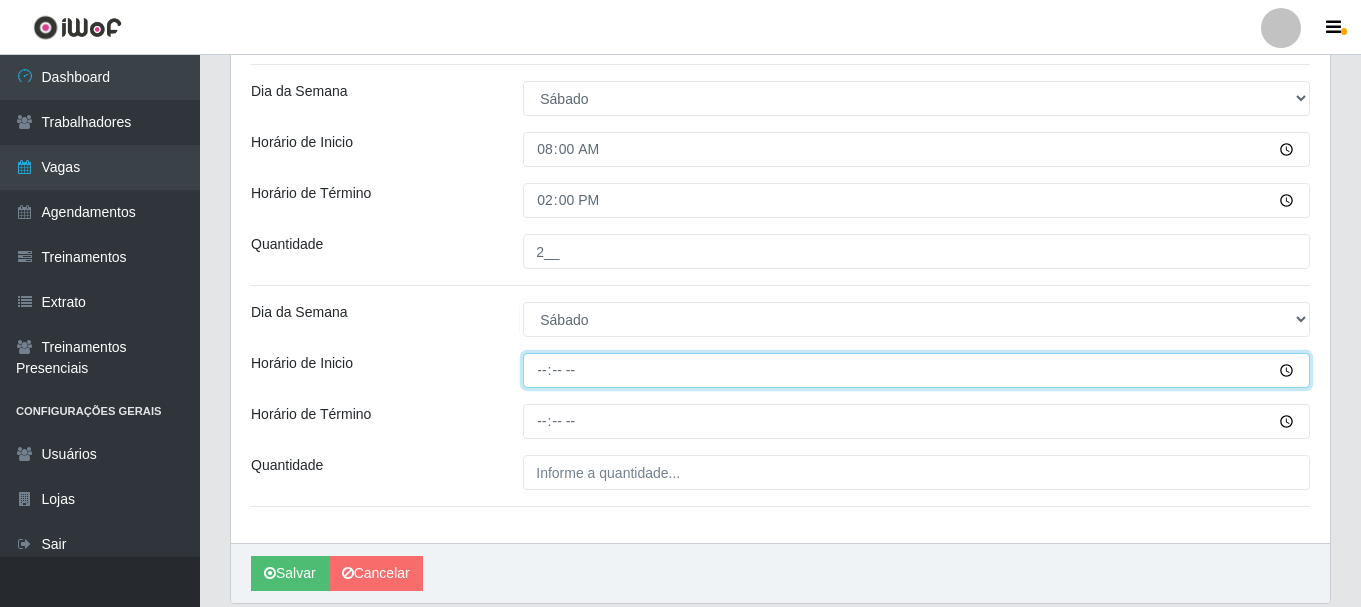 click on "Horário de Inicio" at bounding box center (916, 370) 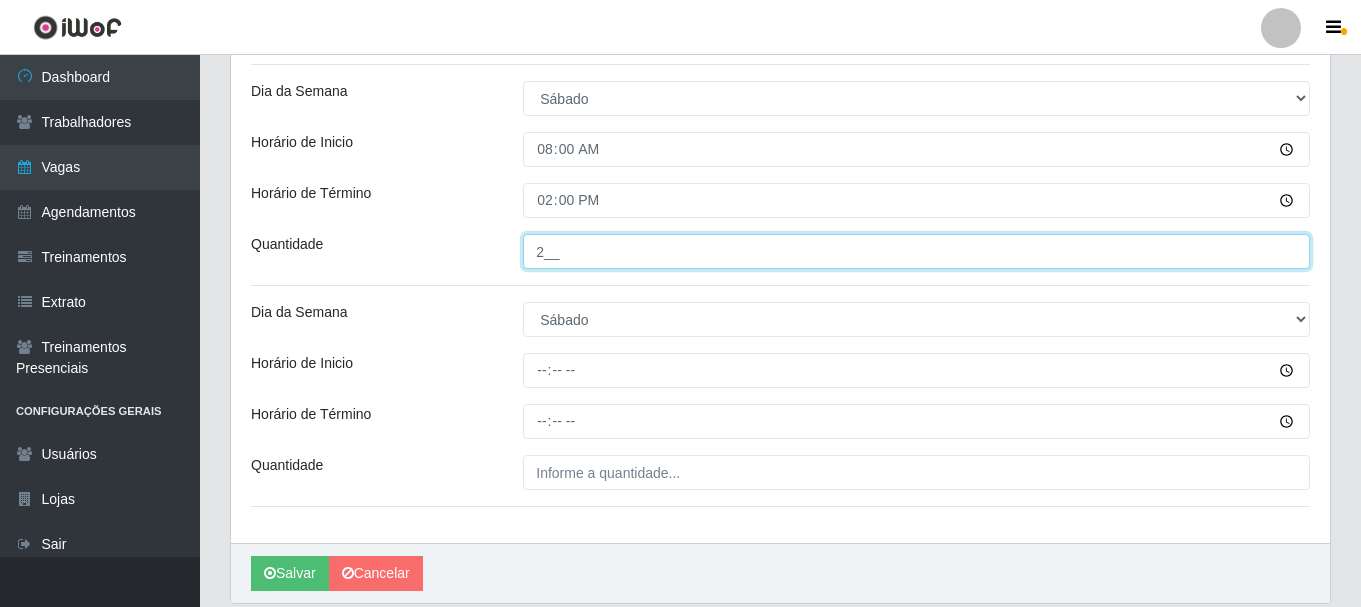 click on "2__" at bounding box center [916, 251] 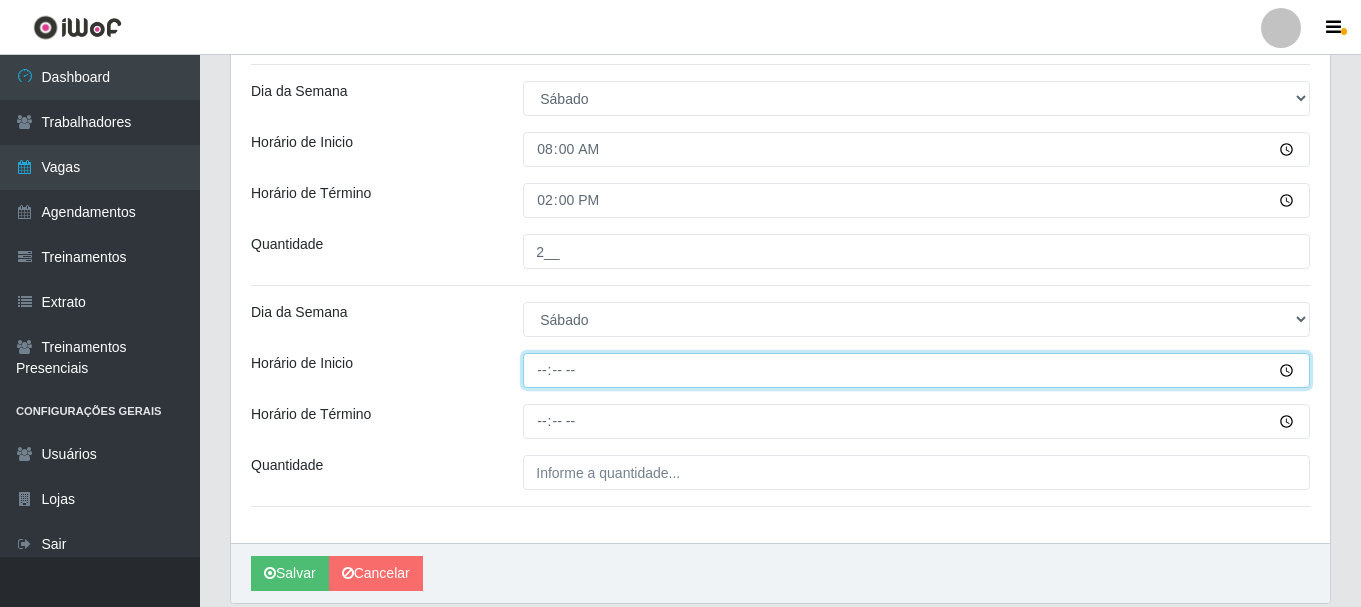 click on "Horário de Inicio" at bounding box center [916, 370] 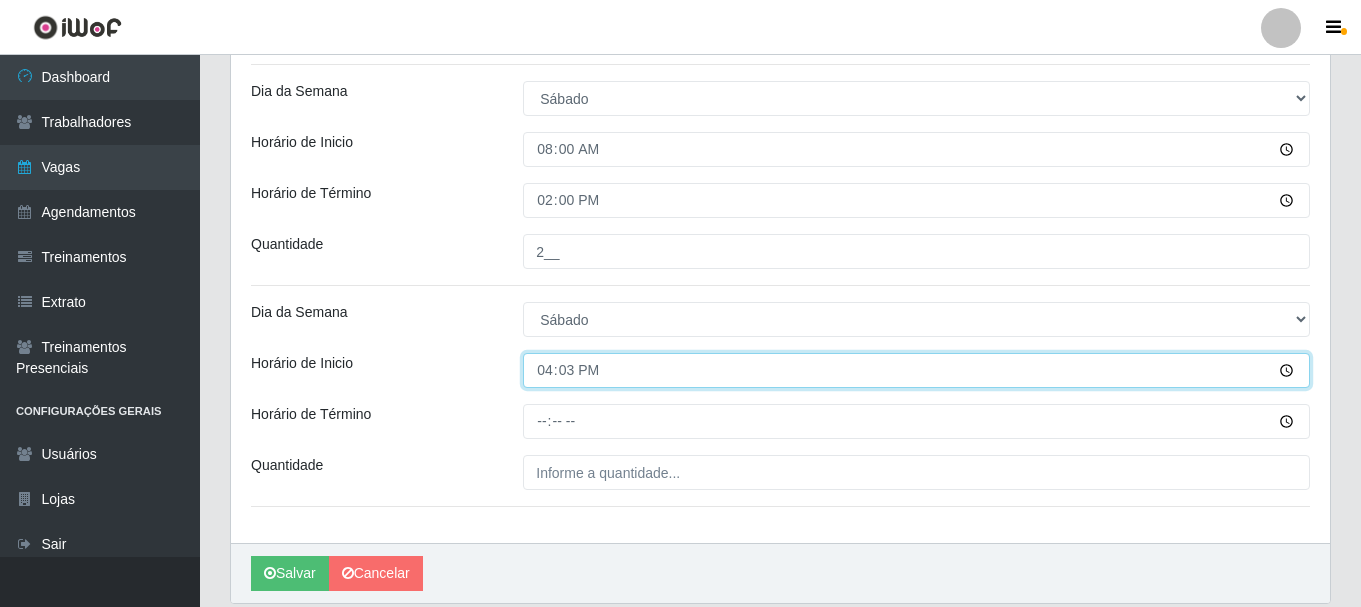 type on "16:30" 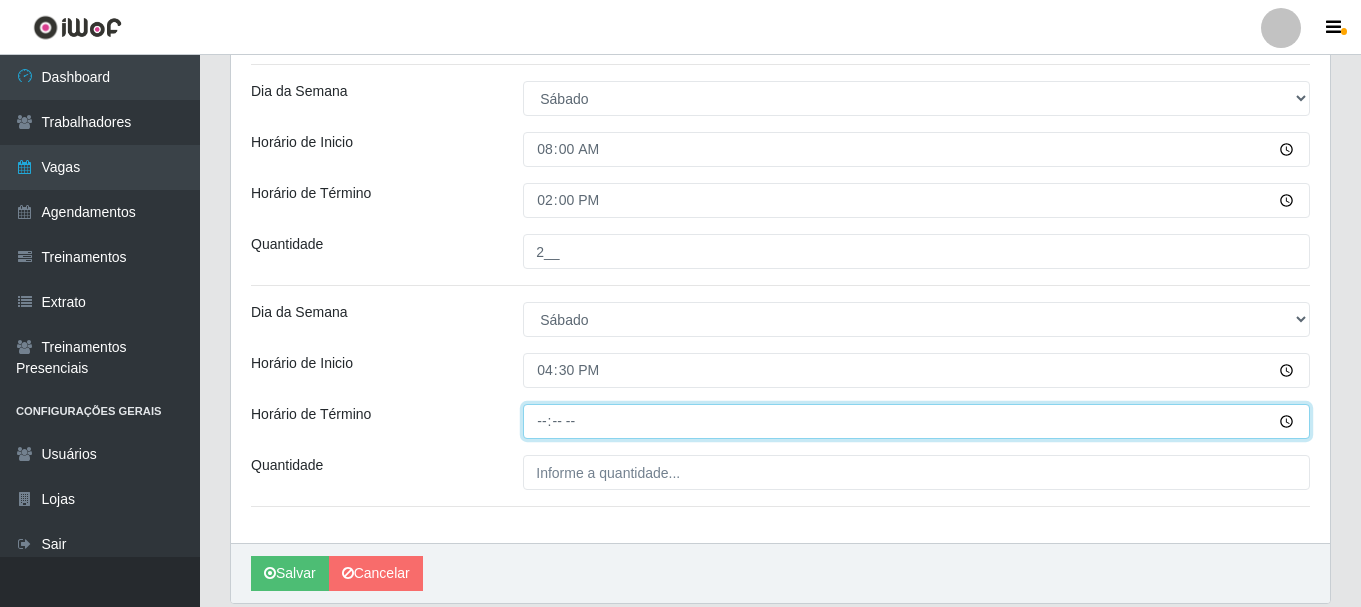 click on "Horário de Término" at bounding box center (916, 421) 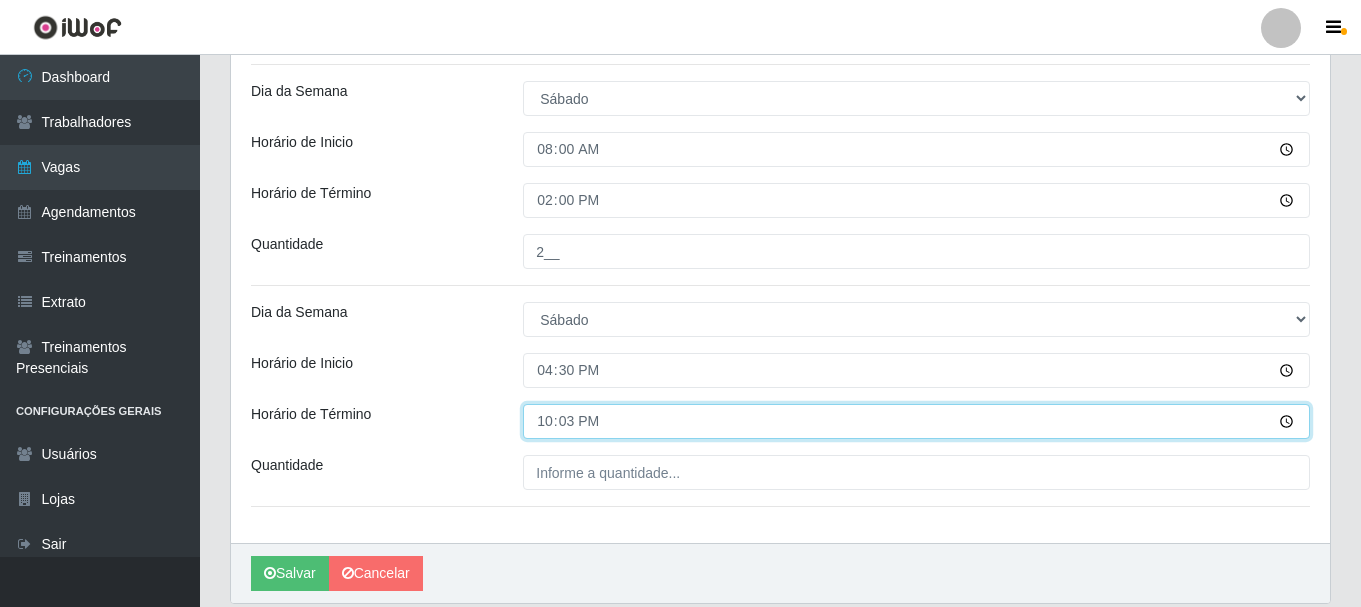 type on "22:30" 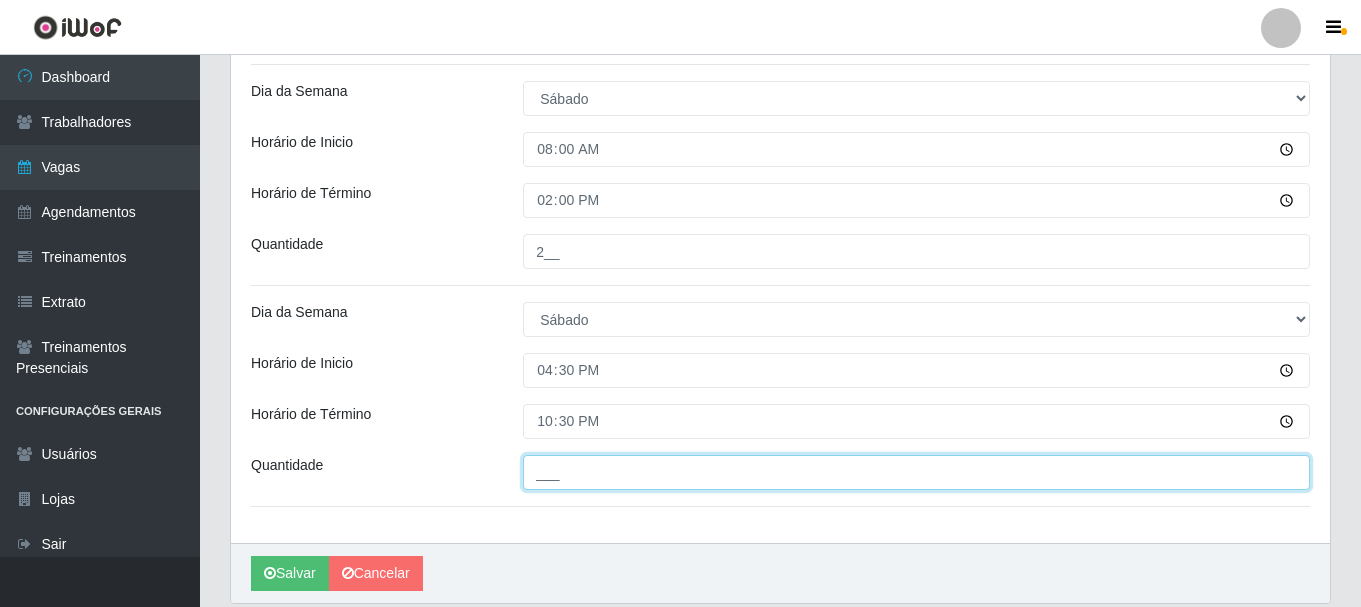 click on "___" at bounding box center [916, 472] 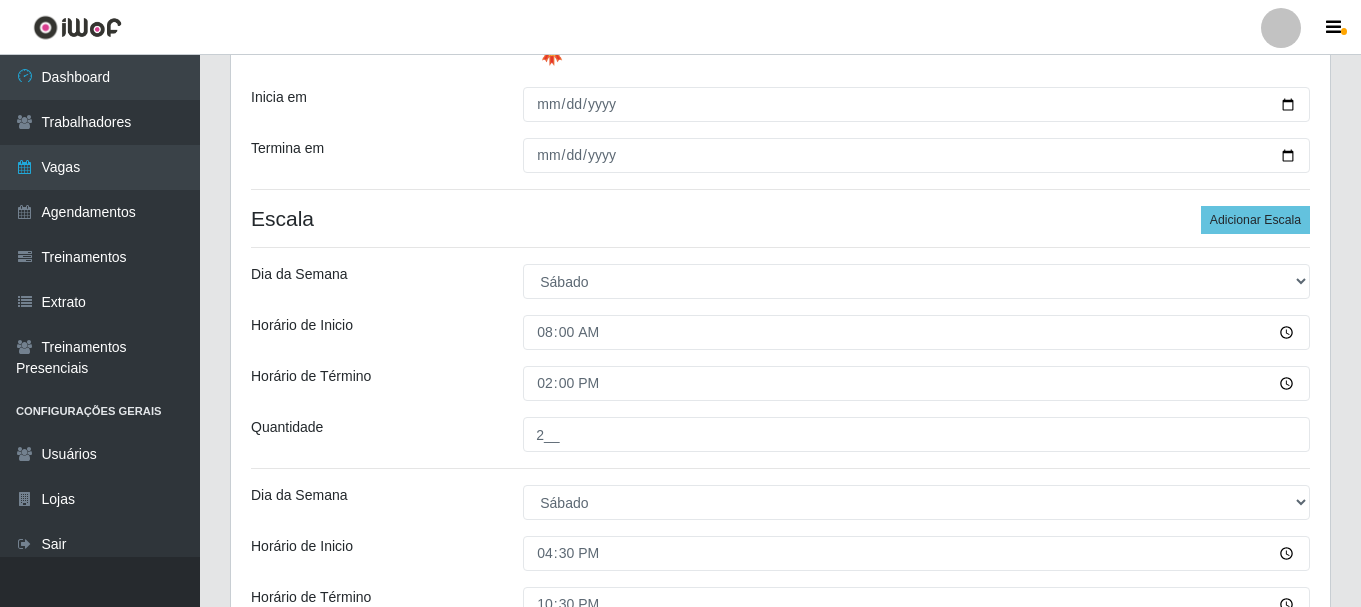 scroll, scrollTop: 300, scrollLeft: 0, axis: vertical 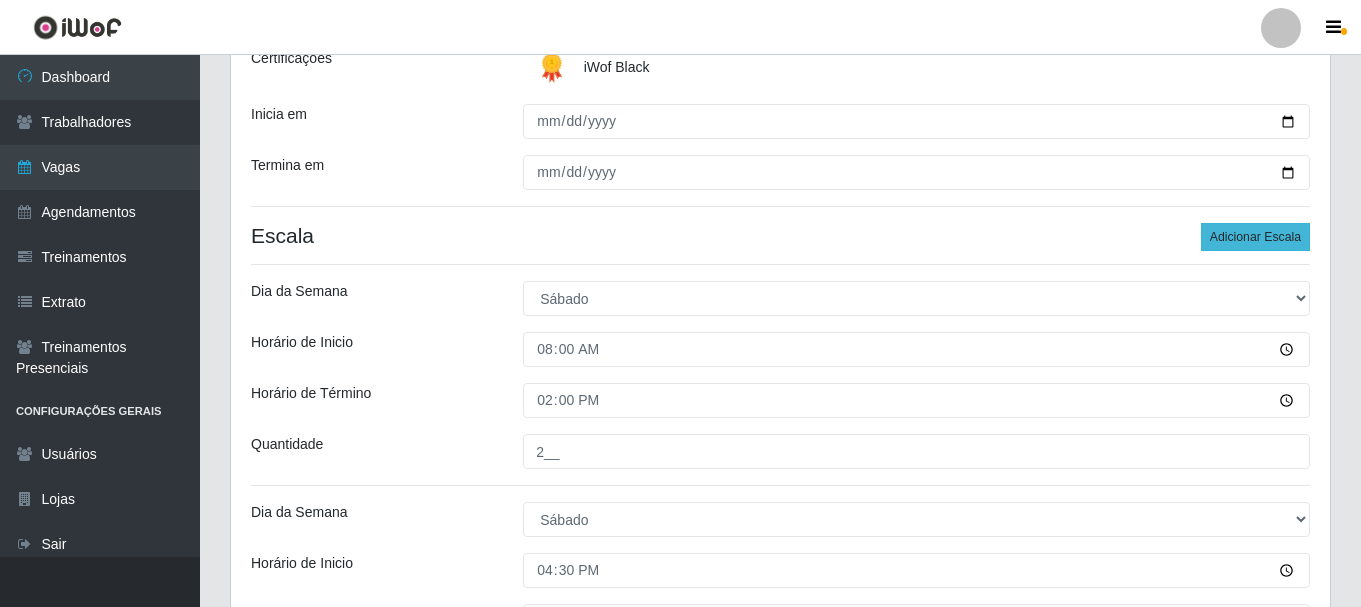 type on "3__" 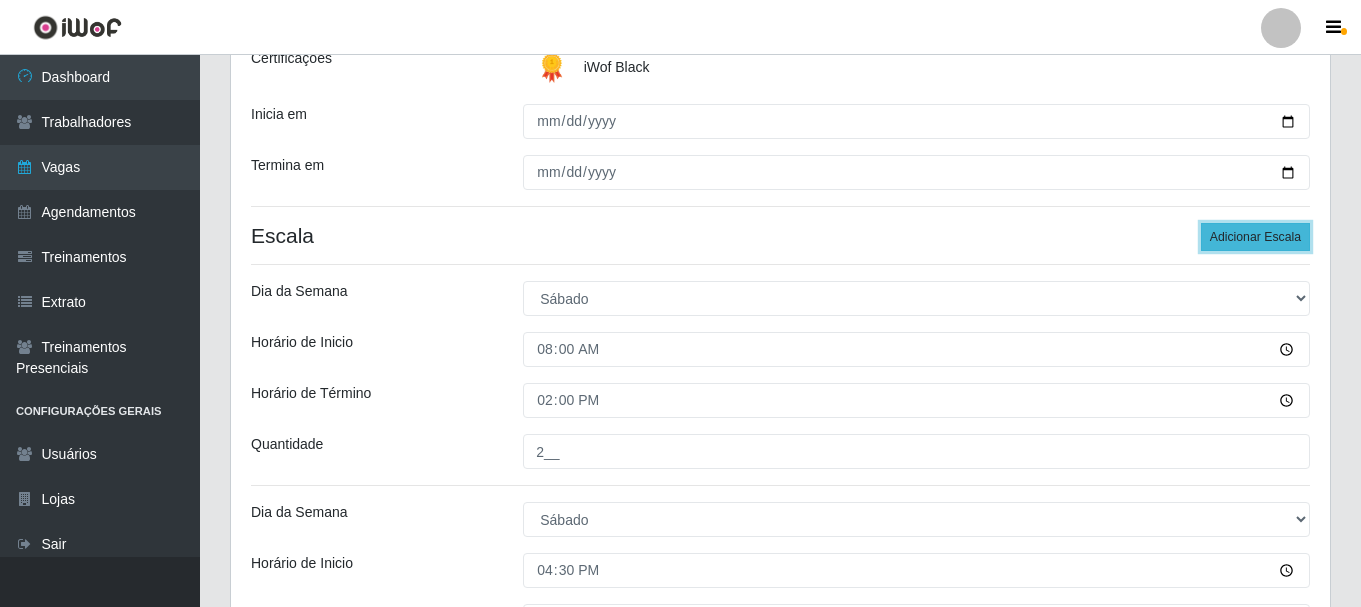 click on "Adicionar Escala" at bounding box center (1255, 237) 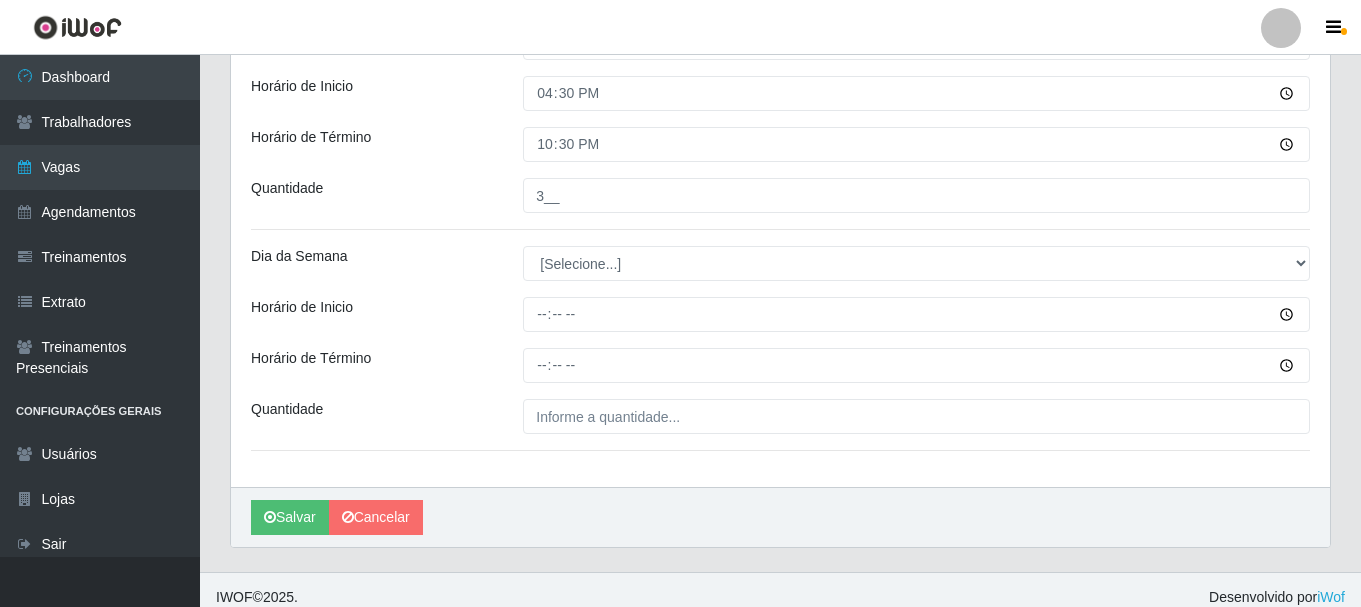scroll, scrollTop: 792, scrollLeft: 0, axis: vertical 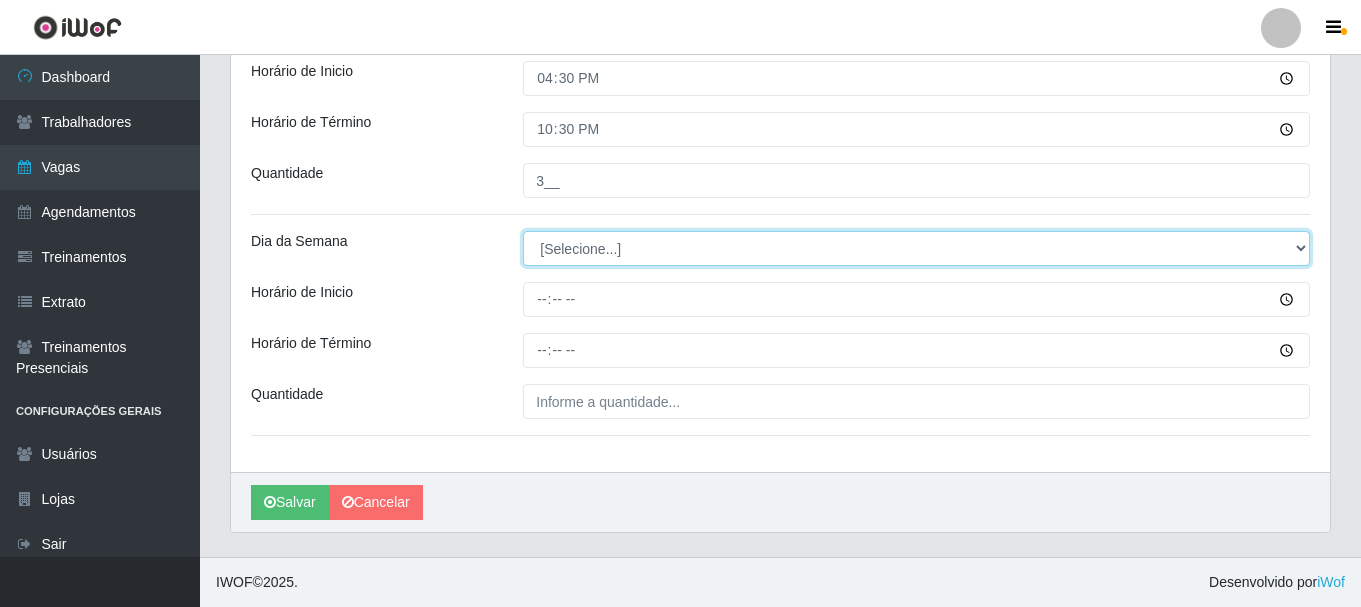 click on "[Selecione...] Segunda Terça Quarta Quinta Sexta Sábado Domingo" at bounding box center (916, 248) 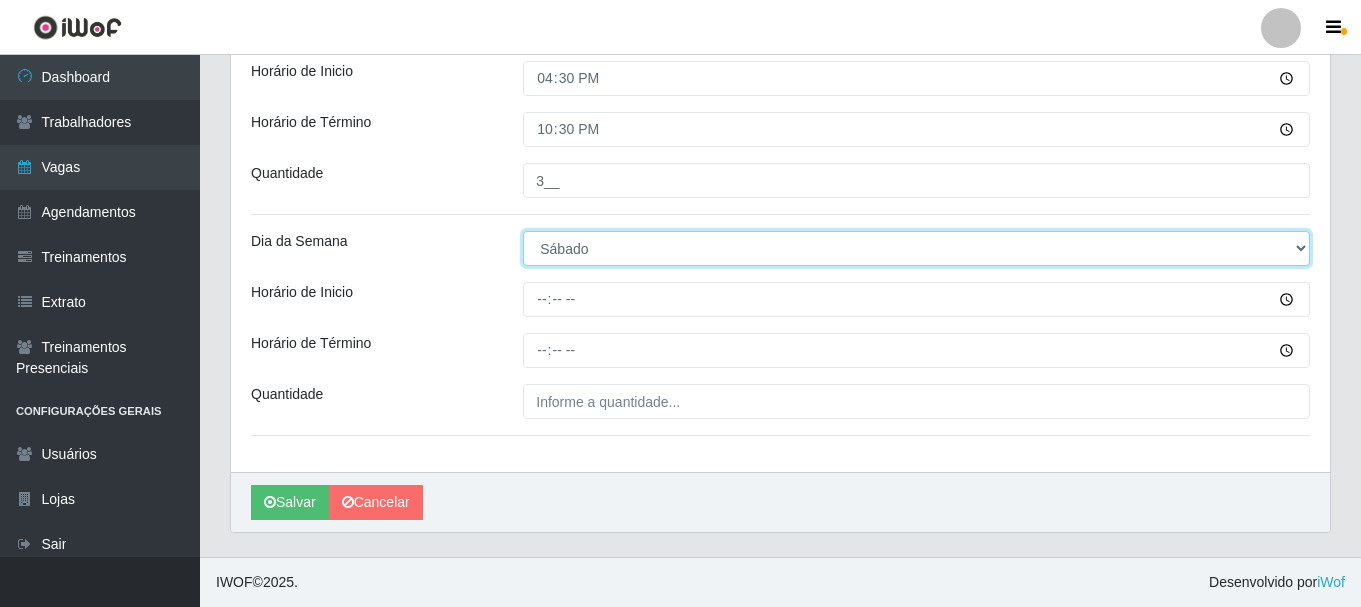 click on "[Selecione...] Segunda Terça Quarta Quinta Sexta Sábado Domingo" at bounding box center [916, 248] 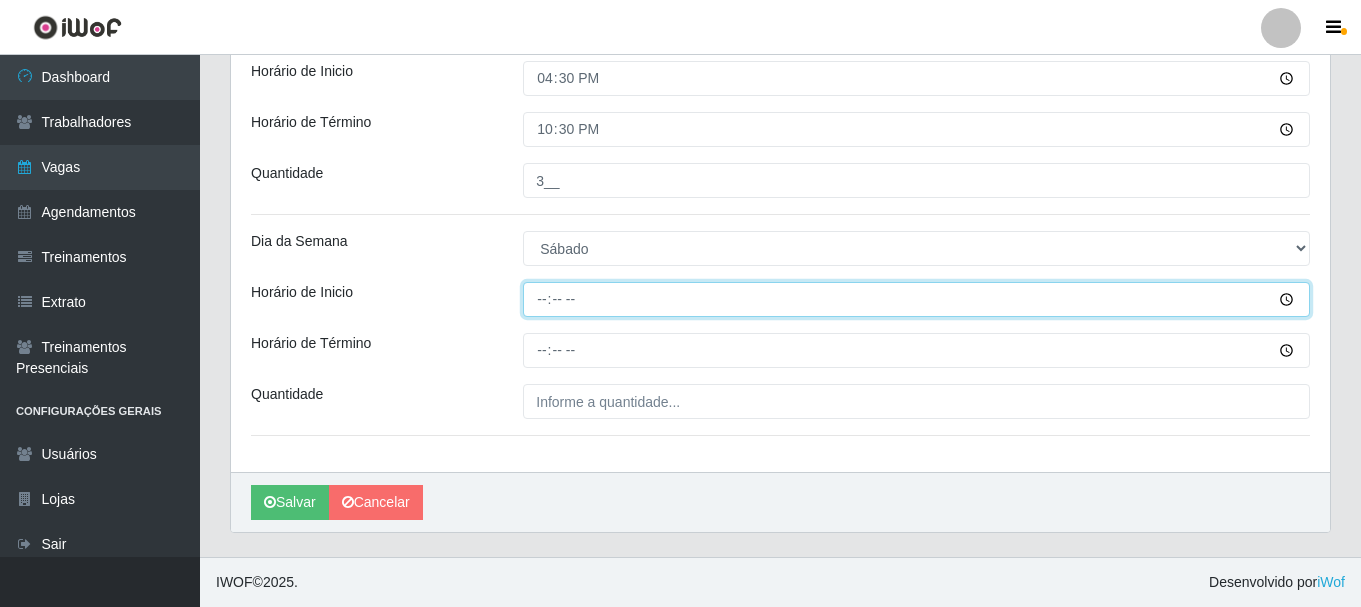 click on "Horário de Inicio" at bounding box center [916, 299] 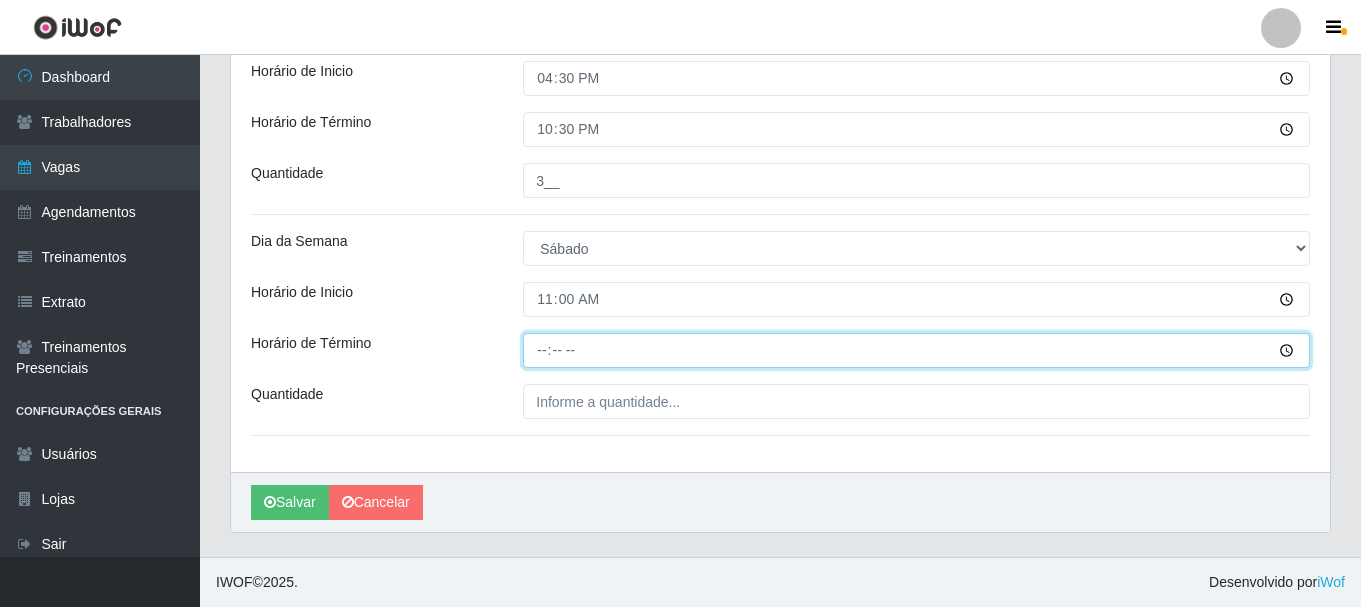 click on "Horário de Término" at bounding box center [916, 350] 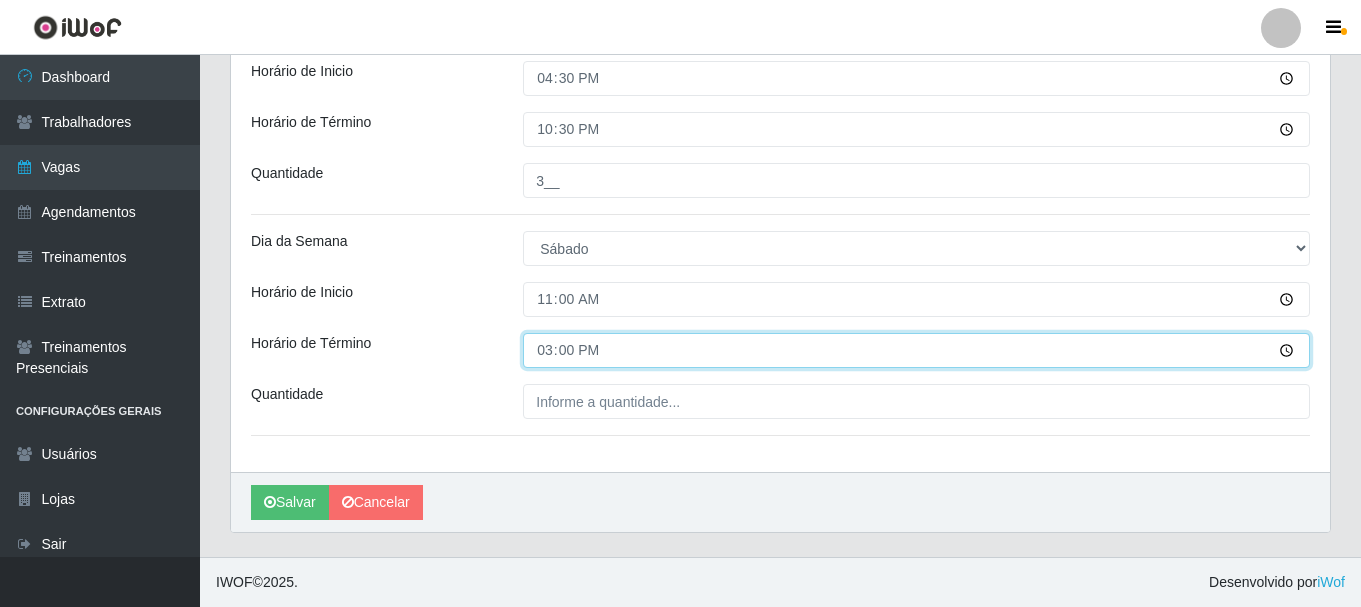 click on "15:00" at bounding box center [916, 350] 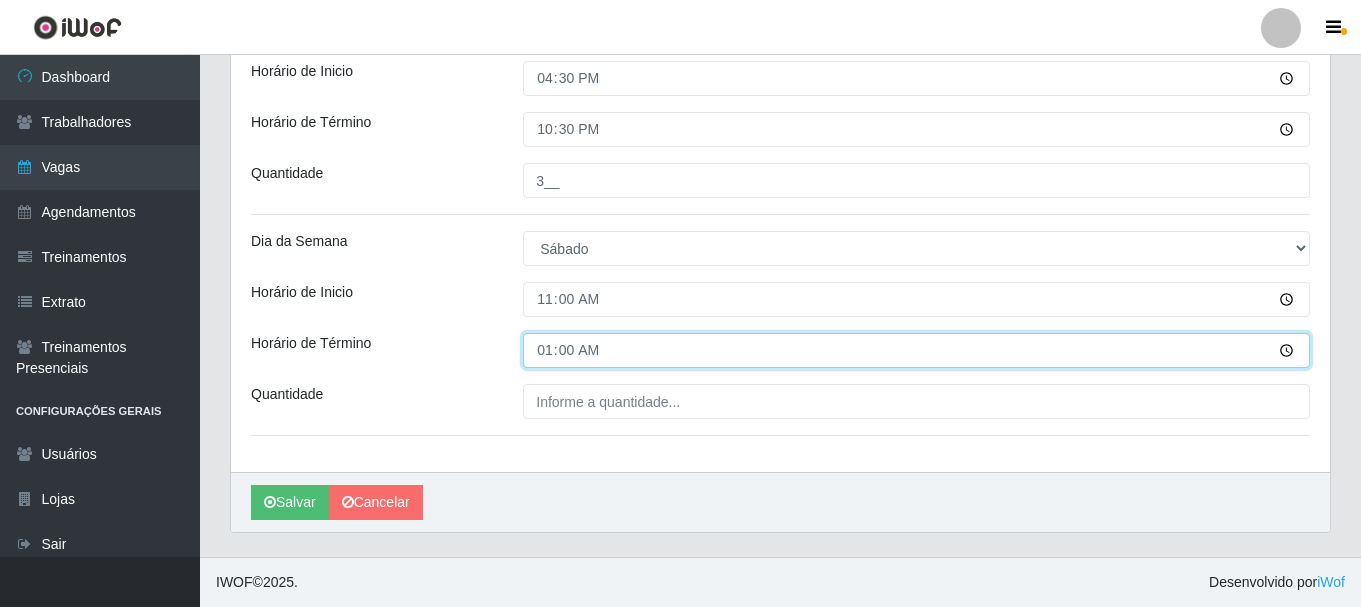 type on "17:00" 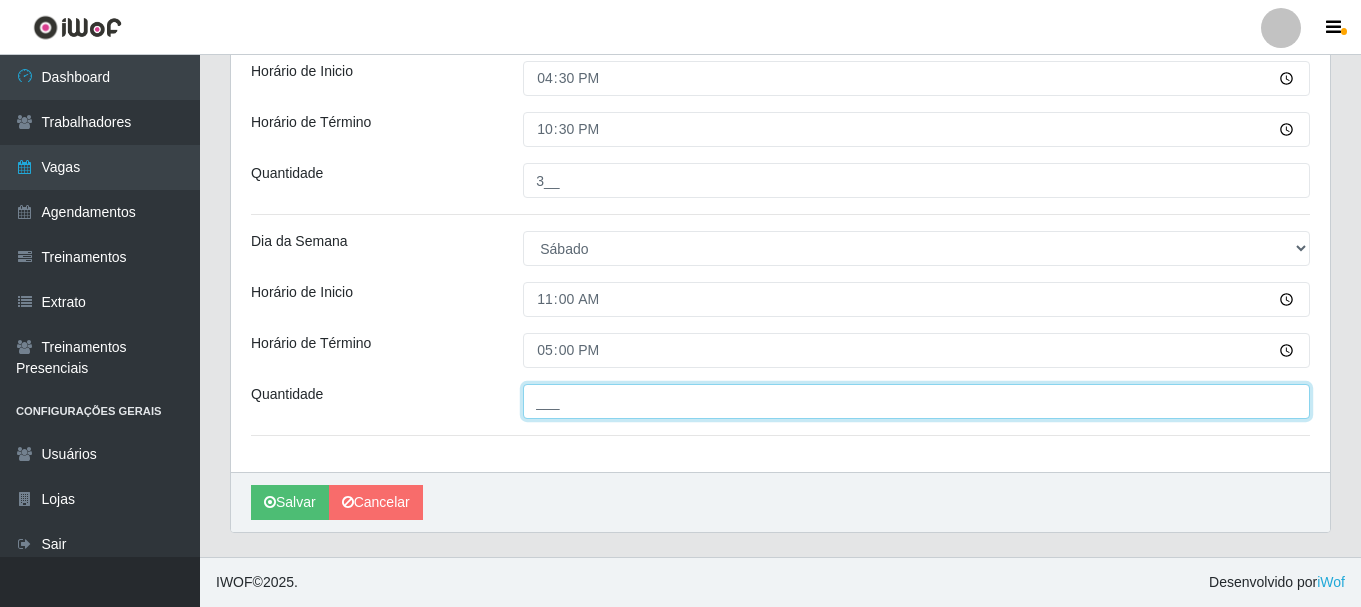 click on "___" at bounding box center [916, 401] 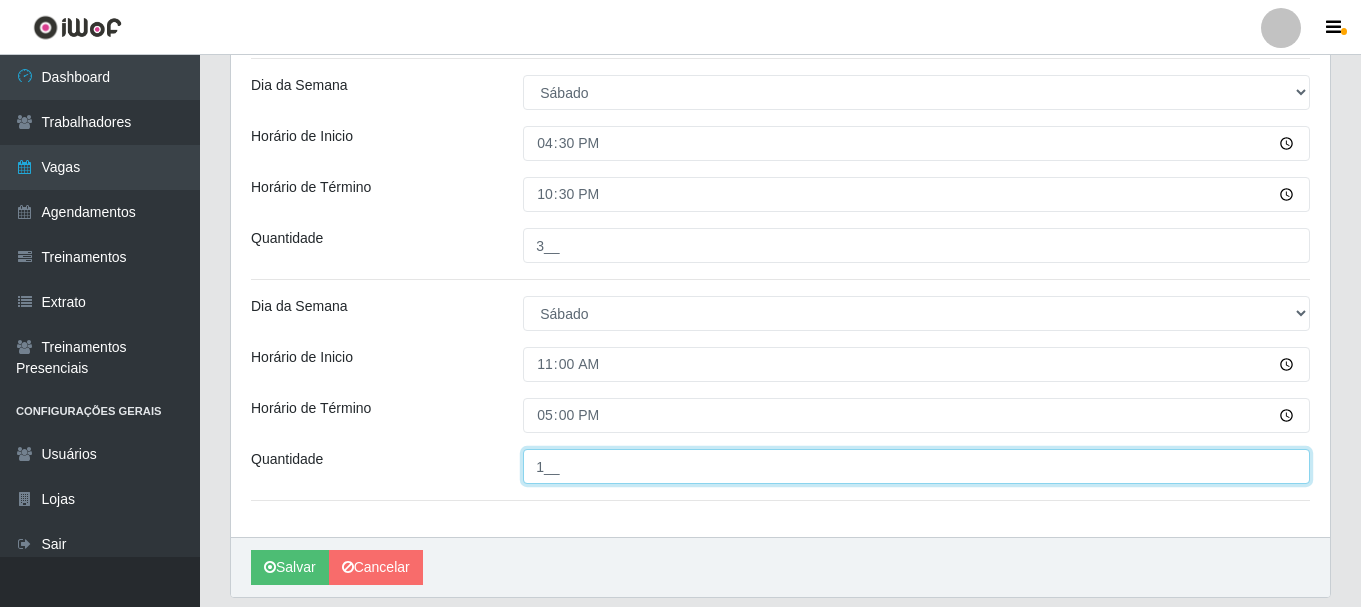 scroll, scrollTop: 692, scrollLeft: 0, axis: vertical 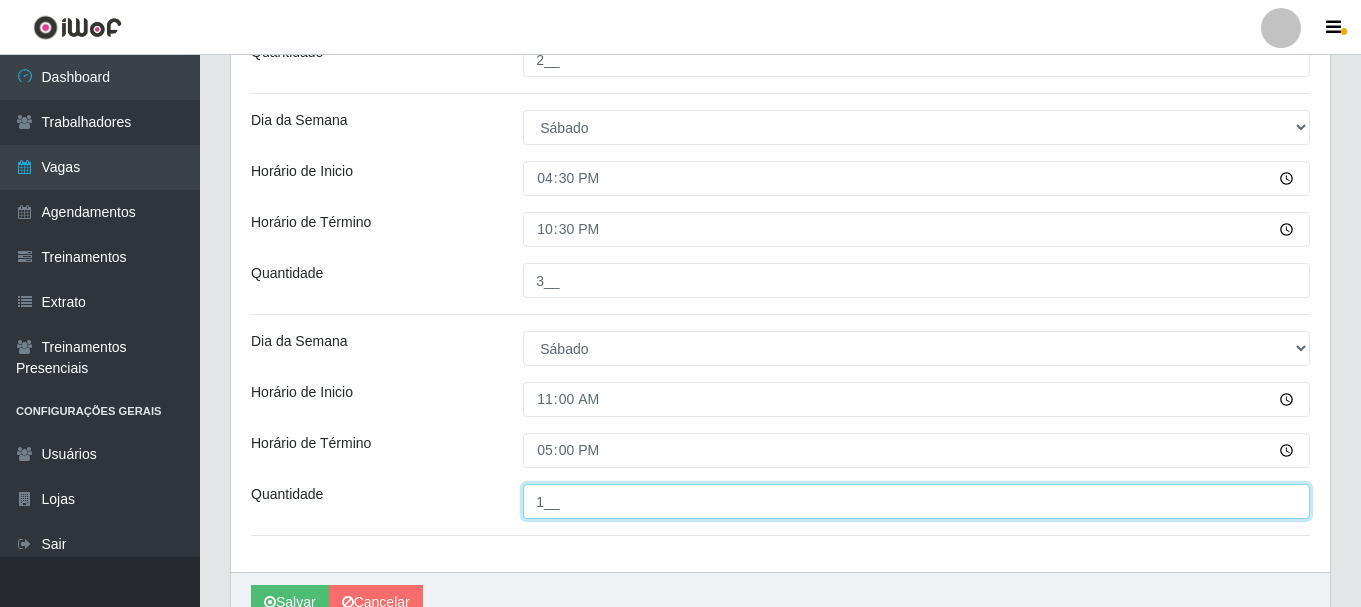 click on "1__" at bounding box center (916, 501) 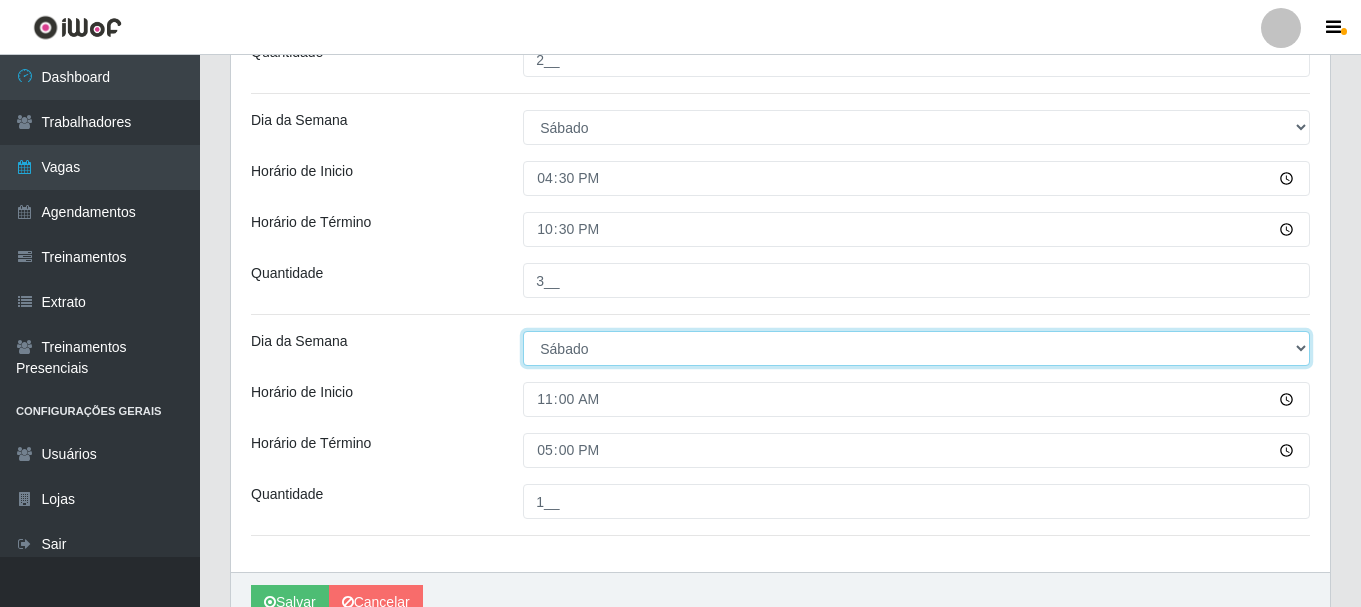 click on "[Selecione...] Segunda Terça Quarta Quinta Sexta Sábado Domingo" at bounding box center (916, 348) 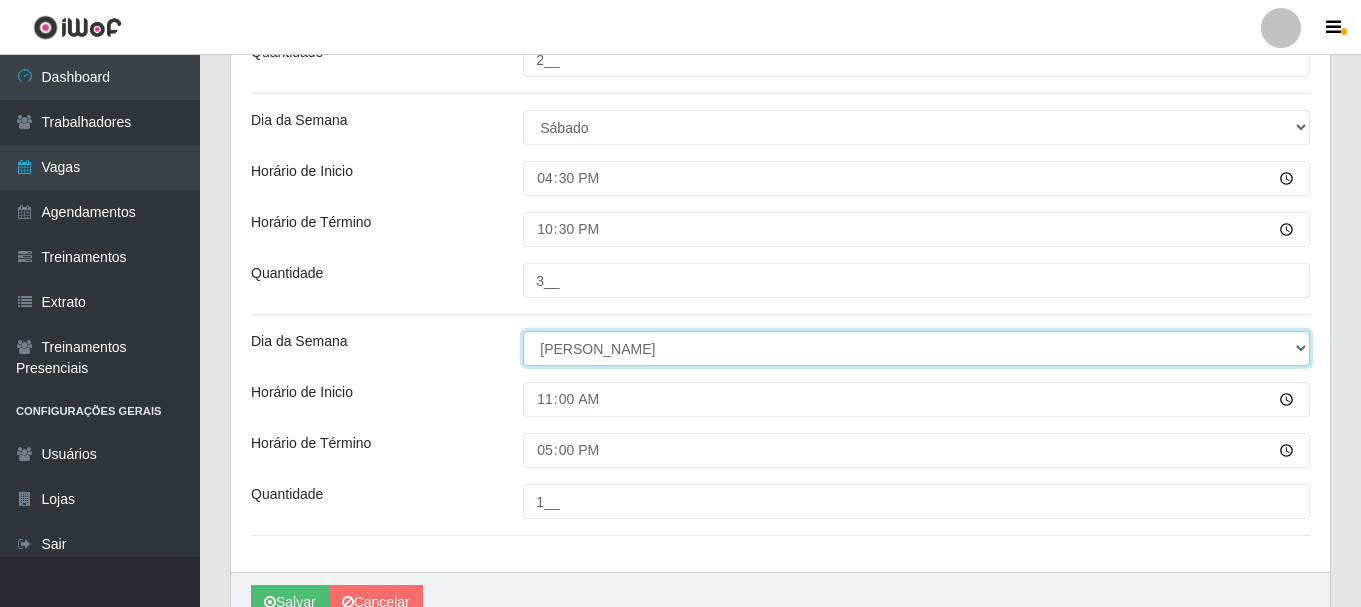 click on "[Selecione...] Segunda Terça Quarta Quinta Sexta Sábado Domingo" at bounding box center (916, 348) 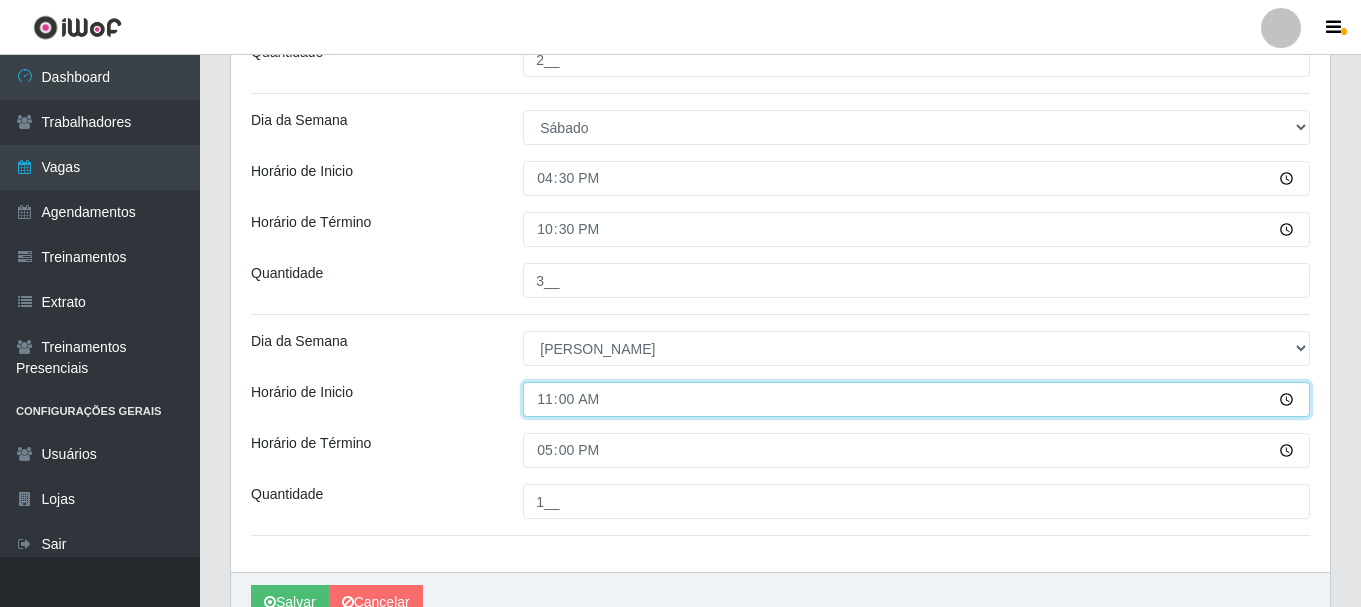 click on "11:00" at bounding box center [916, 399] 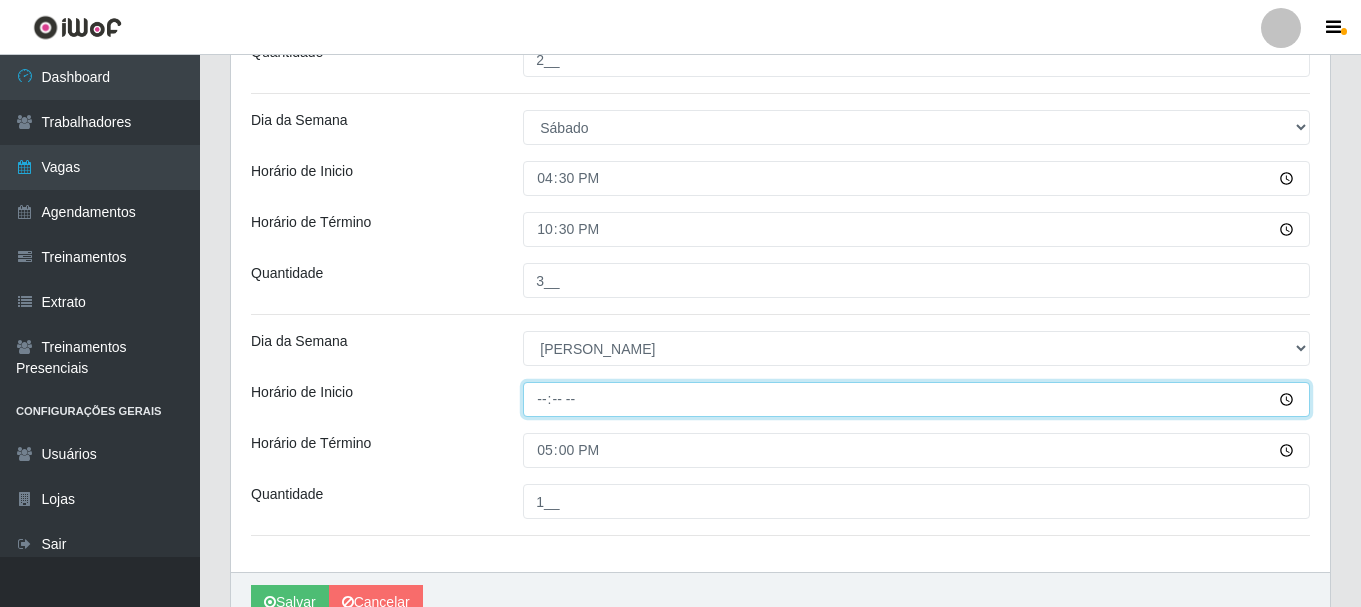 type on "07:00" 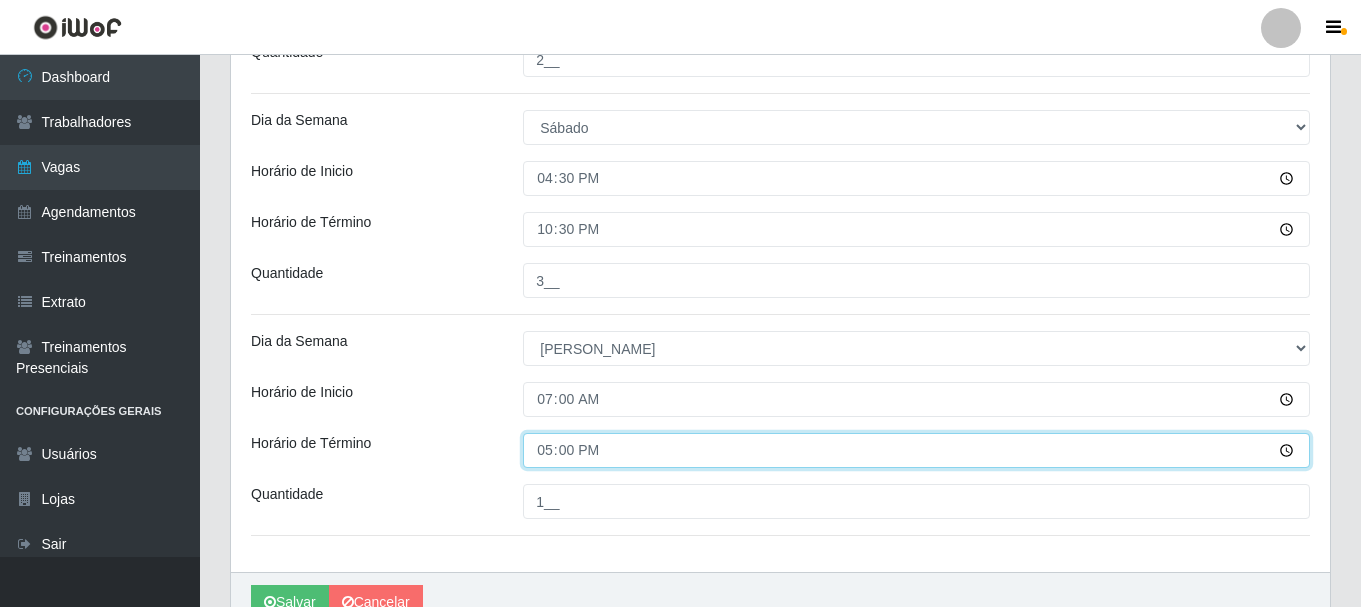 click on "17:00" at bounding box center [916, 450] 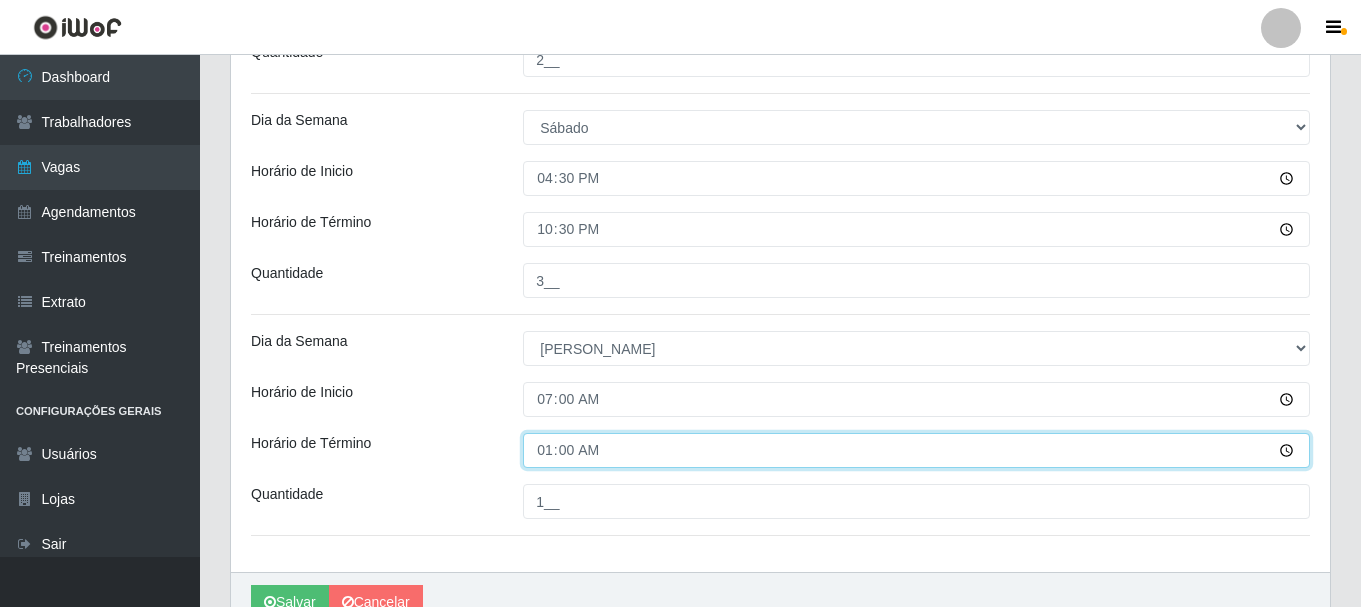 type on "13:00" 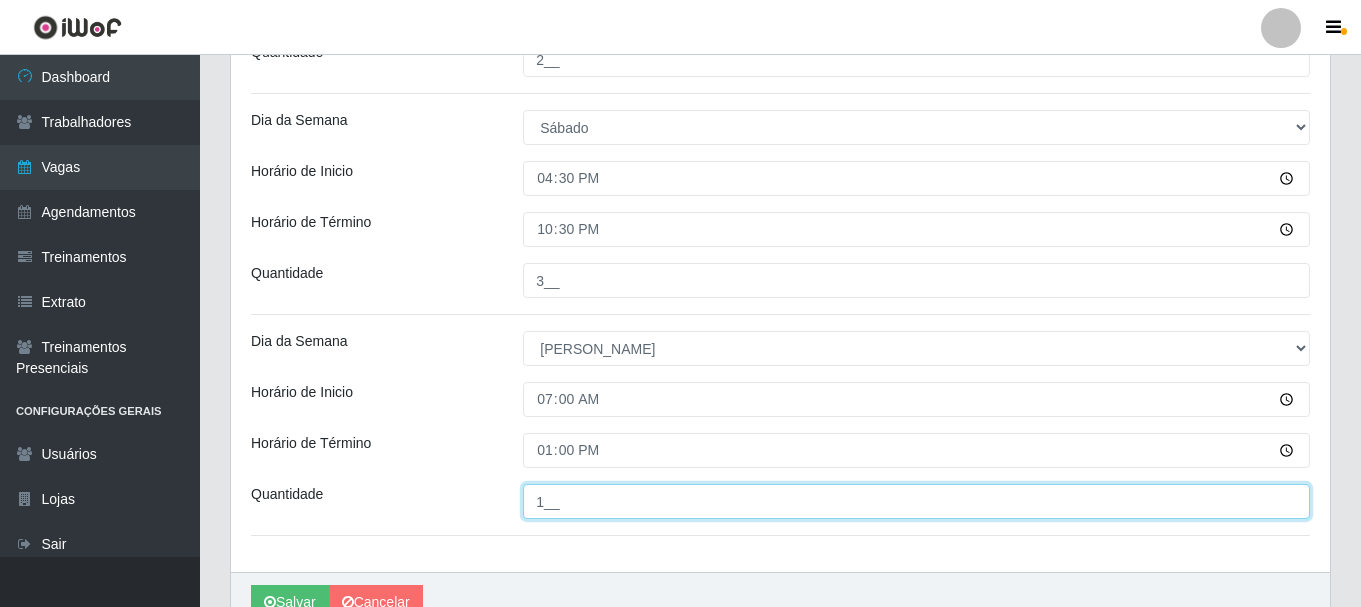 click on "1__" at bounding box center [916, 501] 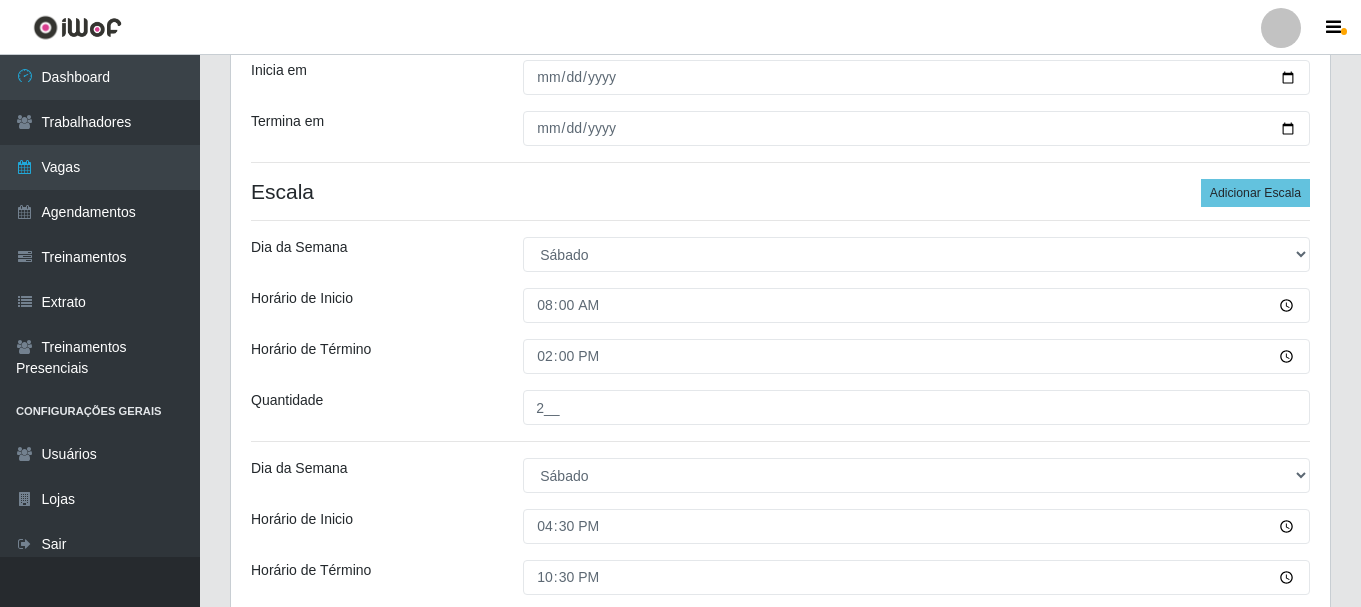 scroll, scrollTop: 292, scrollLeft: 0, axis: vertical 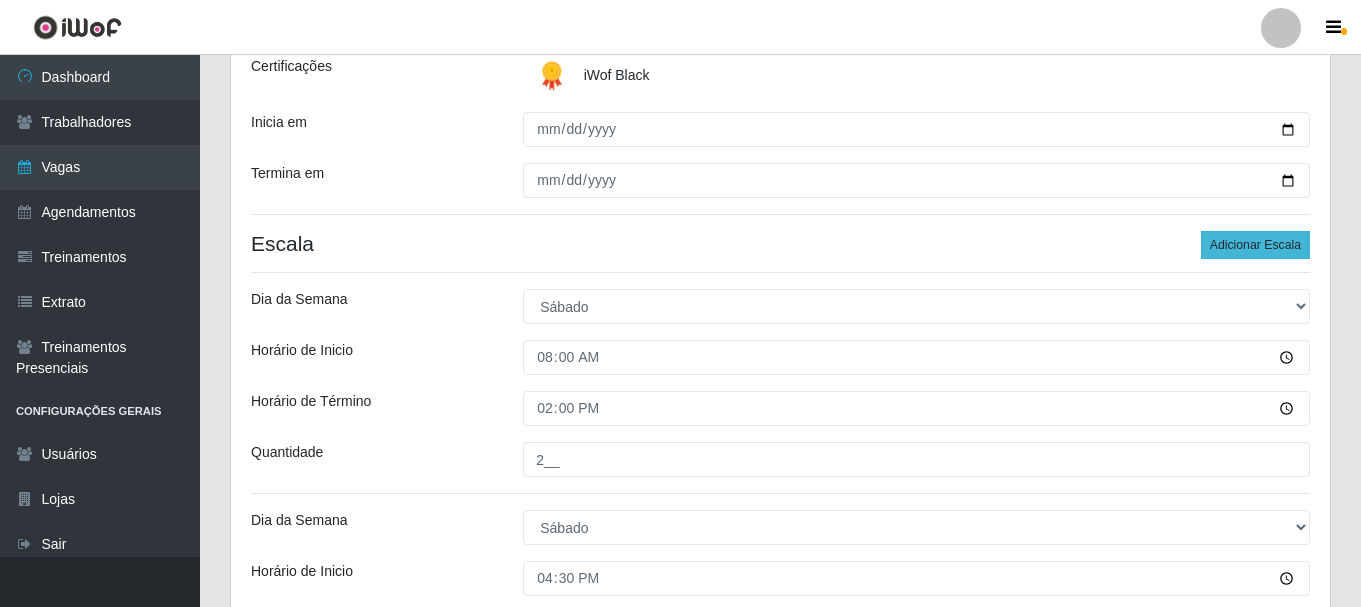 type on "4__" 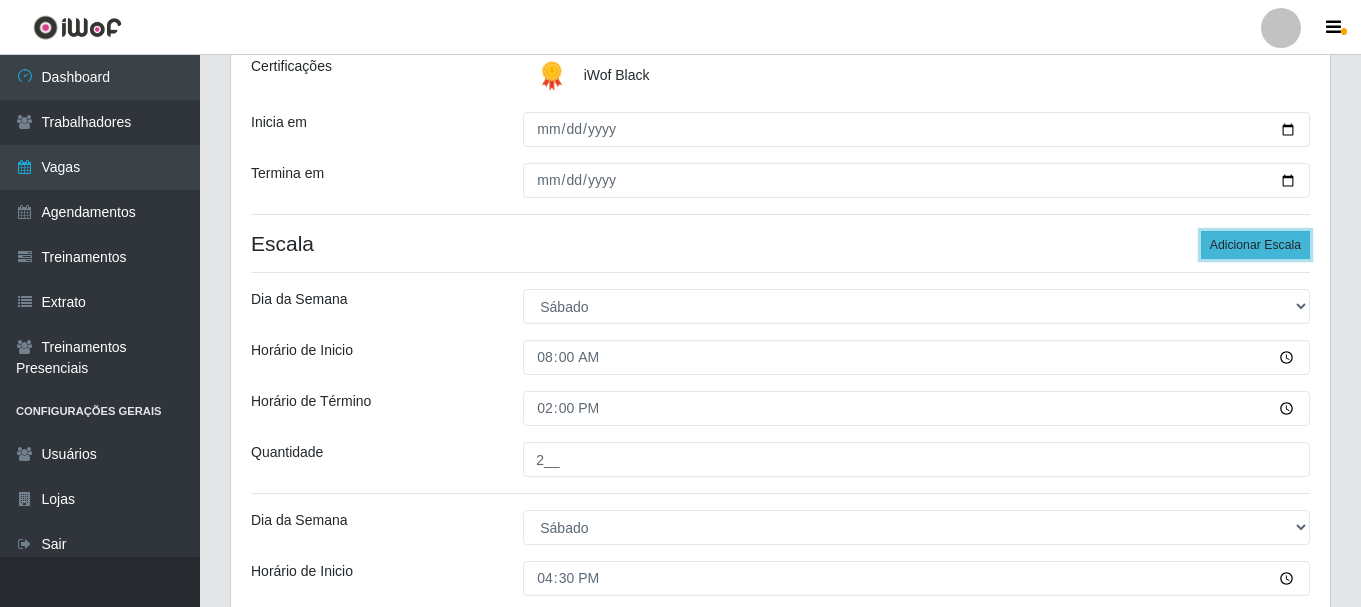 click on "Adicionar Escala" at bounding box center (1255, 245) 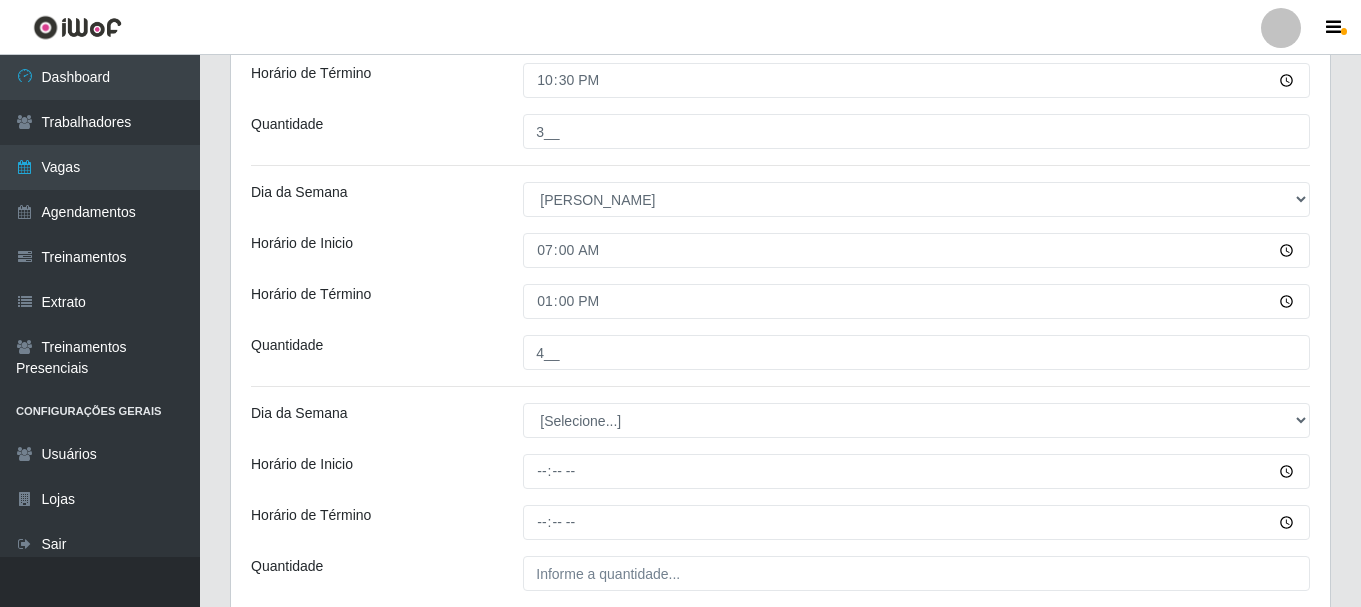 scroll, scrollTop: 892, scrollLeft: 0, axis: vertical 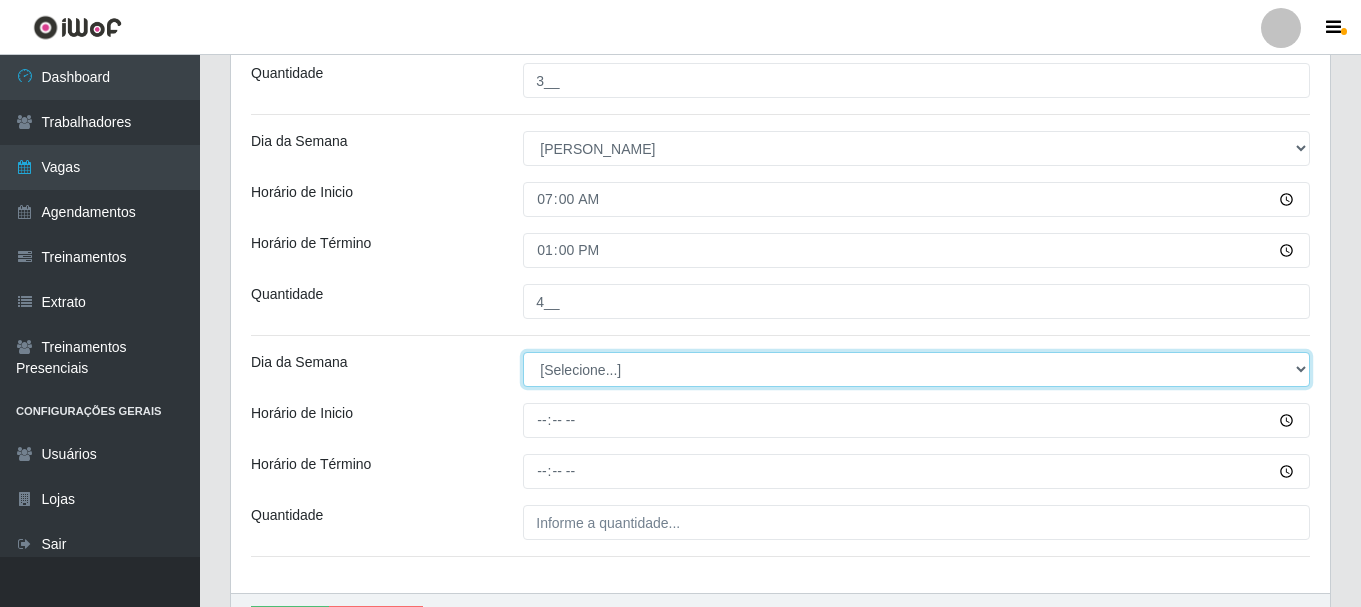 click on "[Selecione...] Segunda Terça Quarta Quinta Sexta Sábado Domingo" at bounding box center [916, 369] 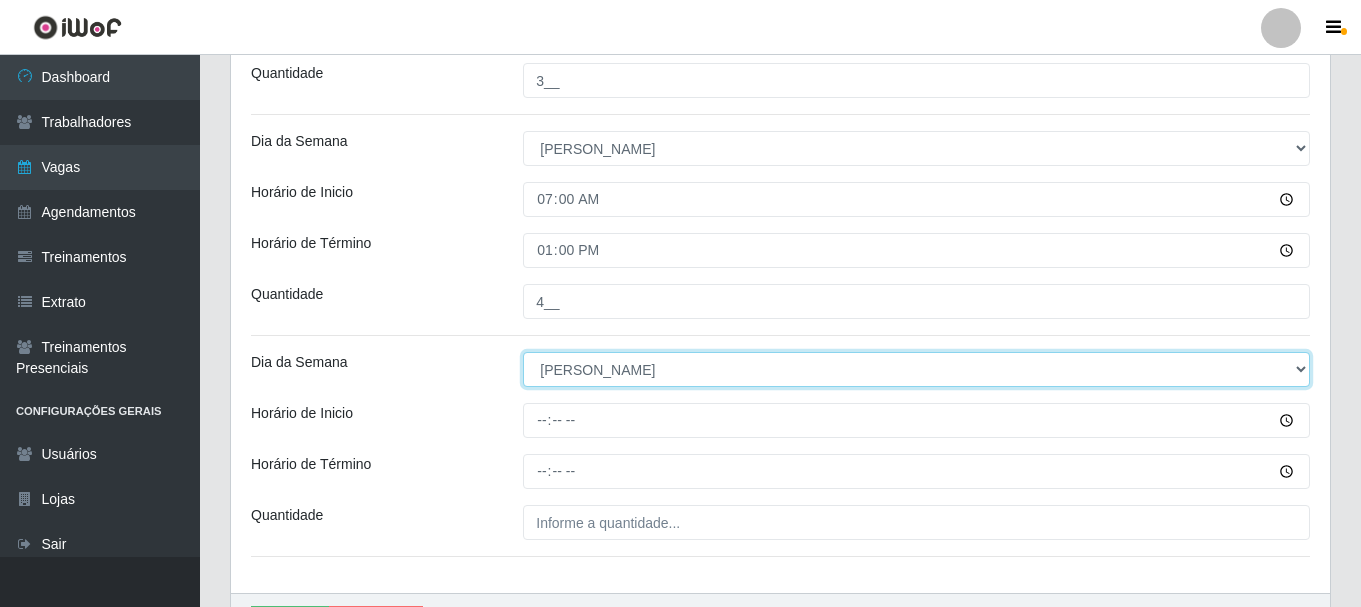 click on "[Selecione...] Segunda Terça Quarta Quinta Sexta Sábado Domingo" at bounding box center (916, 369) 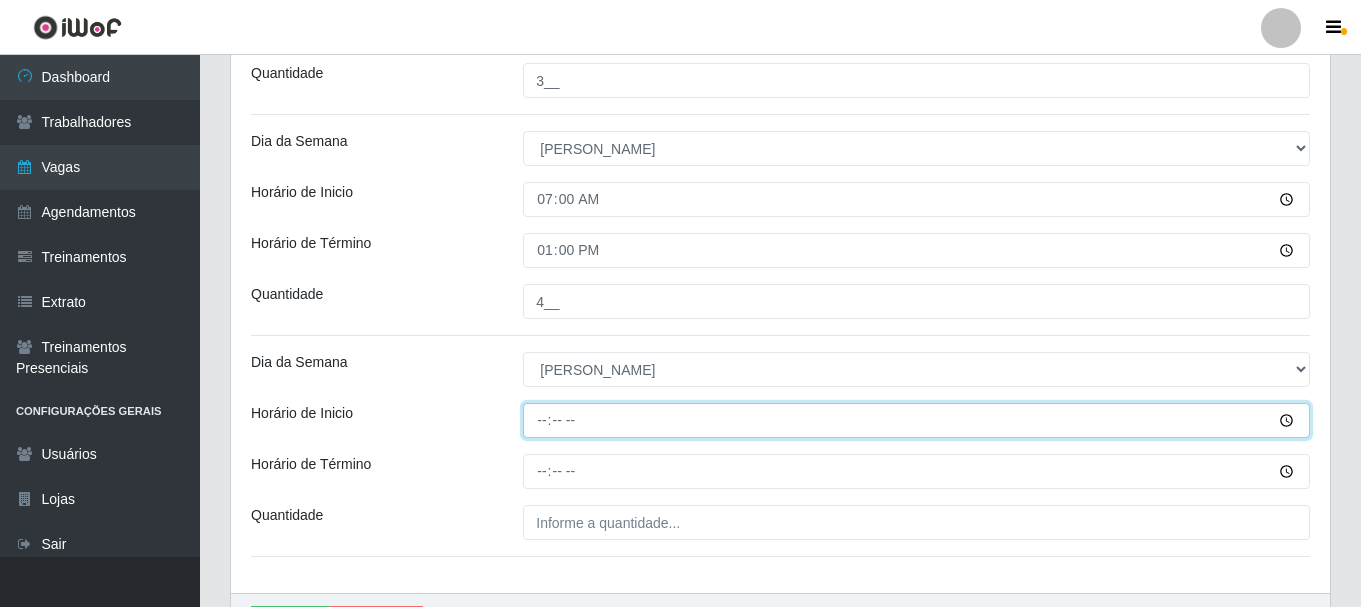 click on "Horário de Inicio" at bounding box center (916, 420) 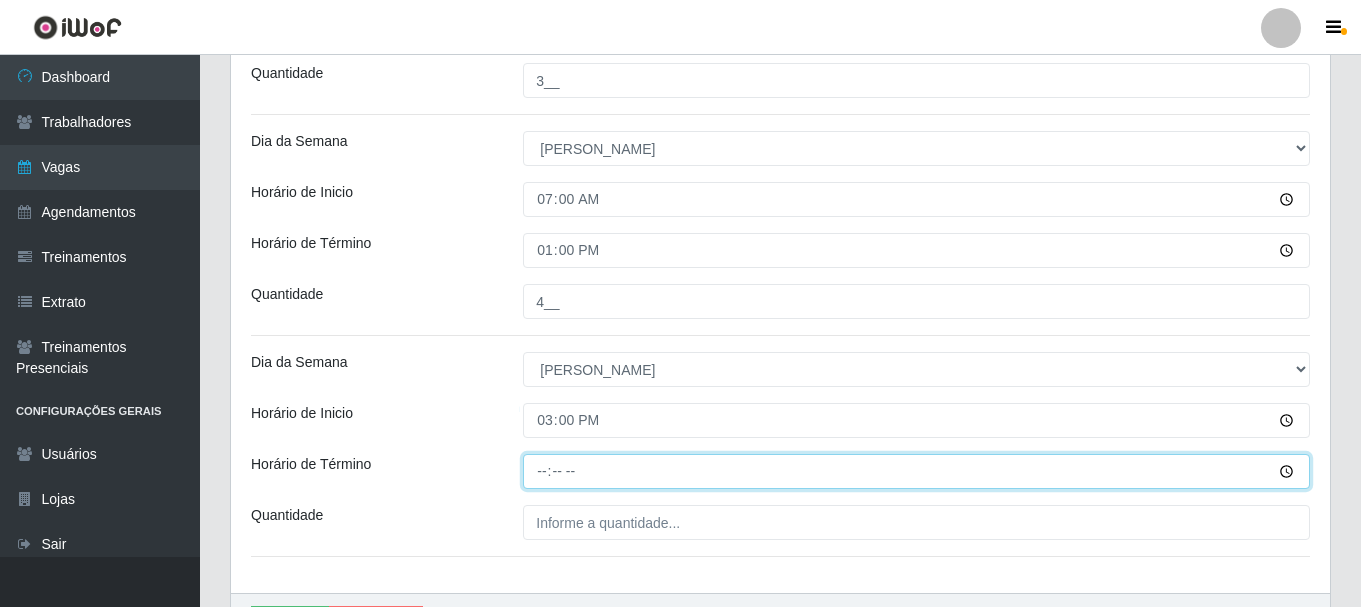 click on "Horário de Término" at bounding box center (916, 471) 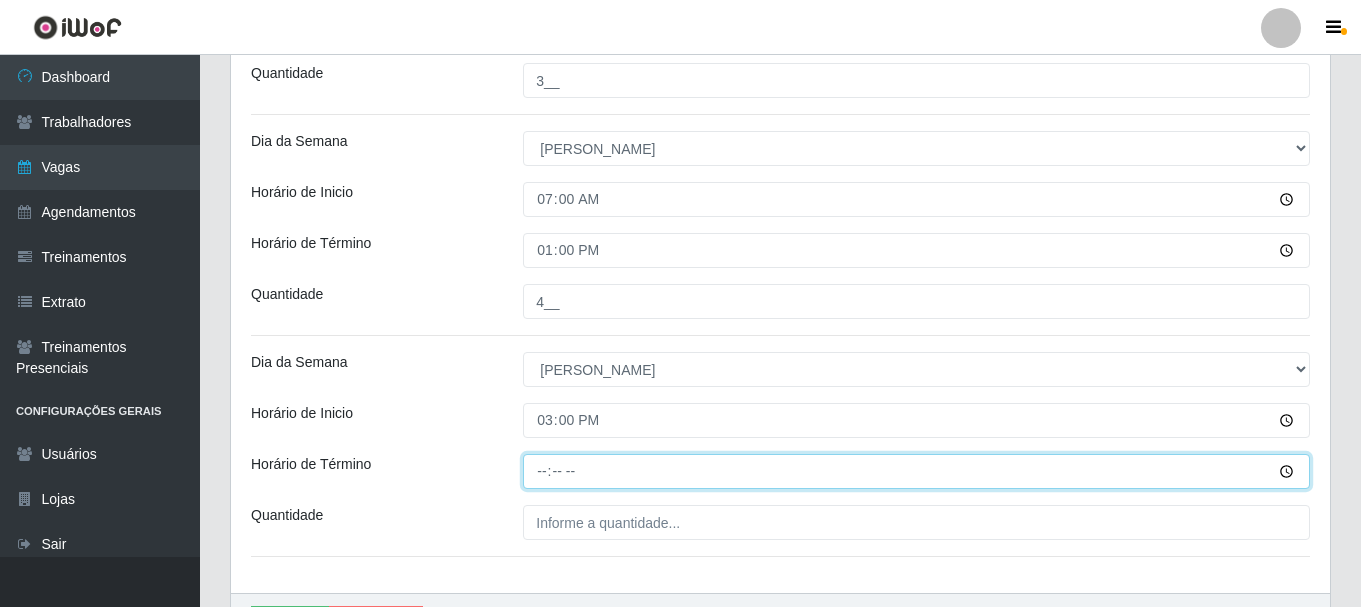 type on "21:00" 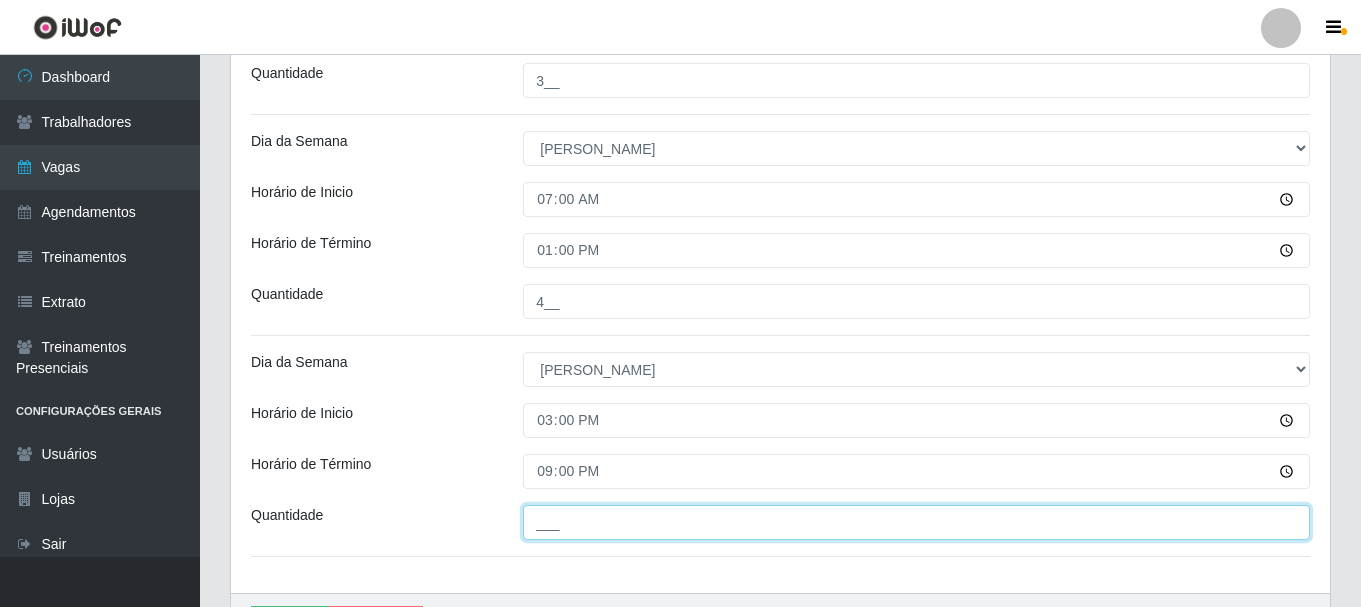 click on "___" at bounding box center (916, 522) 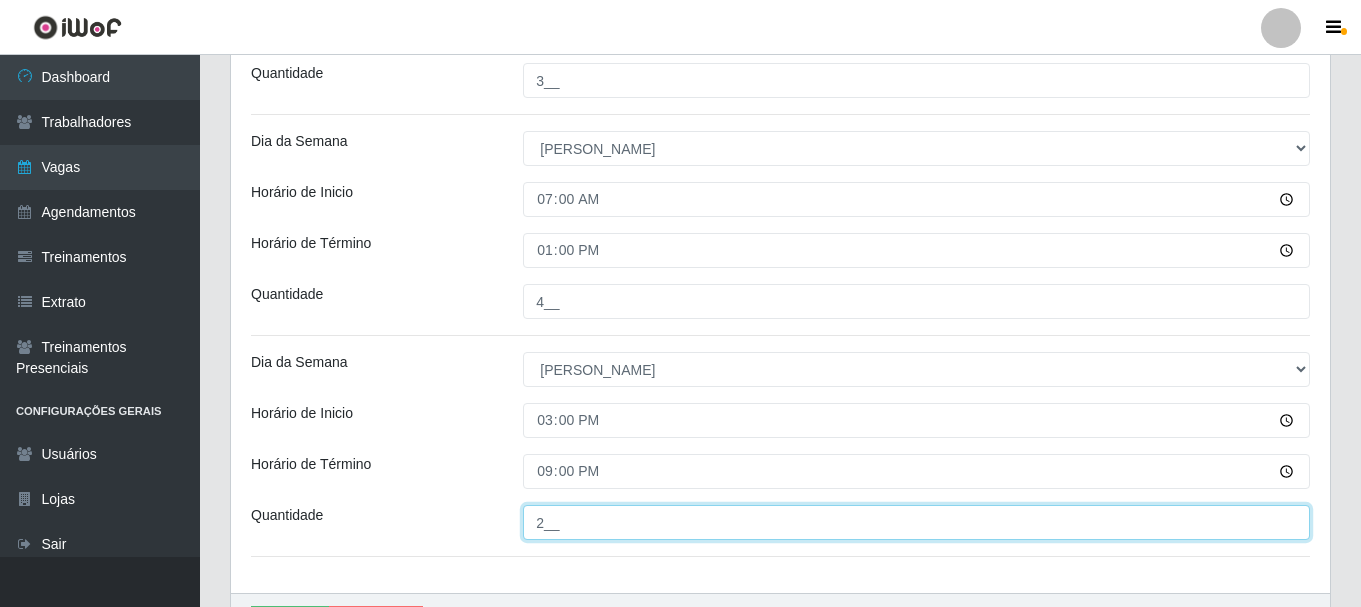 scroll, scrollTop: 792, scrollLeft: 0, axis: vertical 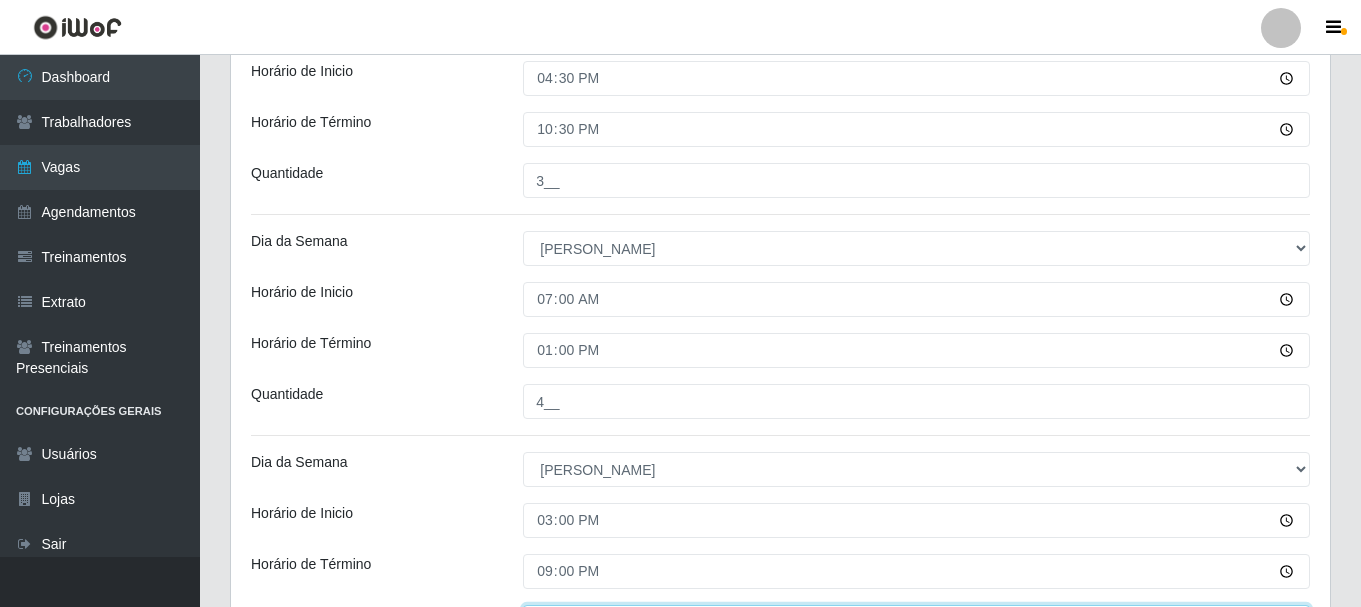 type on "2__" 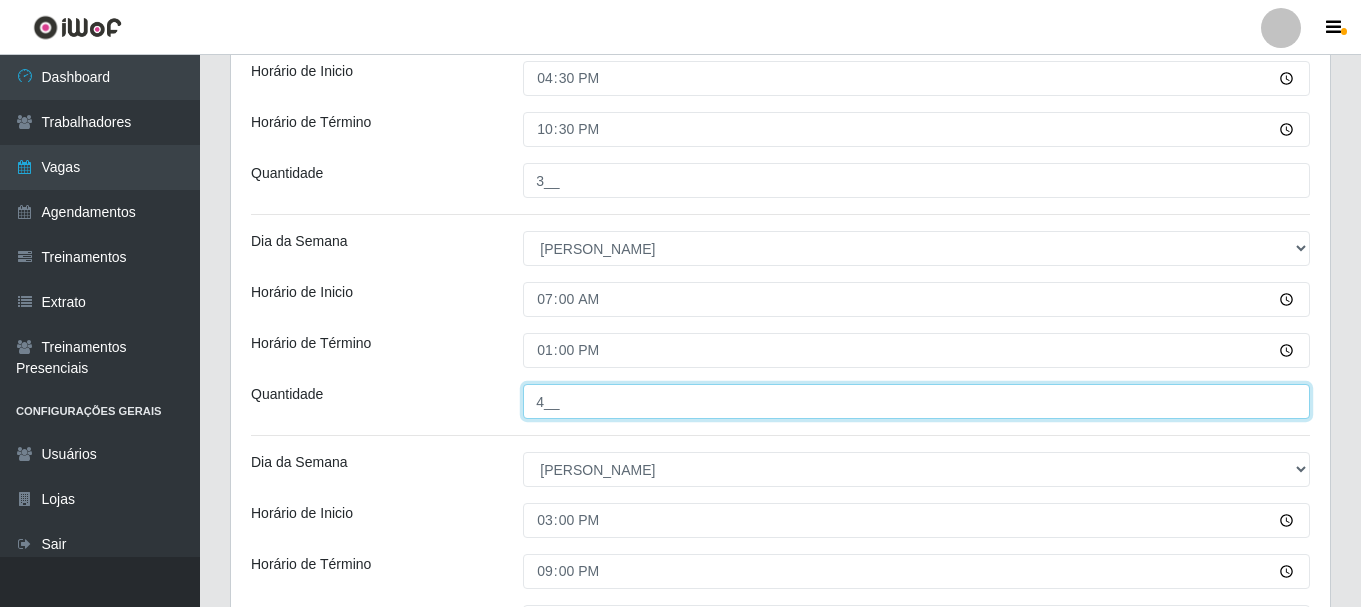 click on "4__" at bounding box center (916, 401) 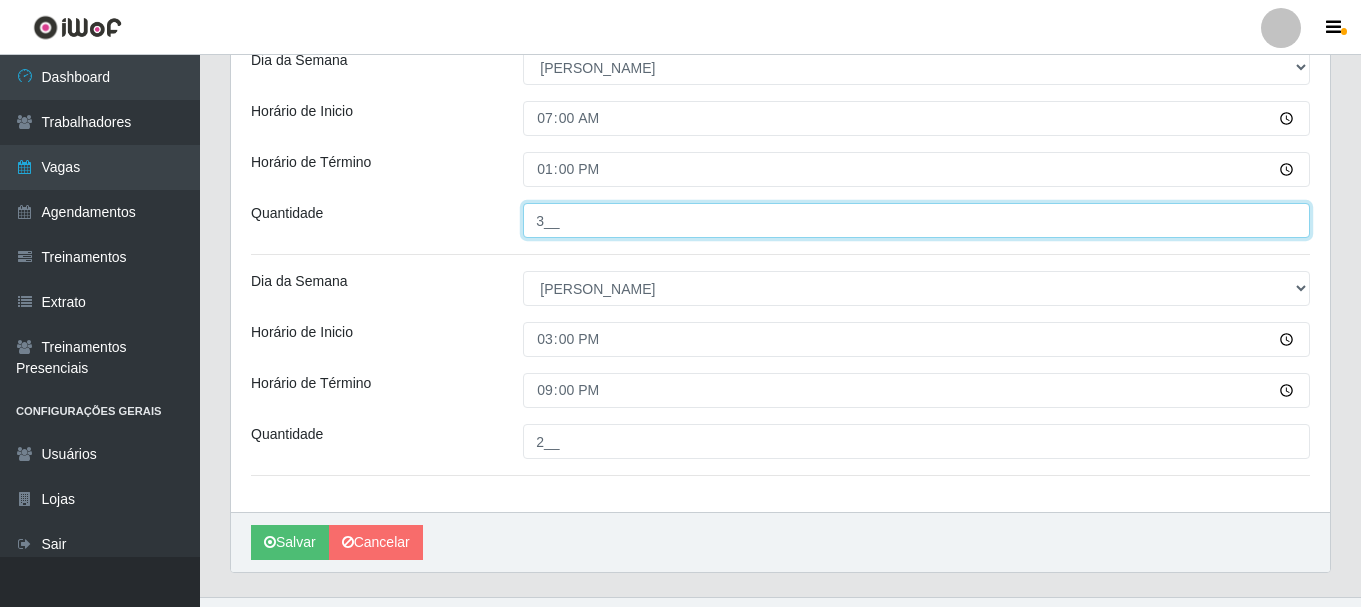 scroll, scrollTop: 1013, scrollLeft: 0, axis: vertical 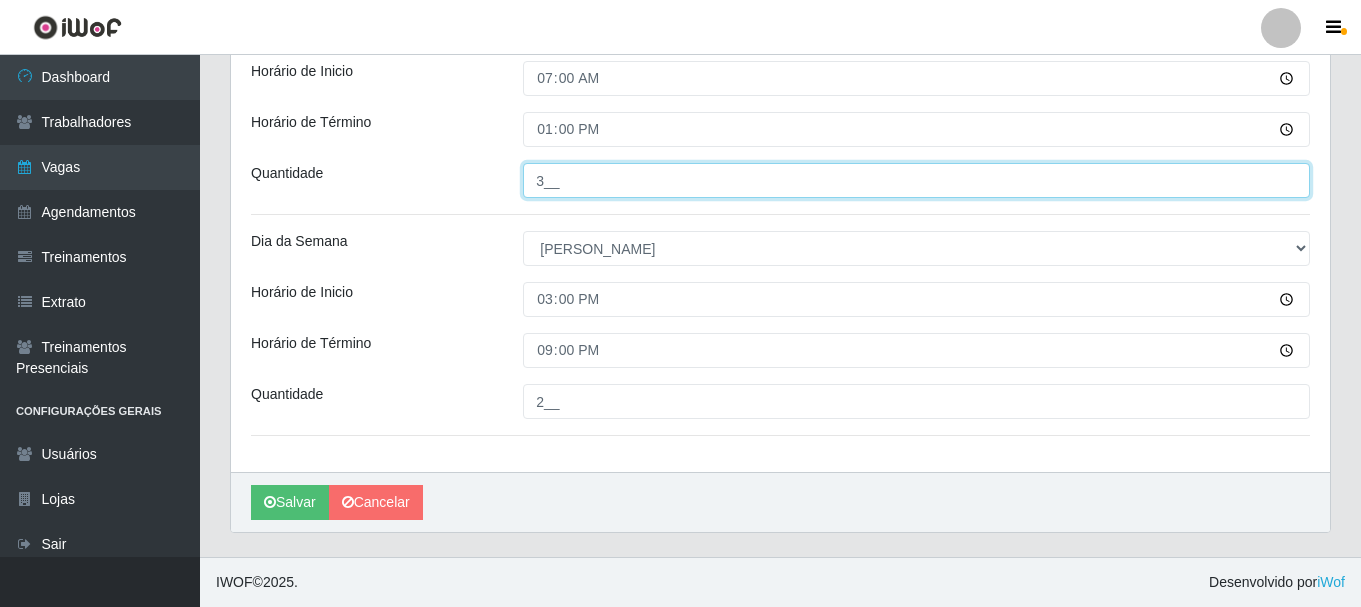 type on "3__" 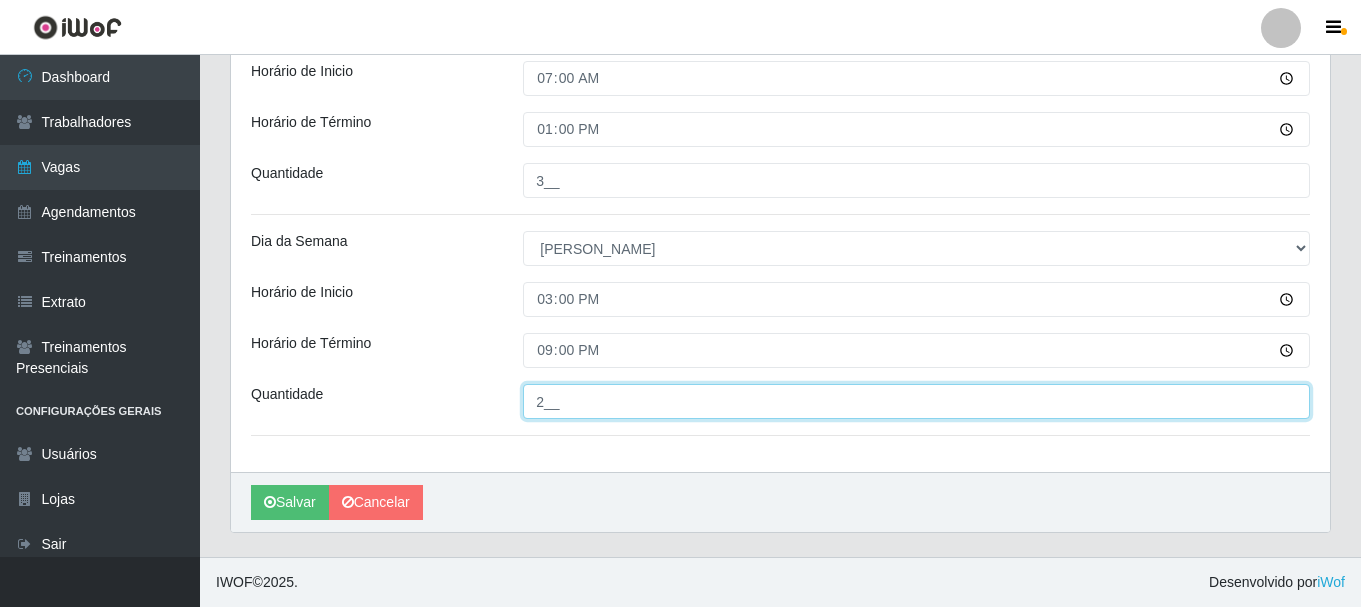 click on "2__" at bounding box center [916, 401] 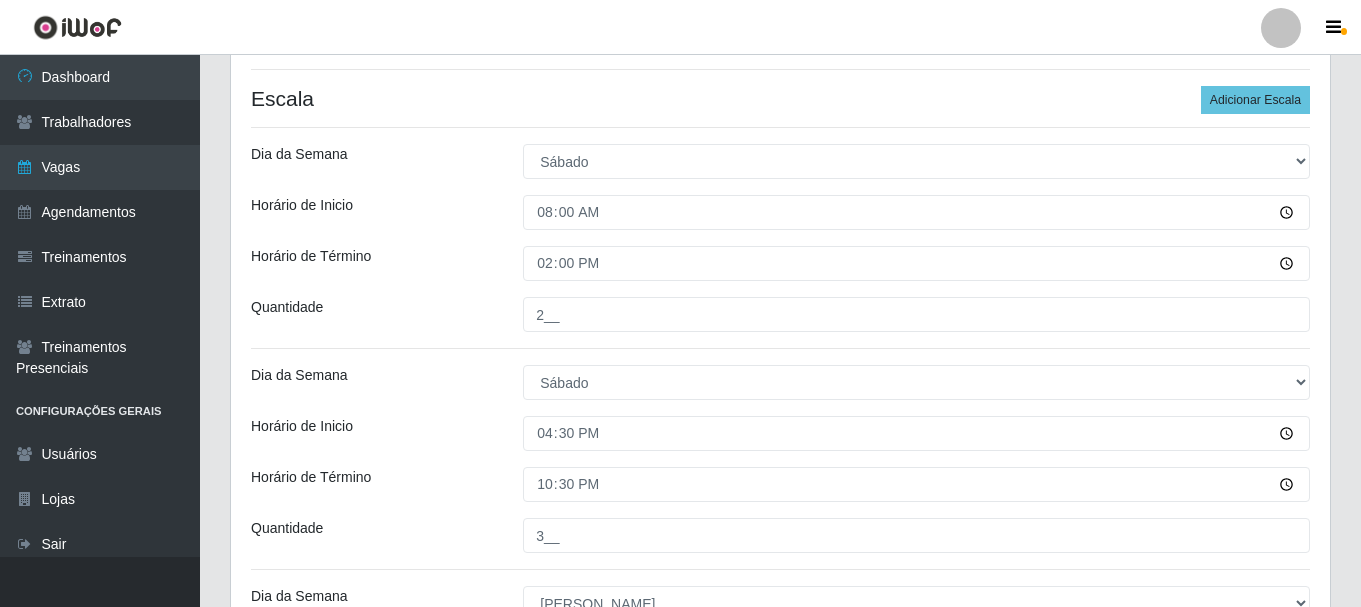 scroll, scrollTop: 413, scrollLeft: 0, axis: vertical 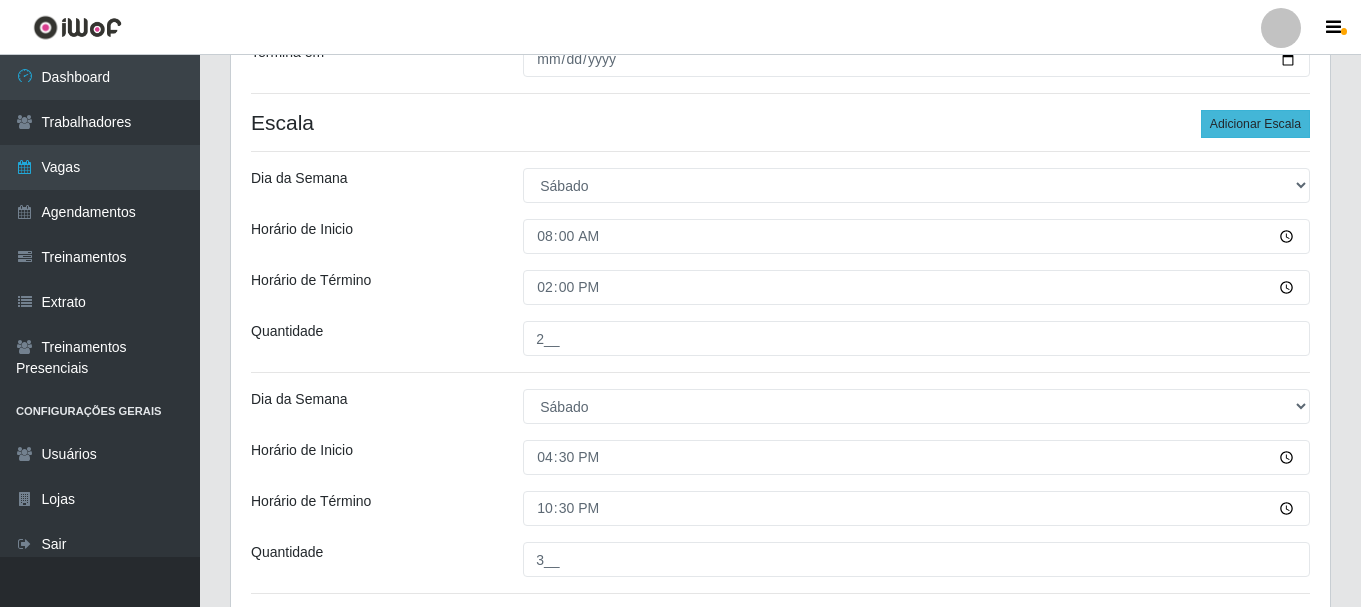 type on "3__" 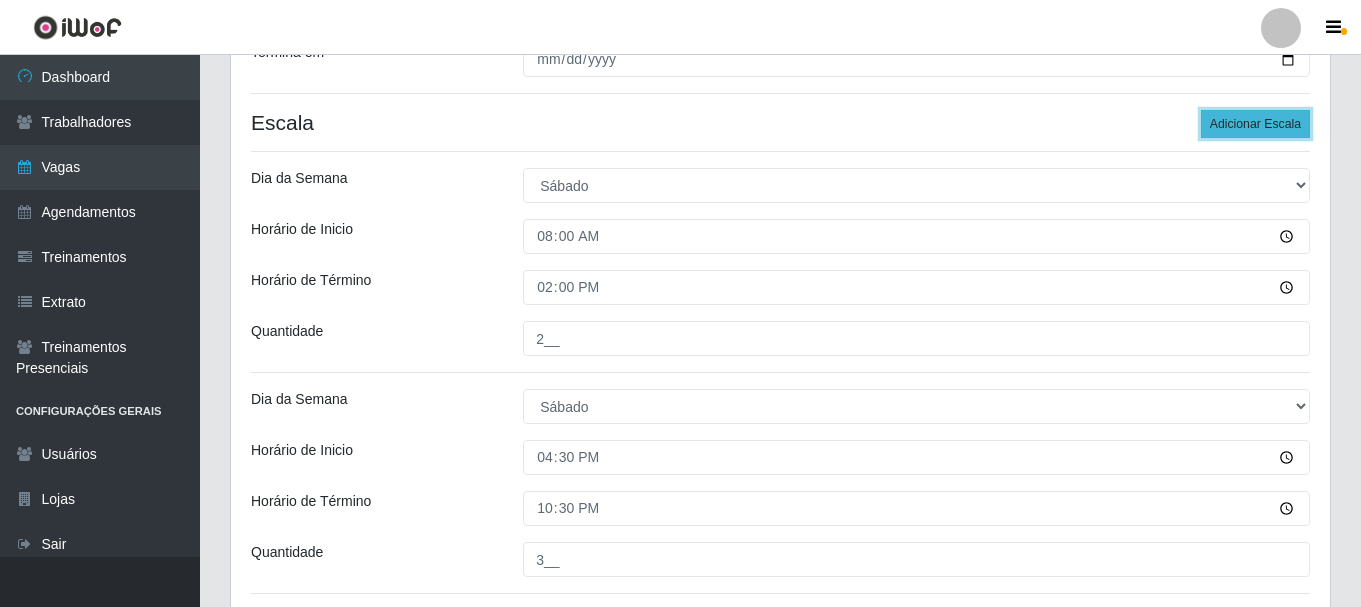 click on "Adicionar Escala" at bounding box center (1255, 124) 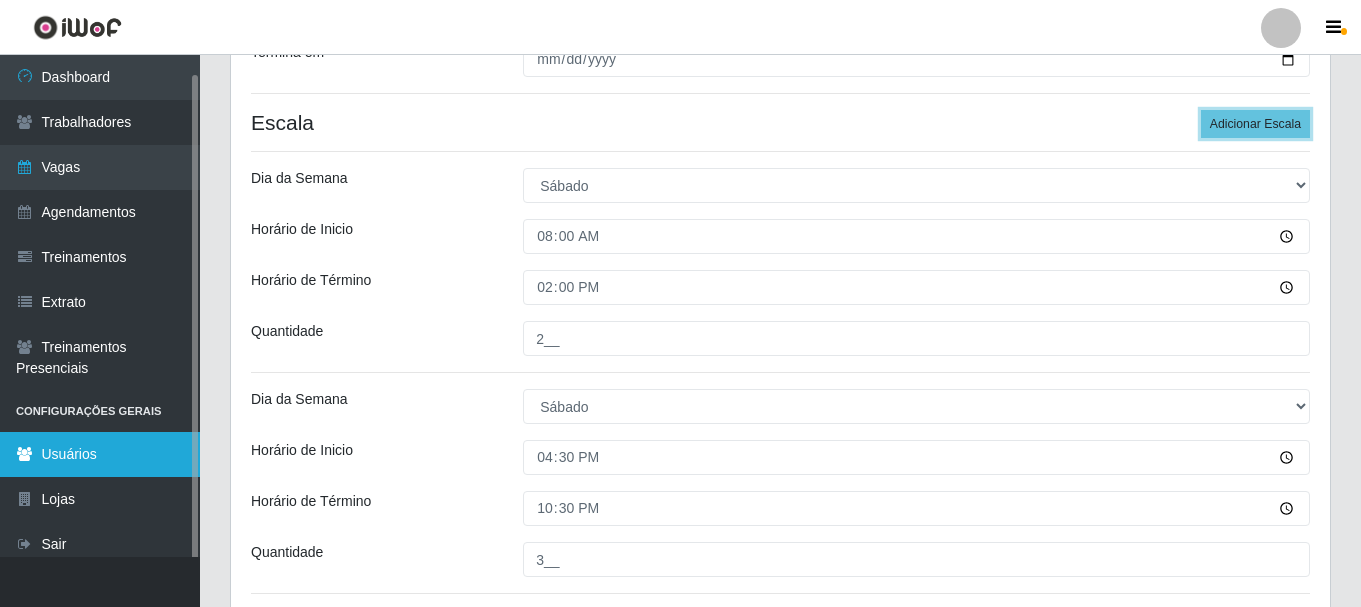 scroll, scrollTop: 598, scrollLeft: 0, axis: vertical 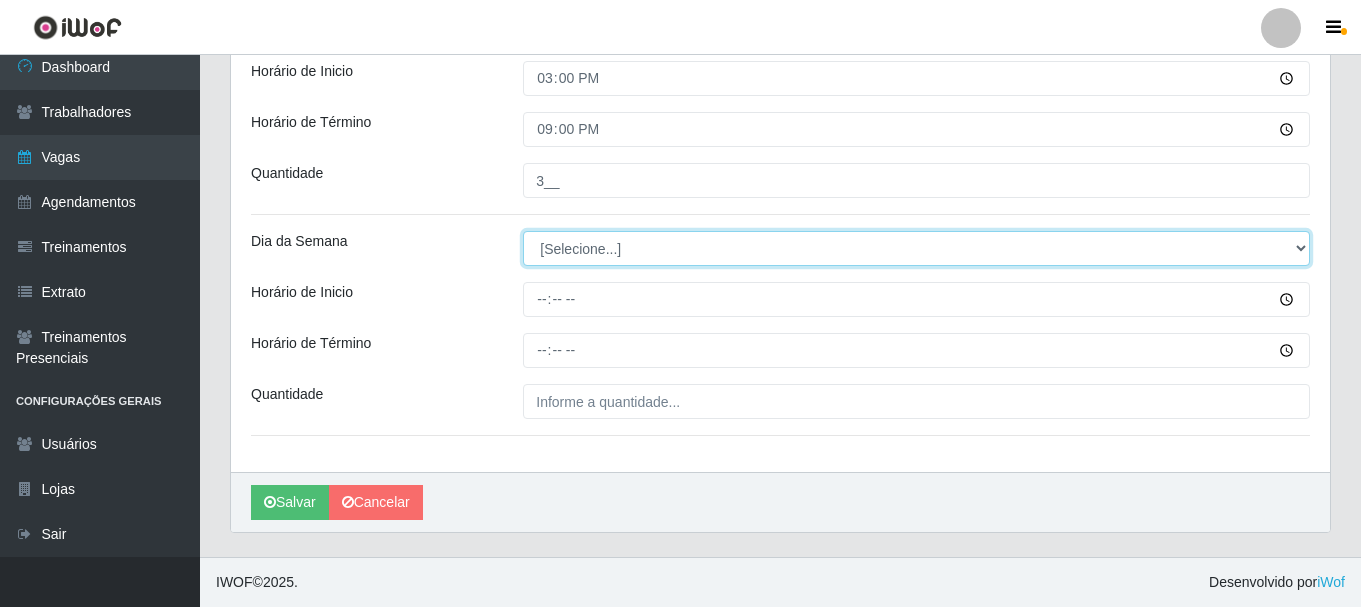 click on "[Selecione...] Segunda Terça Quarta Quinta Sexta Sábado Domingo" at bounding box center (916, 248) 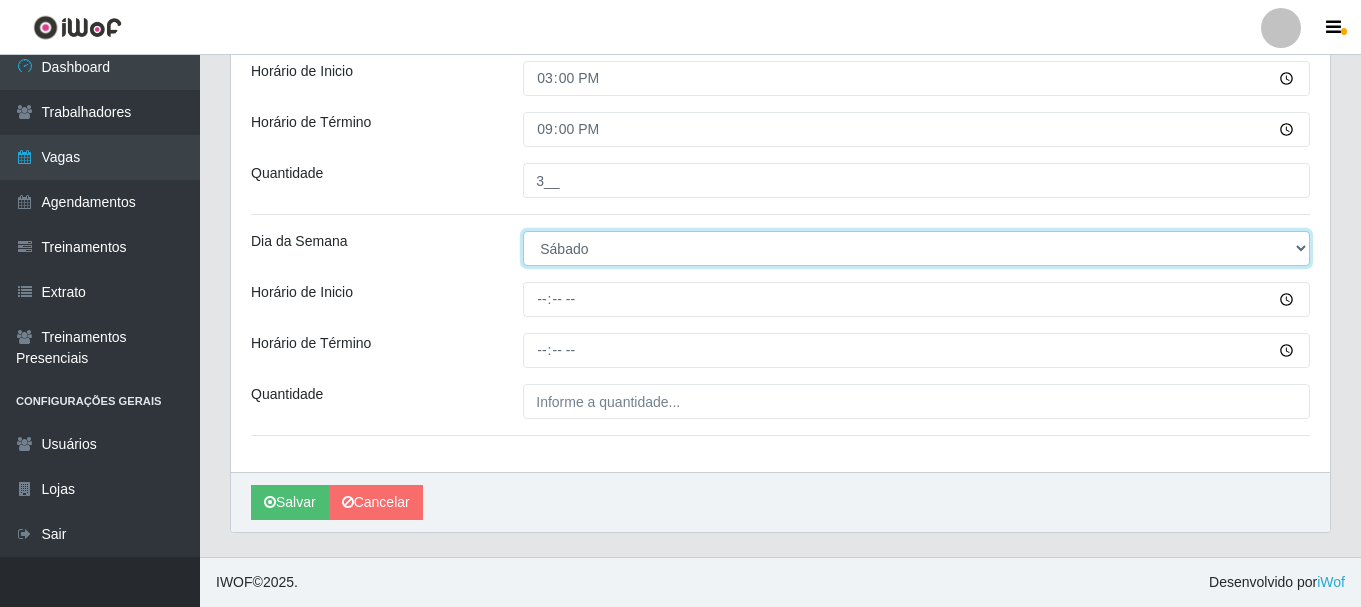 click on "[Selecione...] Segunda Terça Quarta Quinta Sexta Sábado Domingo" at bounding box center [916, 248] 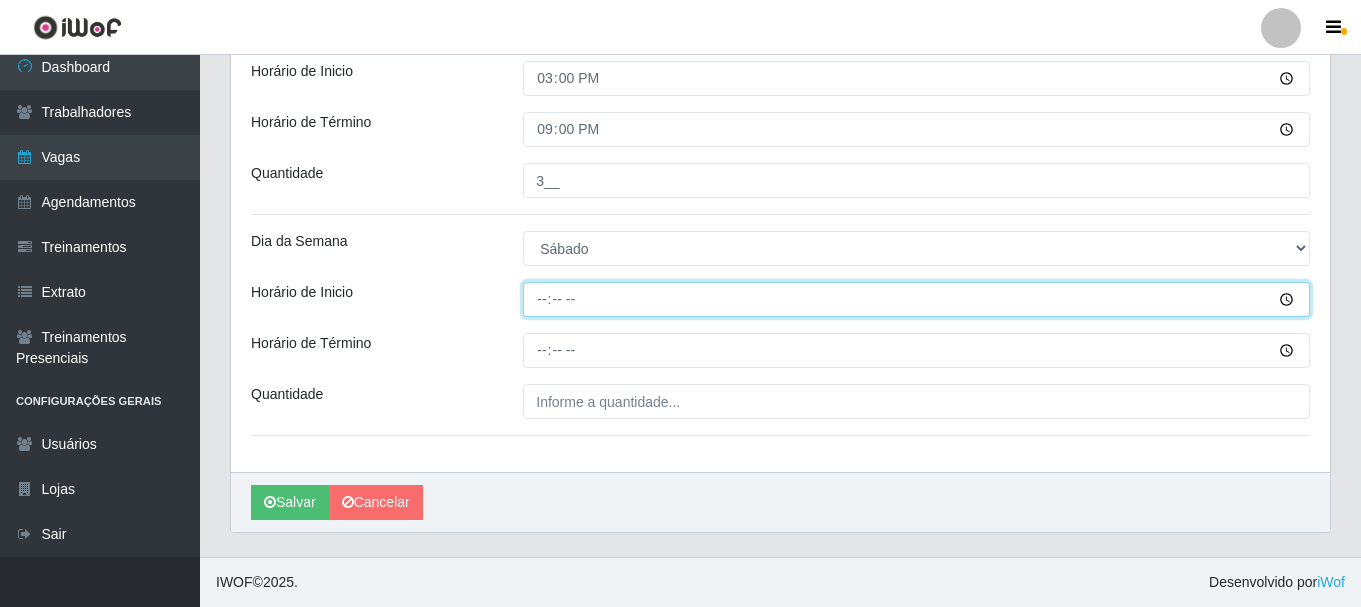 click on "Horário de Inicio" at bounding box center (916, 299) 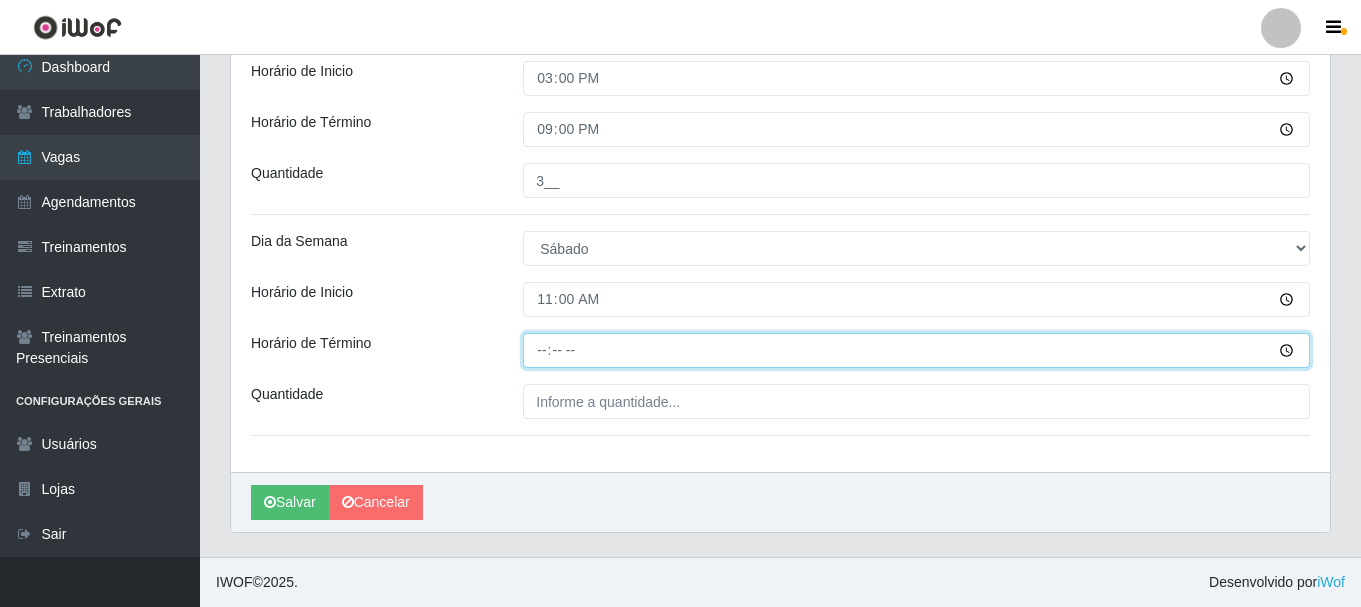 click on "Horário de Término" at bounding box center (916, 350) 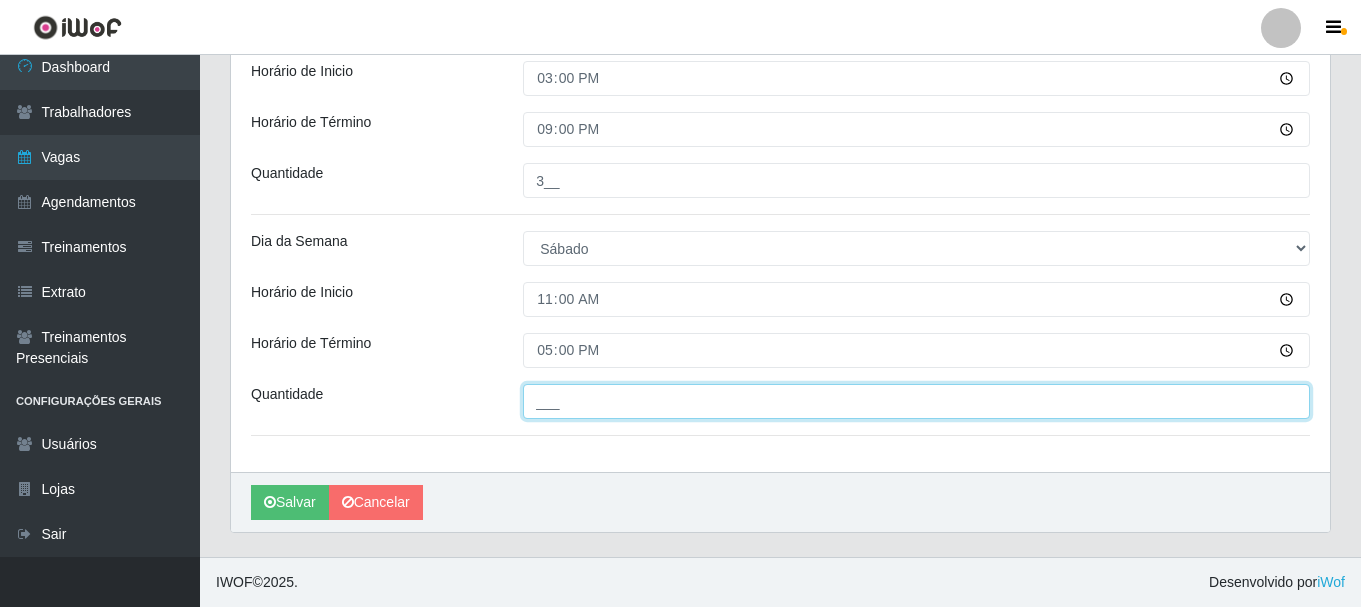 click on "___" at bounding box center (916, 401) 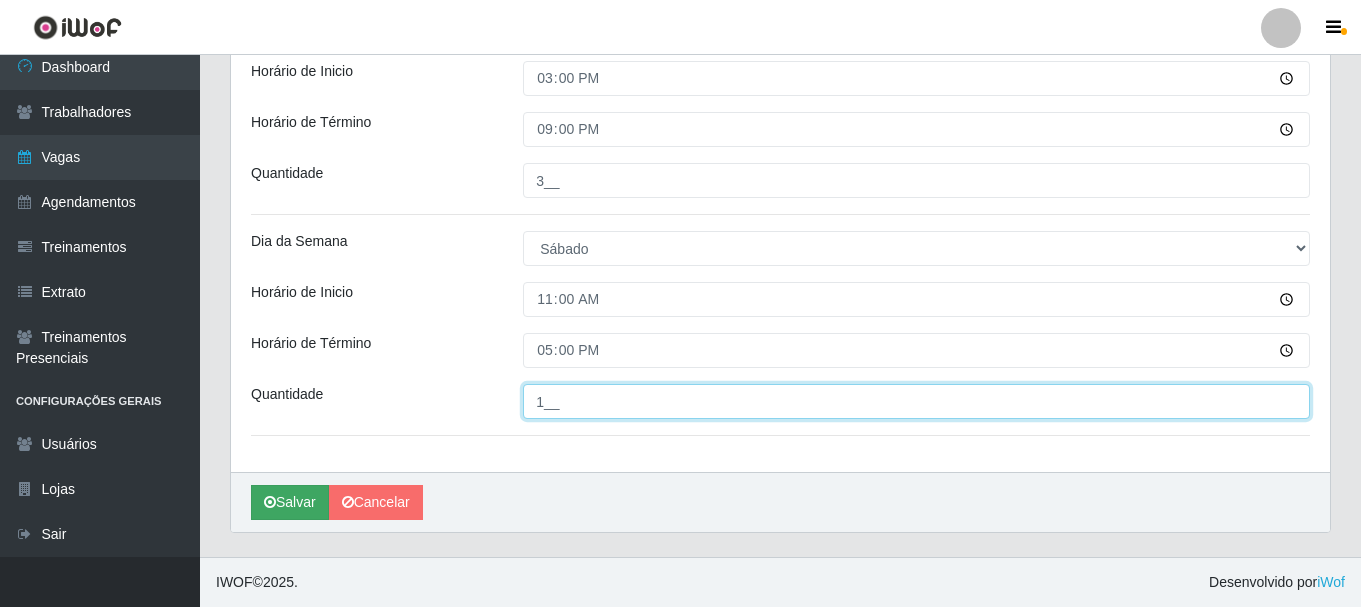 type on "1__" 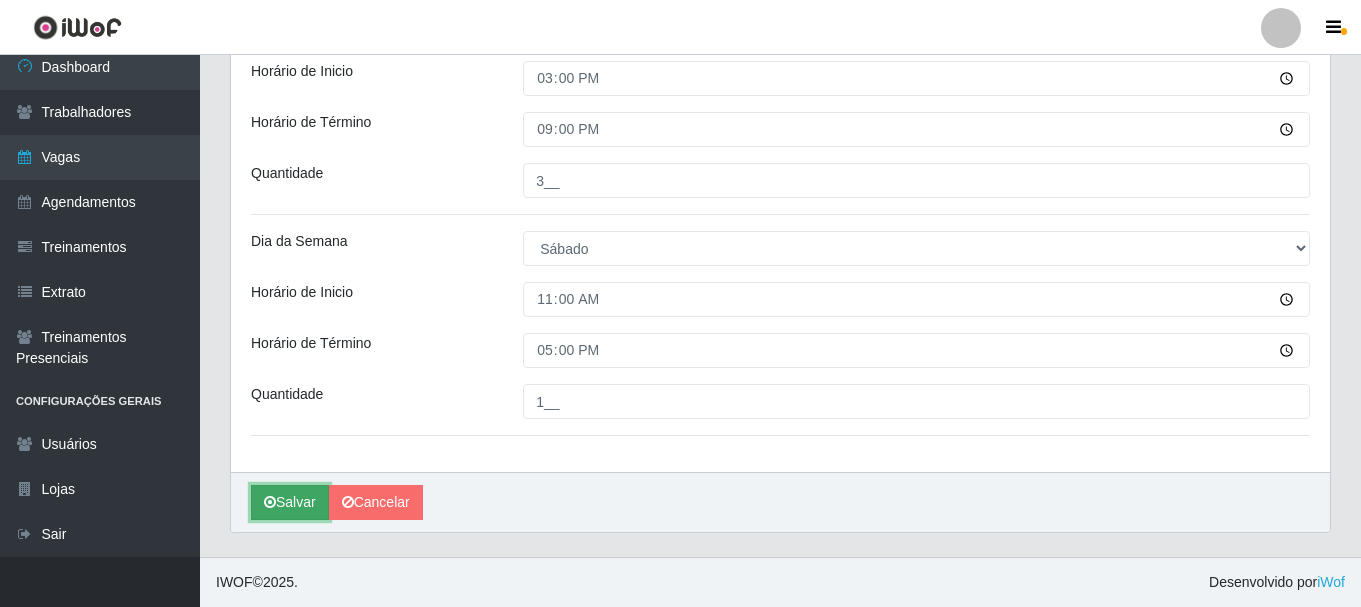 click on "Salvar" at bounding box center (290, 502) 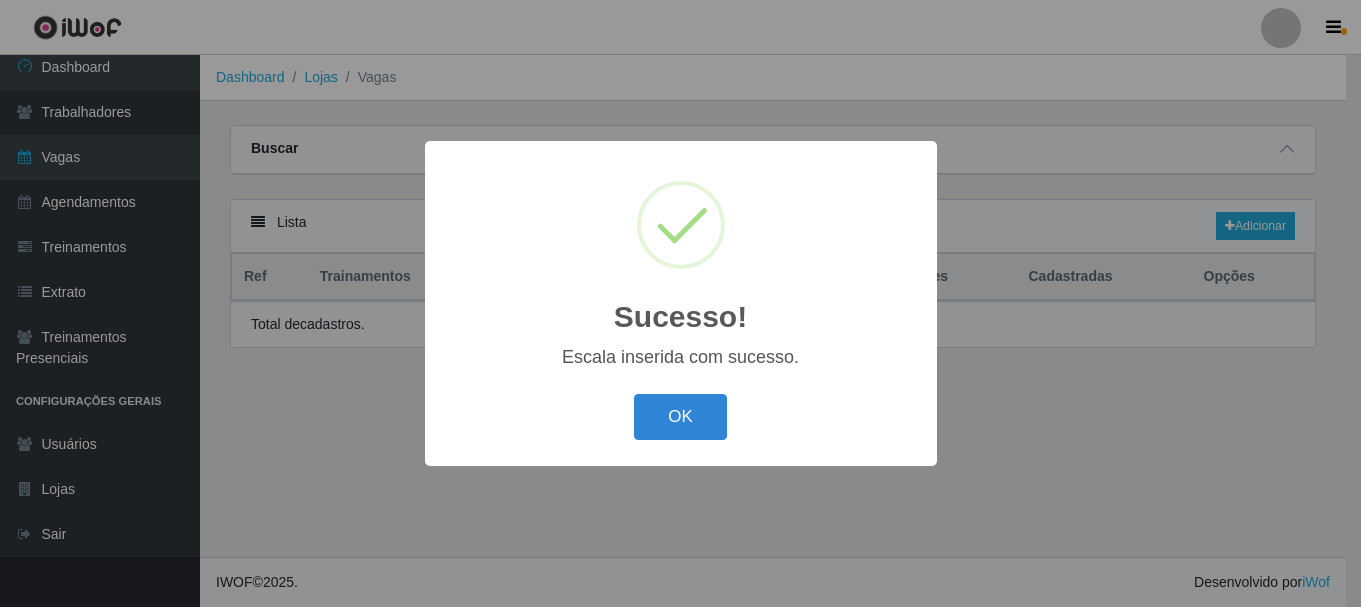 scroll, scrollTop: 0, scrollLeft: 0, axis: both 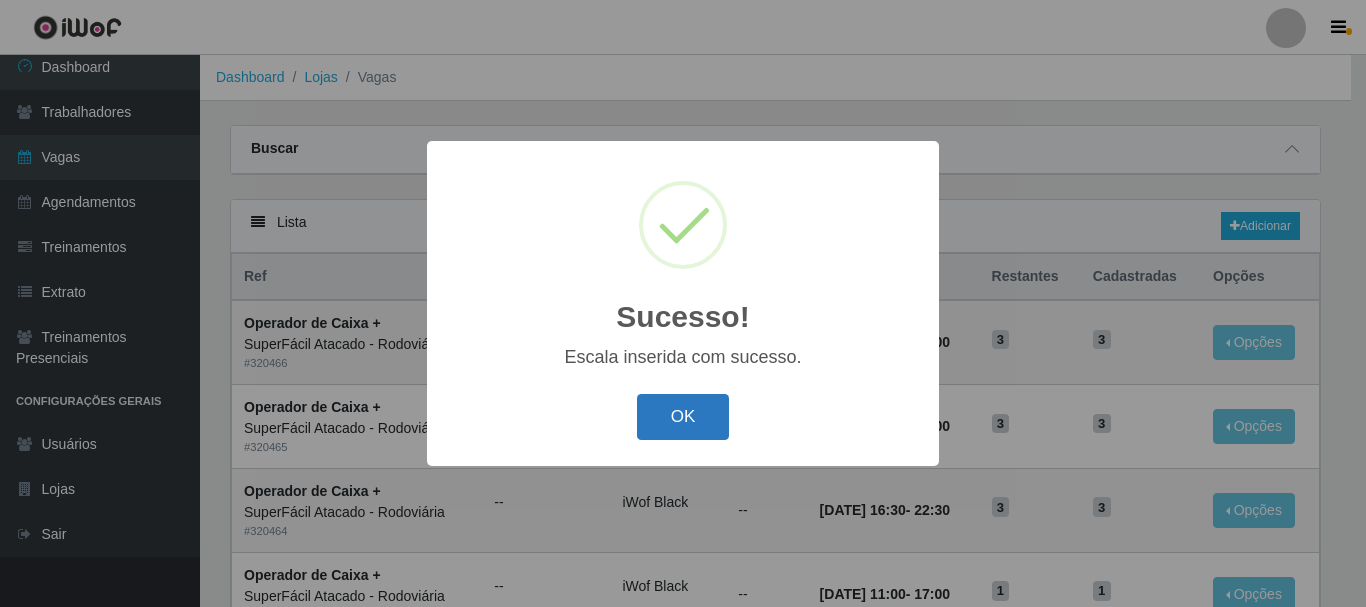 click on "OK" at bounding box center (683, 417) 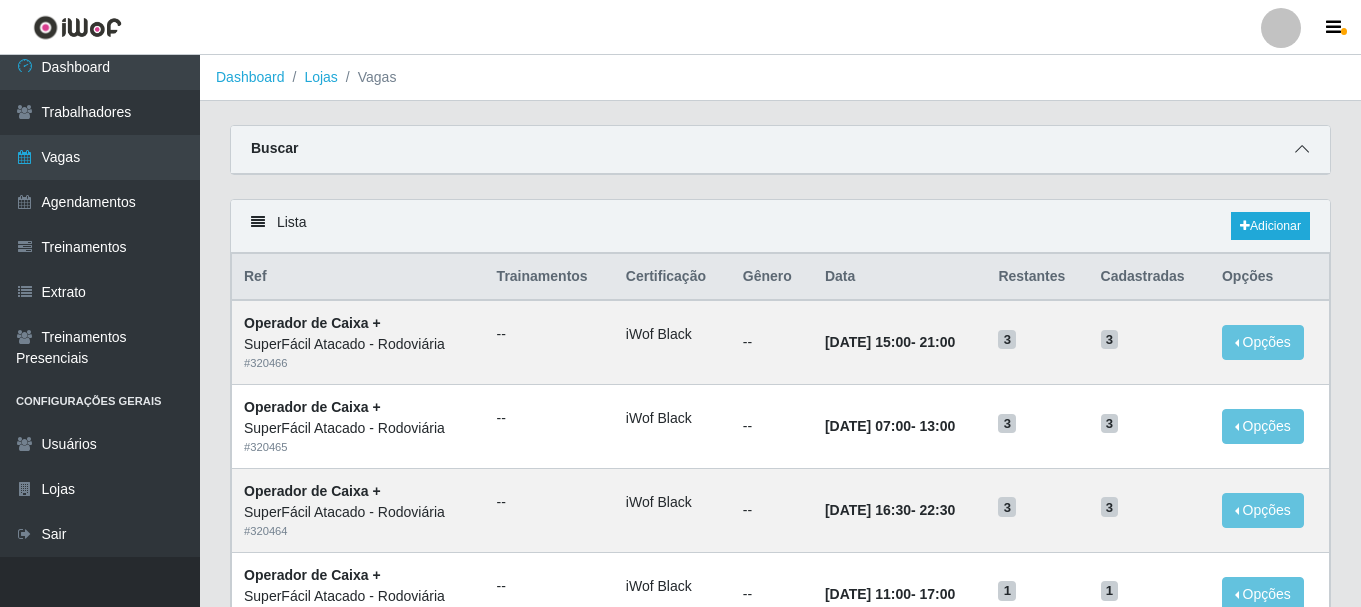 click at bounding box center [1302, 149] 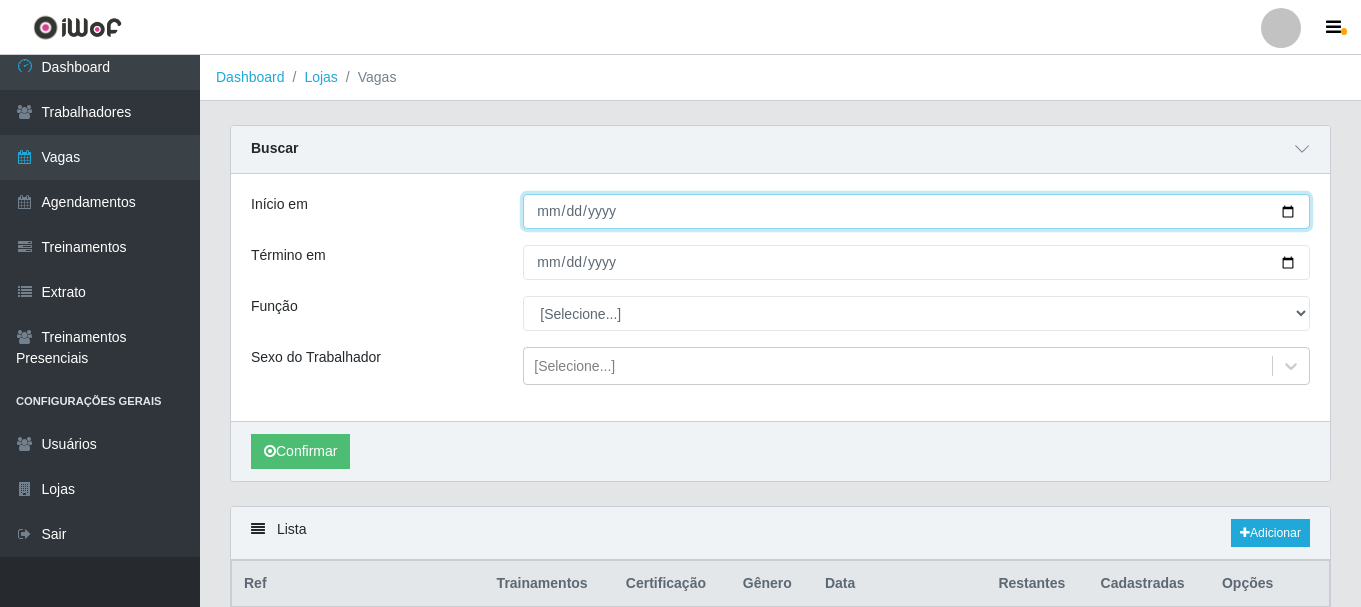 click on "Início em" at bounding box center (916, 211) 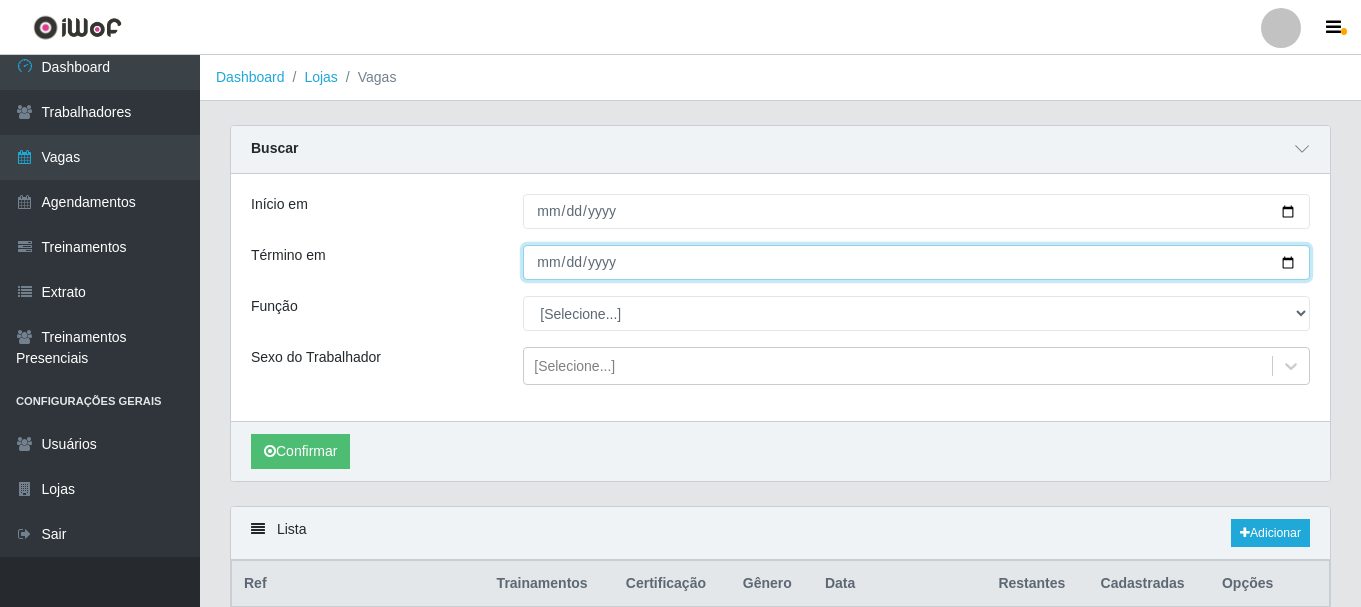 click on "Término em" at bounding box center (916, 262) 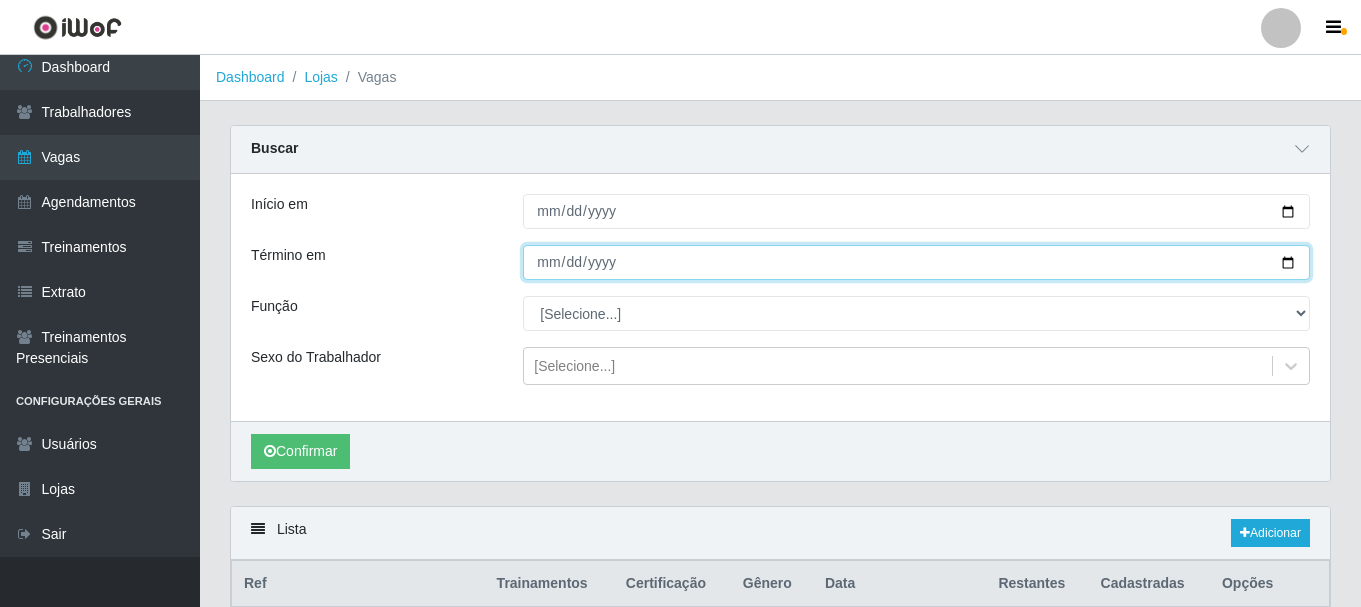 type on "2025-07-13" 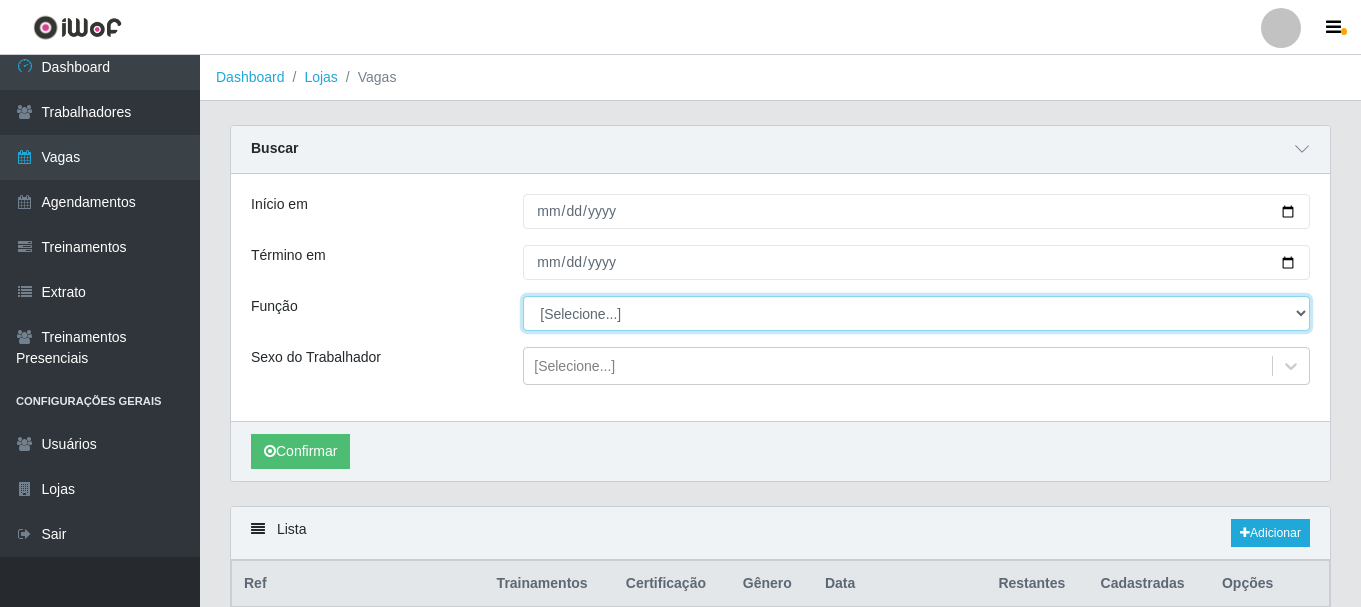 click on "[Selecione...] Embalador Embalador + Embalador ++ Operador de Caixa Operador de Caixa + Operador de Caixa ++ Repositor  Repositor + Repositor ++ Repositor de Hortifruti Repositor de Hortifruti + Repositor de Hortifruti ++" at bounding box center [916, 313] 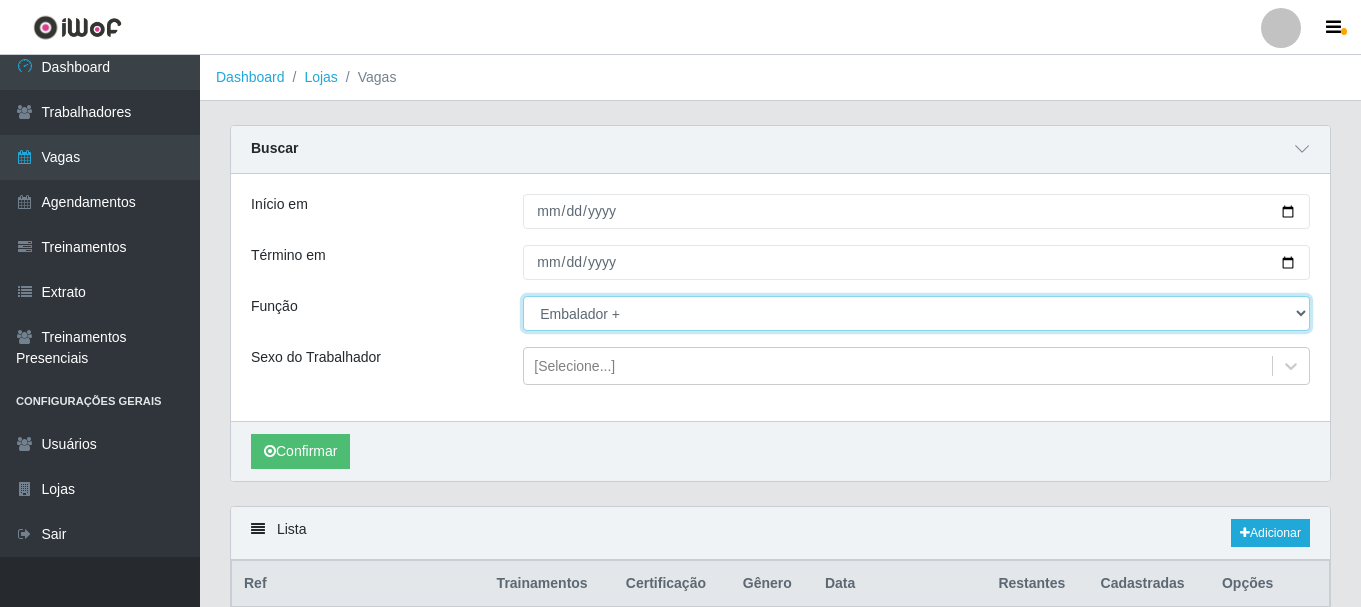 click on "[Selecione...] Embalador Embalador + Embalador ++ Operador de Caixa Operador de Caixa + Operador de Caixa ++ Repositor  Repositor + Repositor ++ Repositor de Hortifruti Repositor de Hortifruti + Repositor de Hortifruti ++" at bounding box center [916, 313] 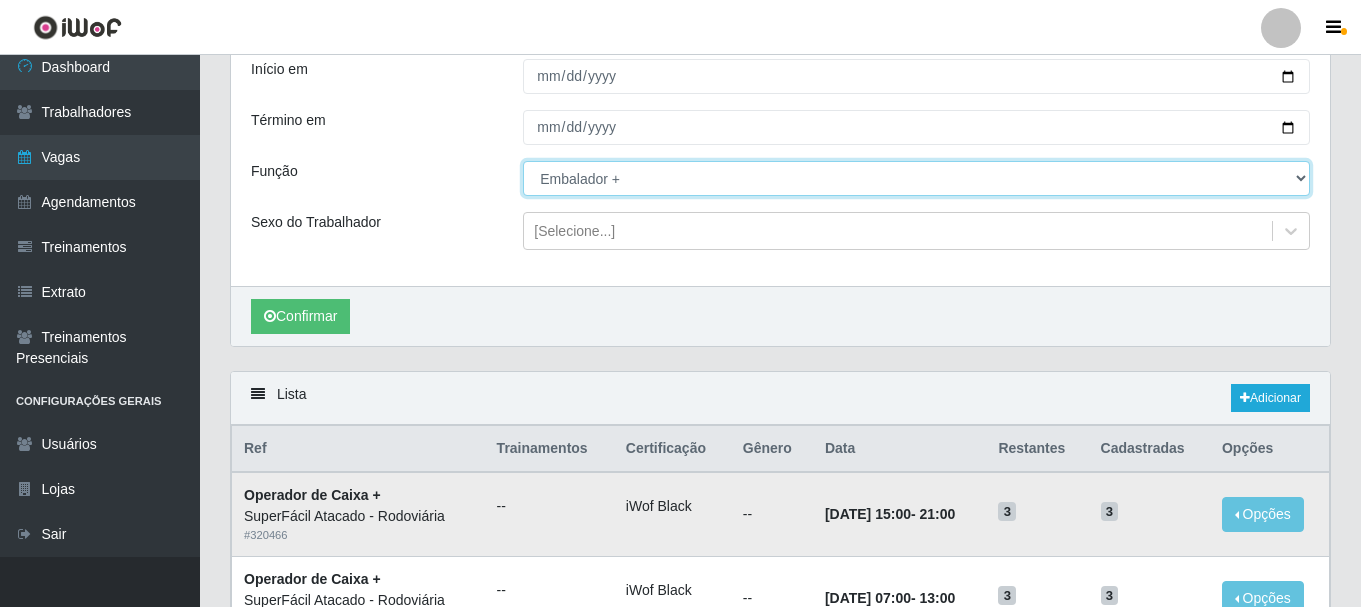 scroll, scrollTop: 0, scrollLeft: 0, axis: both 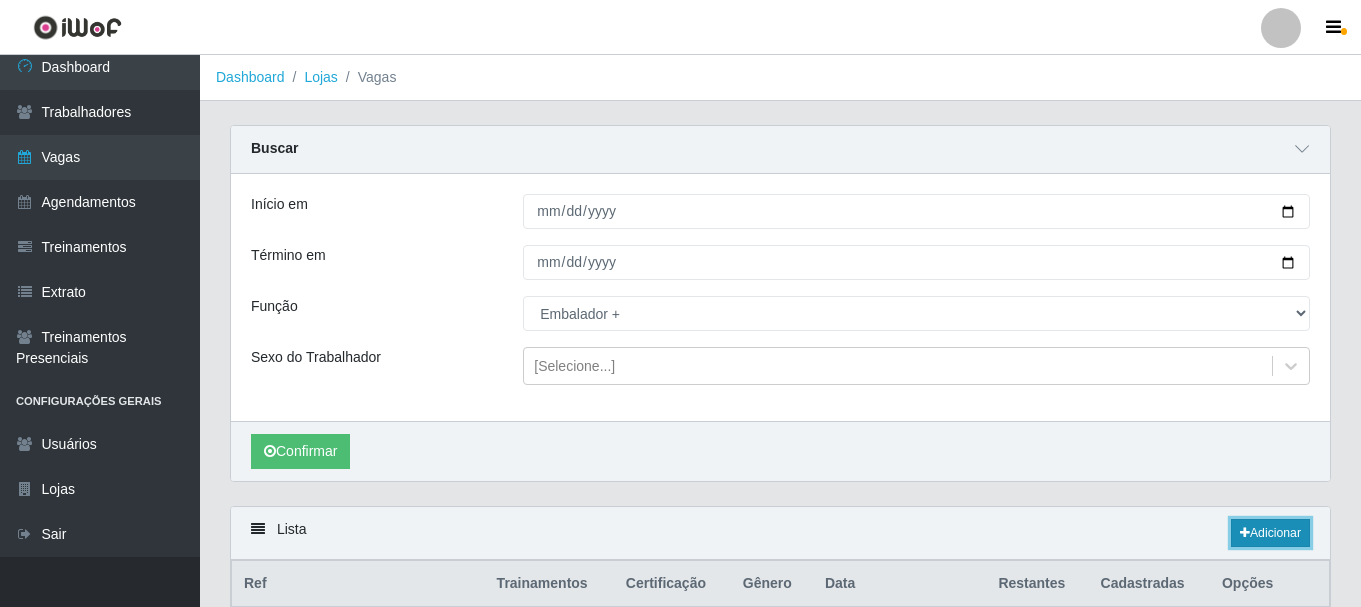 click on "Adicionar" at bounding box center (1270, 533) 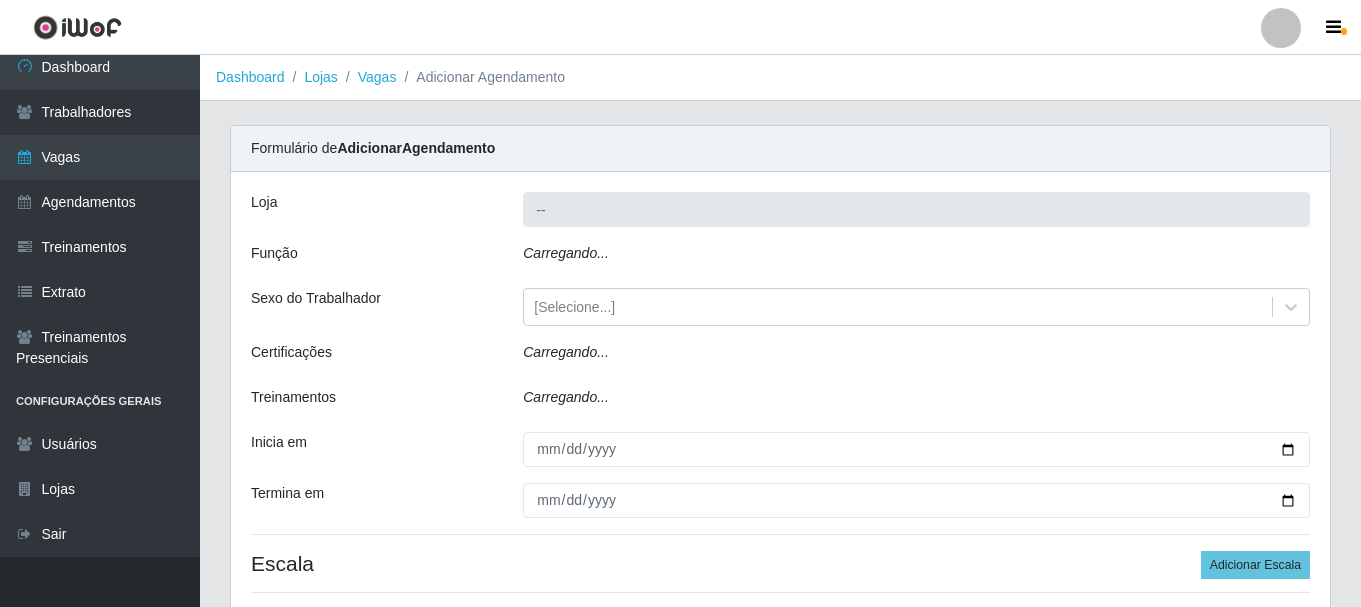type on "SuperFácil Atacado - Rodoviária" 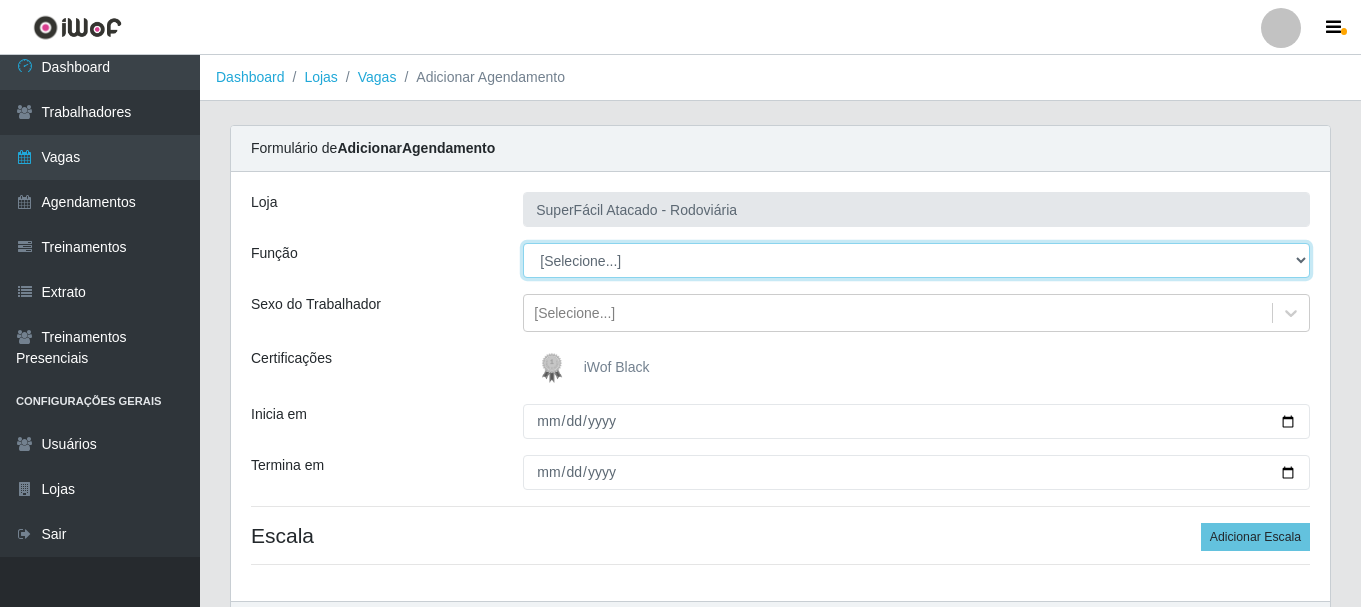 click on "[Selecione...] Embalador Embalador + Embalador ++ Operador de Caixa Operador de Caixa + Operador de Caixa ++ Repositor  Repositor + Repositor ++ Repositor de Hortifruti Repositor de Hortifruti + Repositor de Hortifruti ++" at bounding box center (916, 260) 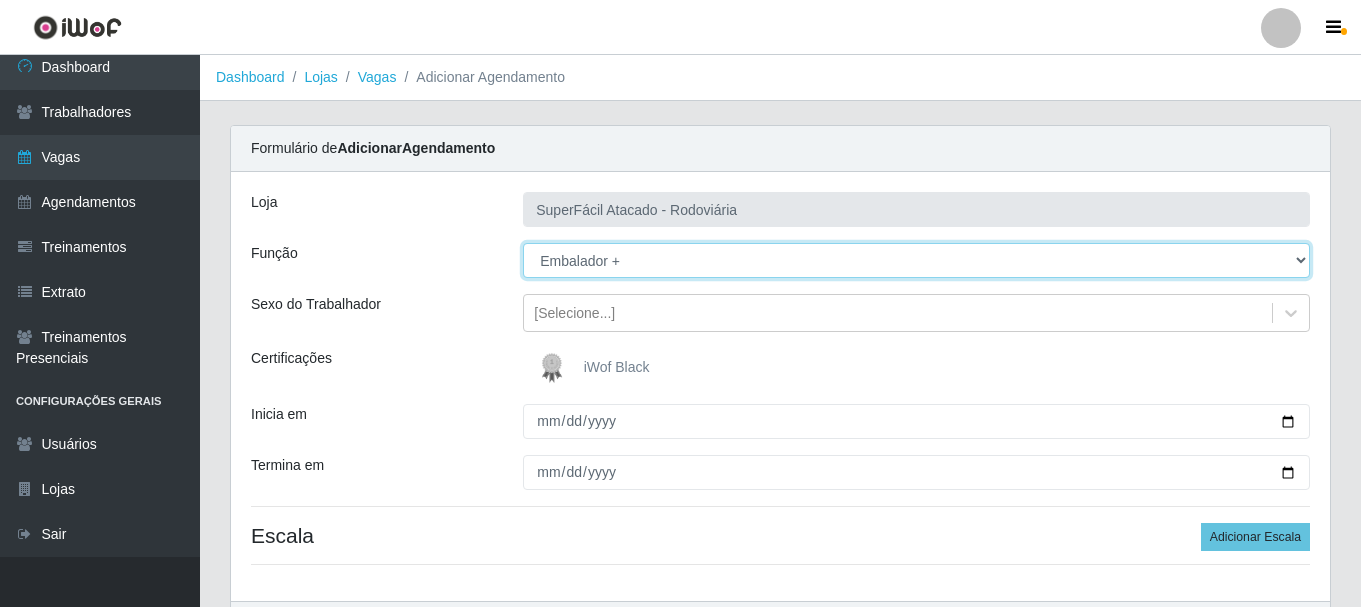 click on "[Selecione...] Embalador Embalador + Embalador ++ Operador de Caixa Operador de Caixa + Operador de Caixa ++ Repositor  Repositor + Repositor ++ Repositor de Hortifruti Repositor de Hortifruti + Repositor de Hortifruti ++" at bounding box center (916, 260) 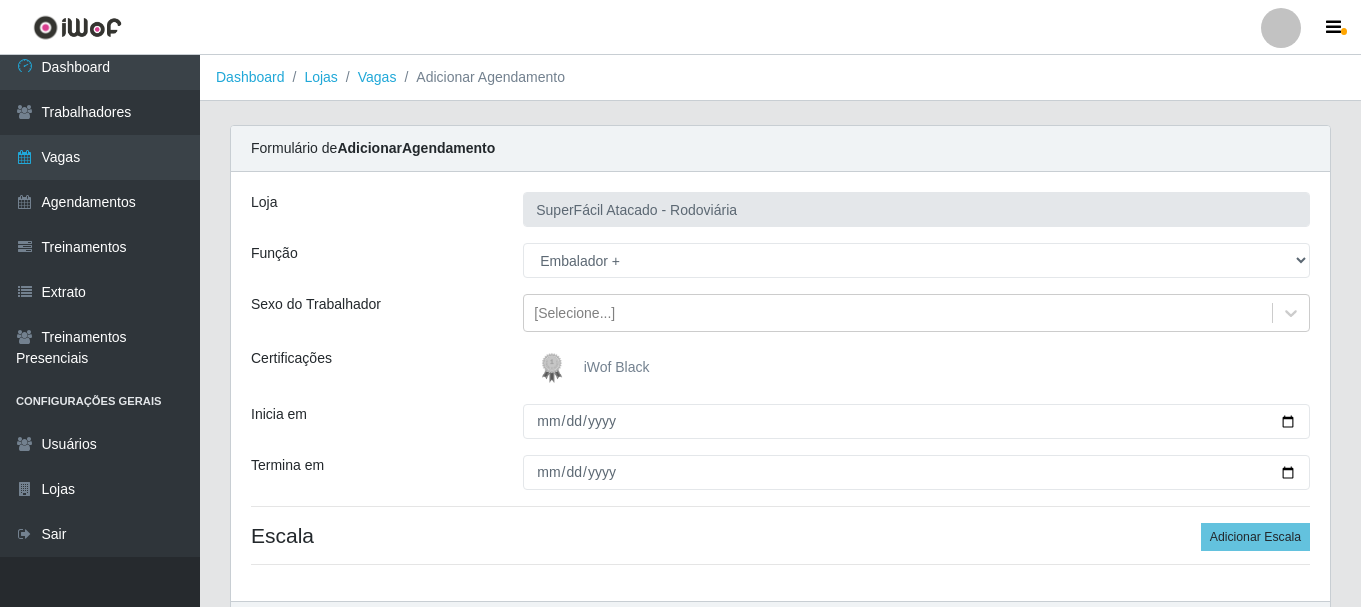 click at bounding box center [556, 368] 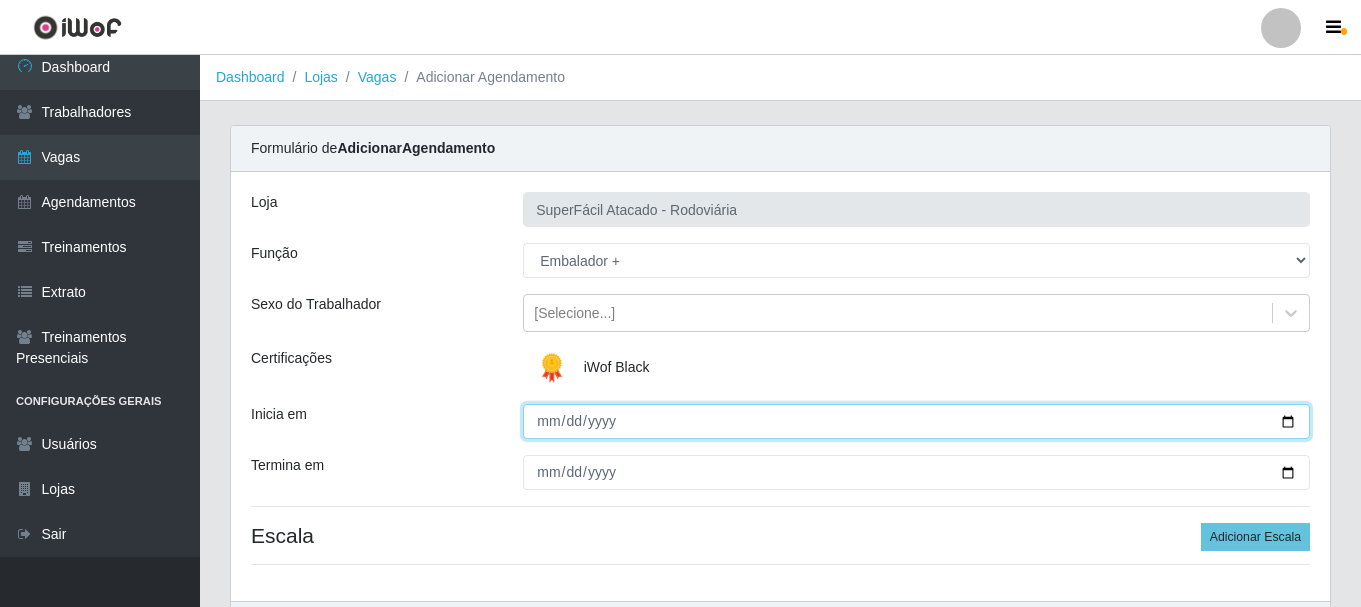 click on "Inicia em" at bounding box center (916, 421) 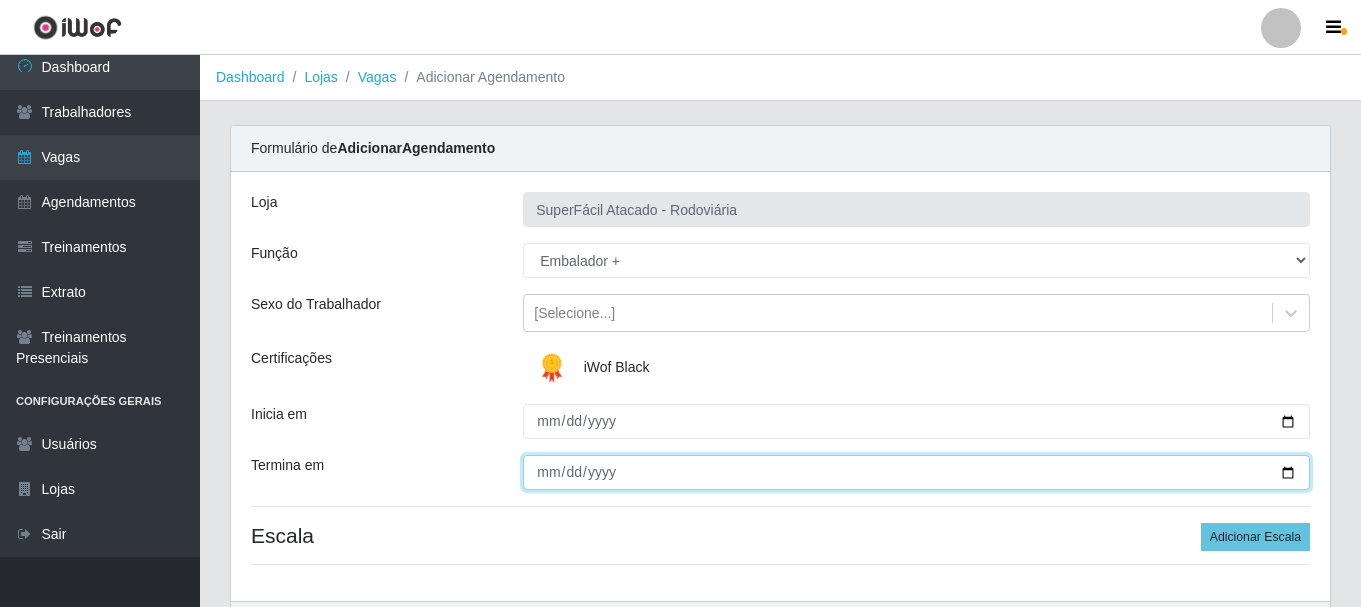 click on "Termina em" at bounding box center (916, 472) 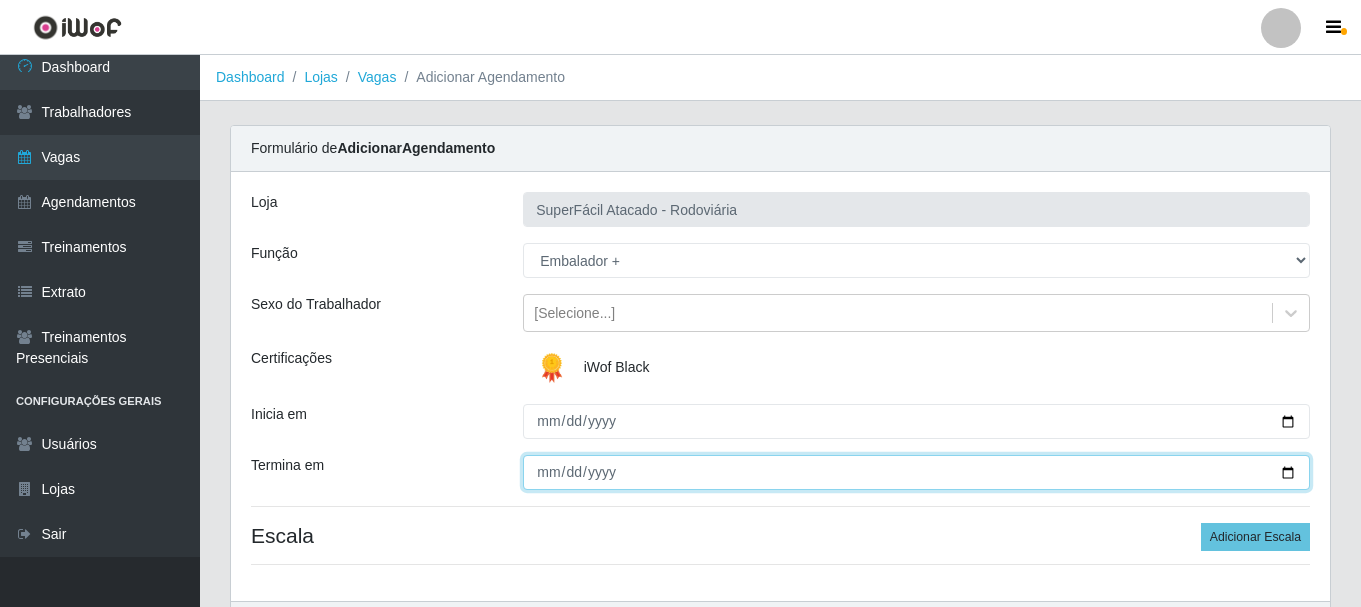 type on "2025-07-13" 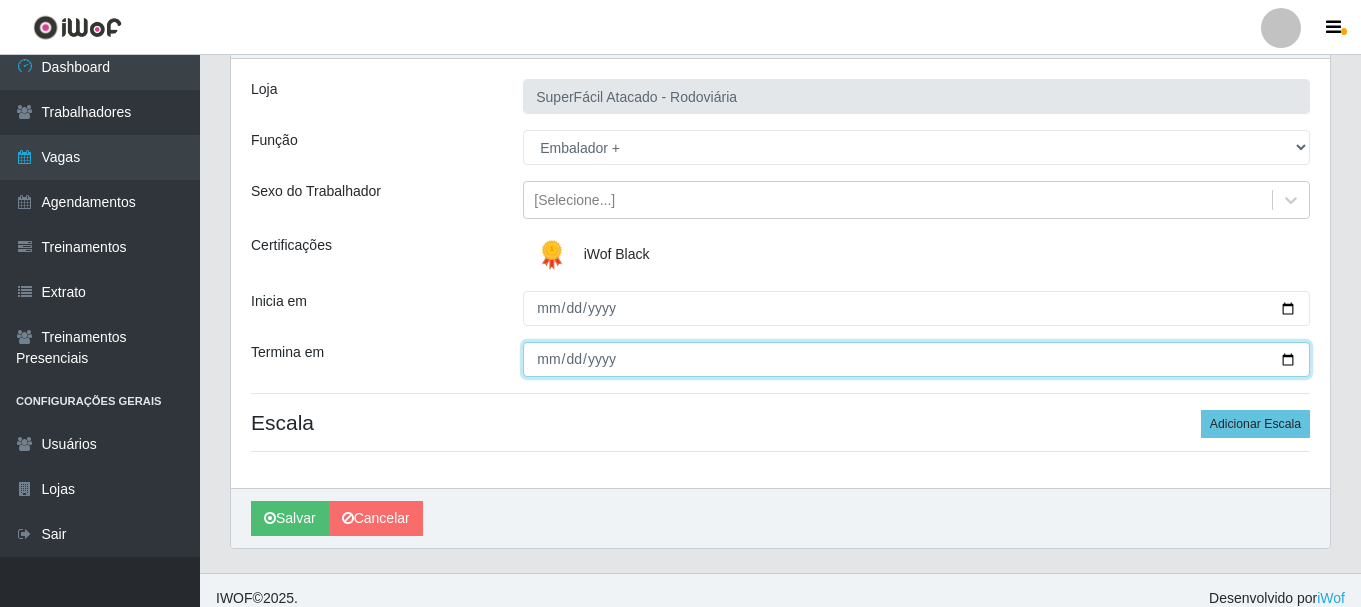 scroll, scrollTop: 129, scrollLeft: 0, axis: vertical 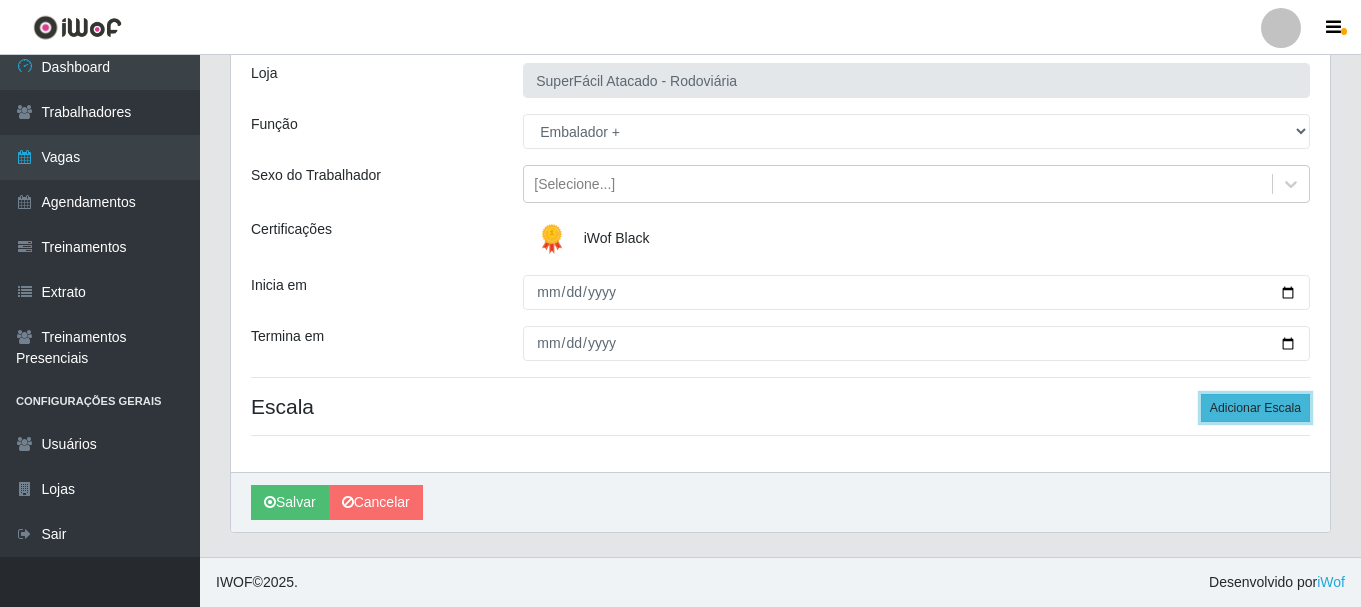 click on "Adicionar Escala" at bounding box center [1255, 408] 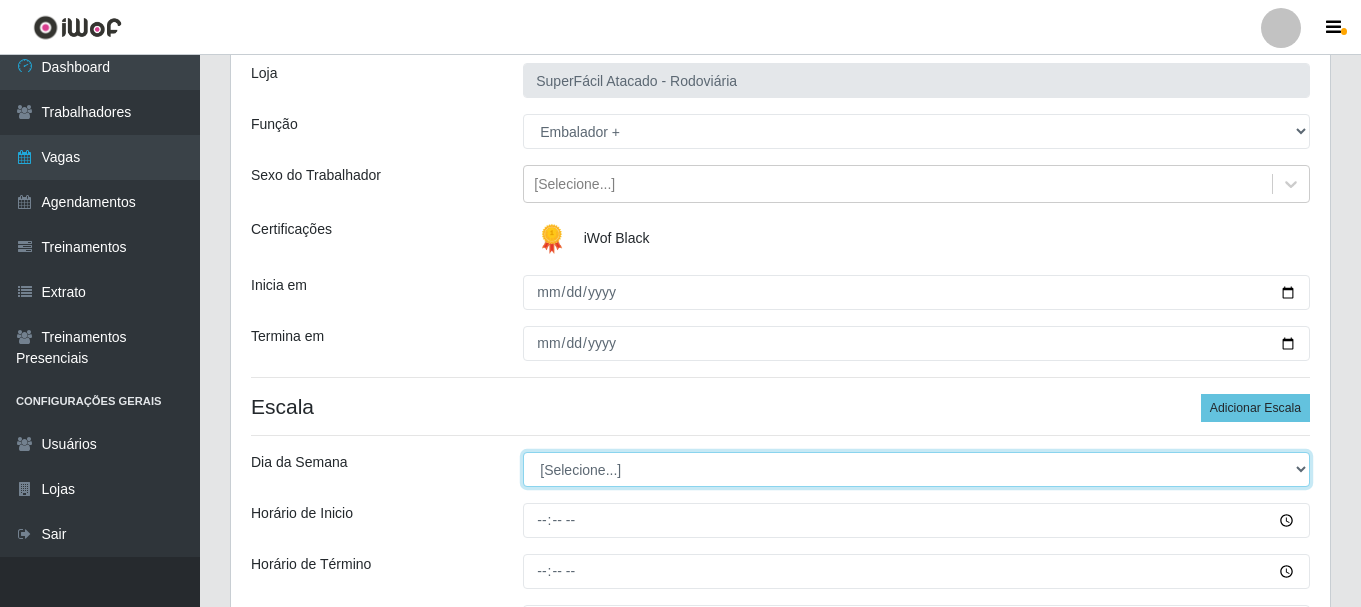 click on "[Selecione...] Segunda Terça Quarta Quinta Sexta Sábado Domingo" at bounding box center [916, 469] 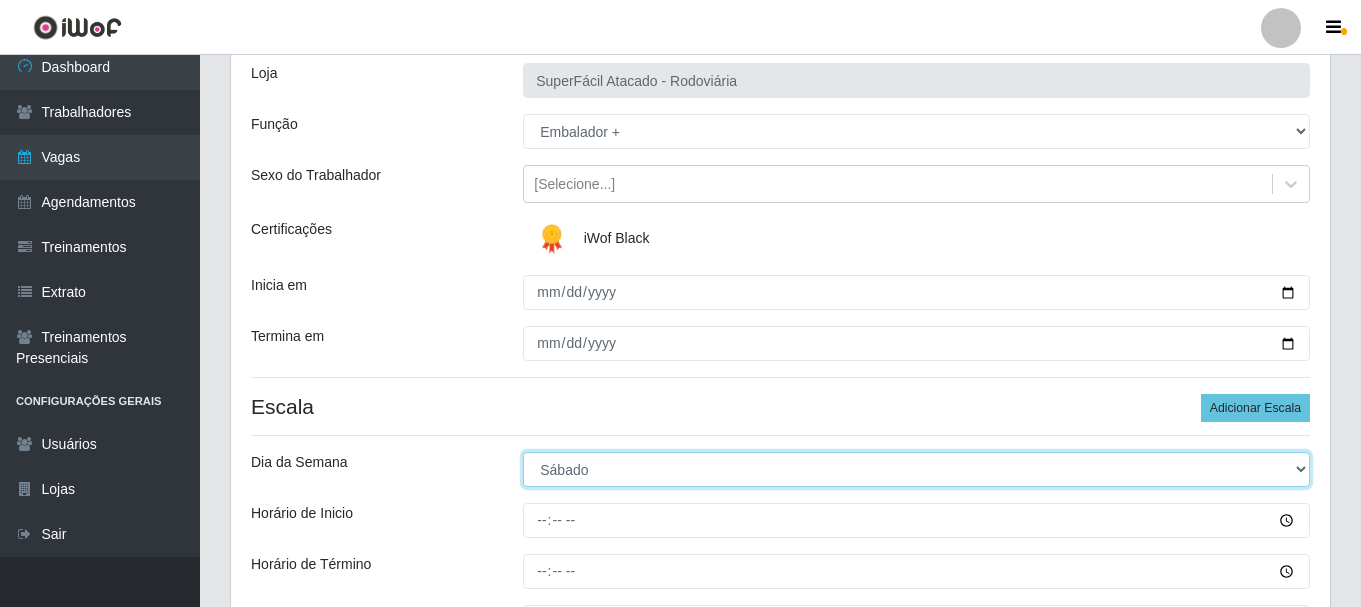 click on "[Selecione...] Segunda Terça Quarta Quinta Sexta Sábado Domingo" at bounding box center (916, 469) 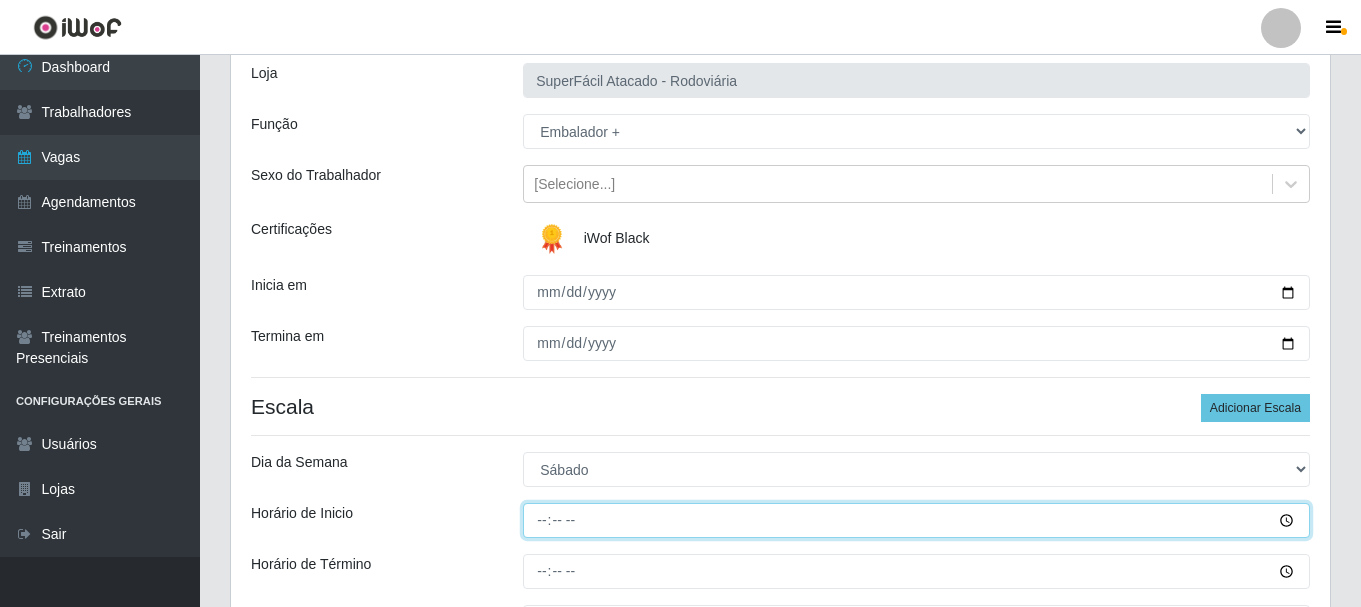 click on "Horário de Inicio" at bounding box center (916, 520) 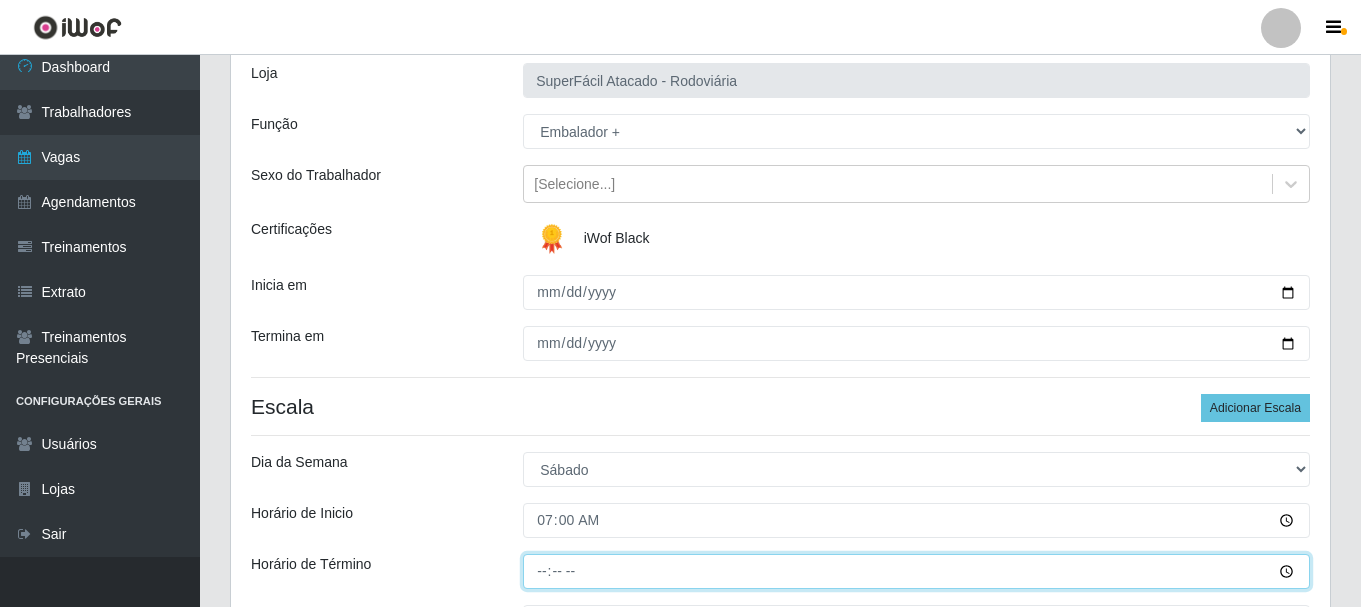 click on "Horário de Término" at bounding box center (916, 571) 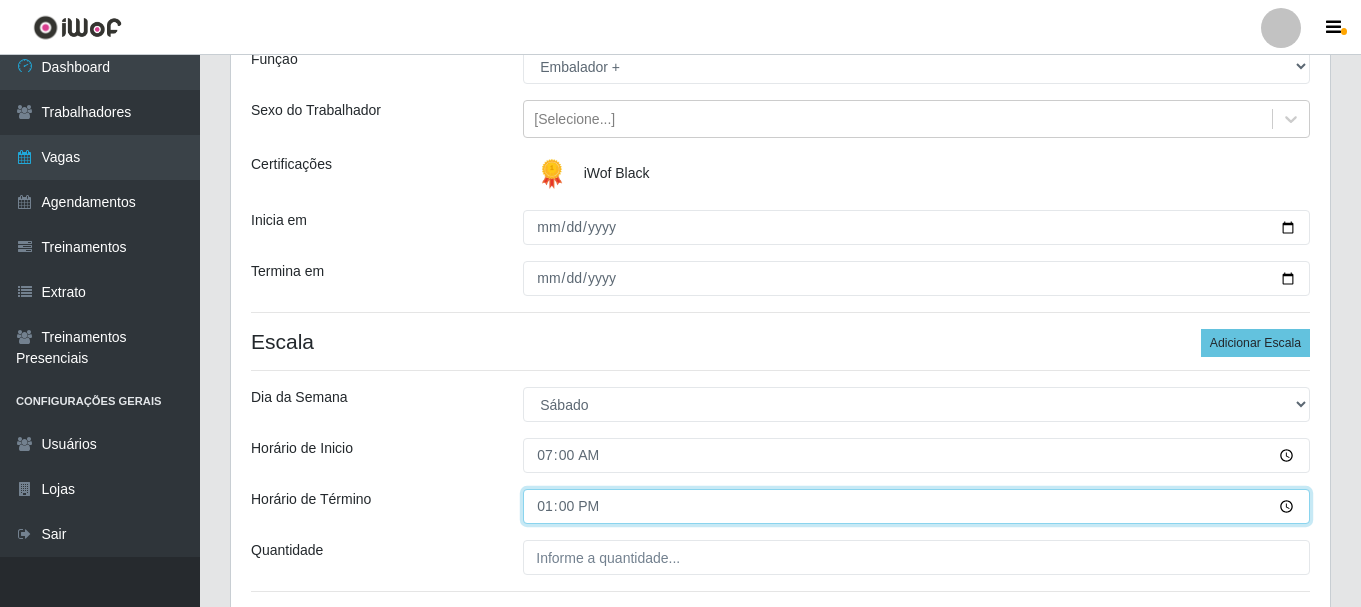 scroll, scrollTop: 329, scrollLeft: 0, axis: vertical 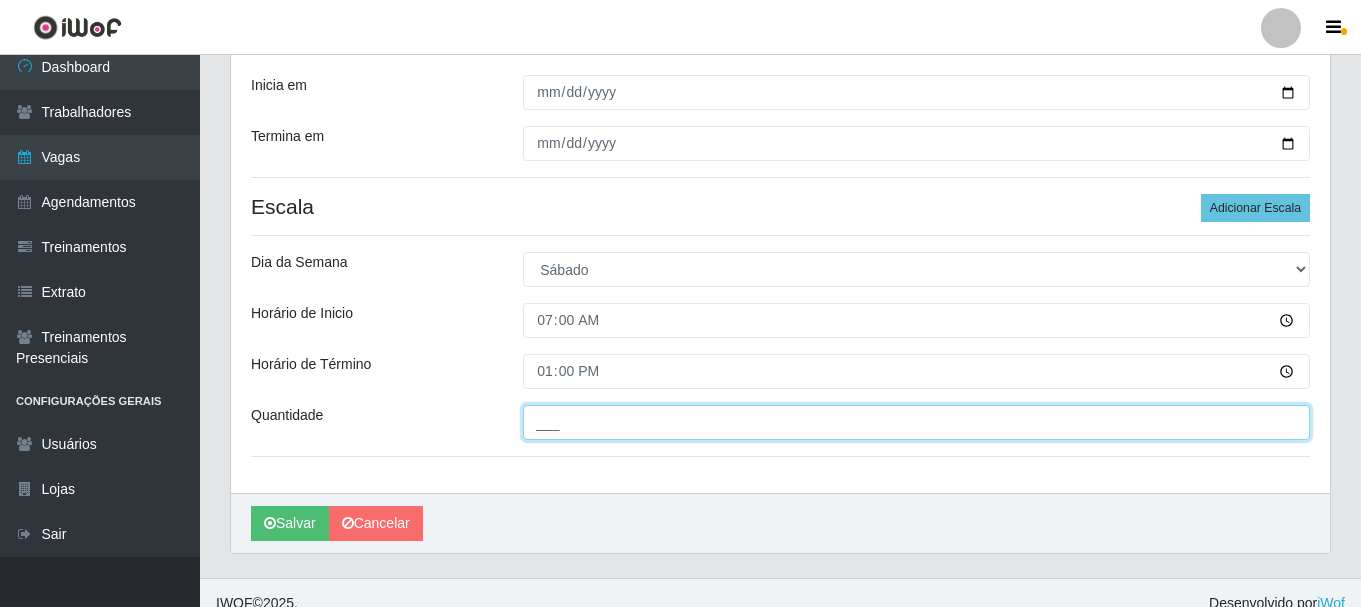 click on "___" at bounding box center [916, 422] 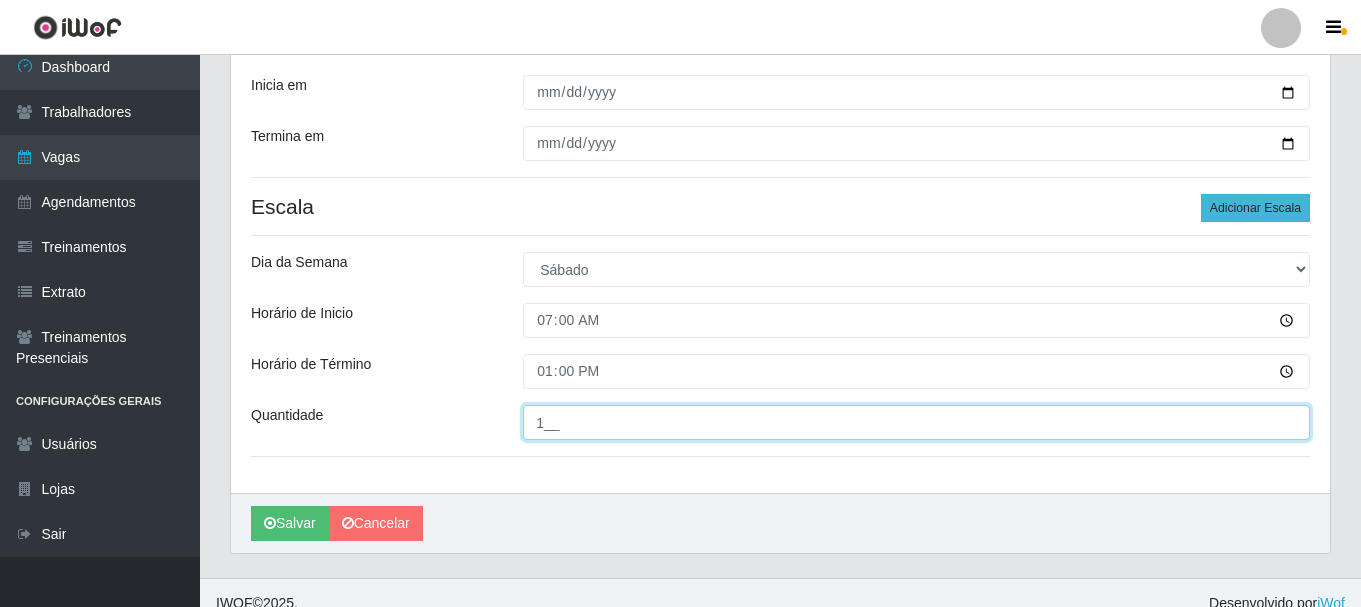 type on "1__" 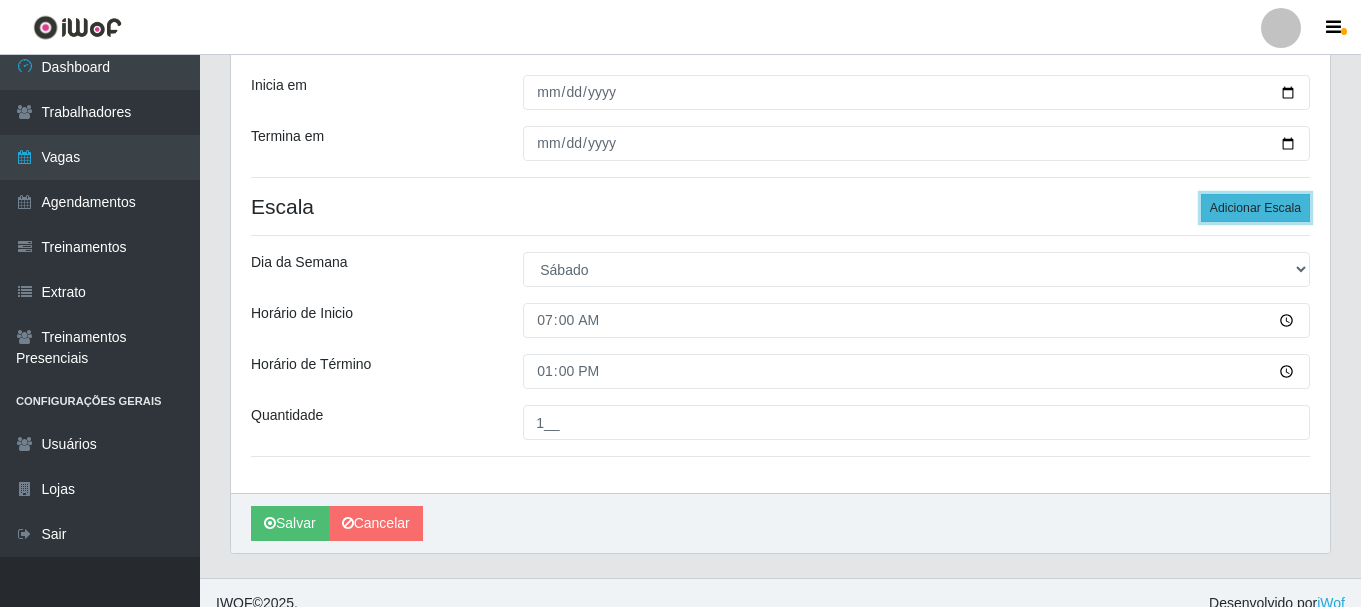 click on "Adicionar Escala" at bounding box center [1255, 208] 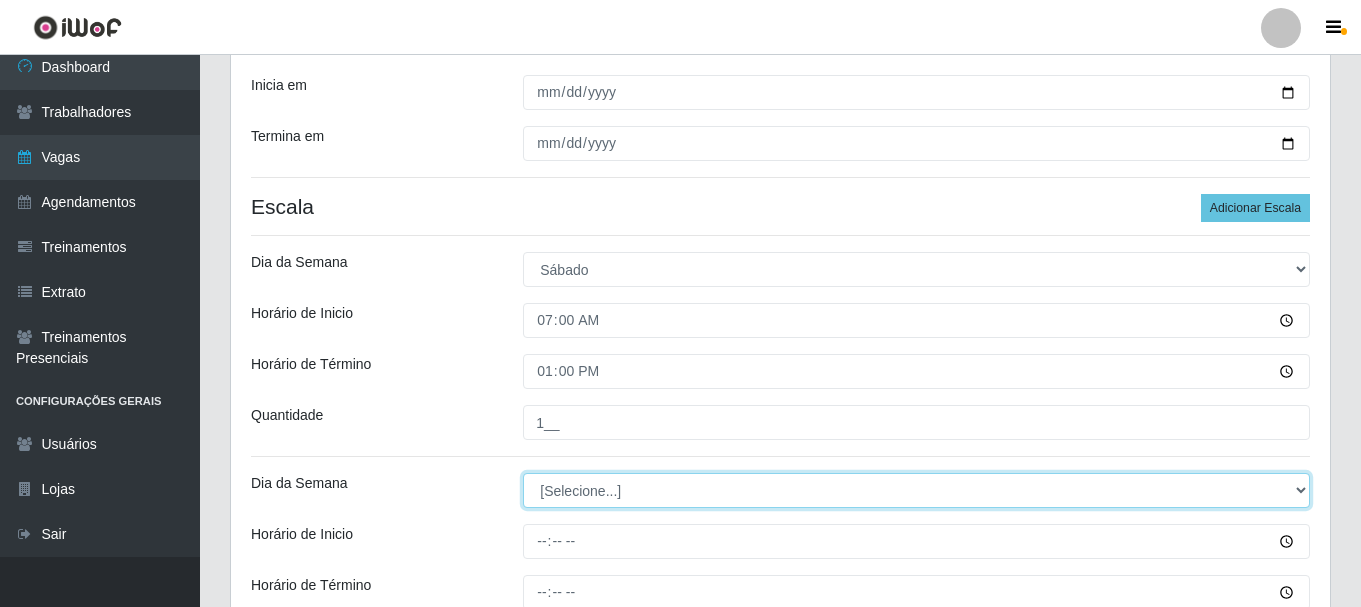 click on "[Selecione...] Segunda Terça Quarta Quinta Sexta Sábado Domingo" at bounding box center (916, 490) 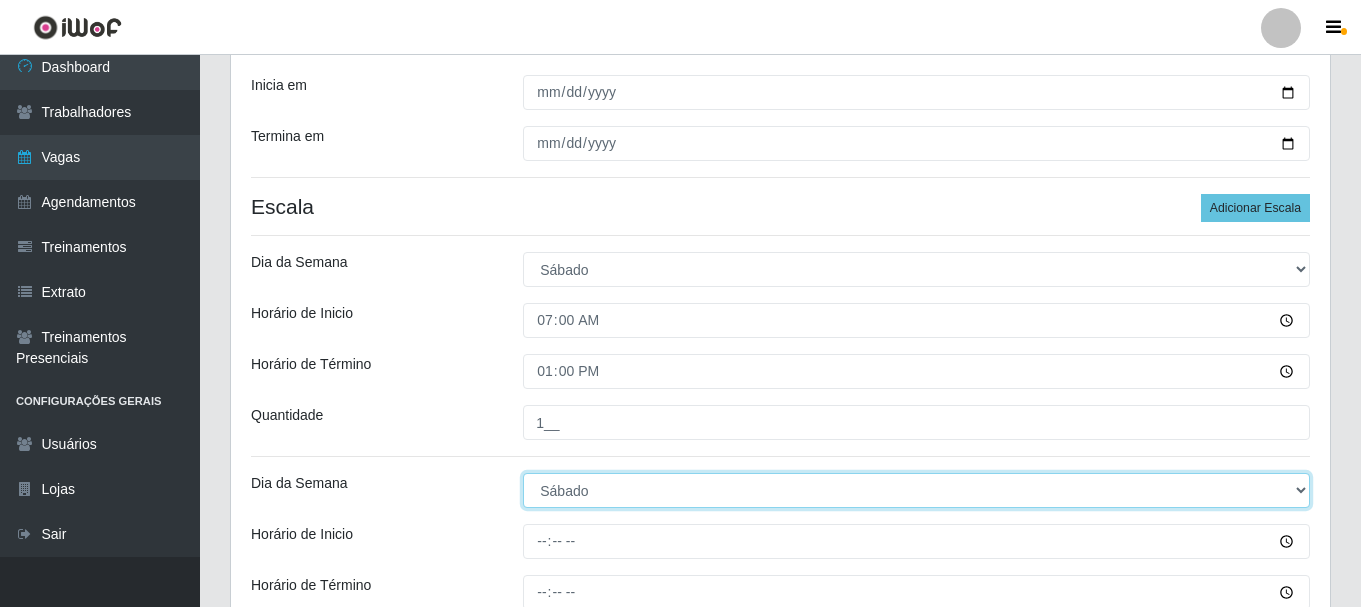 click on "[Selecione...] Segunda Terça Quarta Quinta Sexta Sábado Domingo" at bounding box center (916, 490) 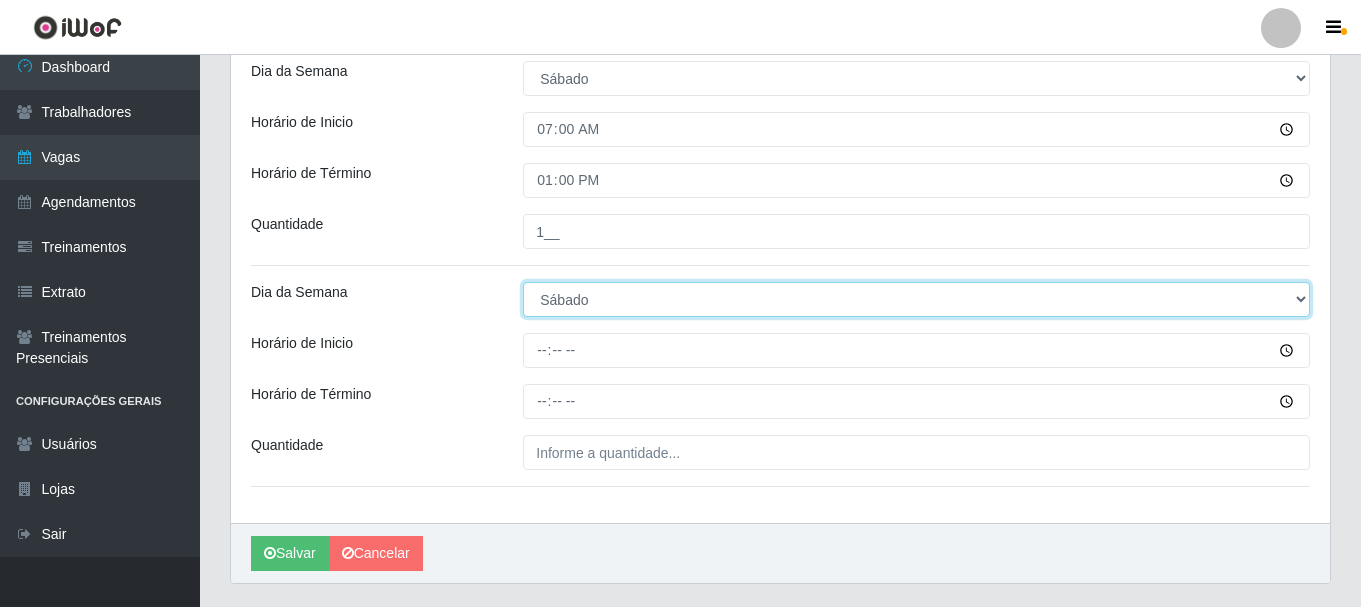 scroll, scrollTop: 571, scrollLeft: 0, axis: vertical 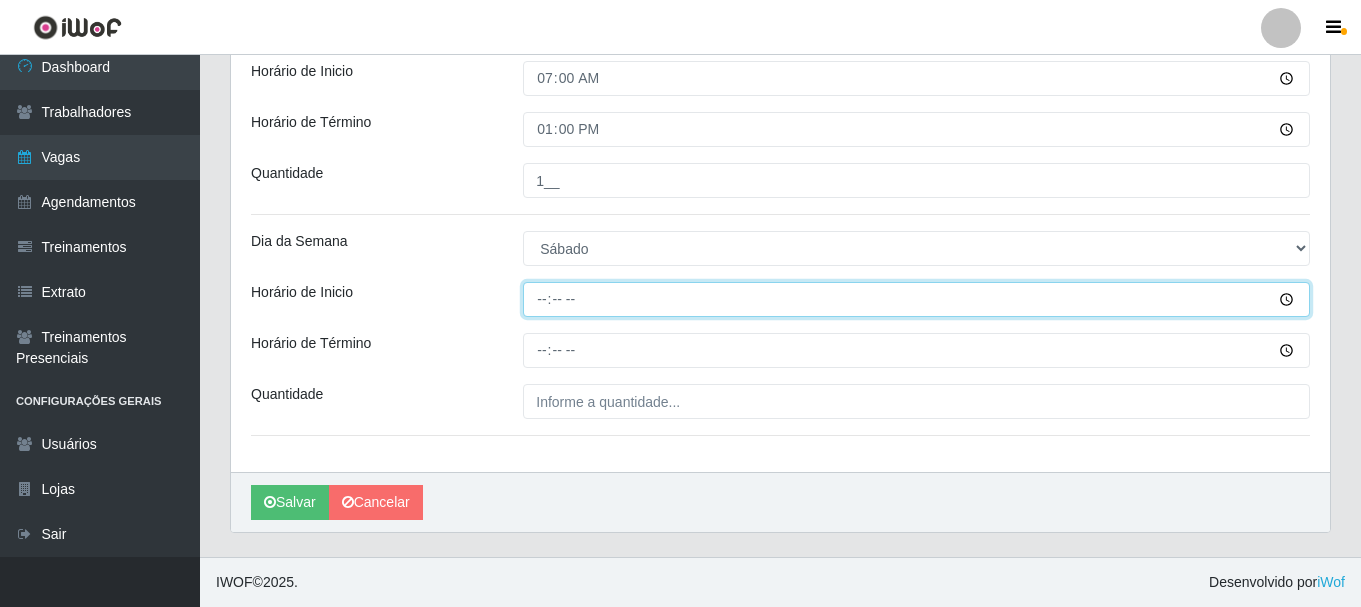 click on "Horário de Inicio" at bounding box center [916, 299] 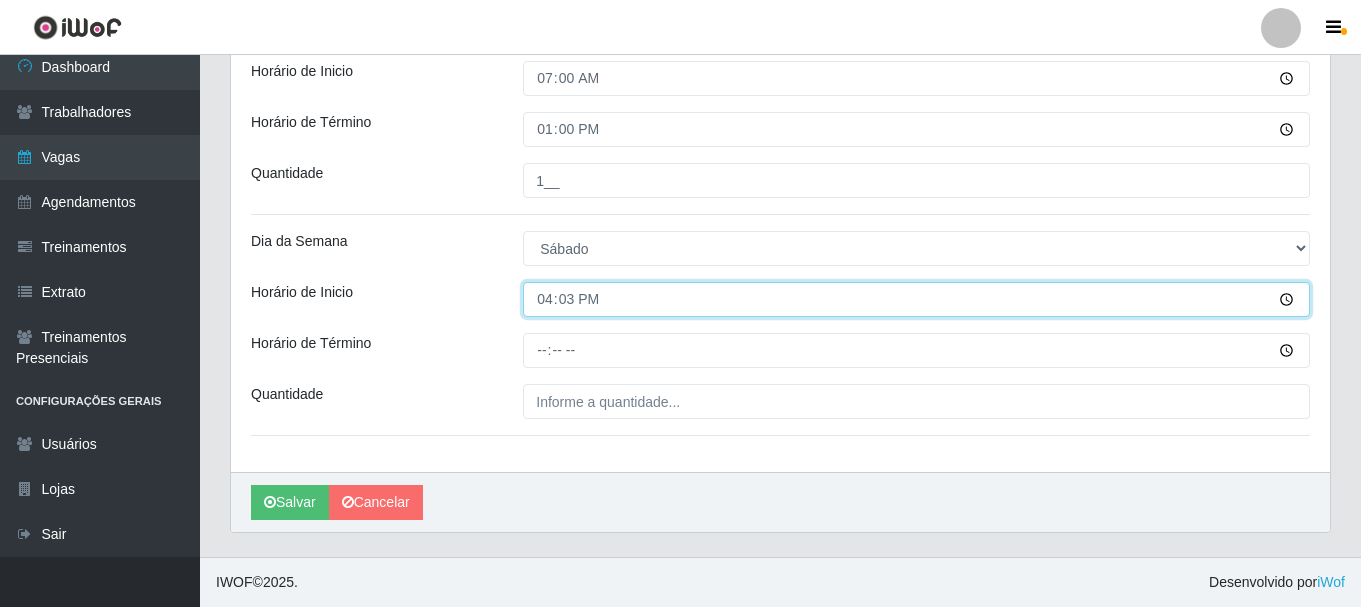 type on "16:30" 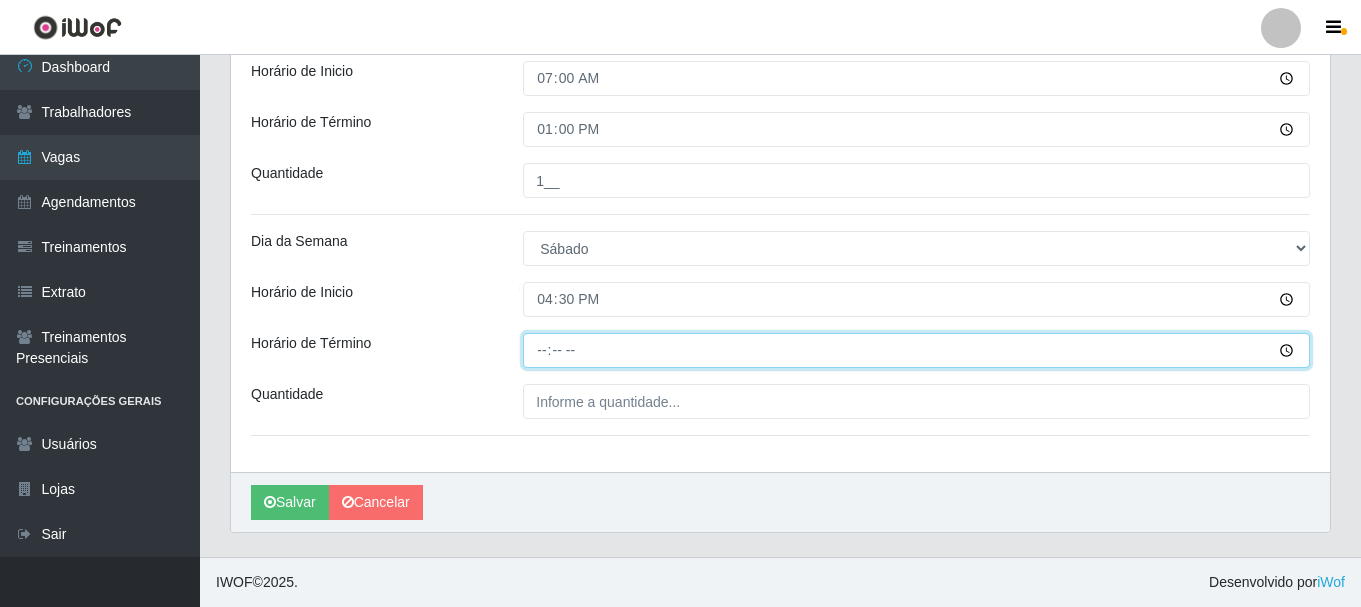 click on "Horário de Término" at bounding box center (916, 350) 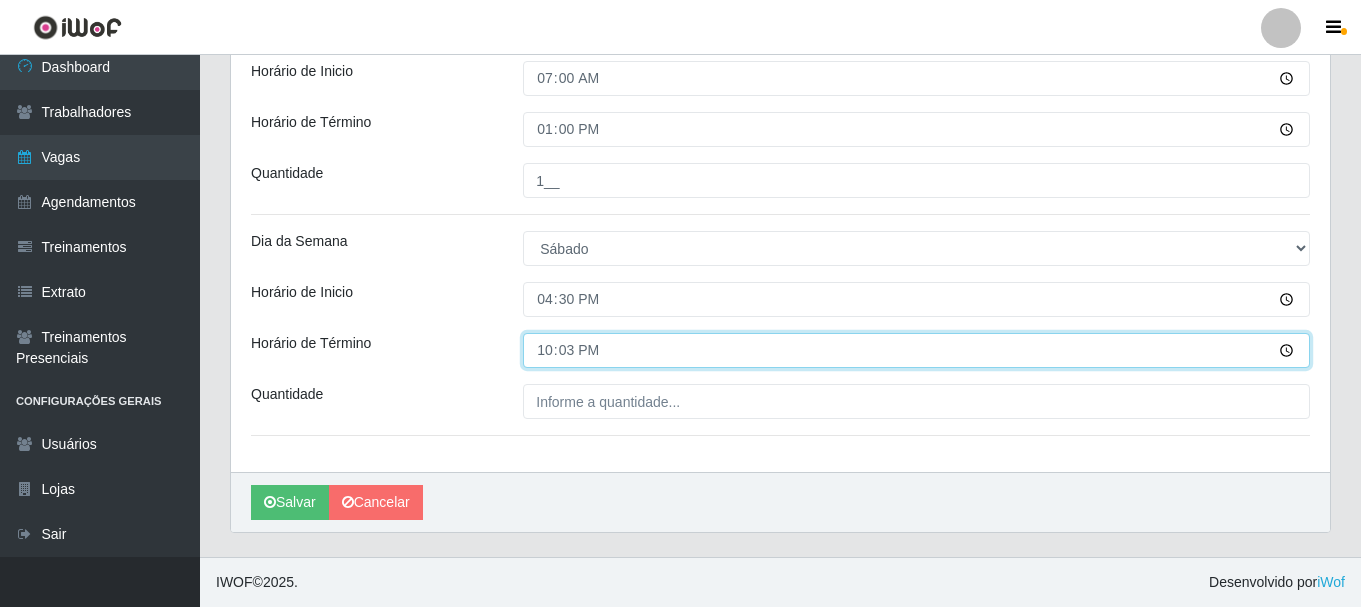 type on "22:30" 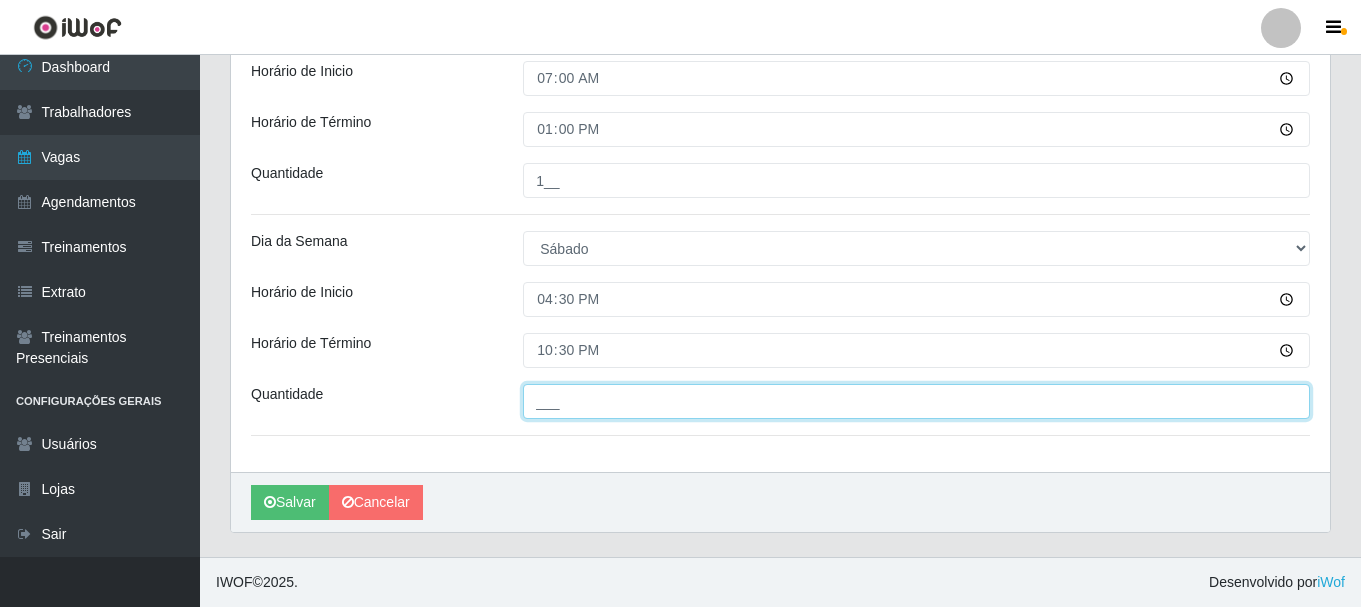 click on "___" at bounding box center [916, 401] 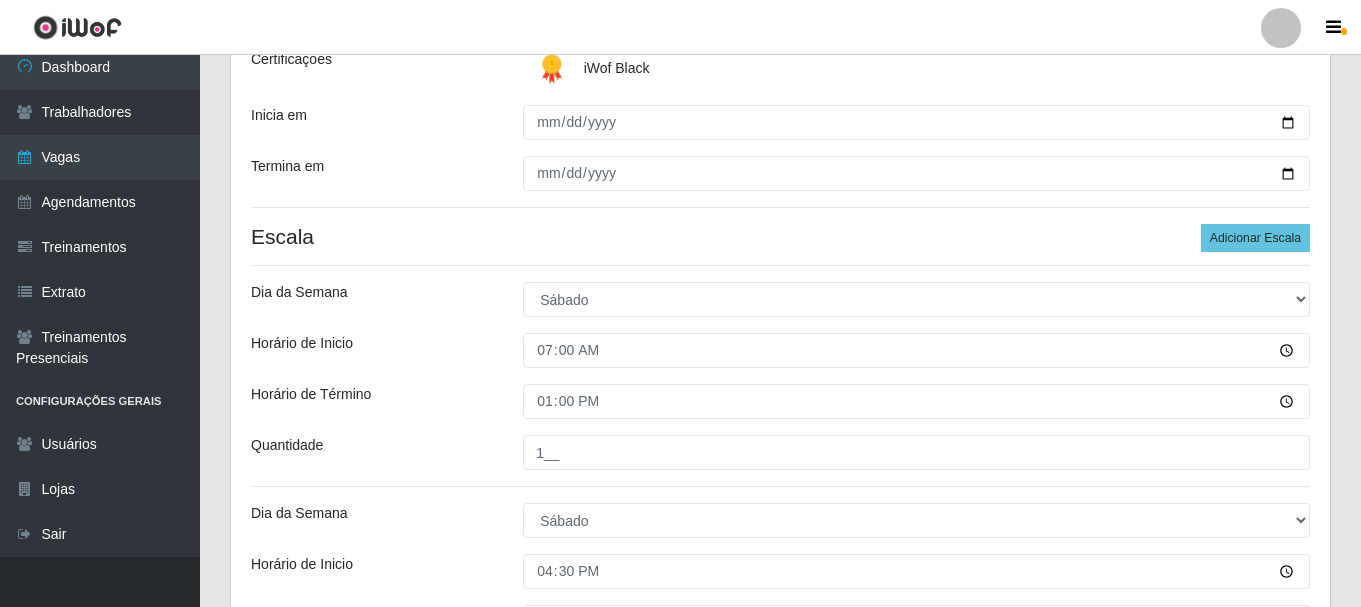 scroll, scrollTop: 271, scrollLeft: 0, axis: vertical 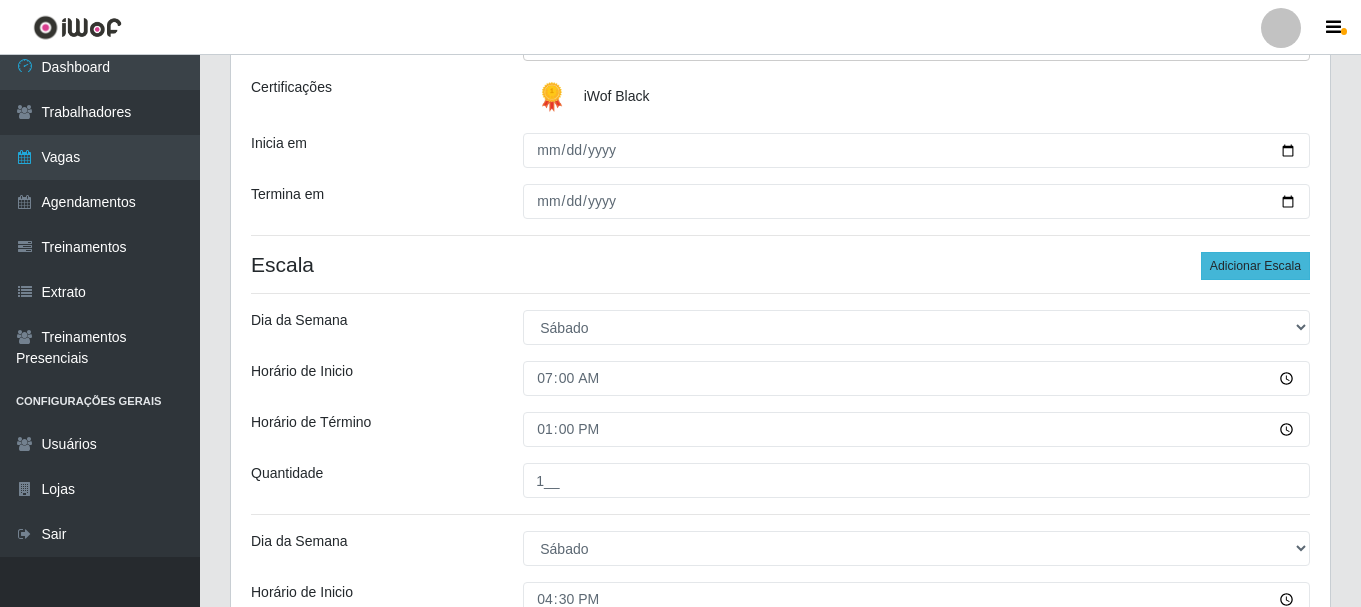 type on "3__" 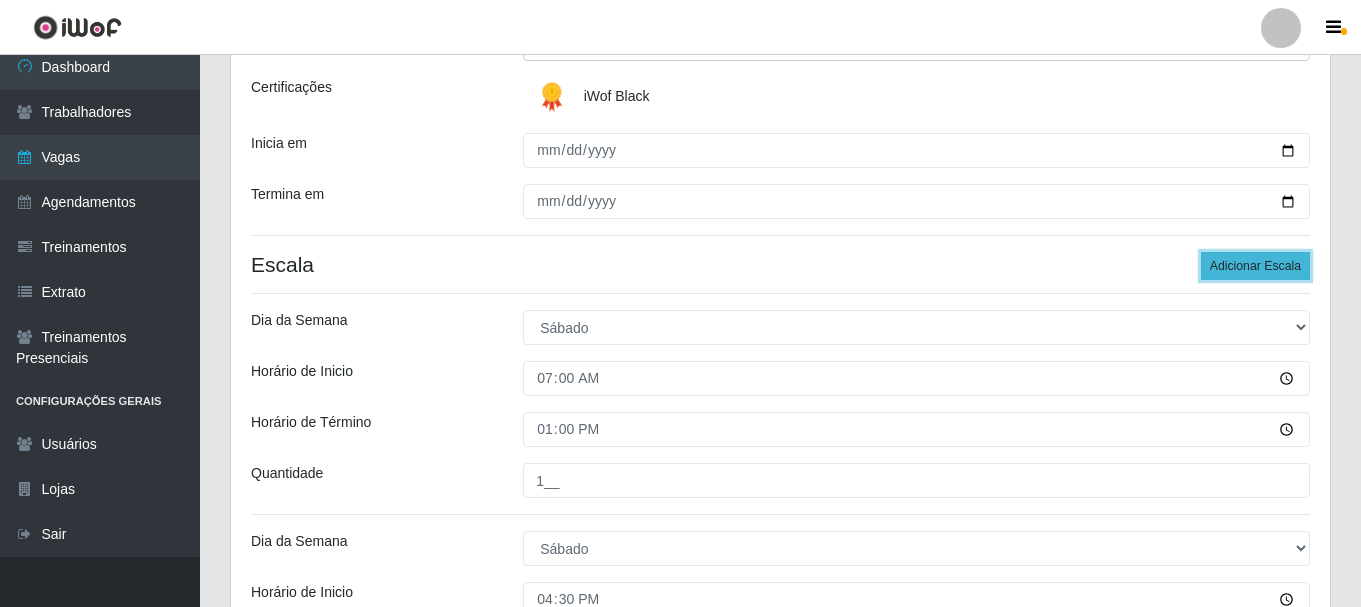 click on "Adicionar Escala" at bounding box center [1255, 266] 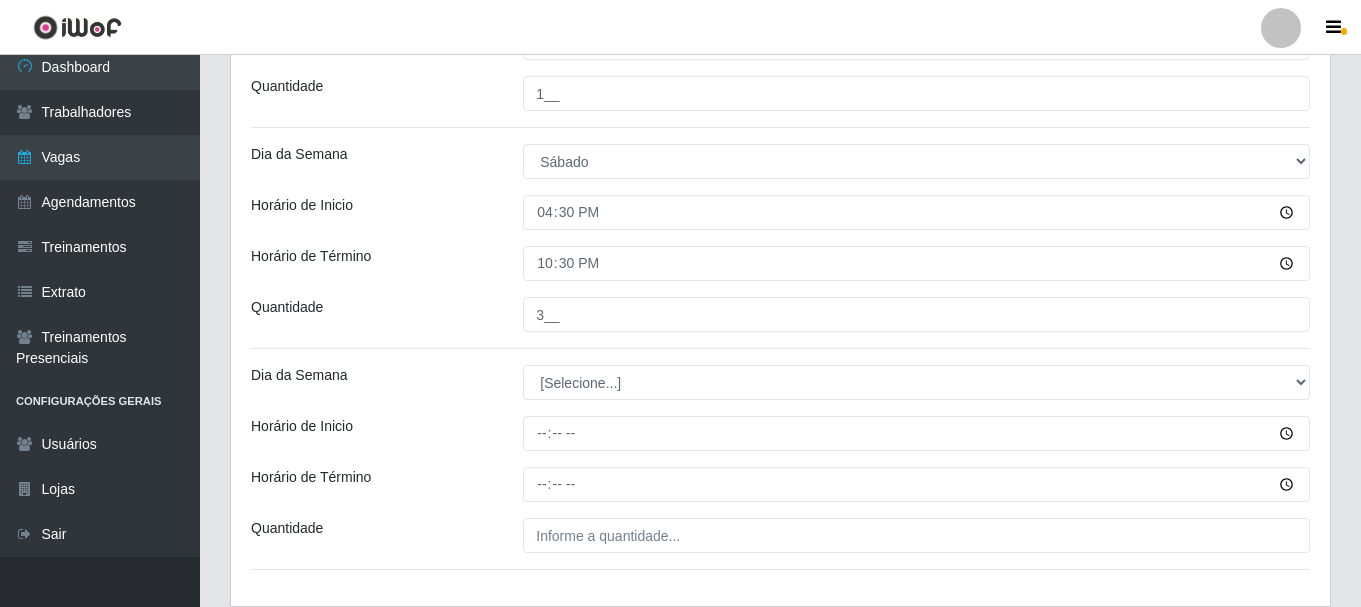 scroll, scrollTop: 671, scrollLeft: 0, axis: vertical 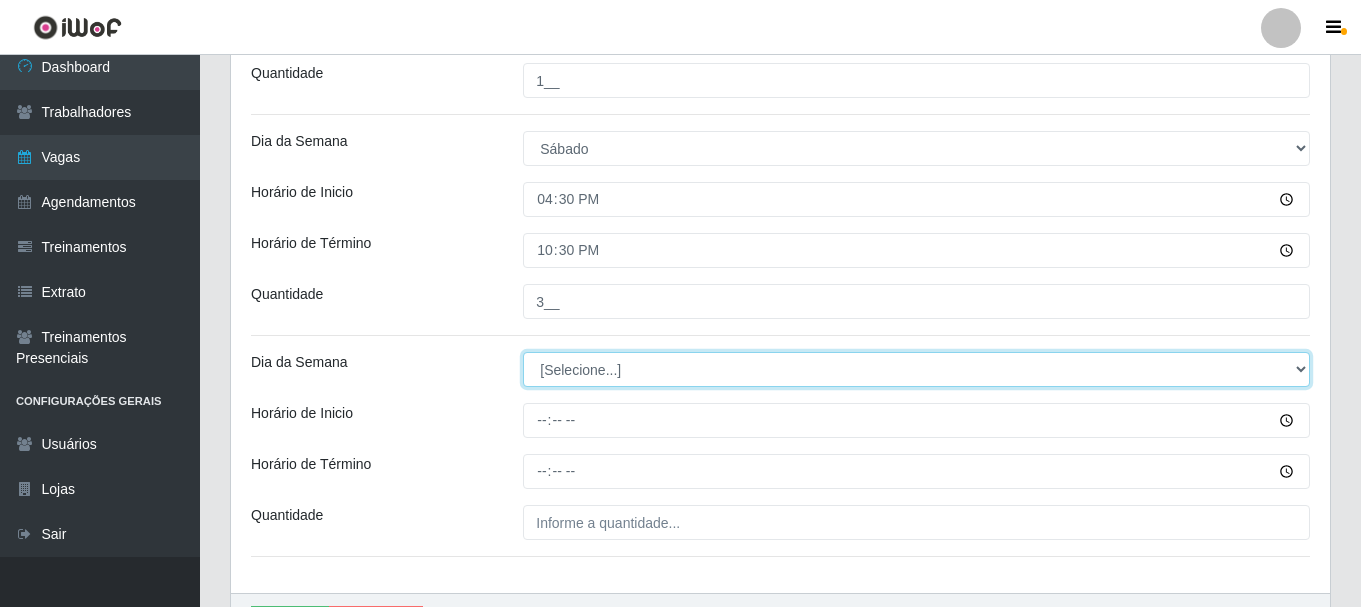 click on "[Selecione...] Segunda Terça Quarta Quinta Sexta Sábado Domingo" at bounding box center (916, 369) 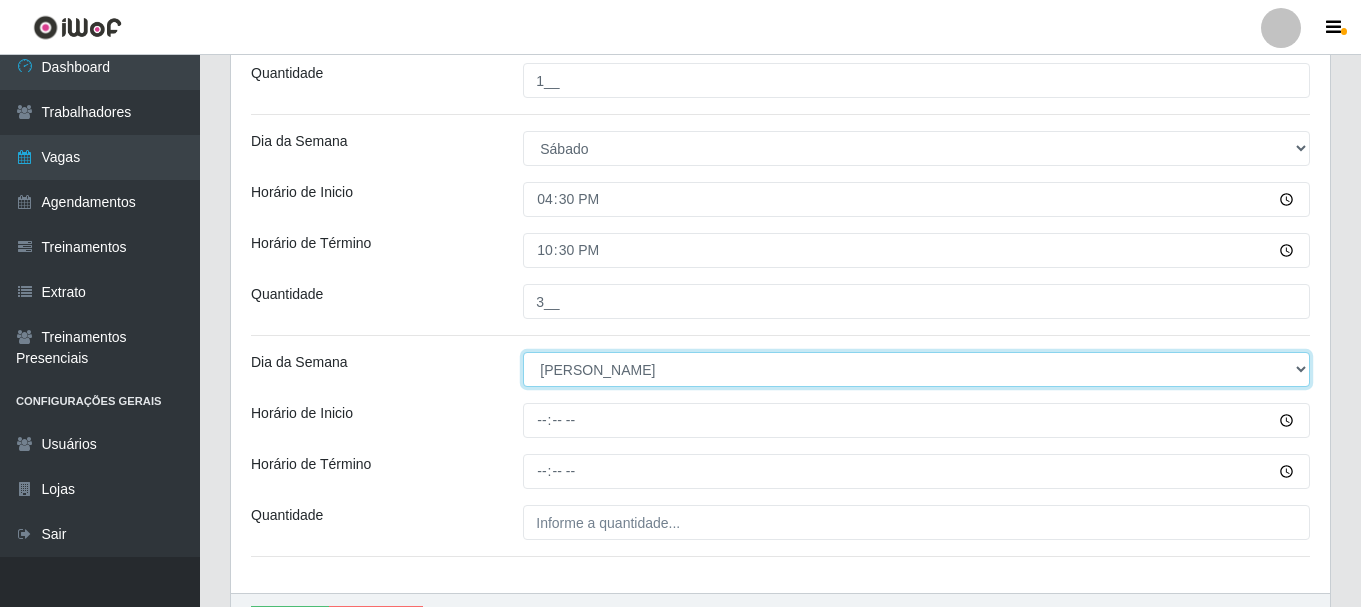 click on "[Selecione...] Segunda Terça Quarta Quinta Sexta Sábado Domingo" at bounding box center (916, 369) 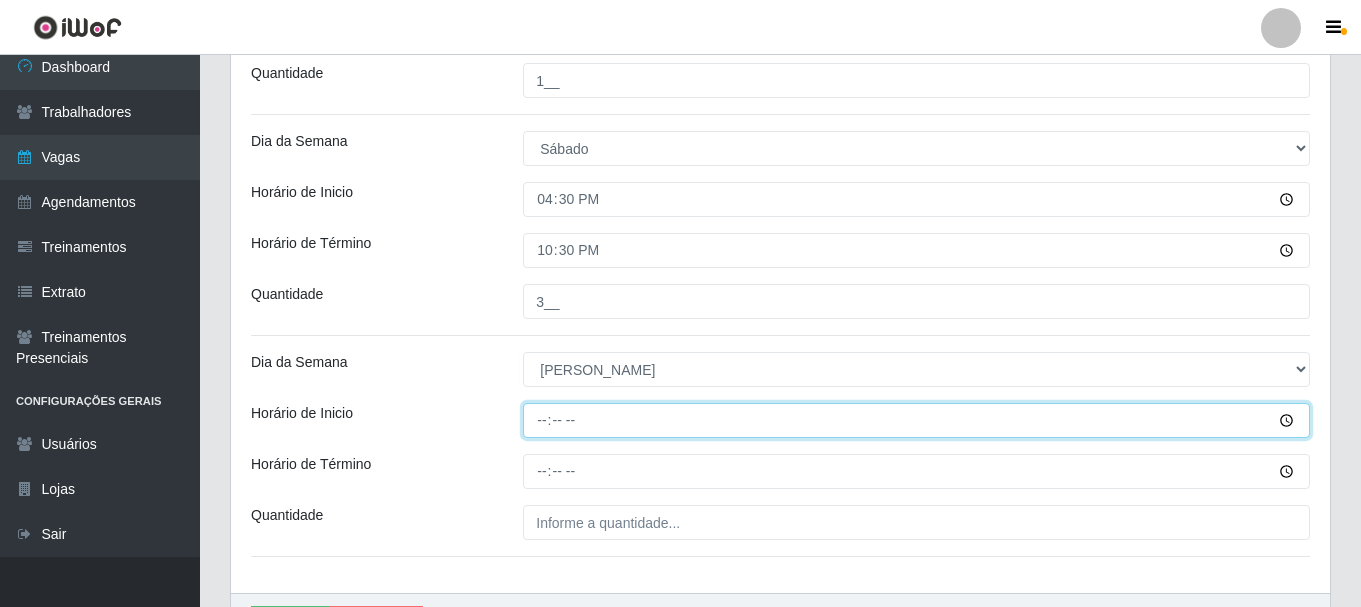click on "Horário de Inicio" at bounding box center (916, 420) 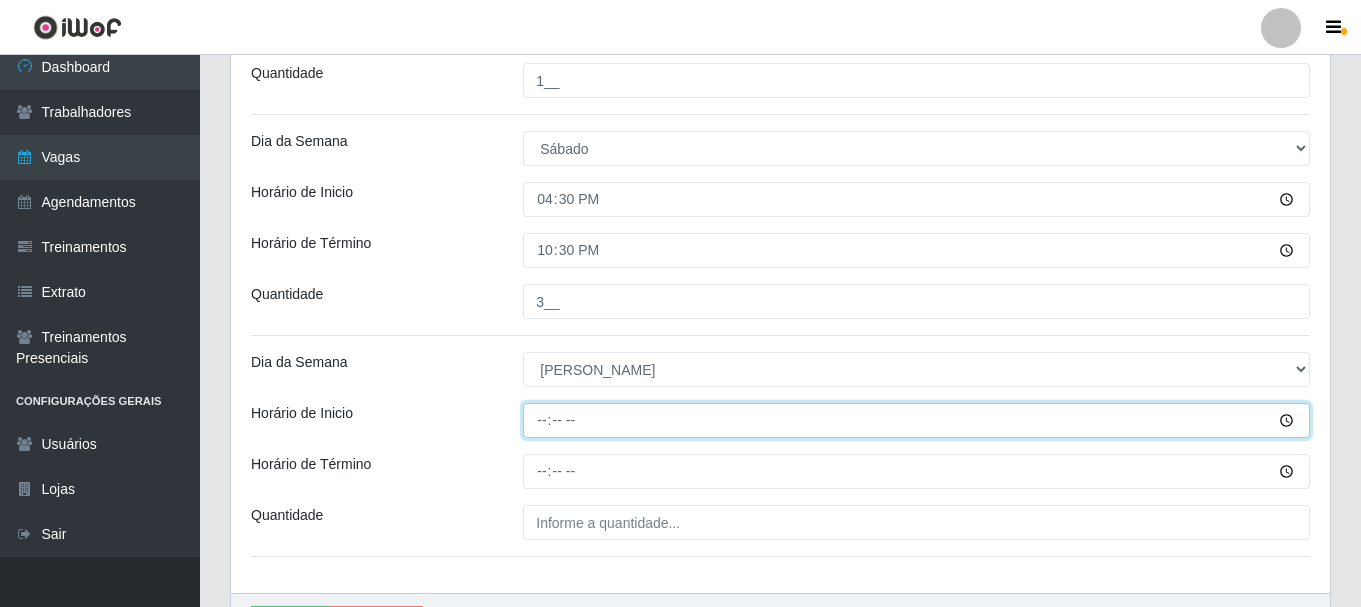 type on "07:00" 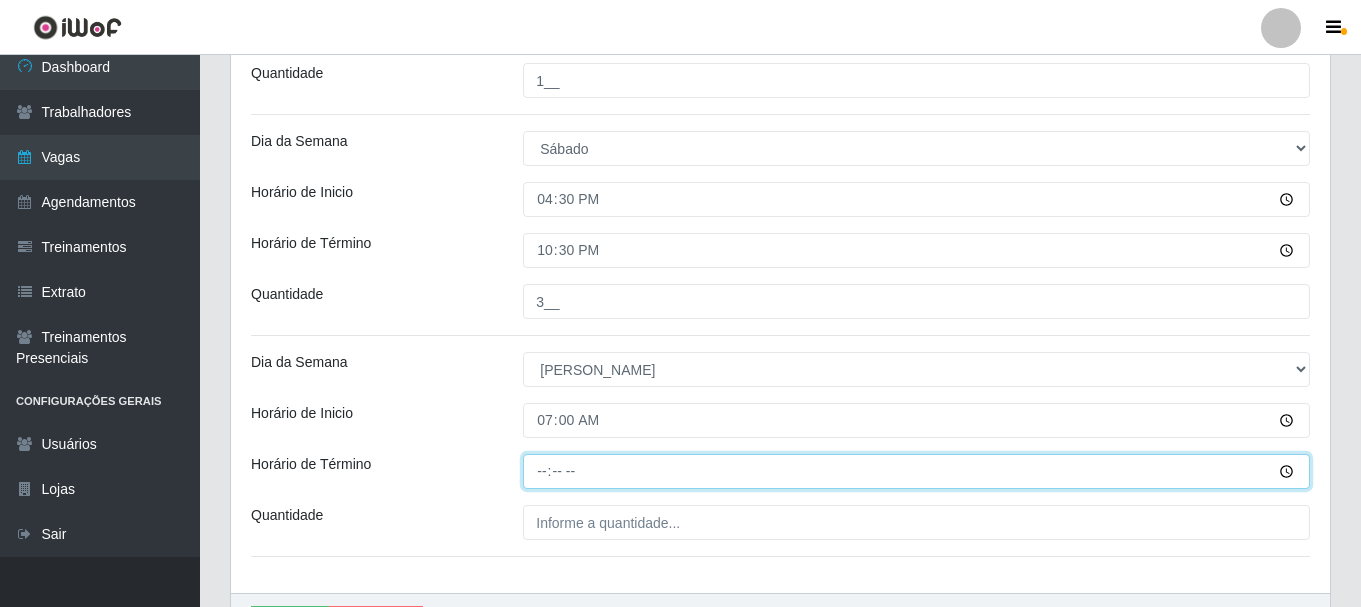 click on "Horário de Término" at bounding box center (916, 471) 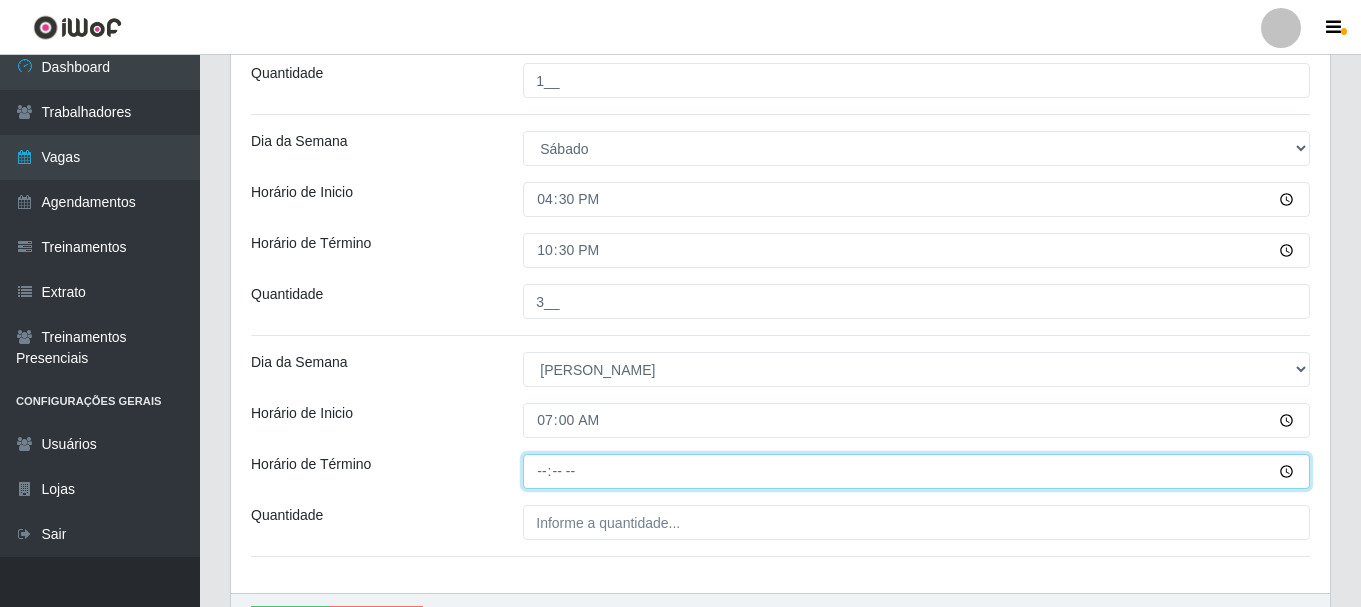 type on "13:00" 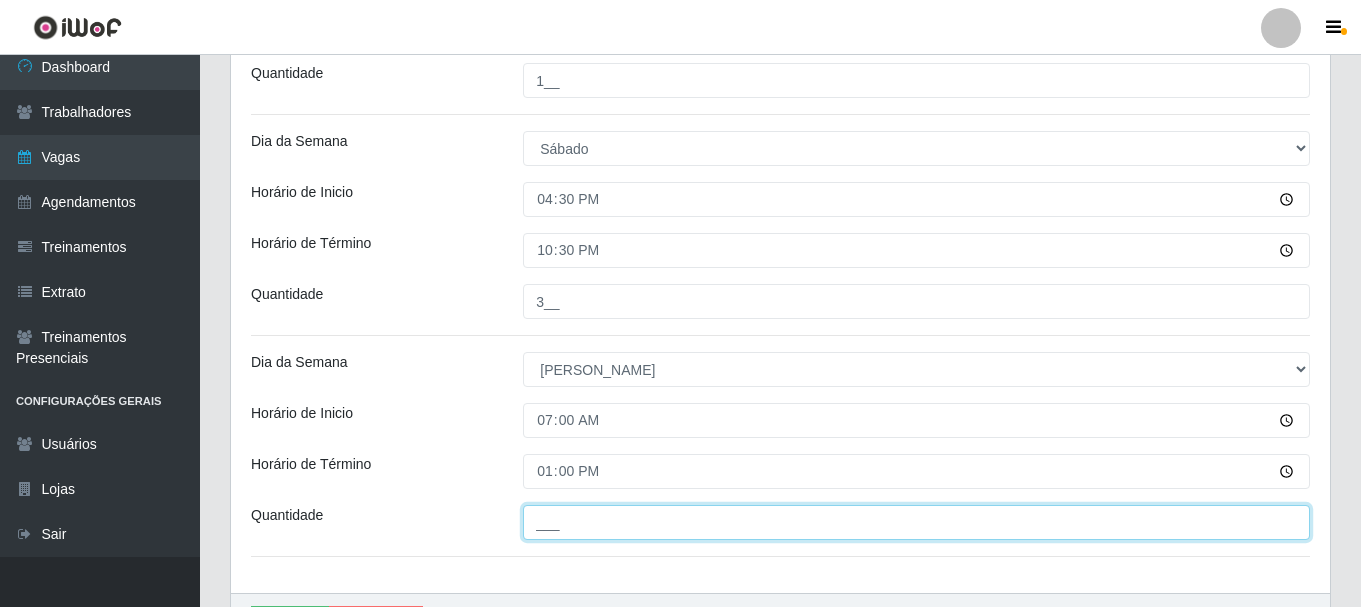 click on "___" at bounding box center (916, 522) 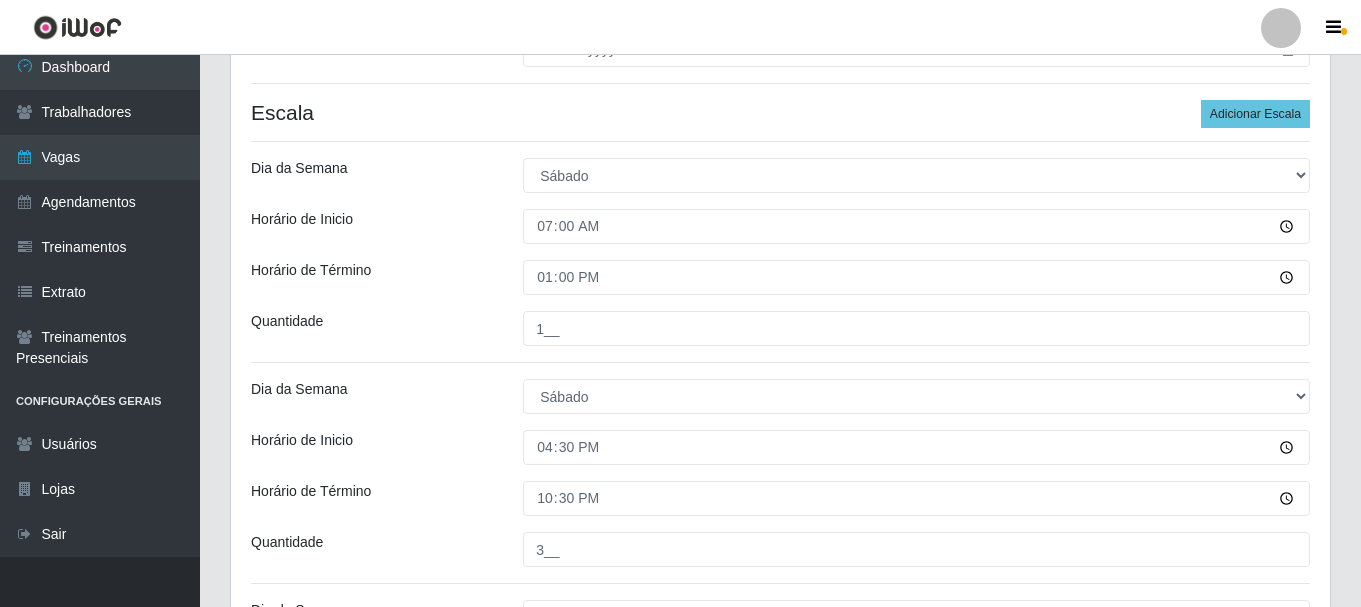 scroll, scrollTop: 371, scrollLeft: 0, axis: vertical 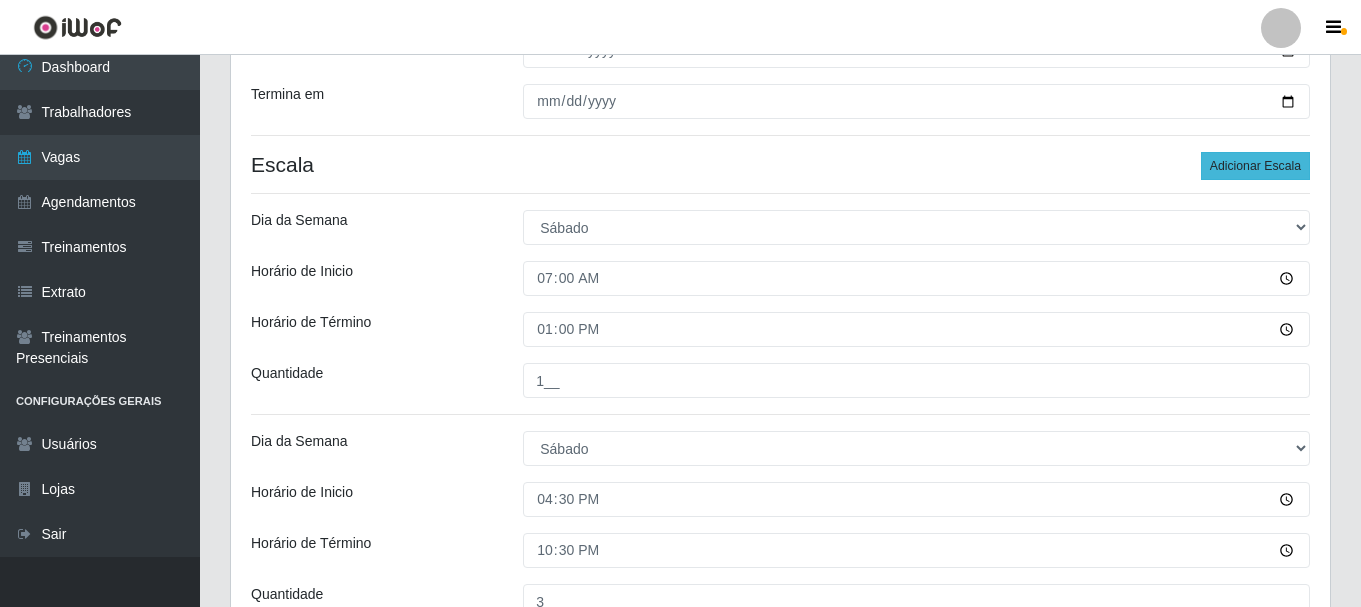 type on "2__" 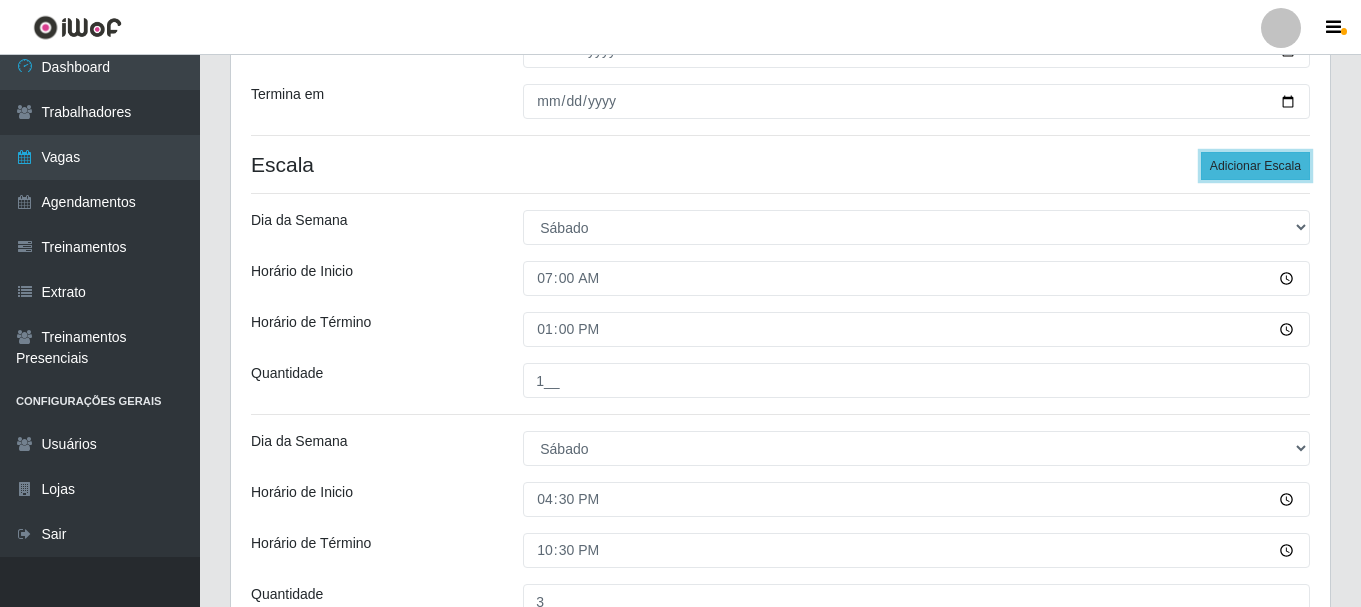 click on "Adicionar Escala" at bounding box center [1255, 166] 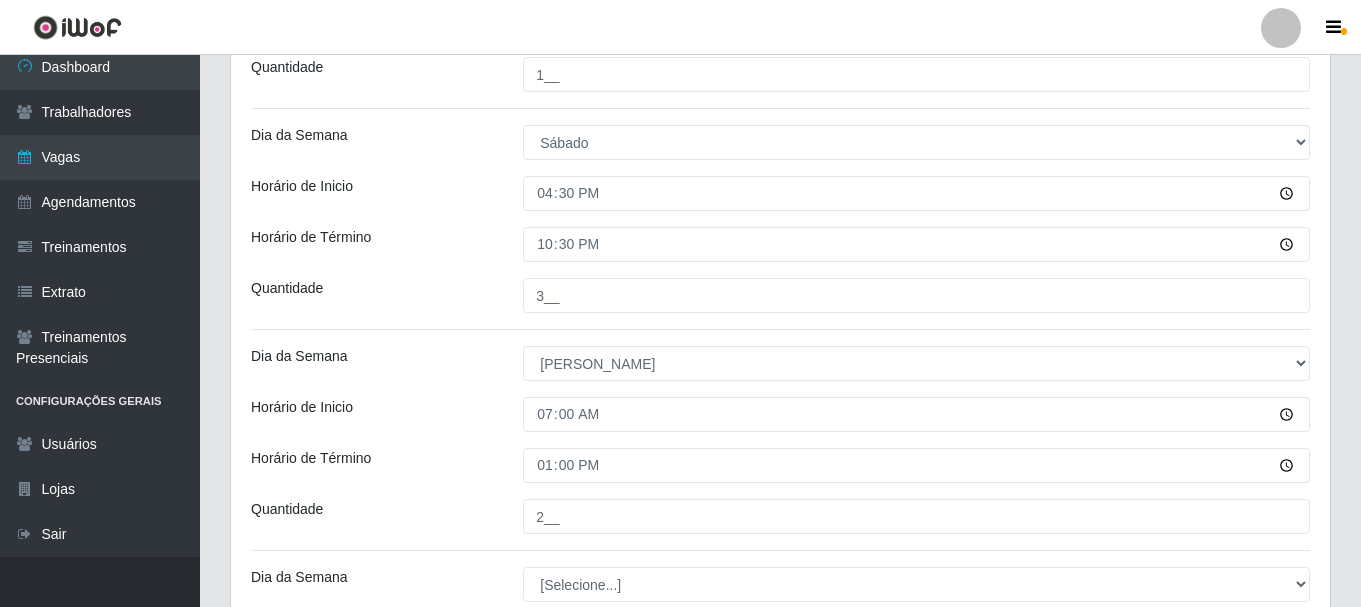 scroll, scrollTop: 871, scrollLeft: 0, axis: vertical 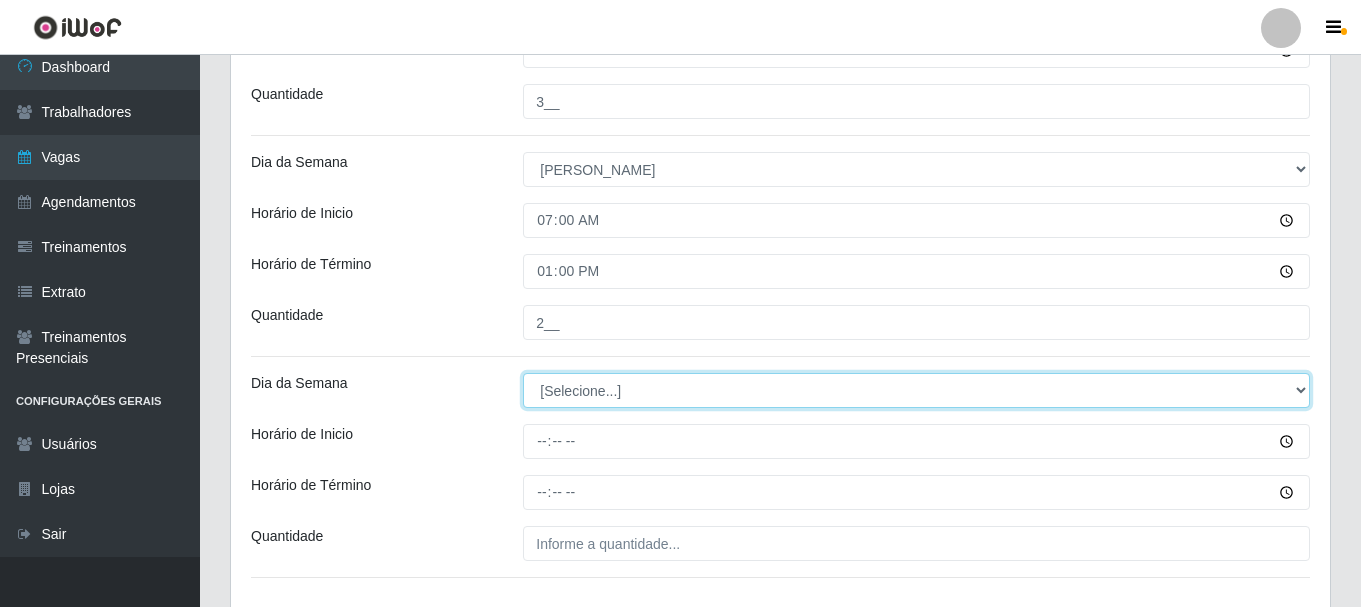 click on "[Selecione...] Segunda Terça Quarta Quinta Sexta Sábado Domingo" at bounding box center (916, 390) 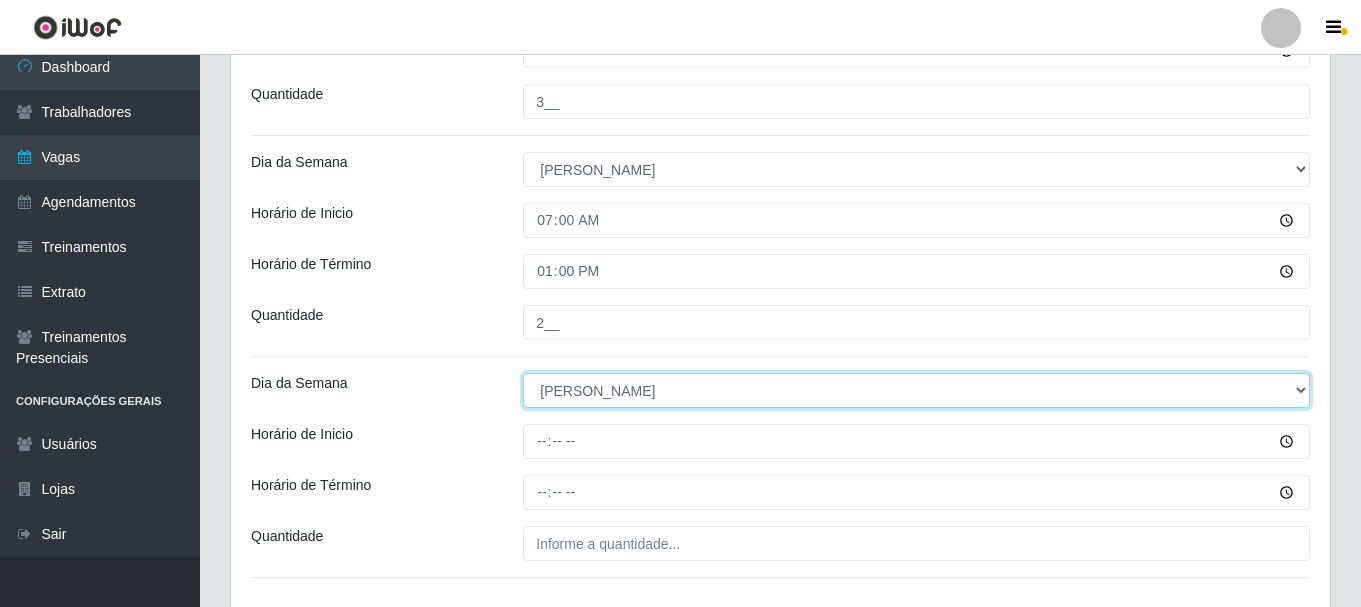click on "[Selecione...] Segunda Terça Quarta Quinta Sexta Sábado Domingo" at bounding box center [916, 390] 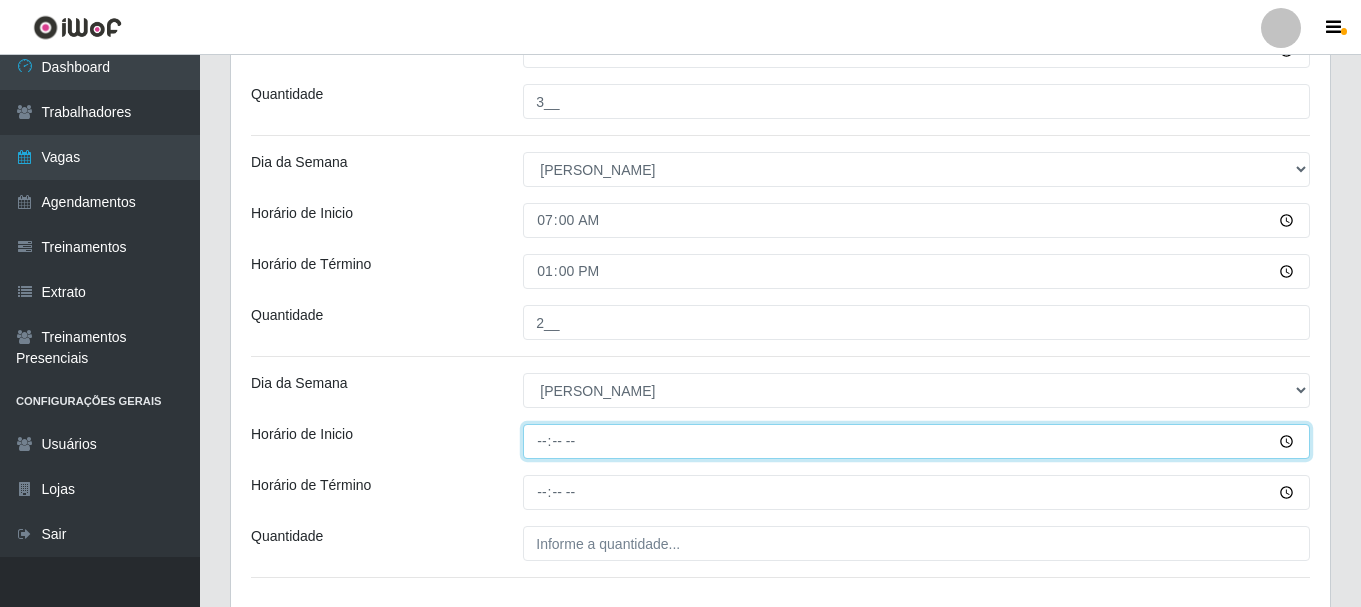 click on "Horário de Inicio" at bounding box center (916, 441) 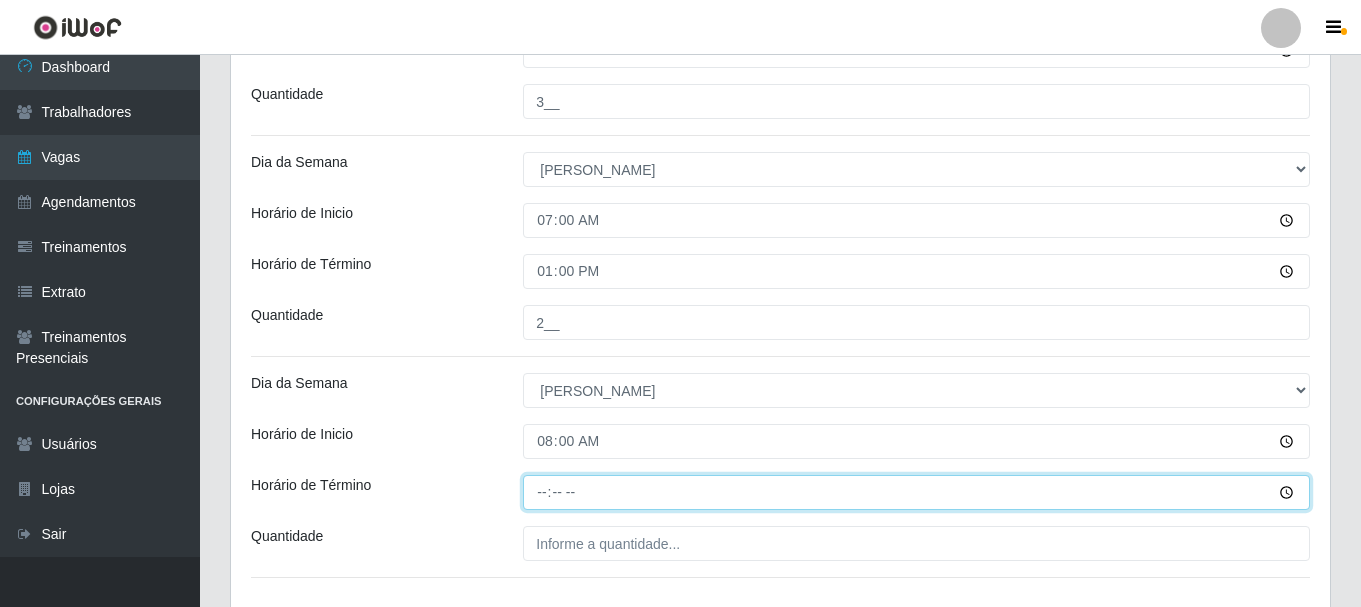 click on "Horário de Término" at bounding box center [916, 492] 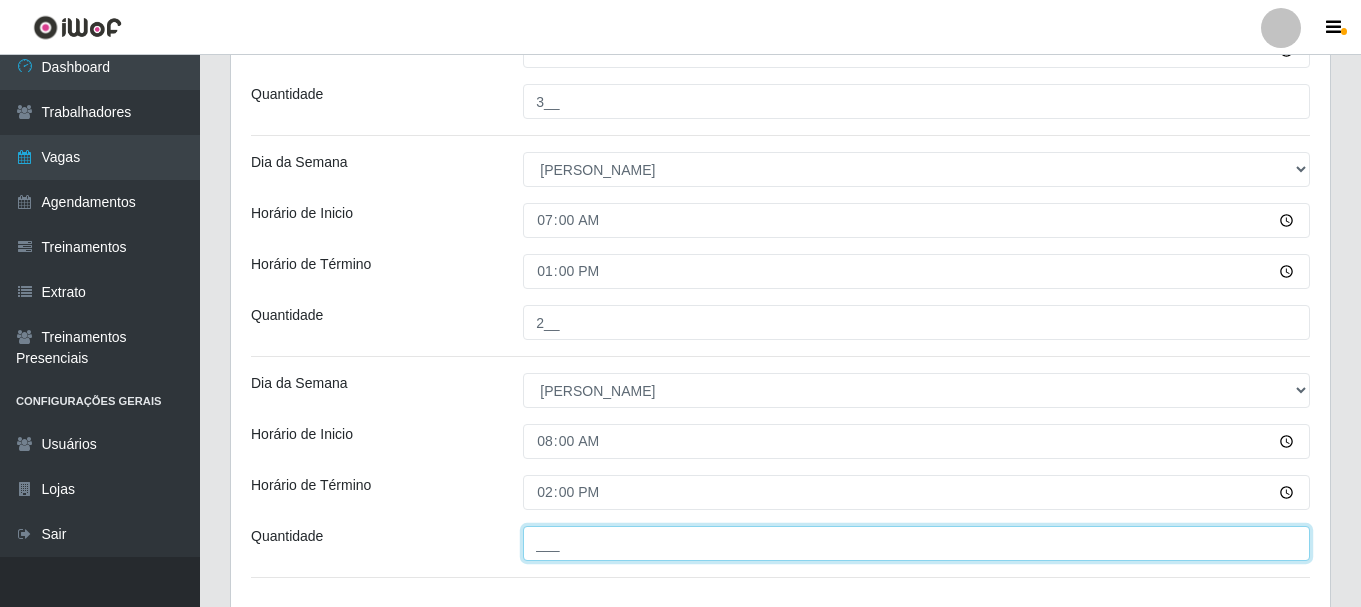 click on "___" at bounding box center (916, 543) 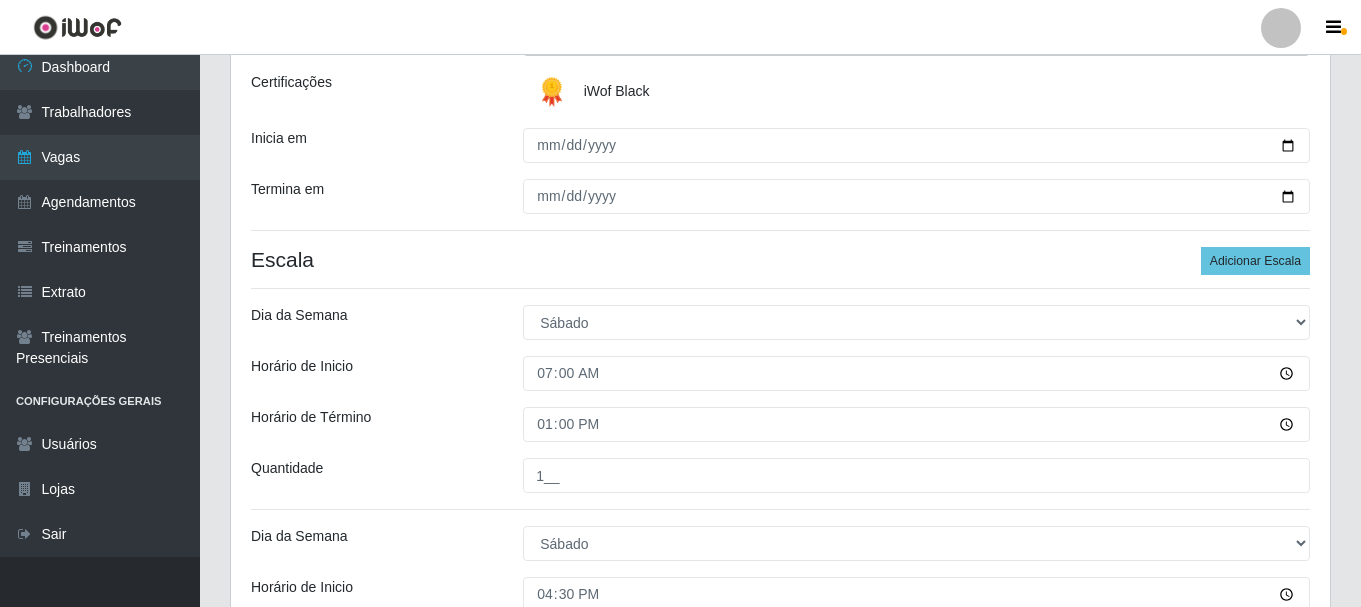 scroll, scrollTop: 271, scrollLeft: 0, axis: vertical 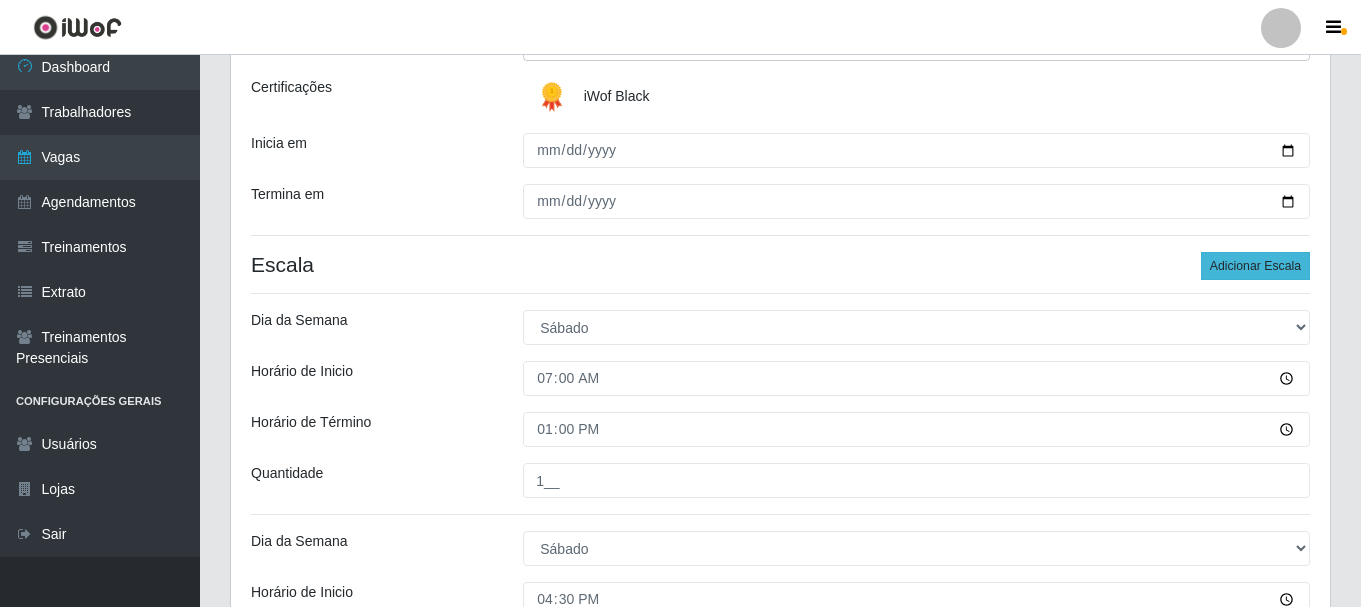 type on "2__" 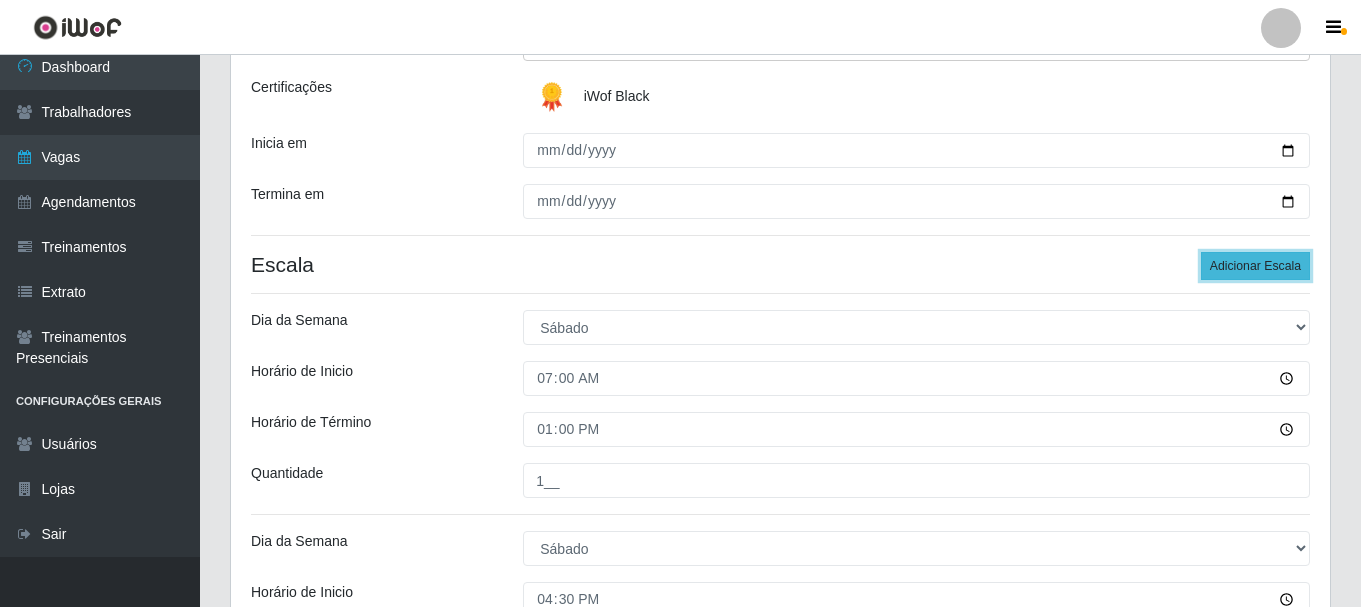 click on "Adicionar Escala" at bounding box center (1255, 266) 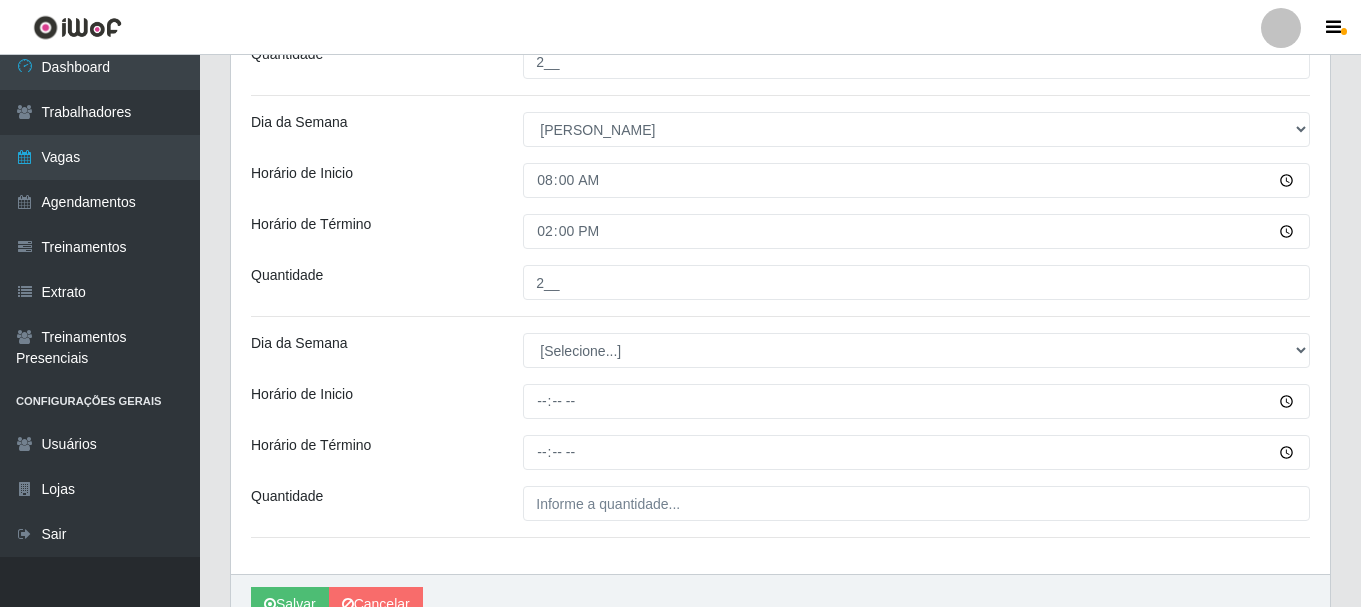 scroll, scrollTop: 1234, scrollLeft: 0, axis: vertical 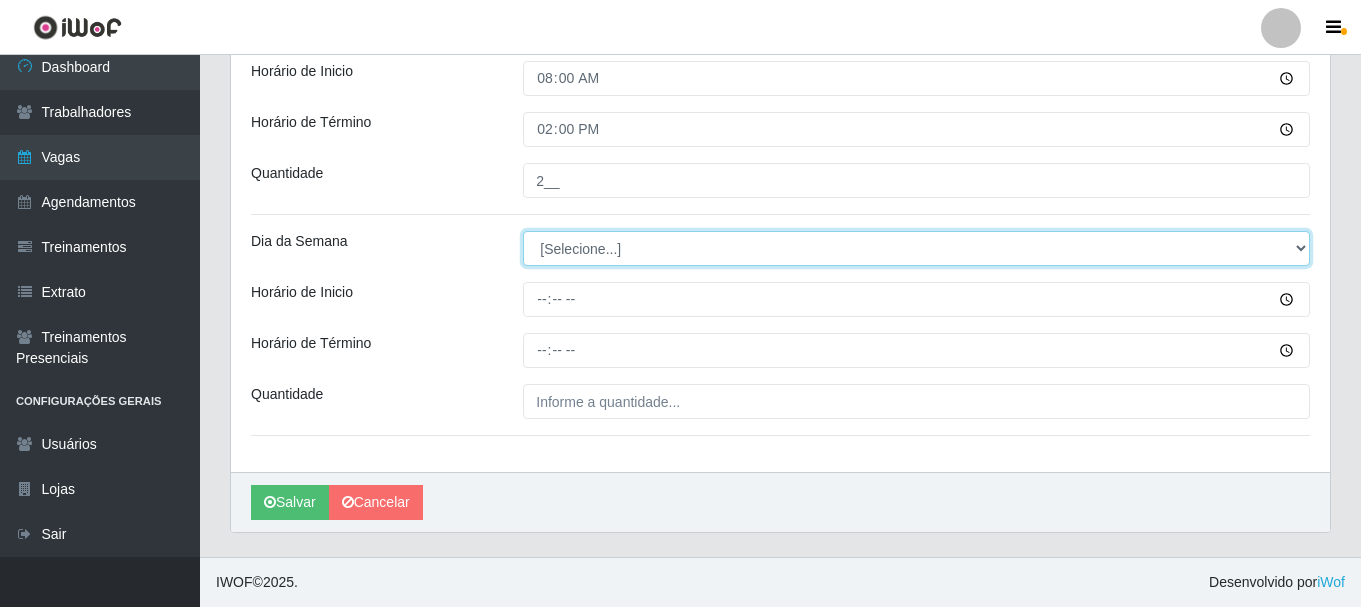 click on "[Selecione...] Segunda Terça Quarta Quinta Sexta Sábado Domingo" at bounding box center [916, 248] 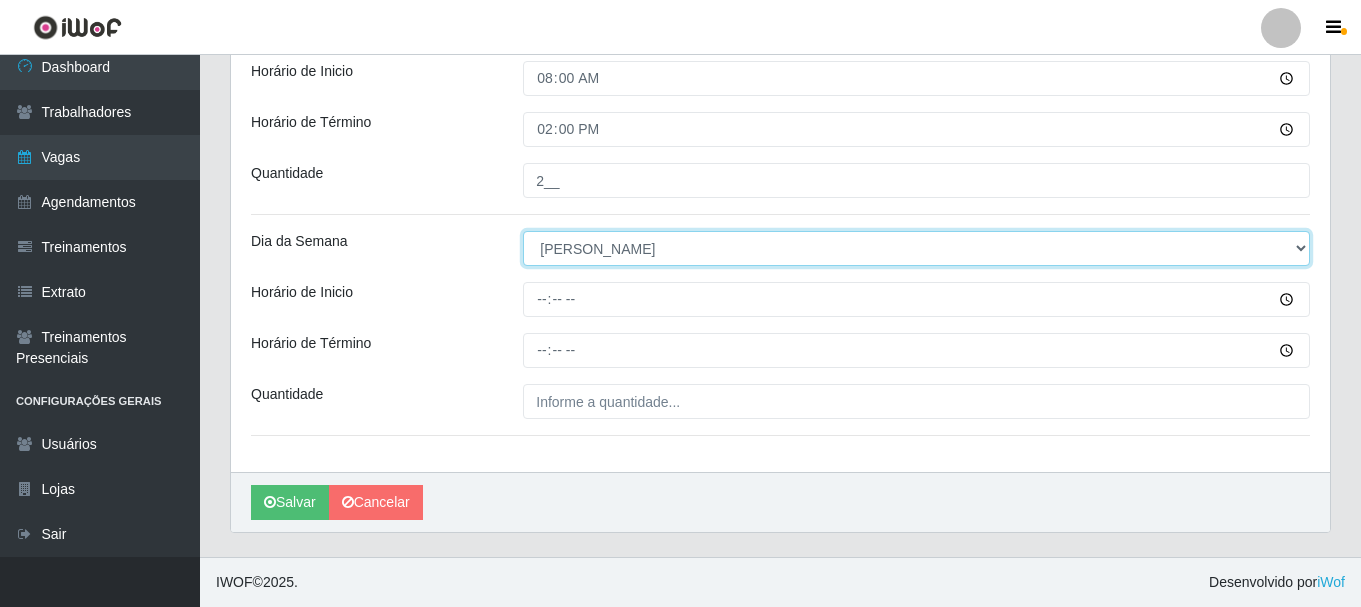 click on "[Selecione...] Segunda Terça Quarta Quinta Sexta Sábado Domingo" at bounding box center (916, 248) 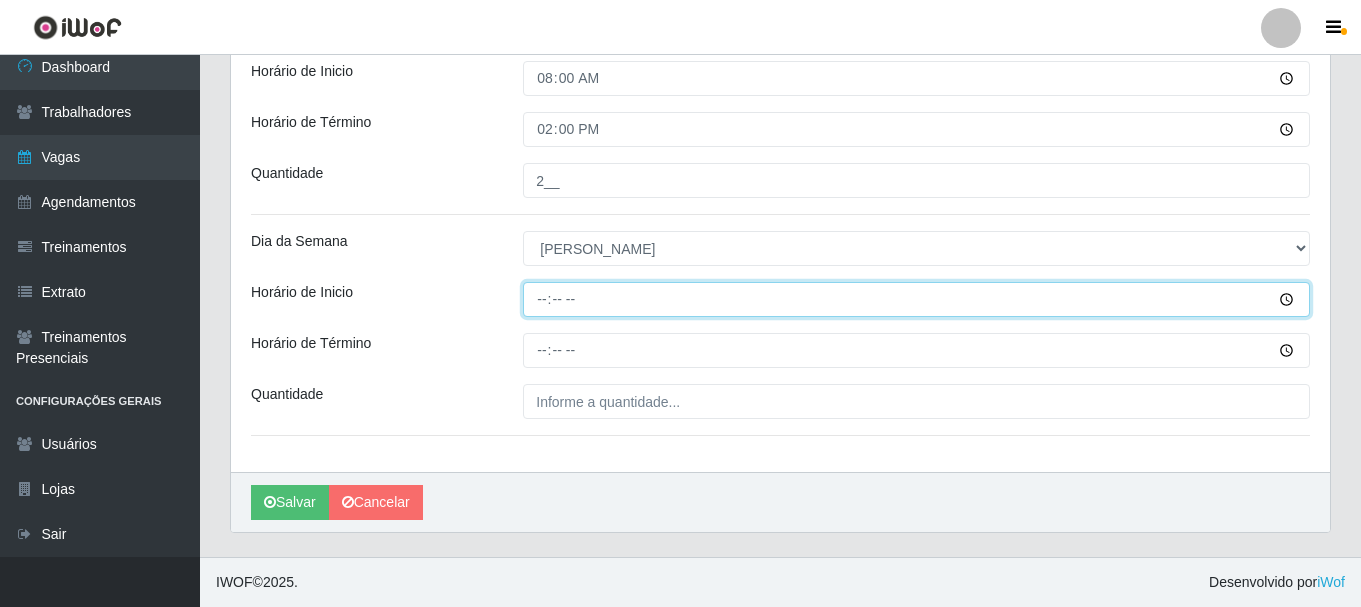 click on "Horário de Inicio" at bounding box center (916, 299) 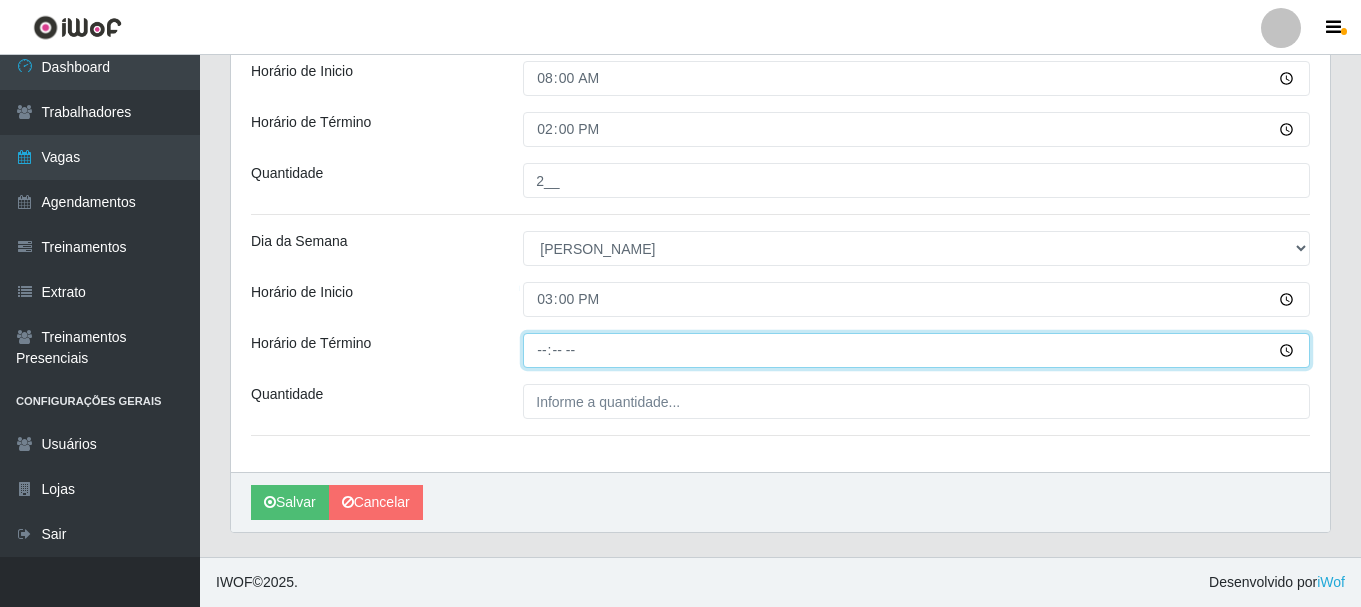 click on "Horário de Término" at bounding box center (916, 350) 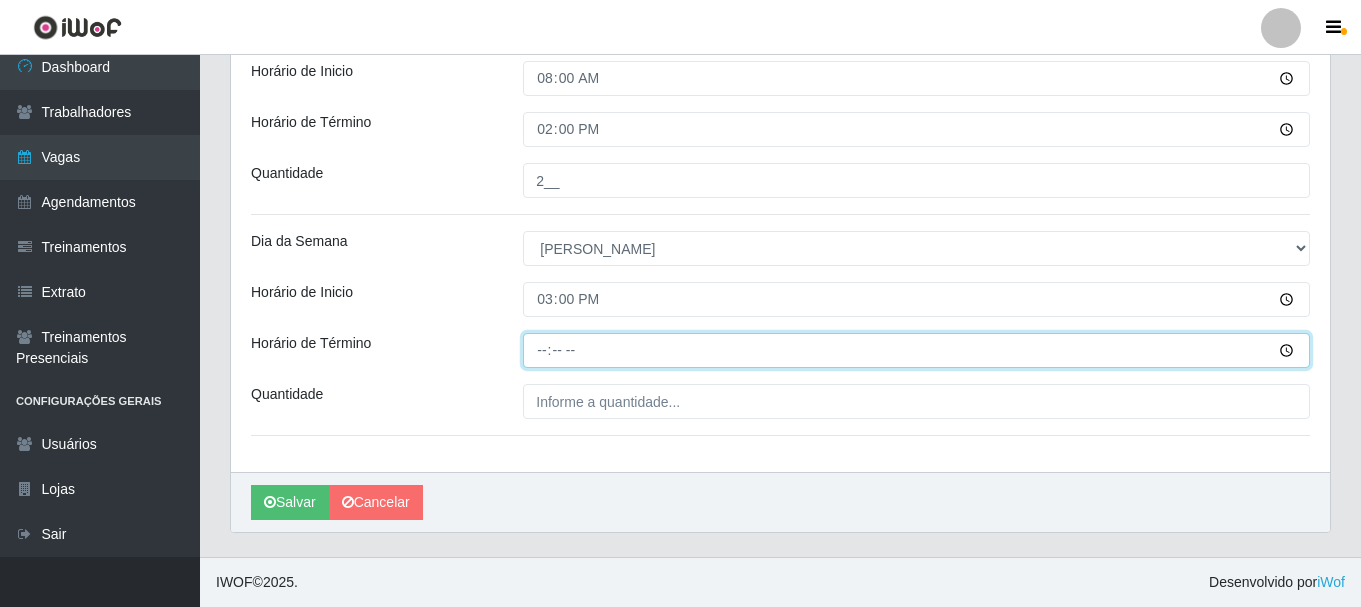 type on "21:00" 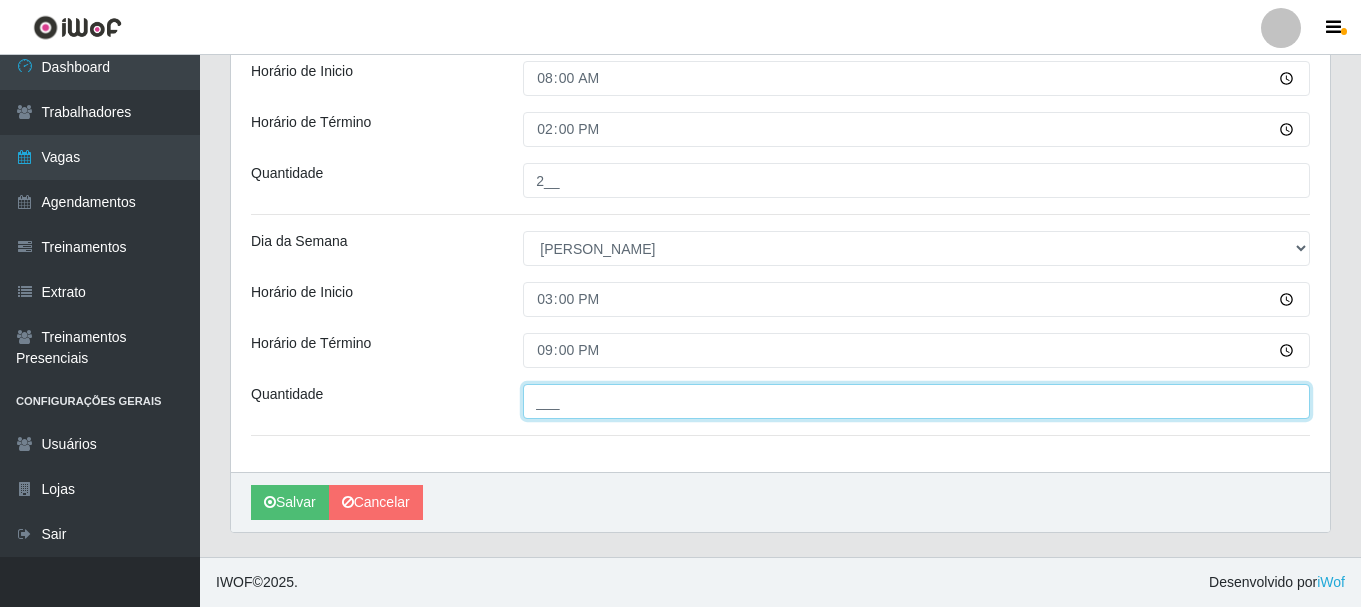 click on "___" at bounding box center [916, 401] 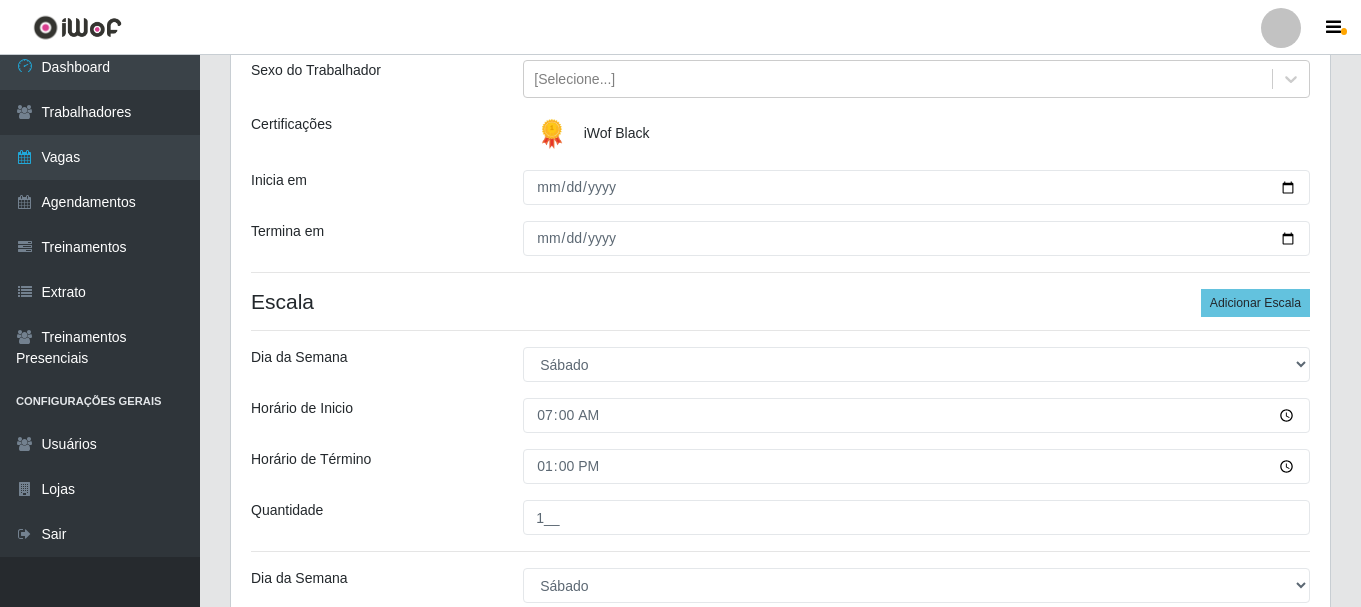 scroll, scrollTop: 334, scrollLeft: 0, axis: vertical 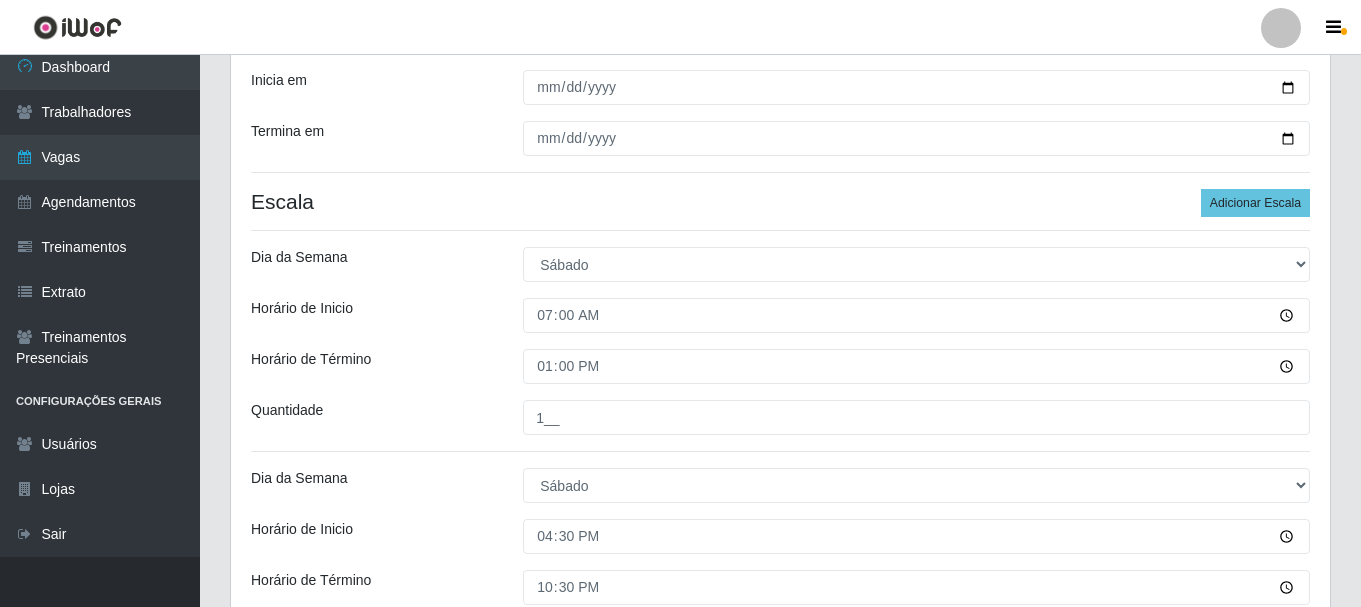 type on "2__" 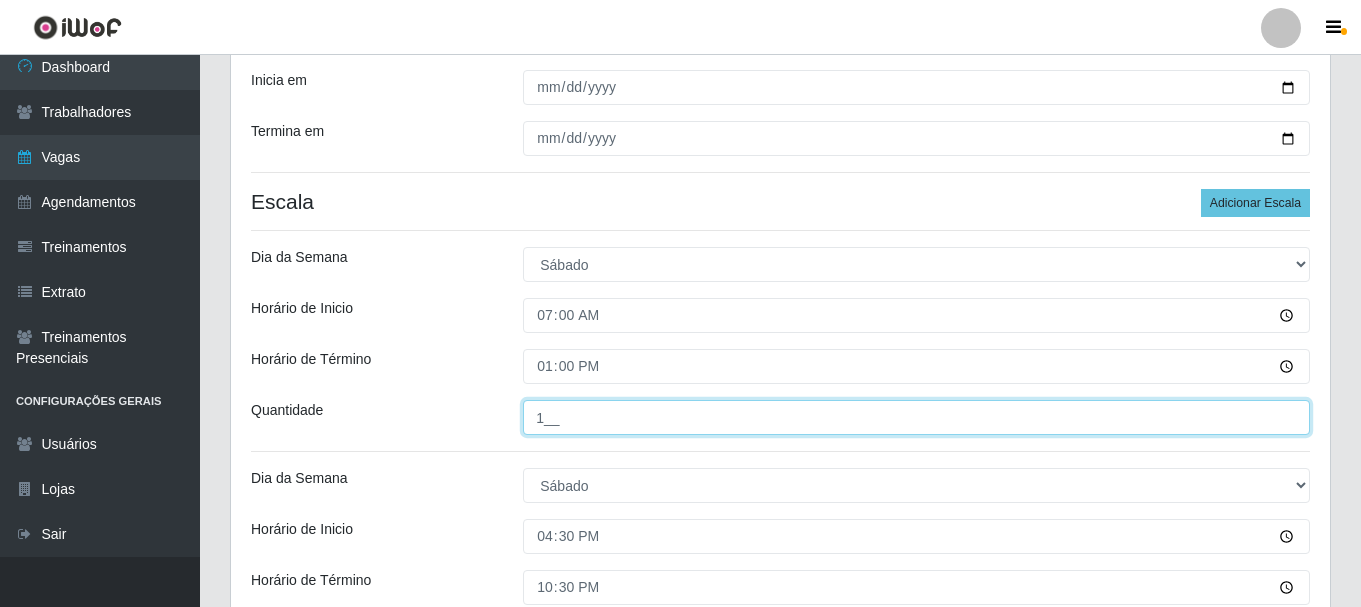 click on "1__" at bounding box center (916, 417) 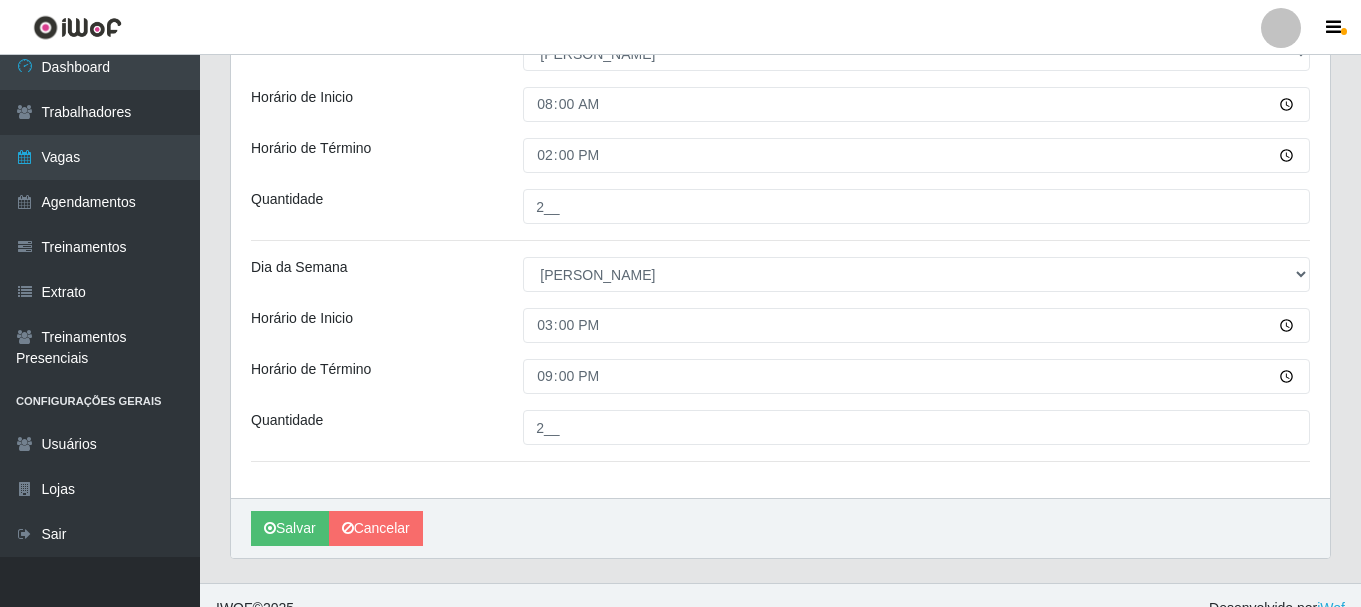 scroll, scrollTop: 1234, scrollLeft: 0, axis: vertical 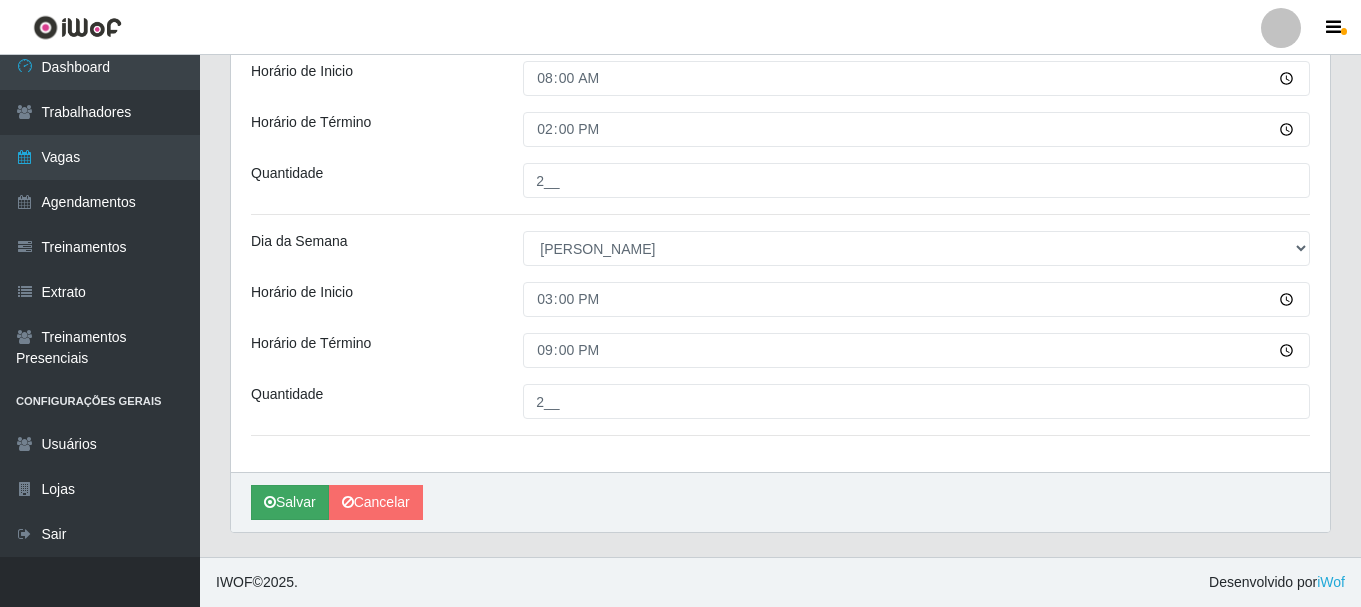 type on "2__" 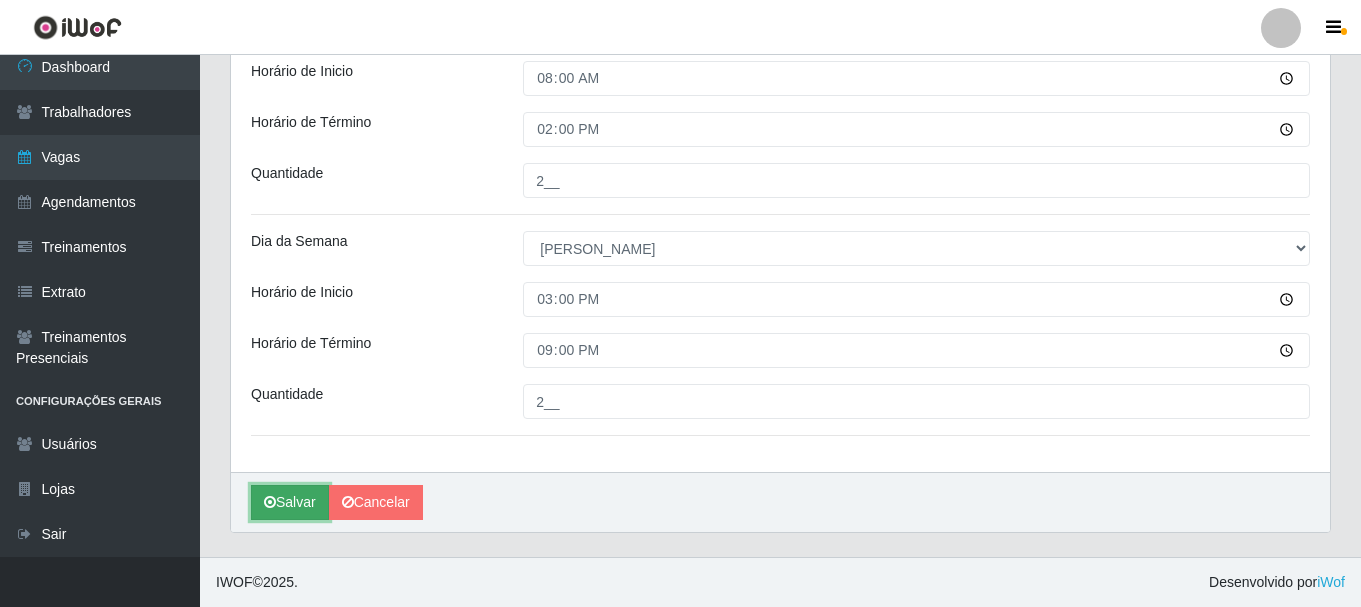 click on "Salvar" at bounding box center (290, 502) 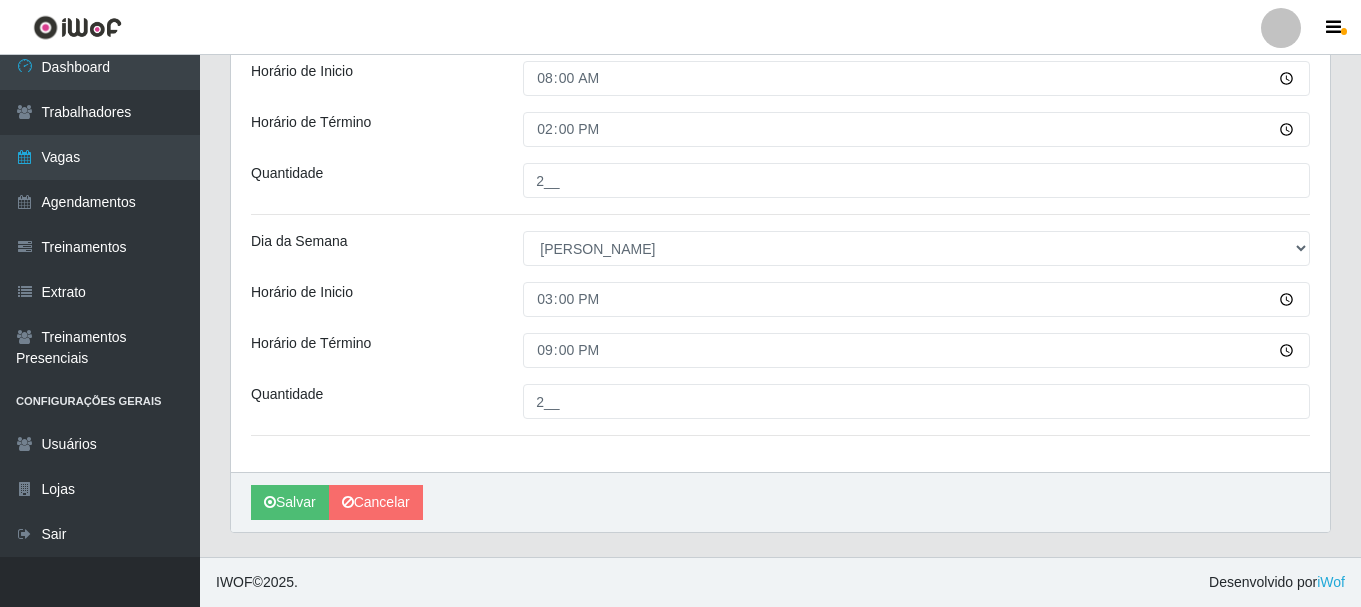 scroll, scrollTop: 0, scrollLeft: 0, axis: both 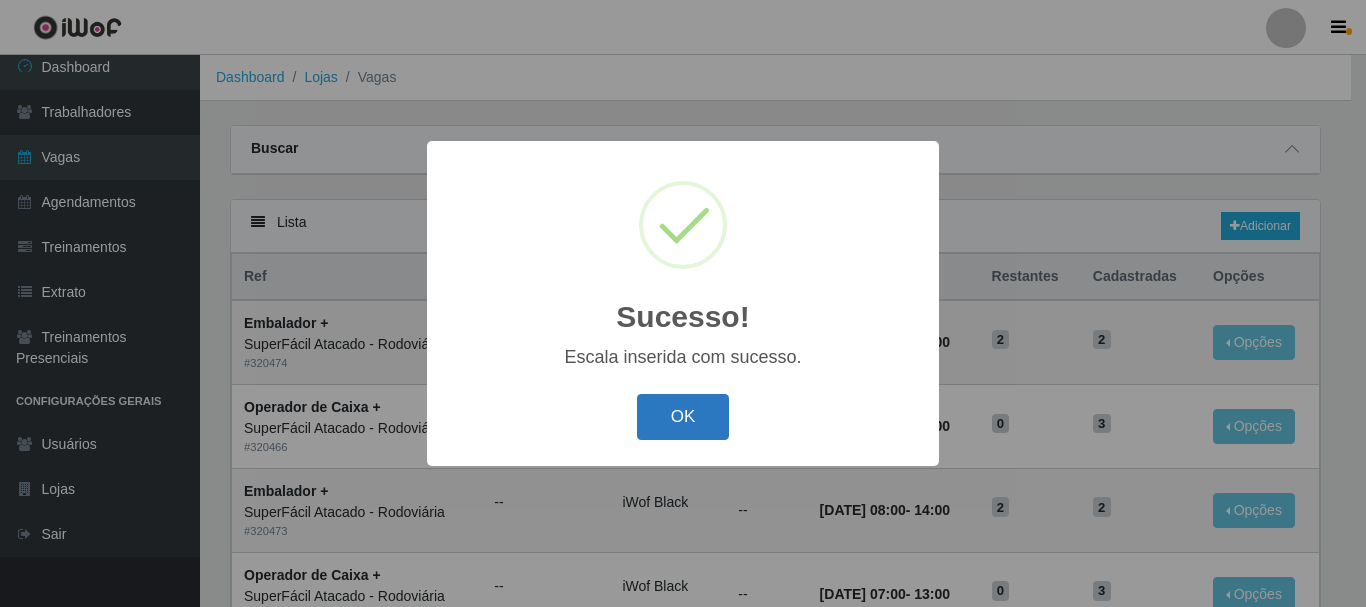 click on "OK" at bounding box center (683, 417) 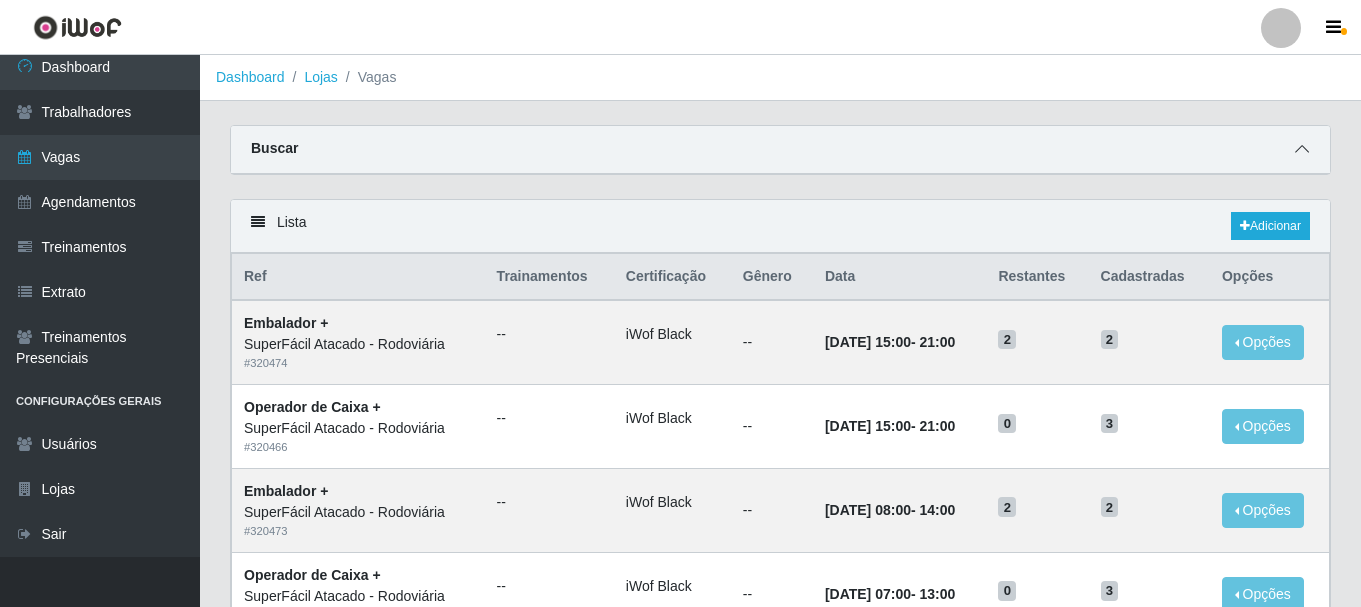 click at bounding box center (1302, 149) 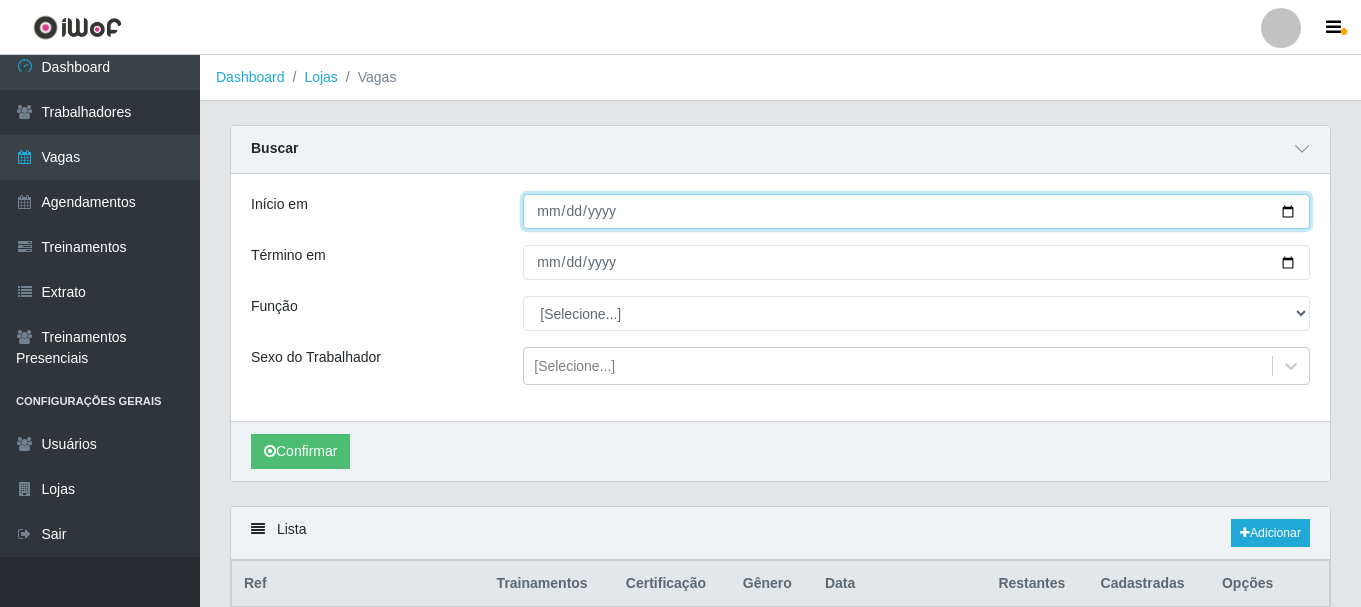 click on "Início em" at bounding box center [916, 211] 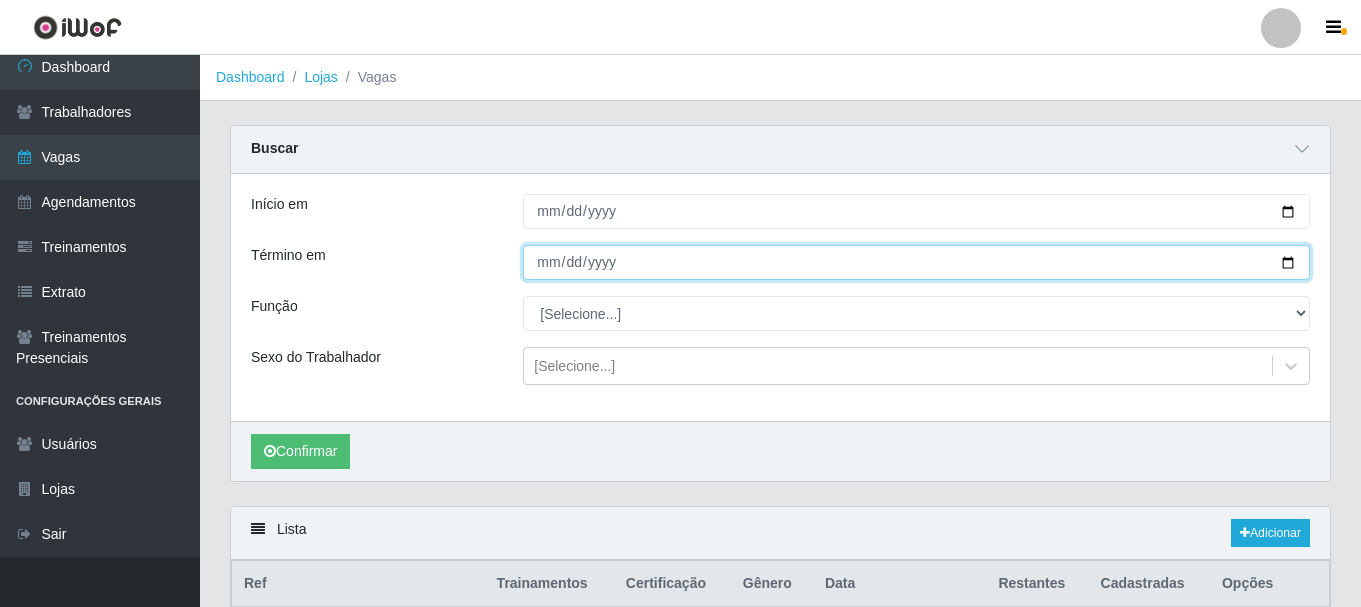 click on "Término em" at bounding box center [916, 262] 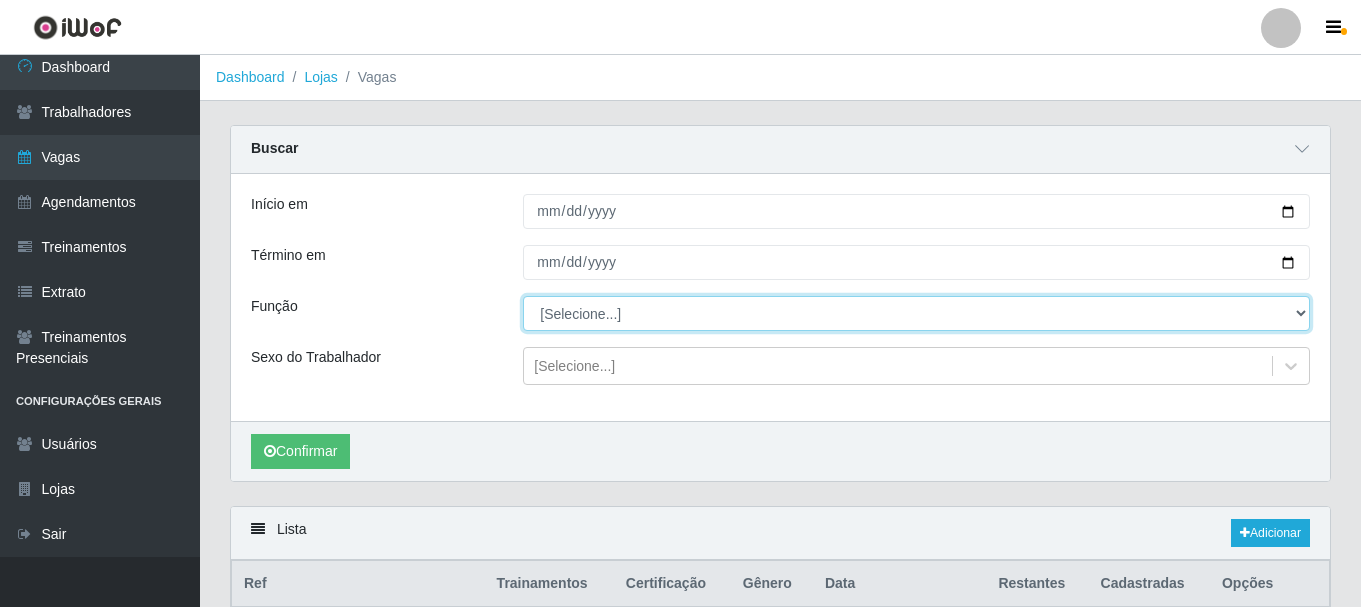 click on "[Selecione...] Embalador Embalador + Embalador ++ Operador de Caixa Operador de Caixa + Operador de Caixa ++ Repositor  Repositor + Repositor ++ Repositor de Hortifruti Repositor de Hortifruti + Repositor de Hortifruti ++" at bounding box center [916, 313] 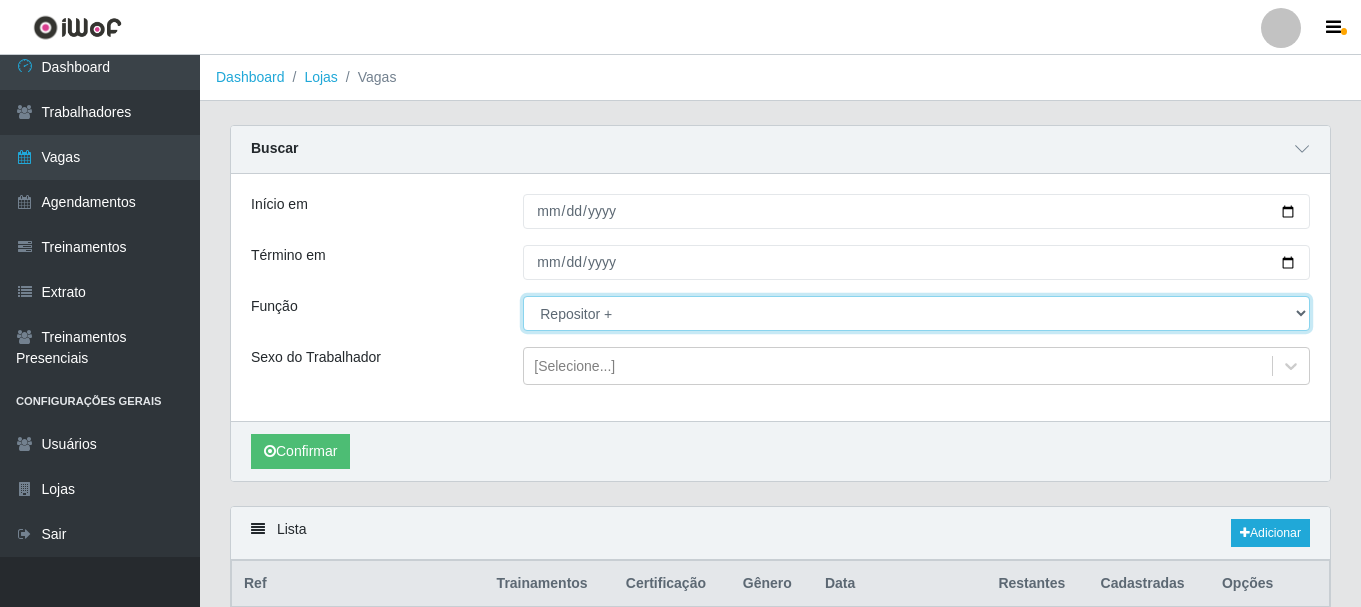 click on "[Selecione...] Embalador Embalador + Embalador ++ Operador de Caixa Operador de Caixa + Operador de Caixa ++ Repositor  Repositor + Repositor ++ Repositor de Hortifruti Repositor de Hortifruti + Repositor de Hortifruti ++" at bounding box center (916, 313) 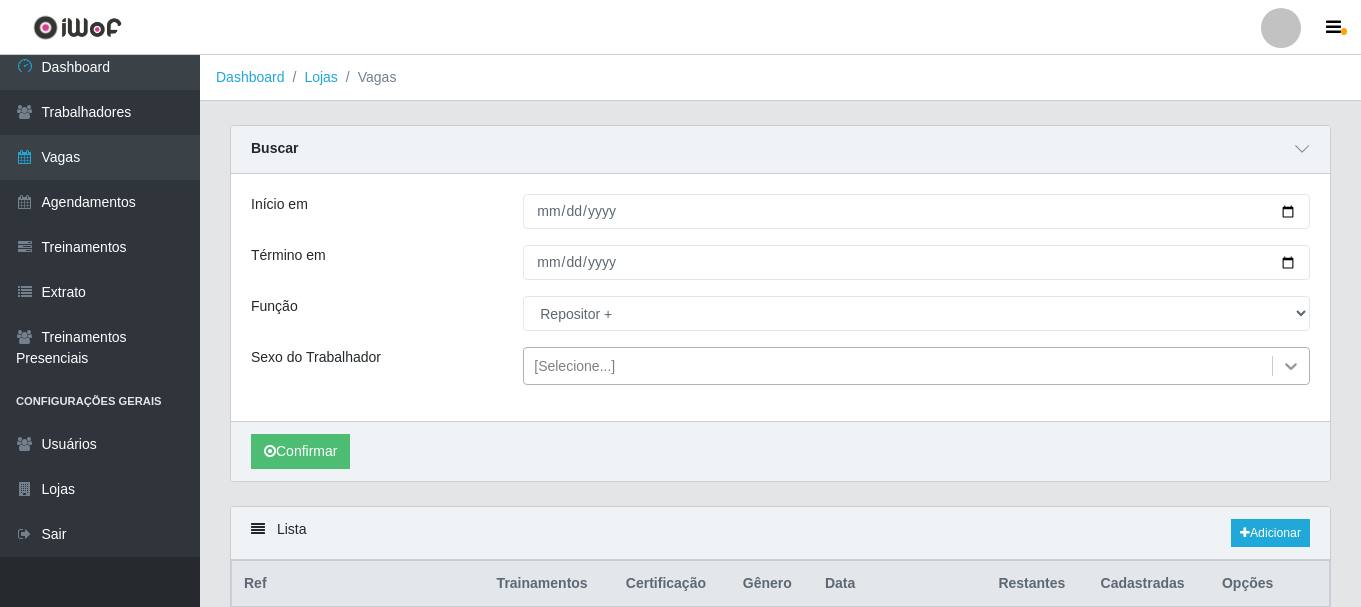 click 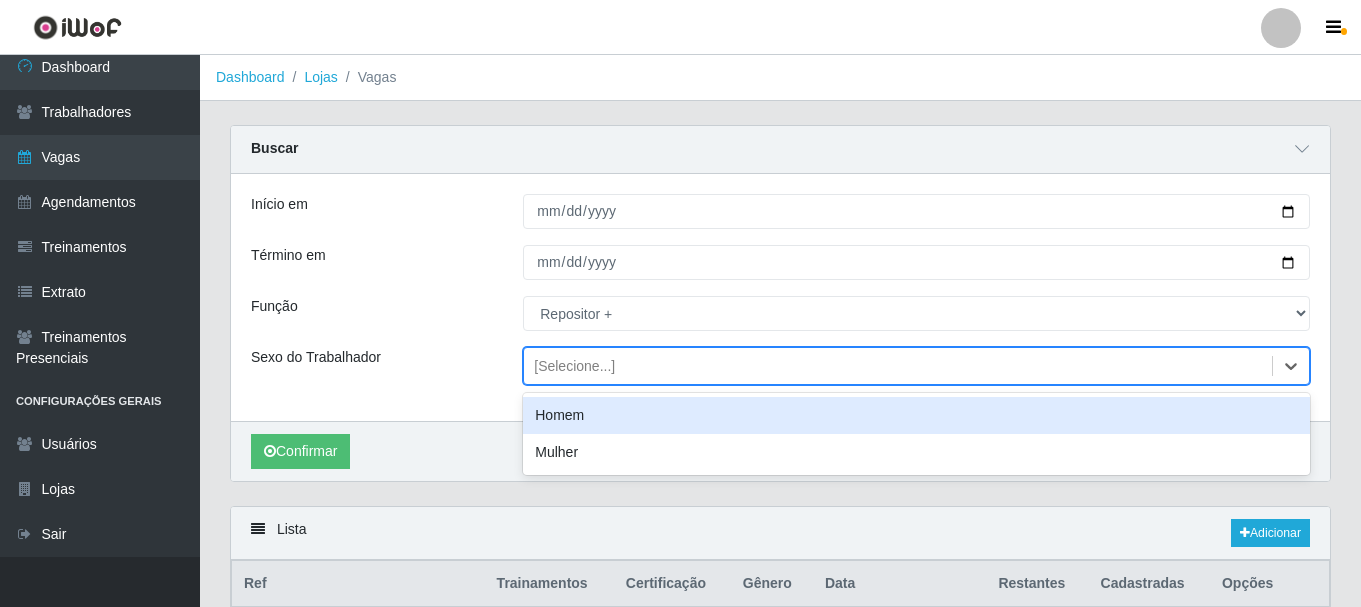 click on "Homem" at bounding box center [916, 415] 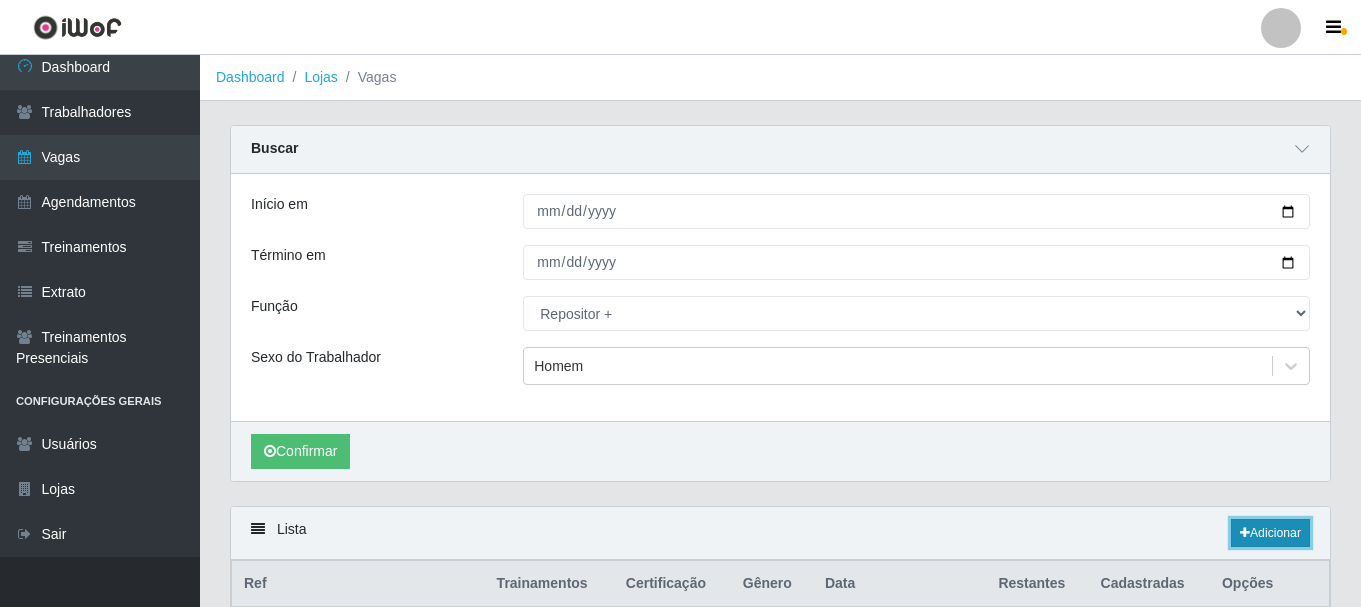 click on "Adicionar" at bounding box center (1270, 533) 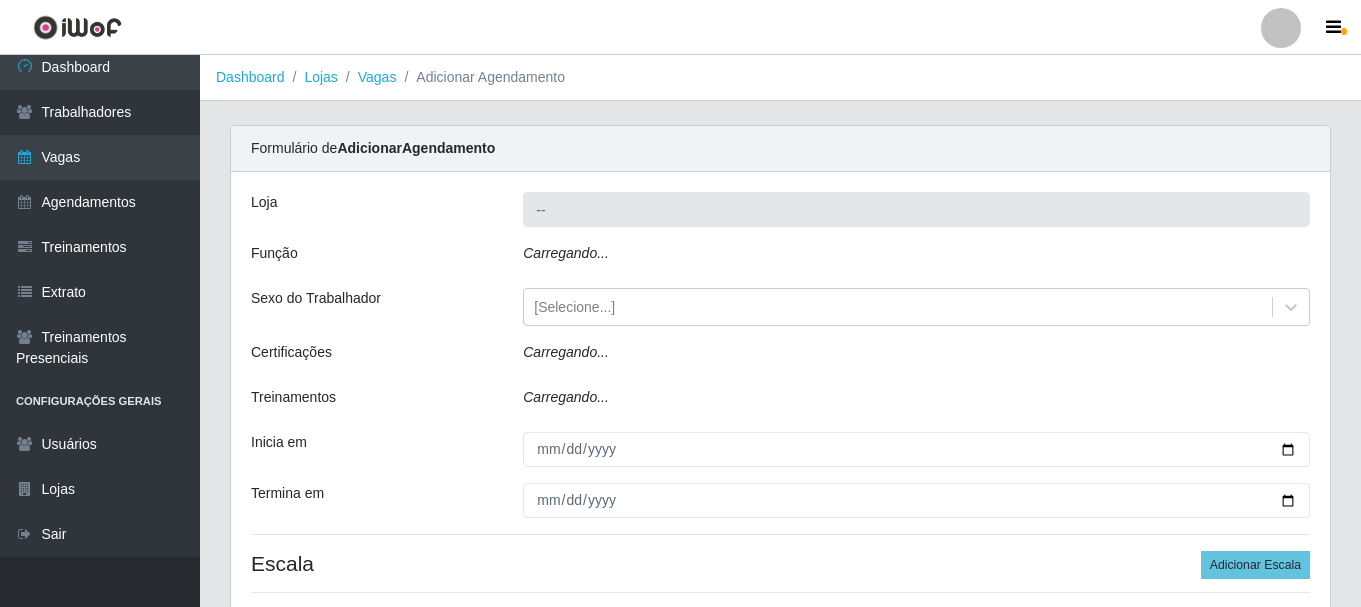 type on "SuperFácil Atacado - Rodoviária" 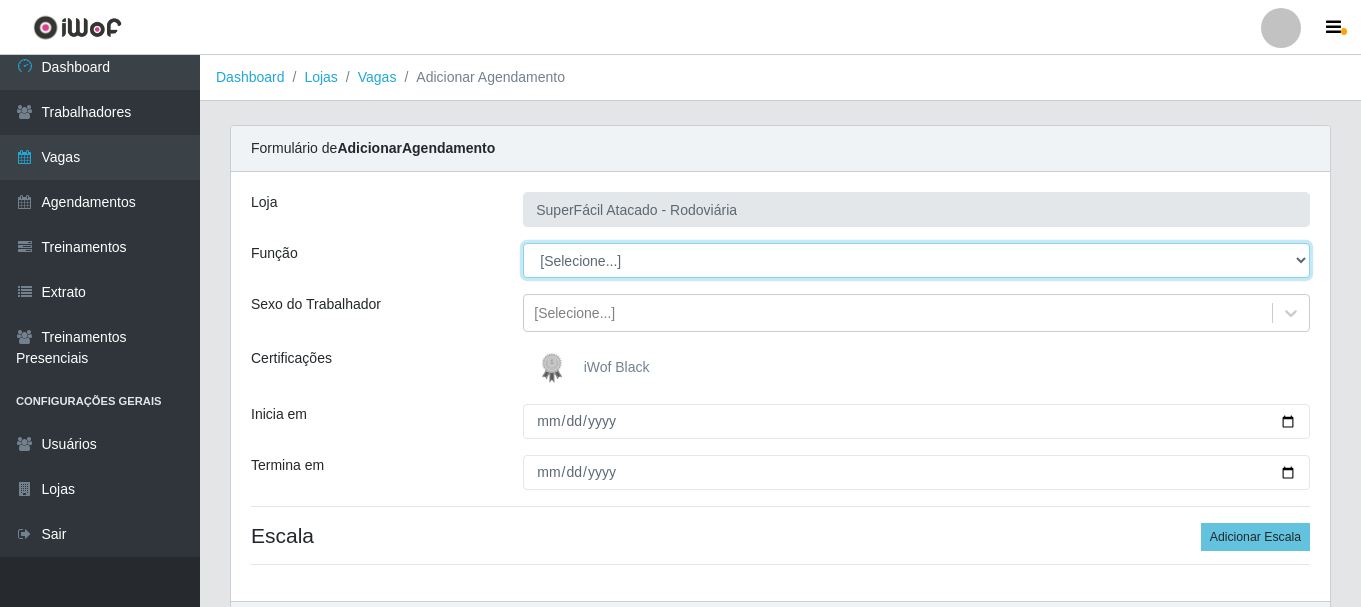 click on "[Selecione...] Embalador Embalador + Embalador ++ Operador de Caixa Operador de Caixa + Operador de Caixa ++ Repositor  Repositor + Repositor ++ Repositor de Hortifruti Repositor de Hortifruti + Repositor de Hortifruti ++" at bounding box center [916, 260] 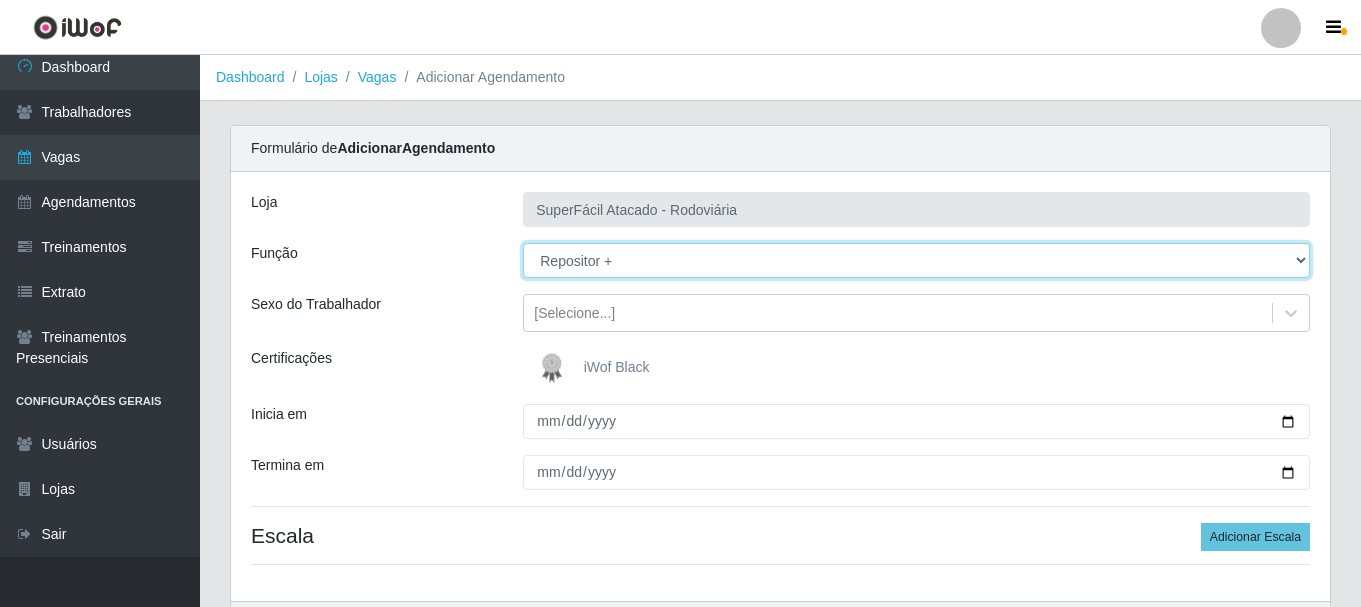 click on "[Selecione...] Embalador Embalador + Embalador ++ Operador de Caixa Operador de Caixa + Operador de Caixa ++ Repositor  Repositor + Repositor ++ Repositor de Hortifruti Repositor de Hortifruti + Repositor de Hortifruti ++" at bounding box center (916, 260) 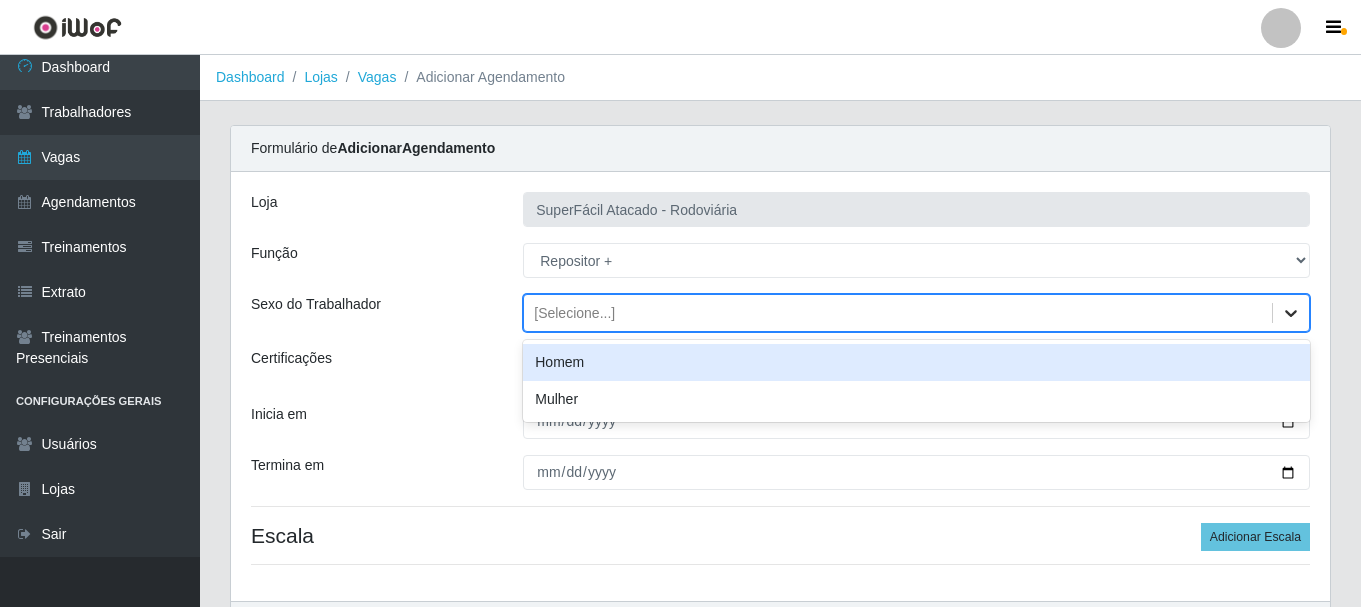 click 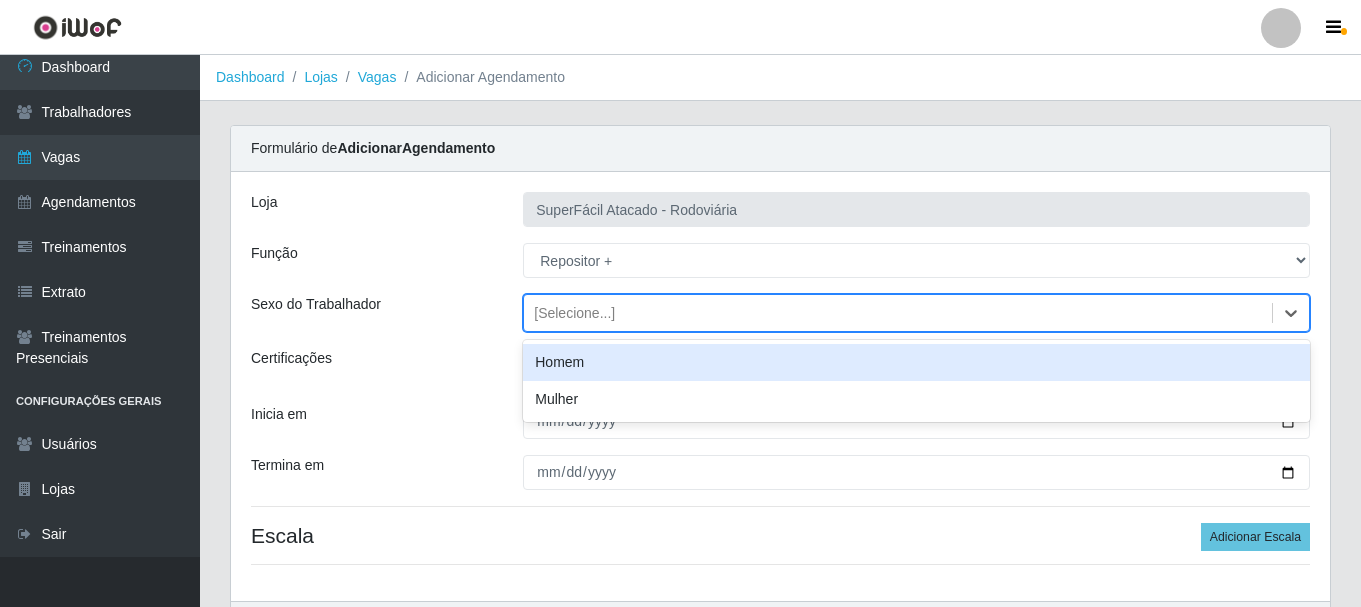 click on "Homem" at bounding box center [916, 362] 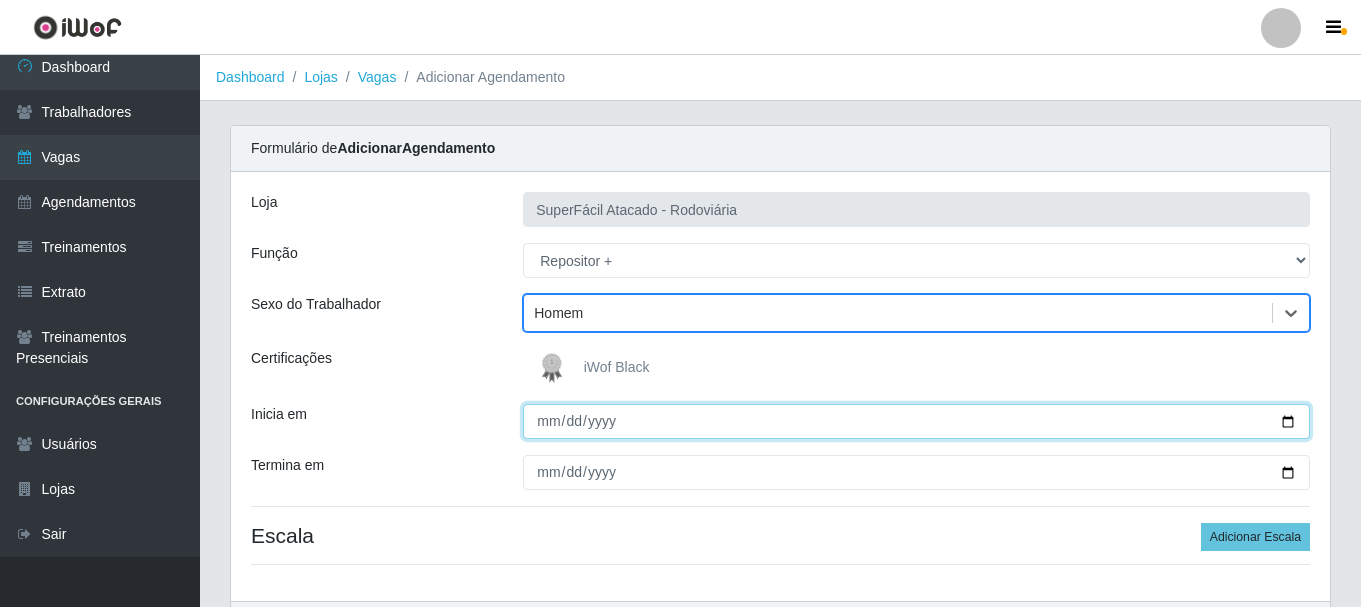 click on "Inicia em" at bounding box center [916, 421] 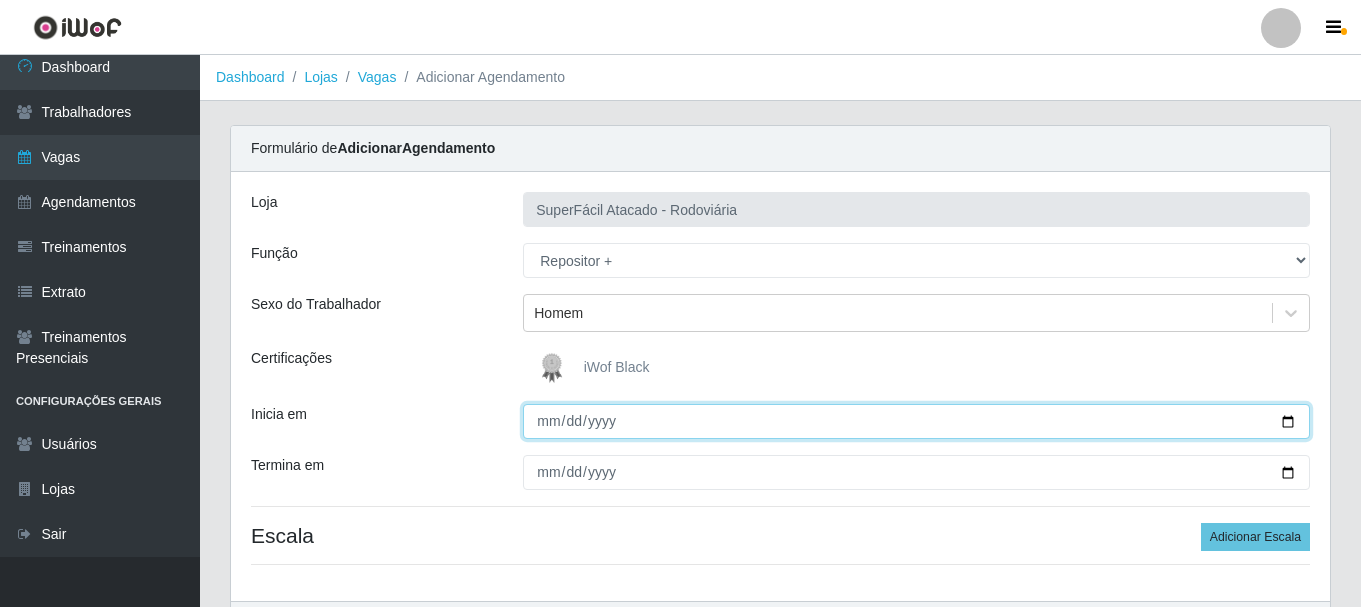 click on "Inicia em" at bounding box center [916, 421] 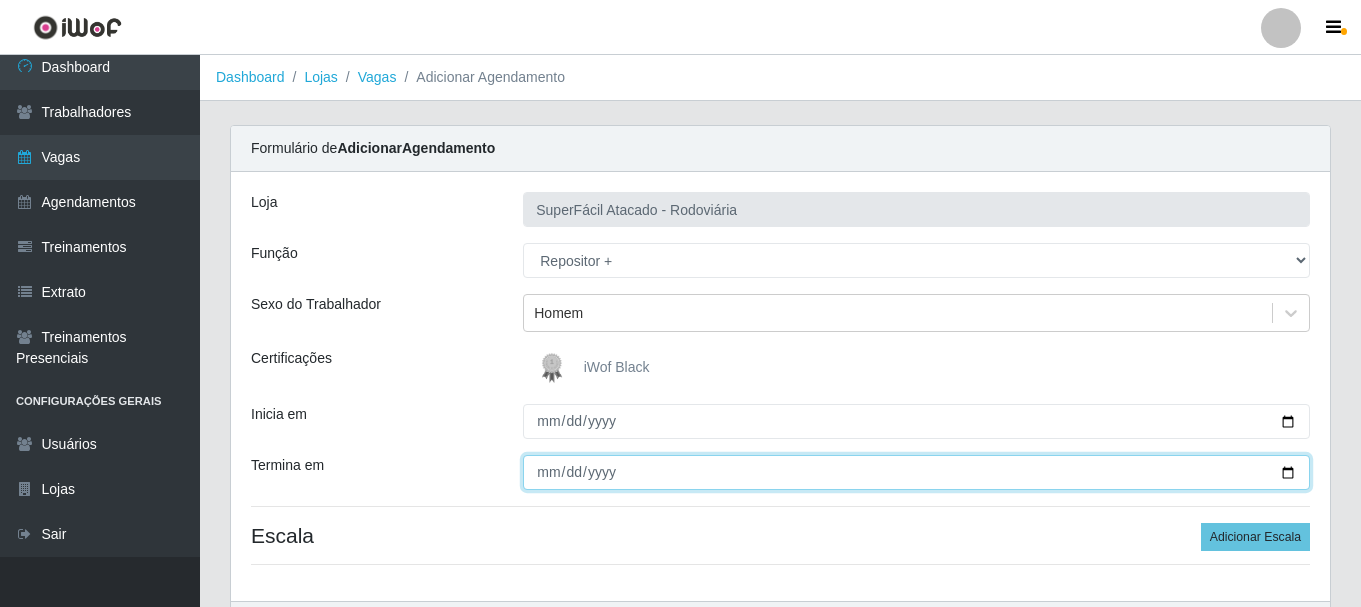 click on "Termina em" at bounding box center (916, 472) 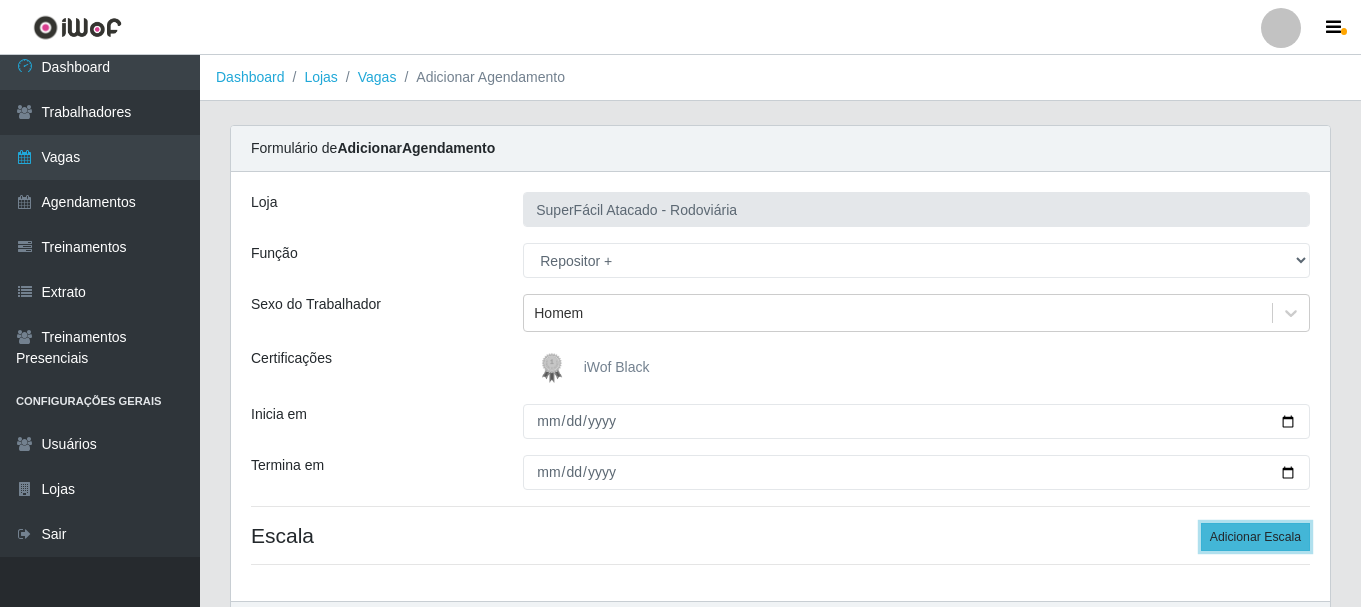 click on "Adicionar Escala" at bounding box center (1255, 537) 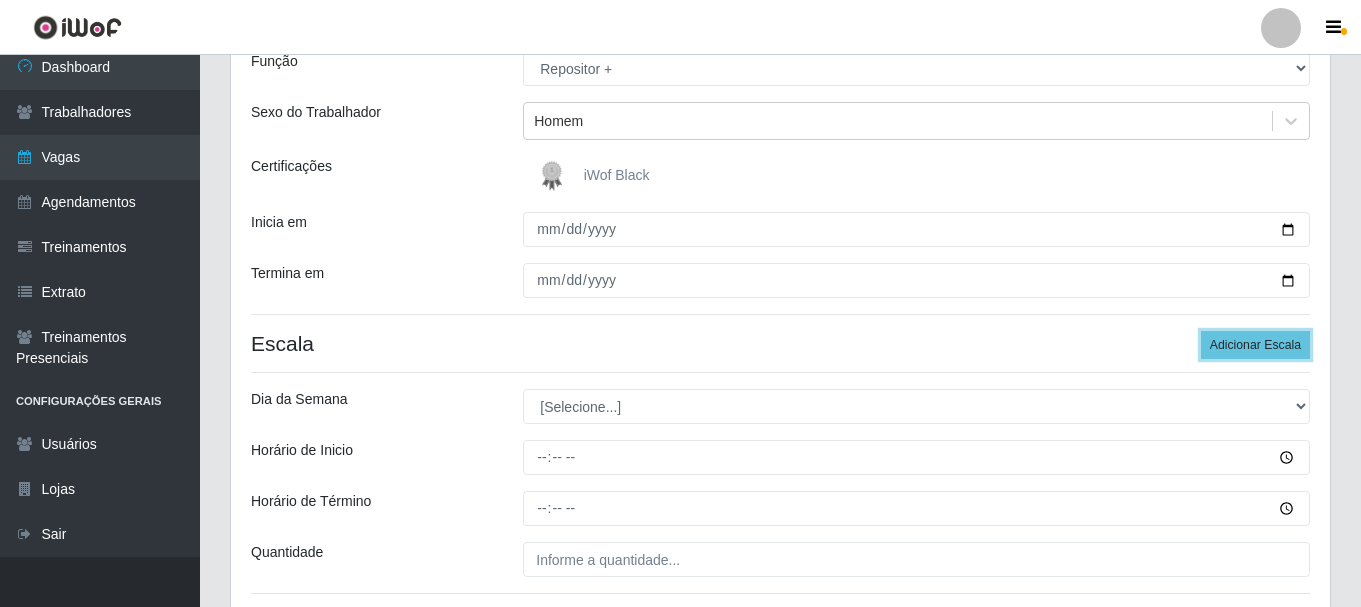 scroll, scrollTop: 200, scrollLeft: 0, axis: vertical 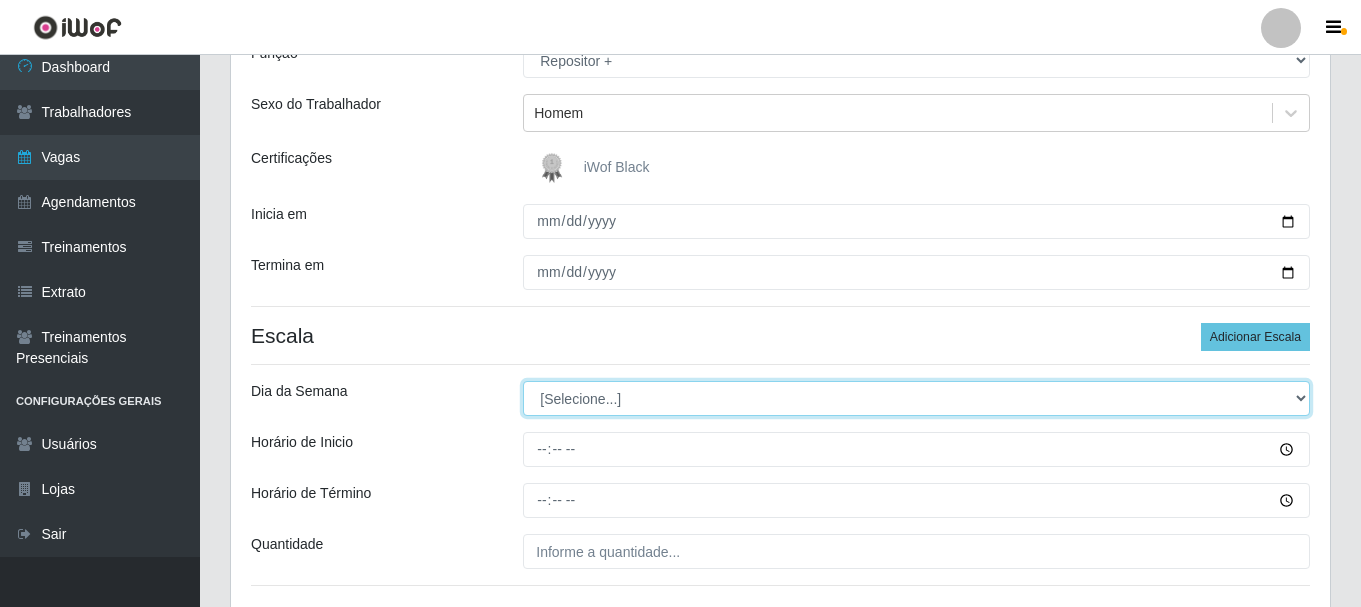 click on "[Selecione...] Segunda Terça Quarta Quinta Sexta Sábado Domingo" at bounding box center [916, 398] 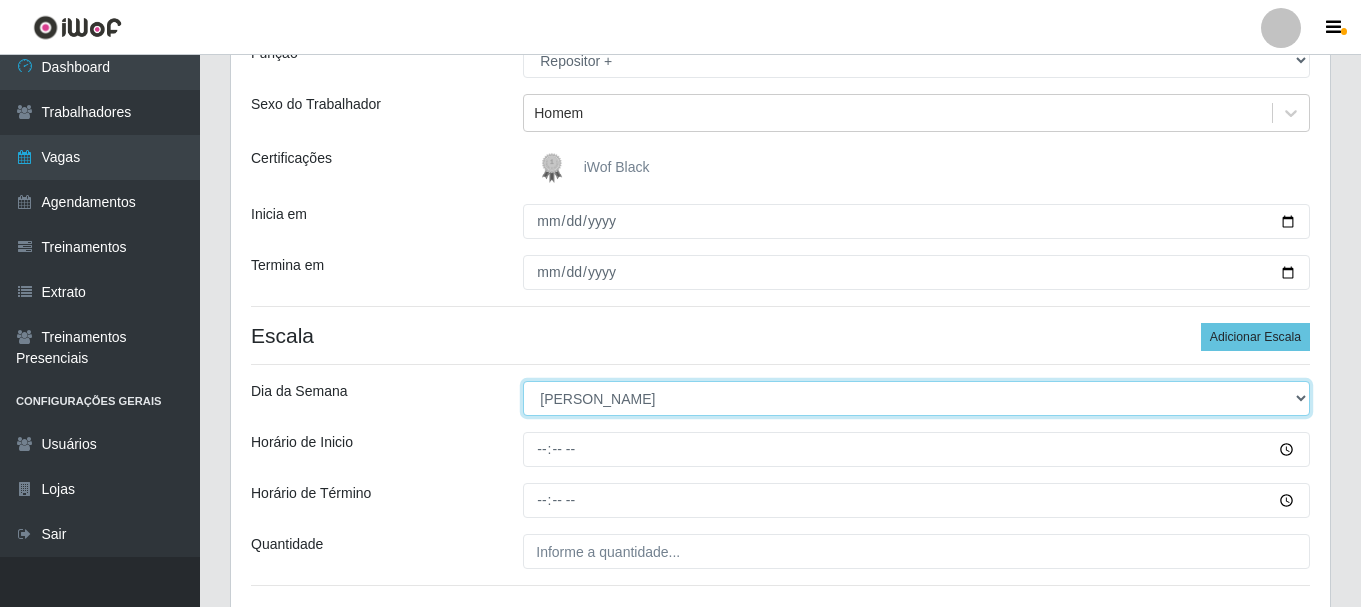 click on "[Selecione...] Segunda Terça Quarta Quinta Sexta Sábado Domingo" at bounding box center [916, 398] 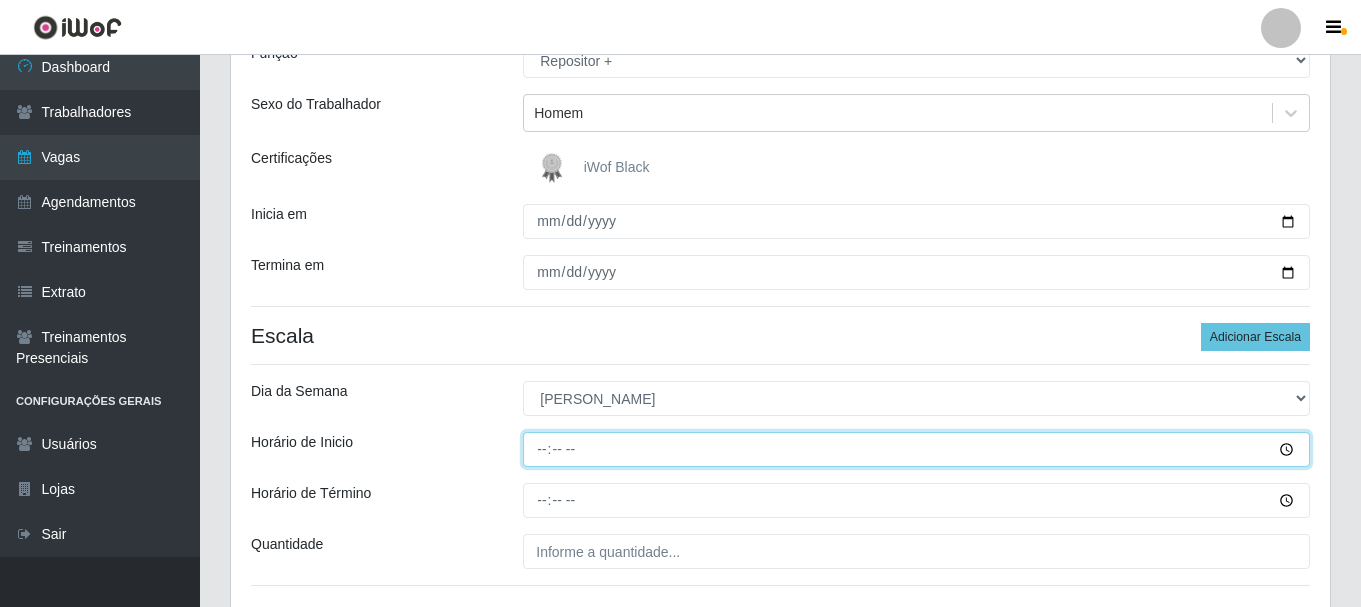 click on "Horário de Inicio" at bounding box center [916, 449] 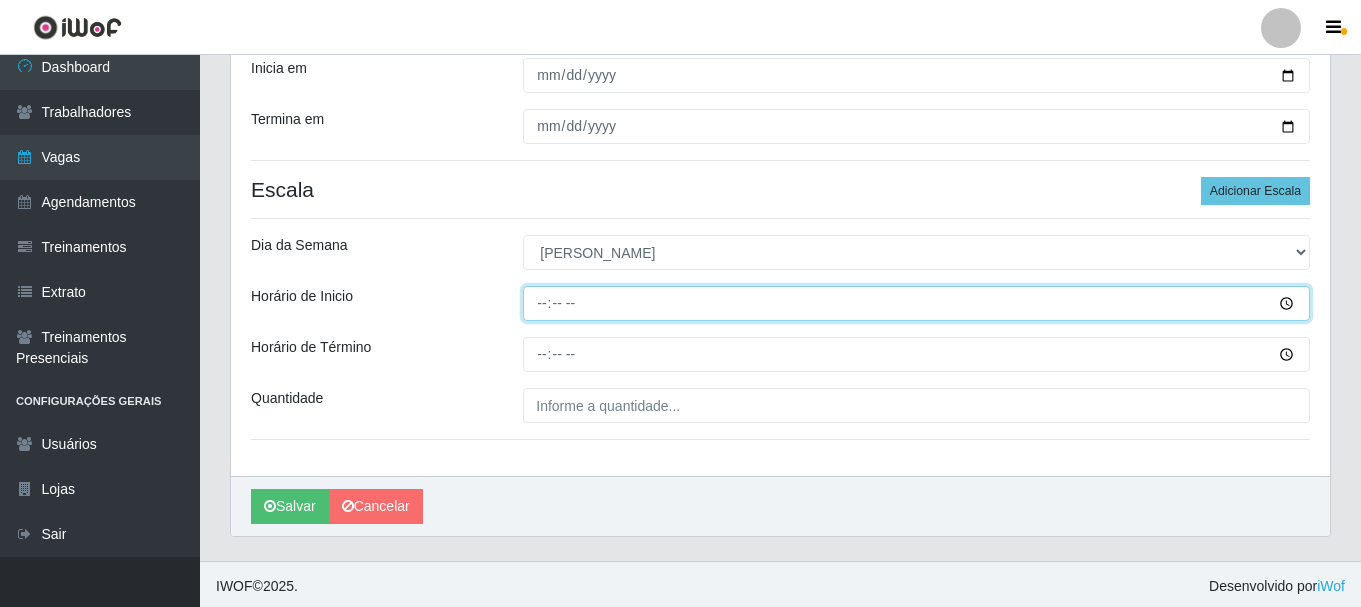 scroll, scrollTop: 350, scrollLeft: 0, axis: vertical 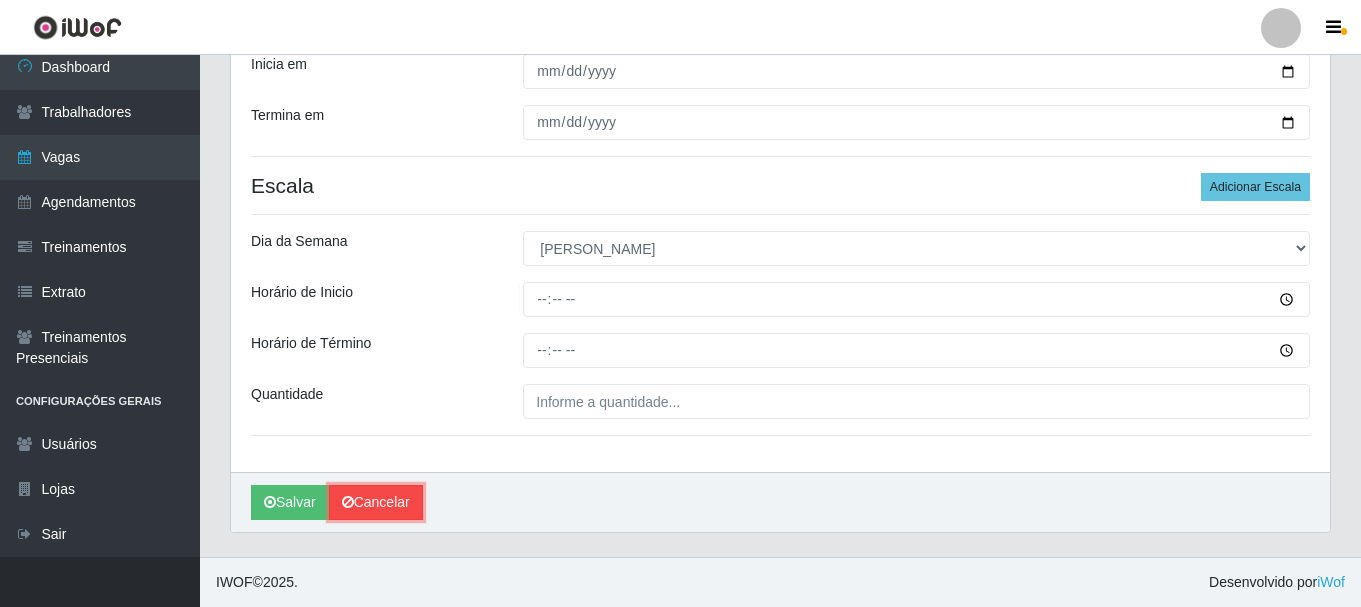 click on "Cancelar" at bounding box center [376, 502] 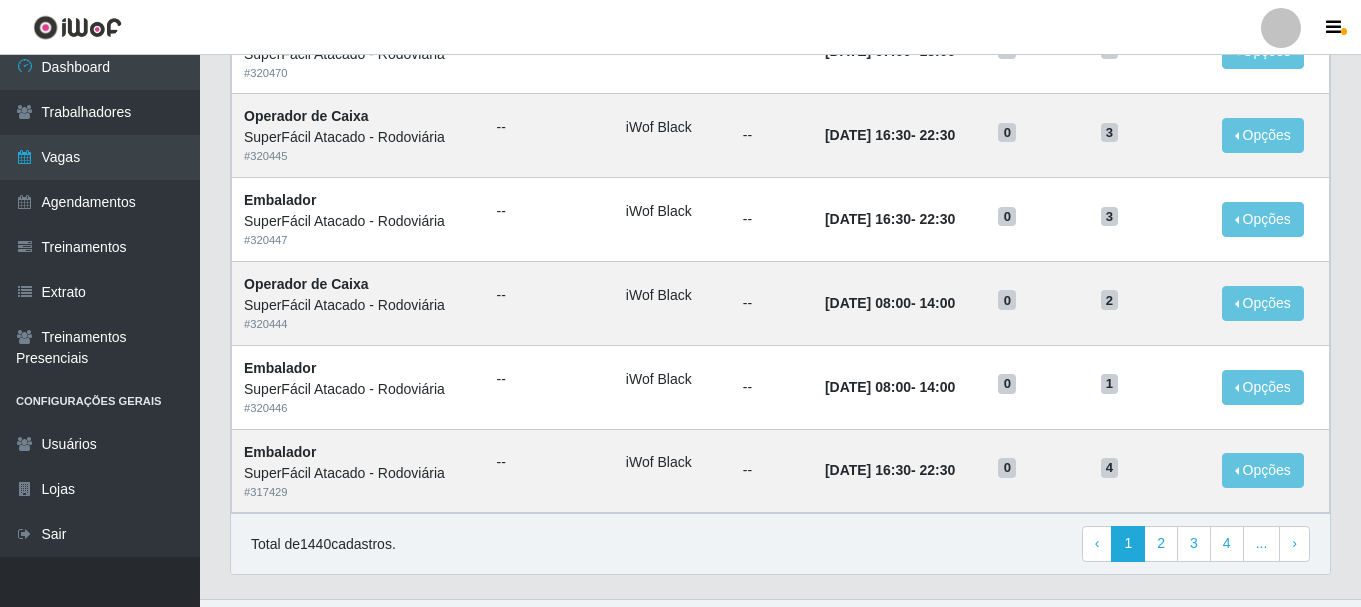 scroll, scrollTop: 1088, scrollLeft: 0, axis: vertical 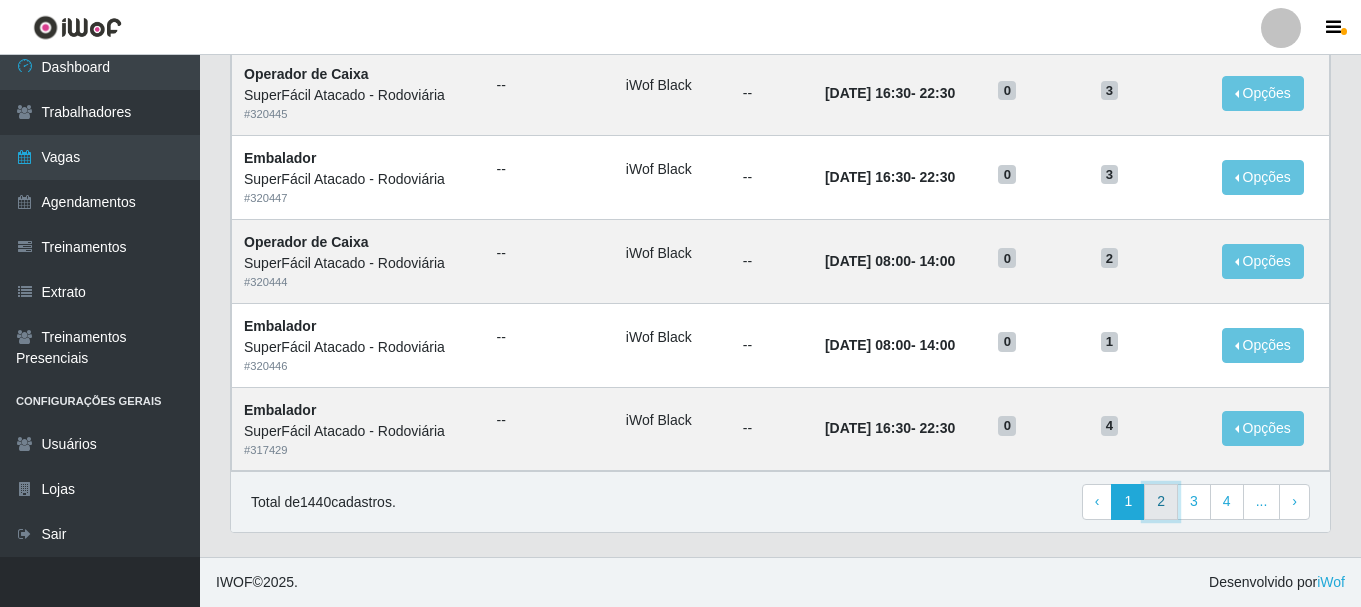 click on "2" at bounding box center (1161, 502) 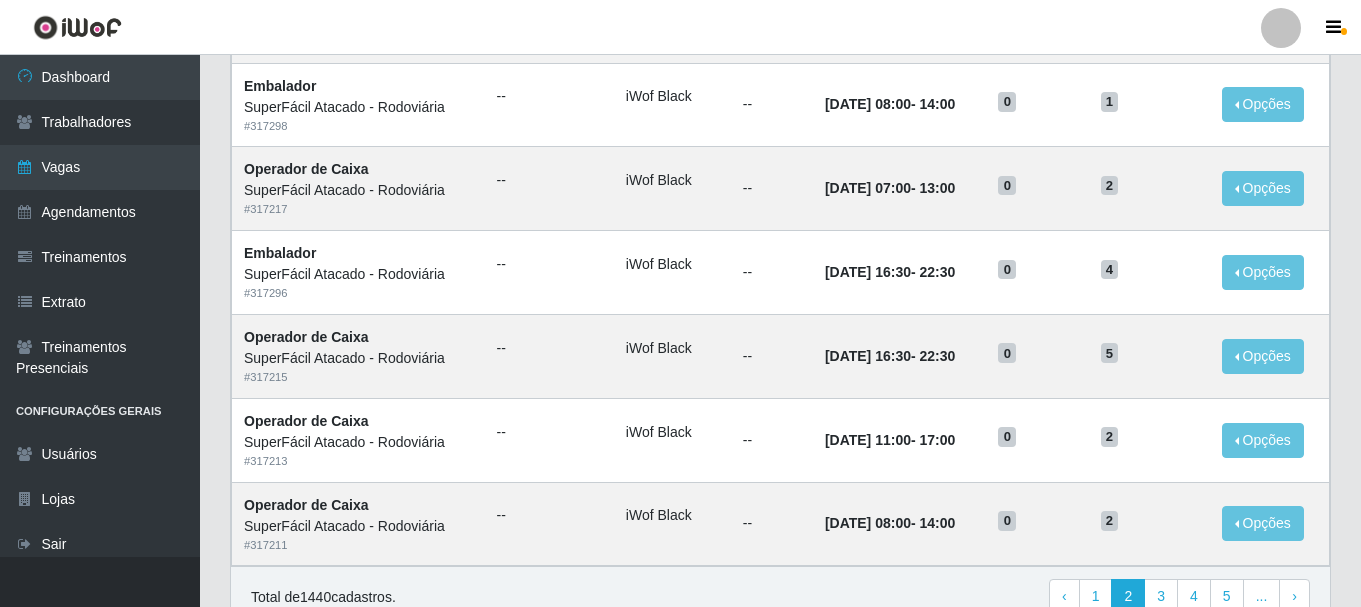scroll, scrollTop: 1088, scrollLeft: 0, axis: vertical 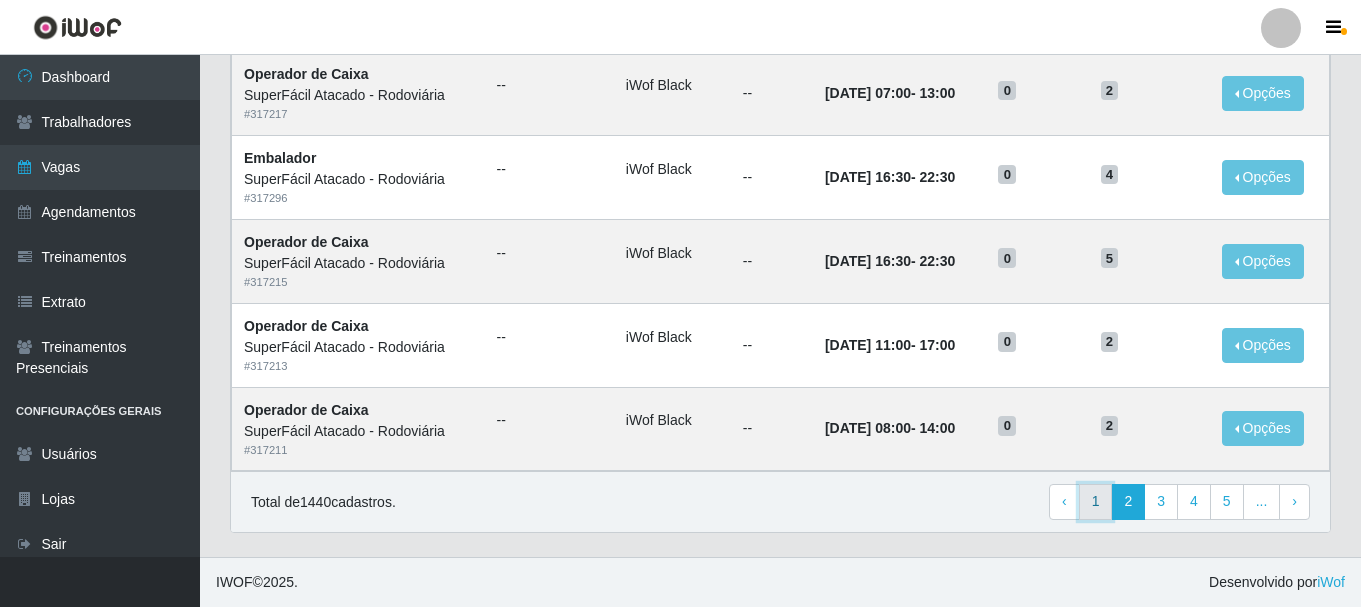 click on "1" at bounding box center (1096, 502) 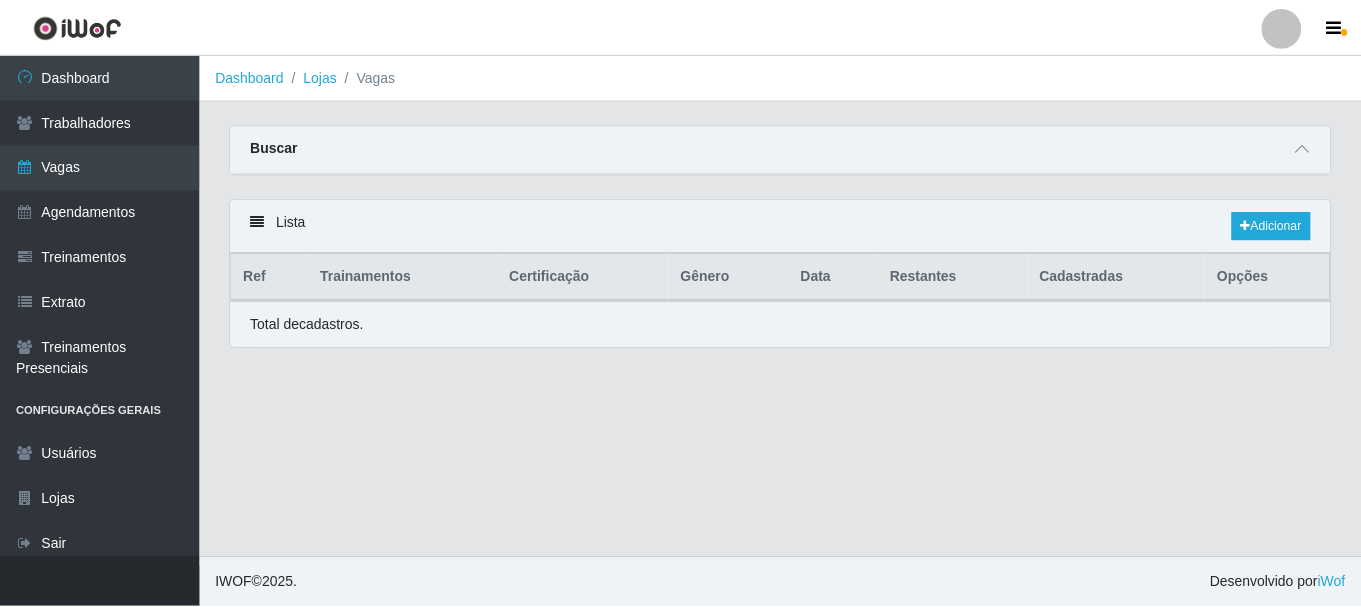 scroll, scrollTop: 0, scrollLeft: 0, axis: both 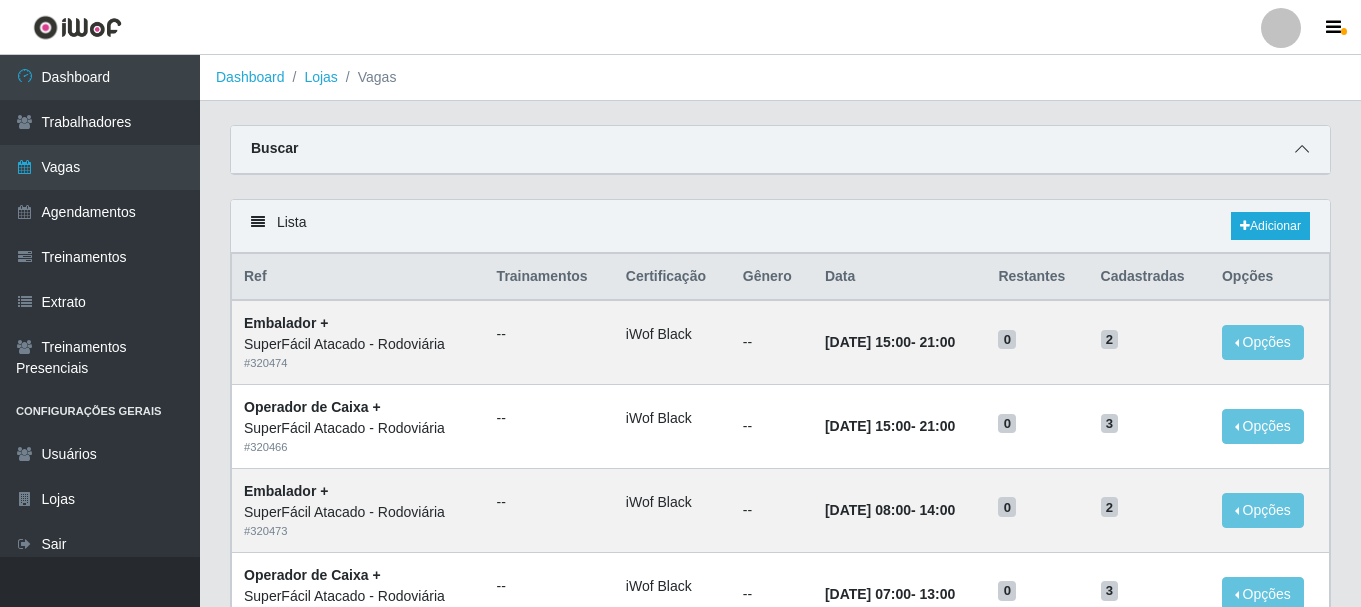 click at bounding box center (1302, 149) 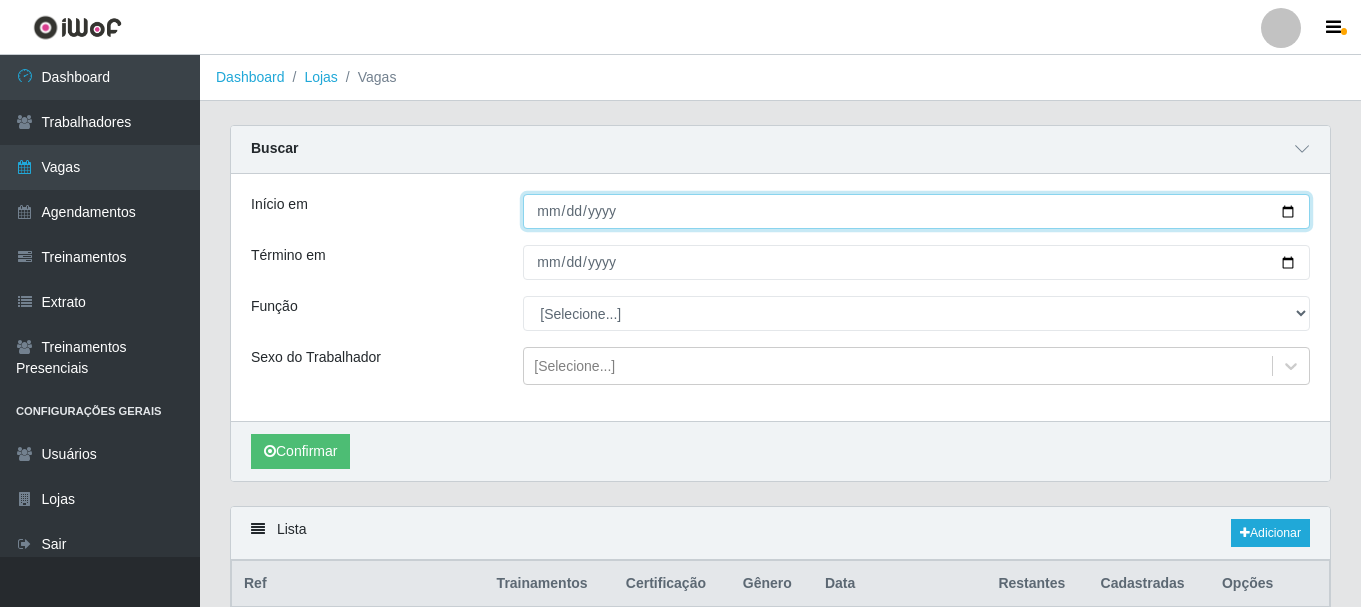 click on "Início em" at bounding box center [916, 211] 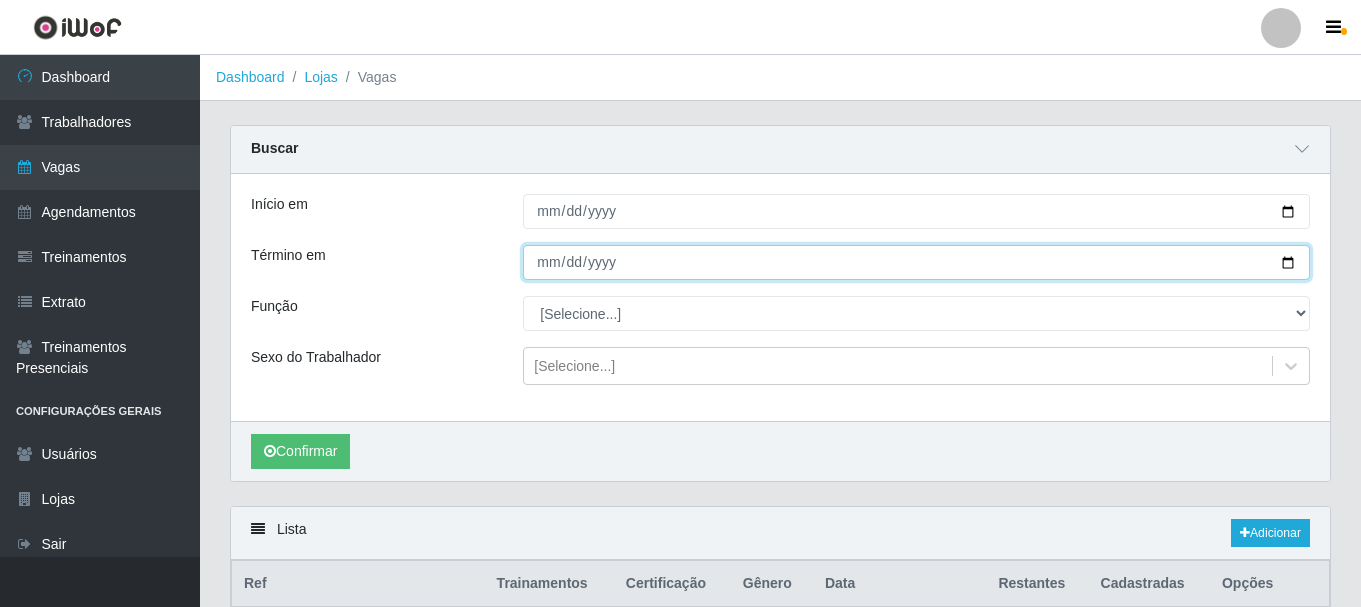 click on "Término em" at bounding box center (916, 262) 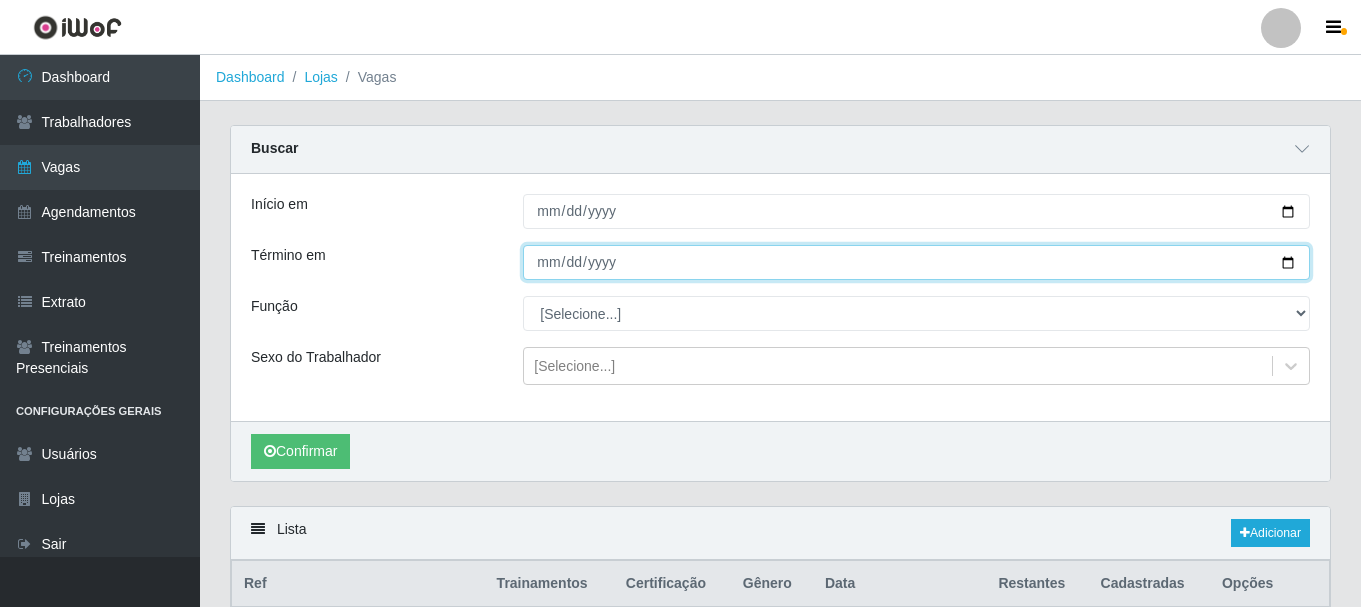 type on "[DATE]" 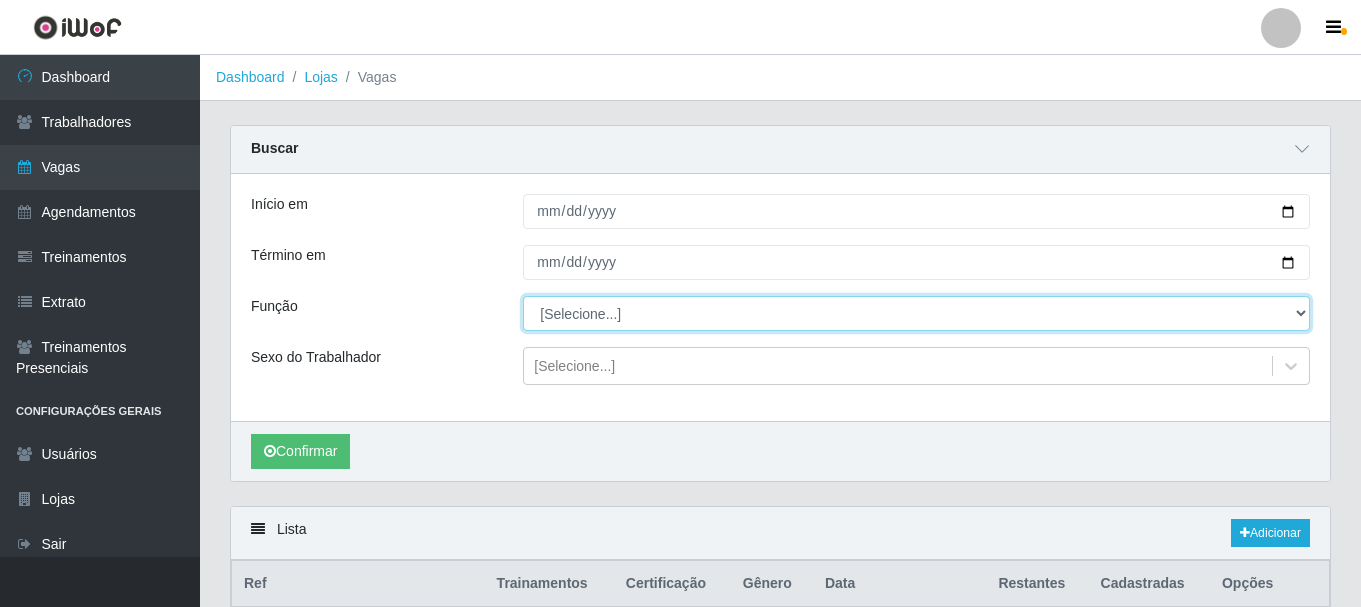 click on "[Selecione...] Embalador Embalador + Embalador ++ Operador de Caixa Operador de Caixa + Operador de Caixa ++ Repositor  Repositor + Repositor ++ Repositor de Hortifruti Repositor de Hortifruti + Repositor de Hortifruti ++" at bounding box center [916, 313] 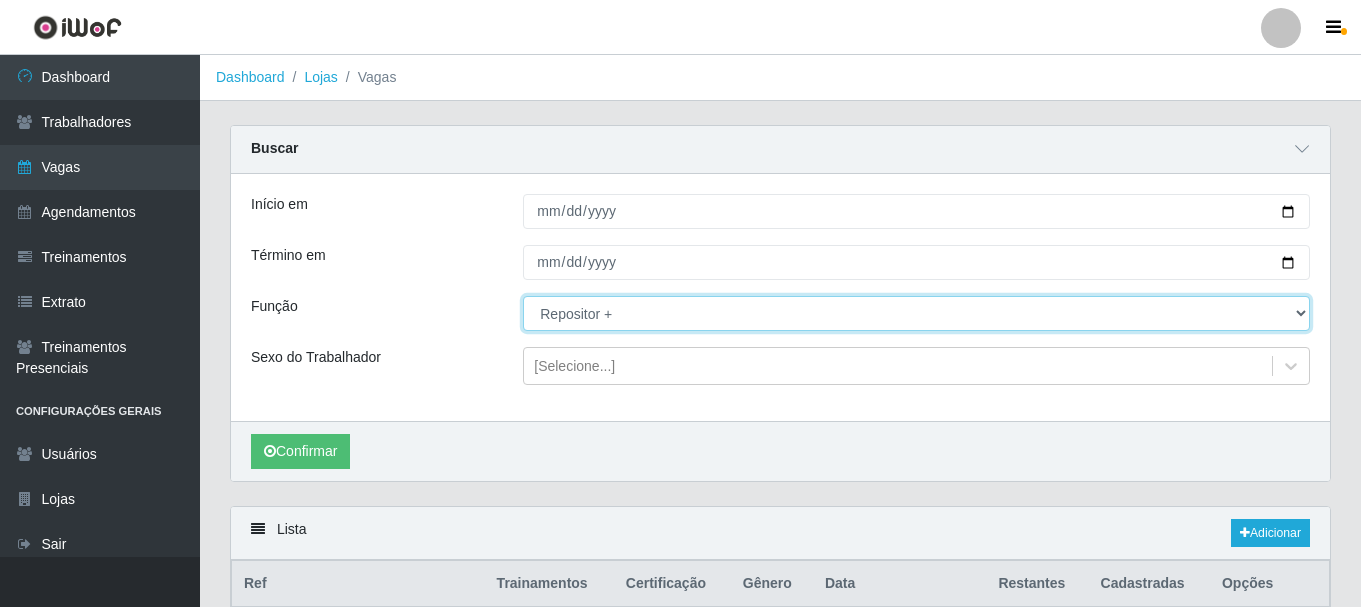 click on "[Selecione...] Embalador Embalador + Embalador ++ Operador de Caixa Operador de Caixa + Operador de Caixa ++ Repositor  Repositor + Repositor ++ Repositor de Hortifruti Repositor de Hortifruti + Repositor de Hortifruti ++" at bounding box center [916, 313] 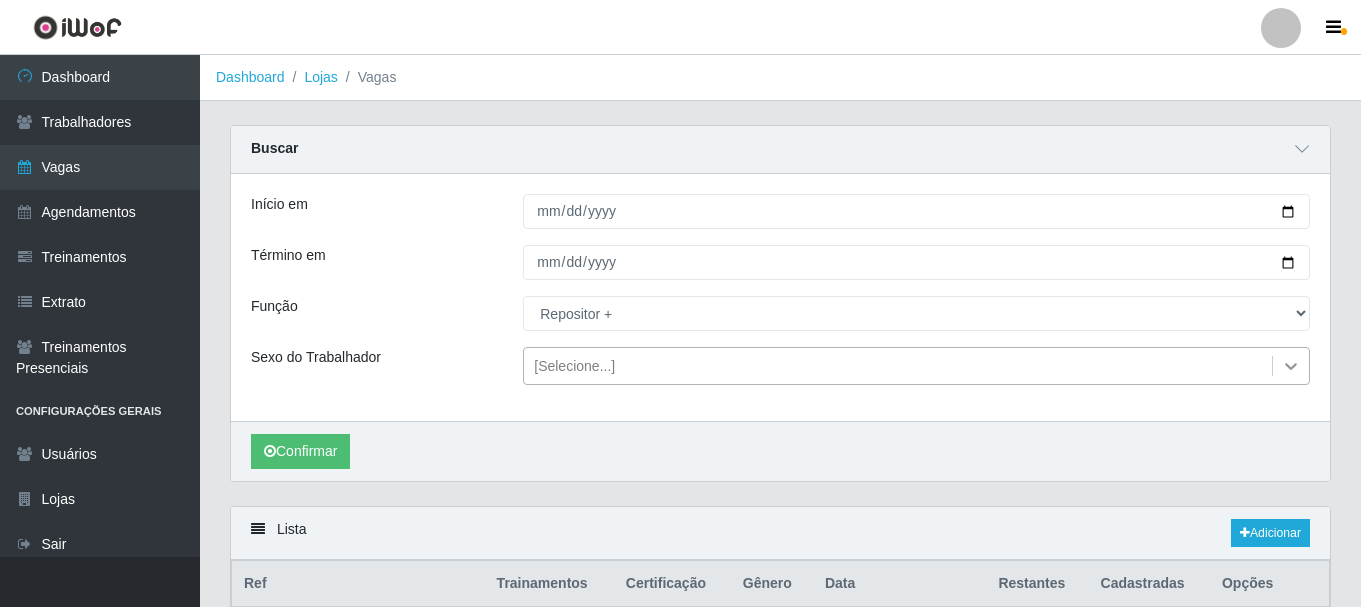 click 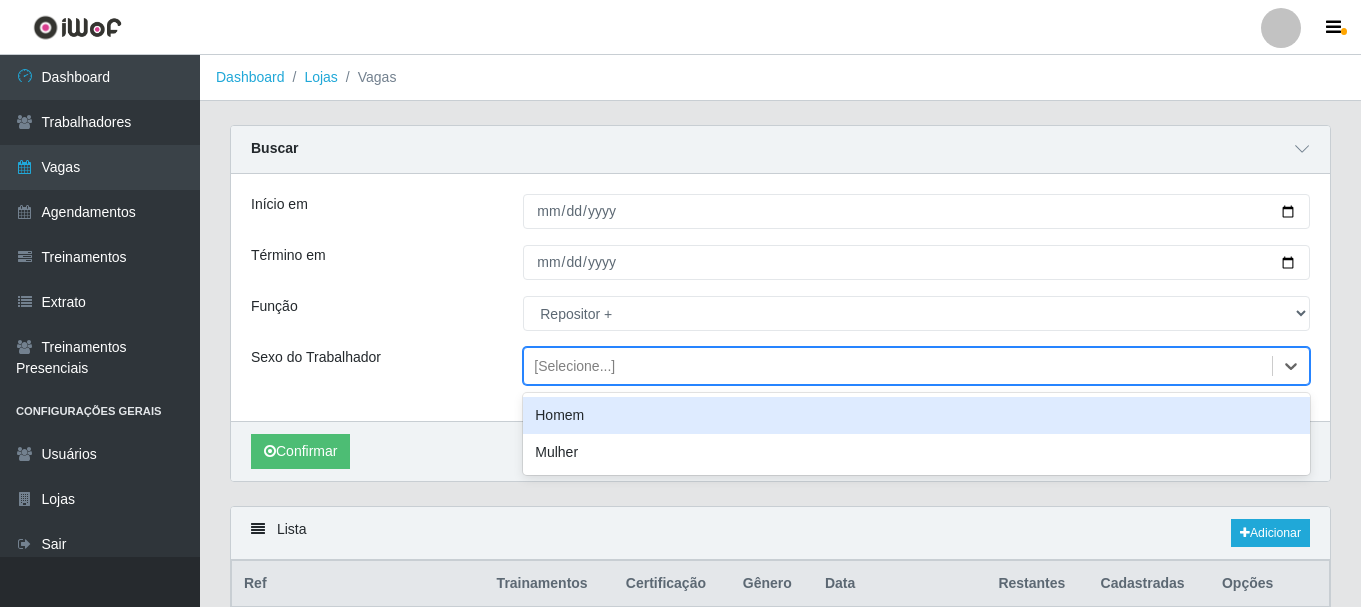 click on "Homem" at bounding box center [916, 415] 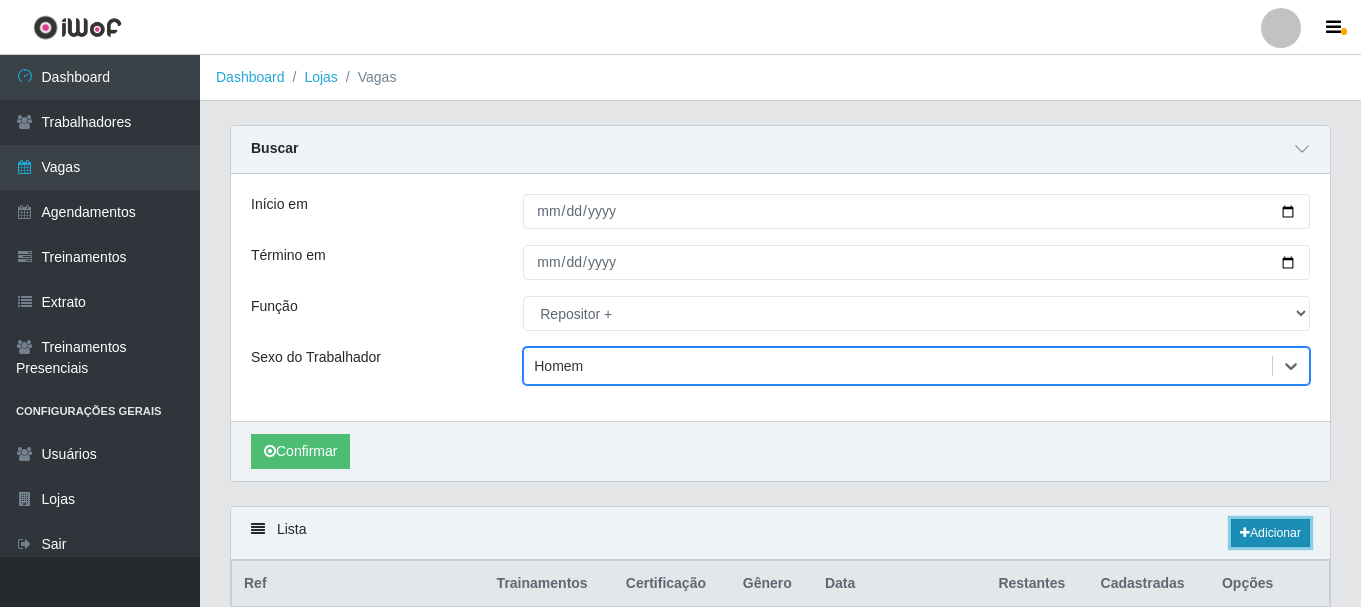 click on "Adicionar" at bounding box center (1270, 533) 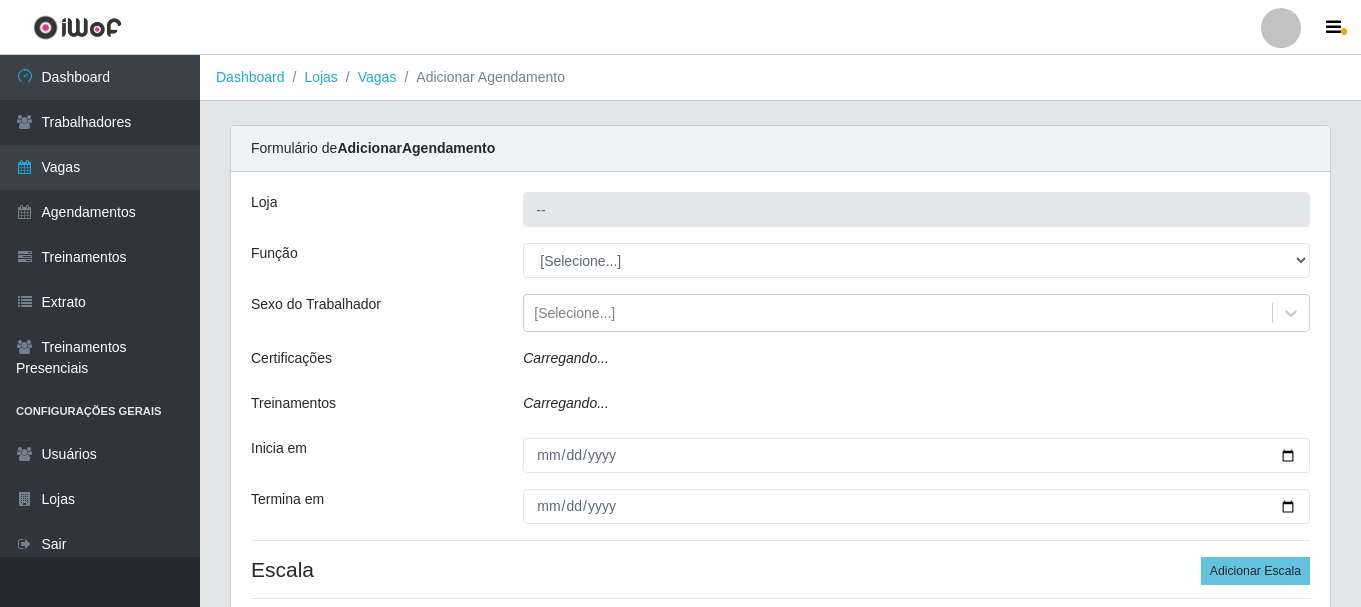 type on "SuperFácil Atacado - Rodoviária" 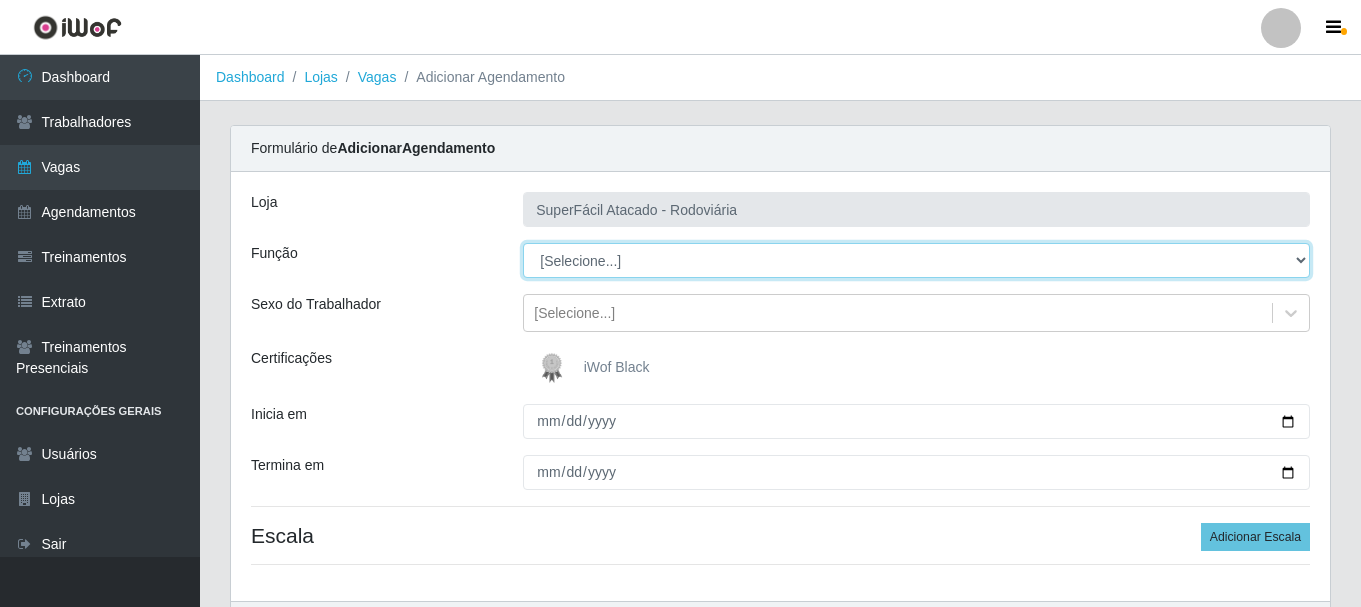 click on "[Selecione...] Embalador Embalador + Embalador ++ Operador de Caixa Operador de Caixa + Operador de Caixa ++ Repositor  Repositor + Repositor ++ Repositor de Hortifruti Repositor de Hortifruti + Repositor de Hortifruti ++" at bounding box center (916, 260) 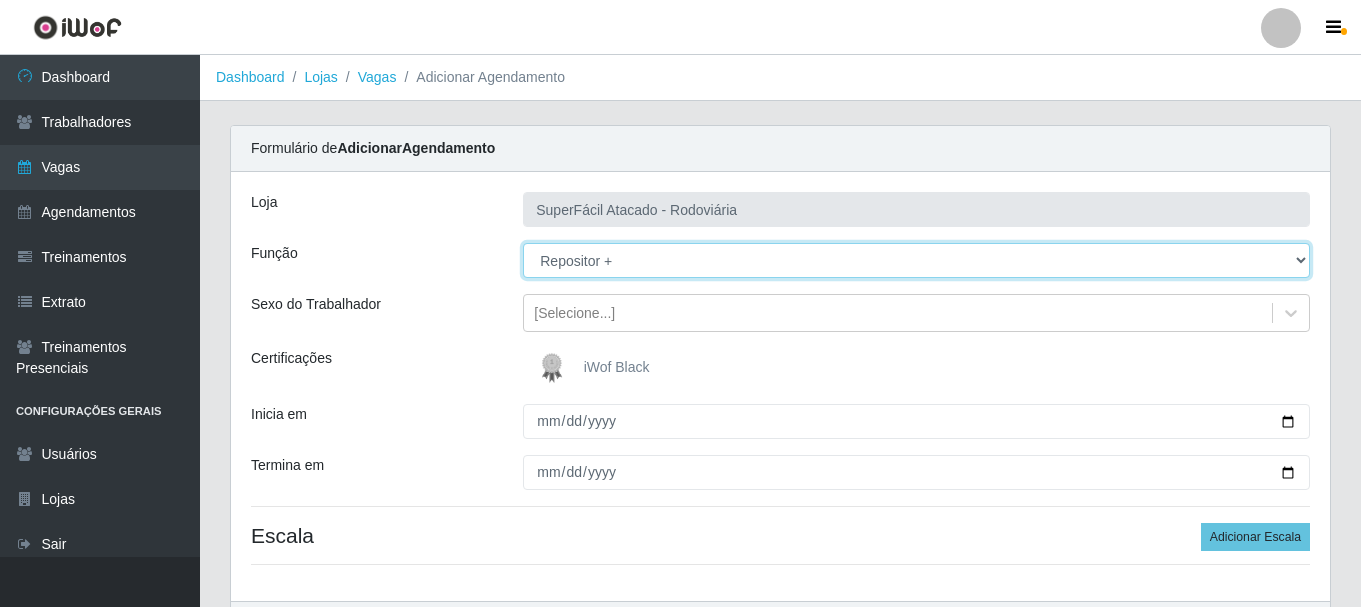 click on "[Selecione...] Embalador Embalador + Embalador ++ Operador de Caixa Operador de Caixa + Operador de Caixa ++ Repositor  Repositor + Repositor ++ Repositor de Hortifruti Repositor de Hortifruti + Repositor de Hortifruti ++" at bounding box center (916, 260) 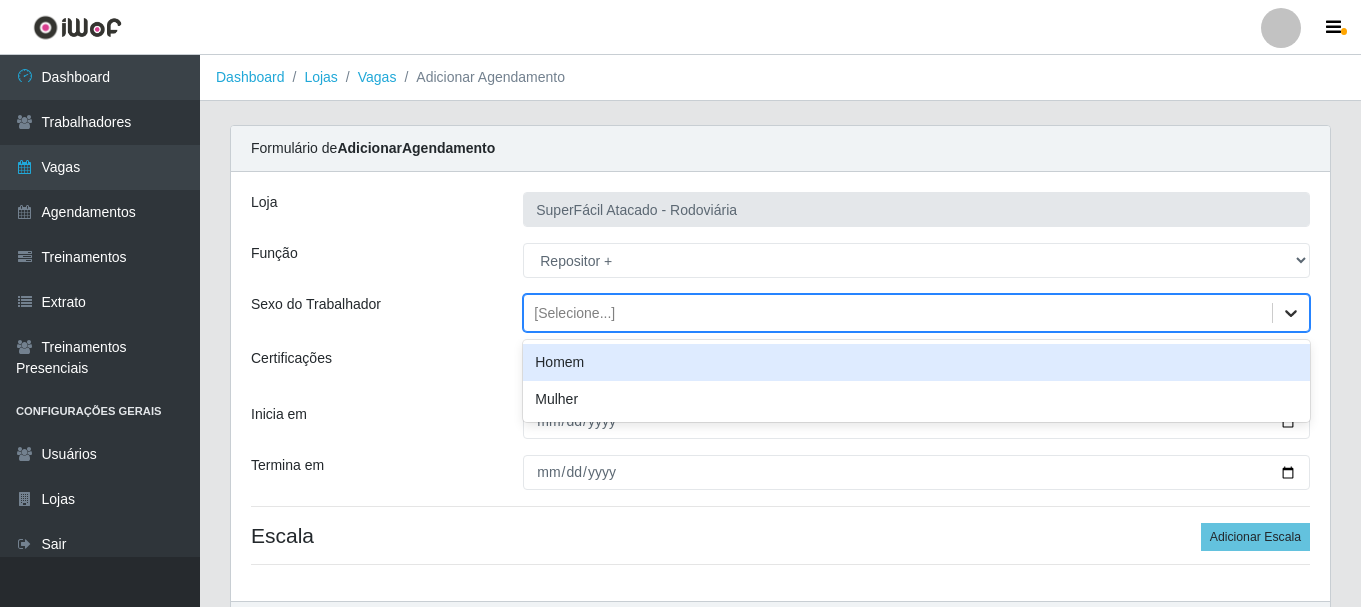 click 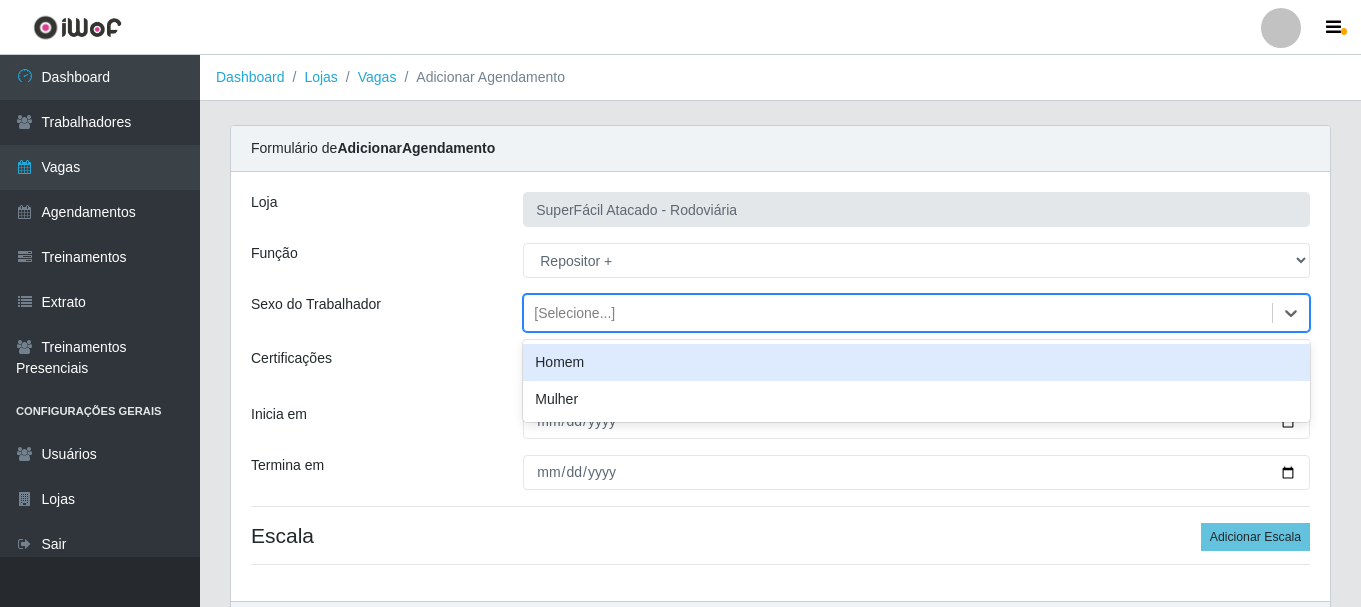 click on "Homem" at bounding box center (916, 362) 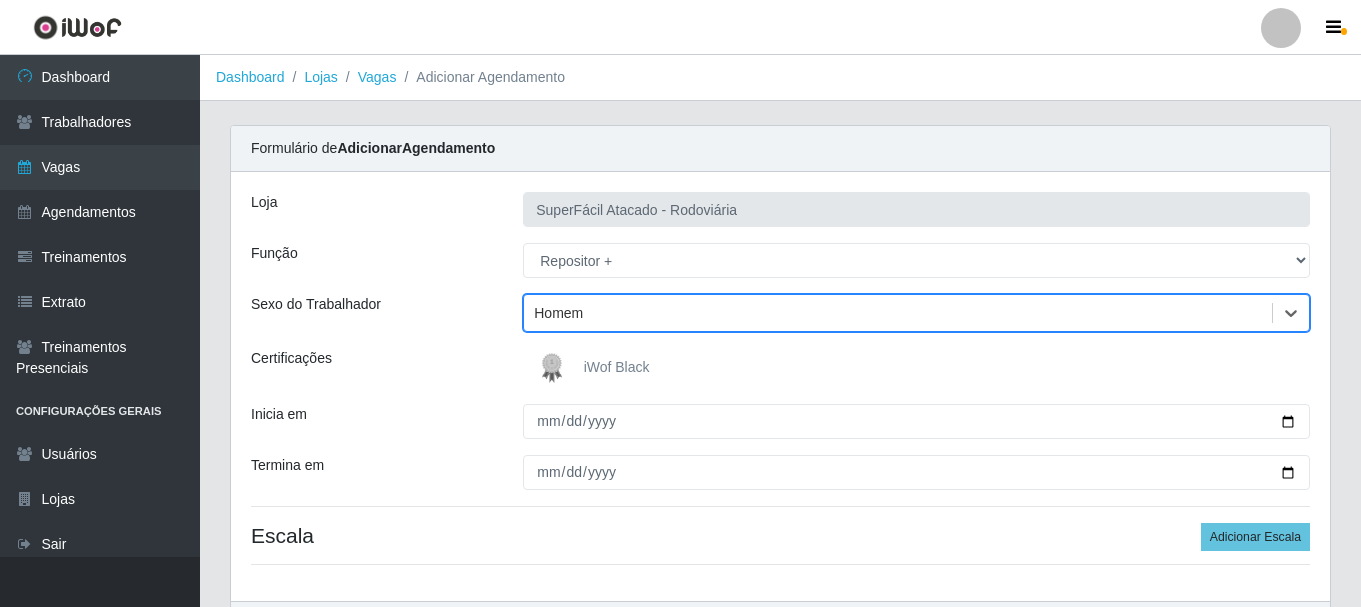 click at bounding box center (556, 368) 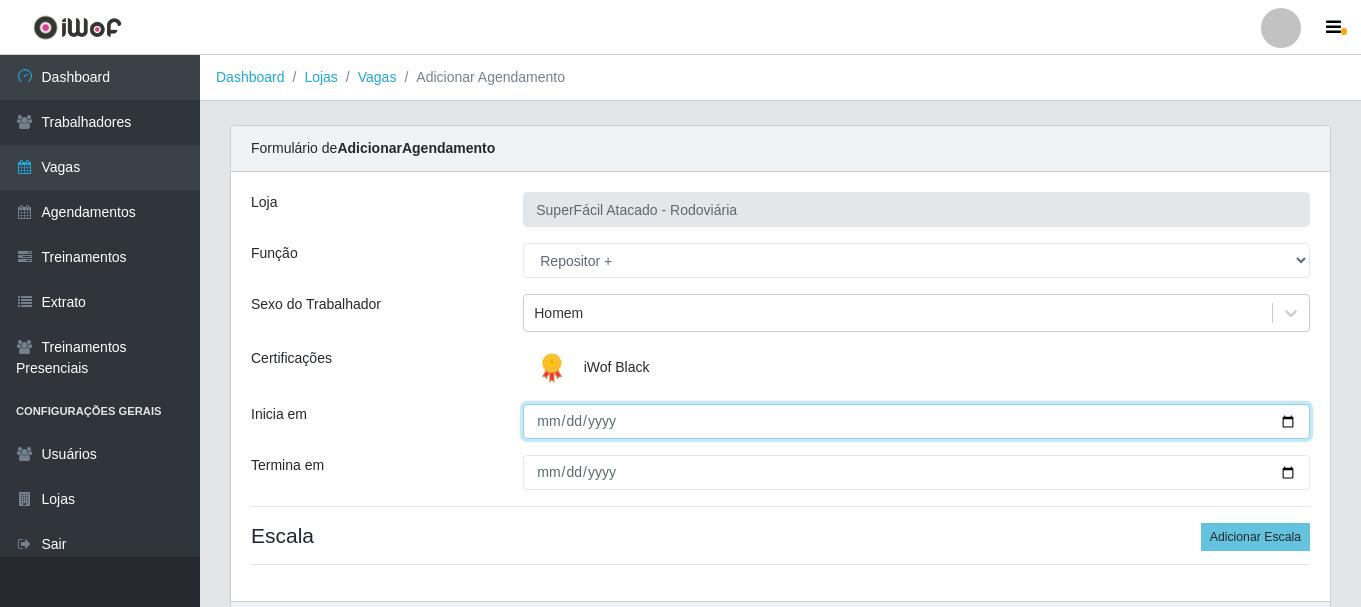 click on "Inicia em" at bounding box center [916, 421] 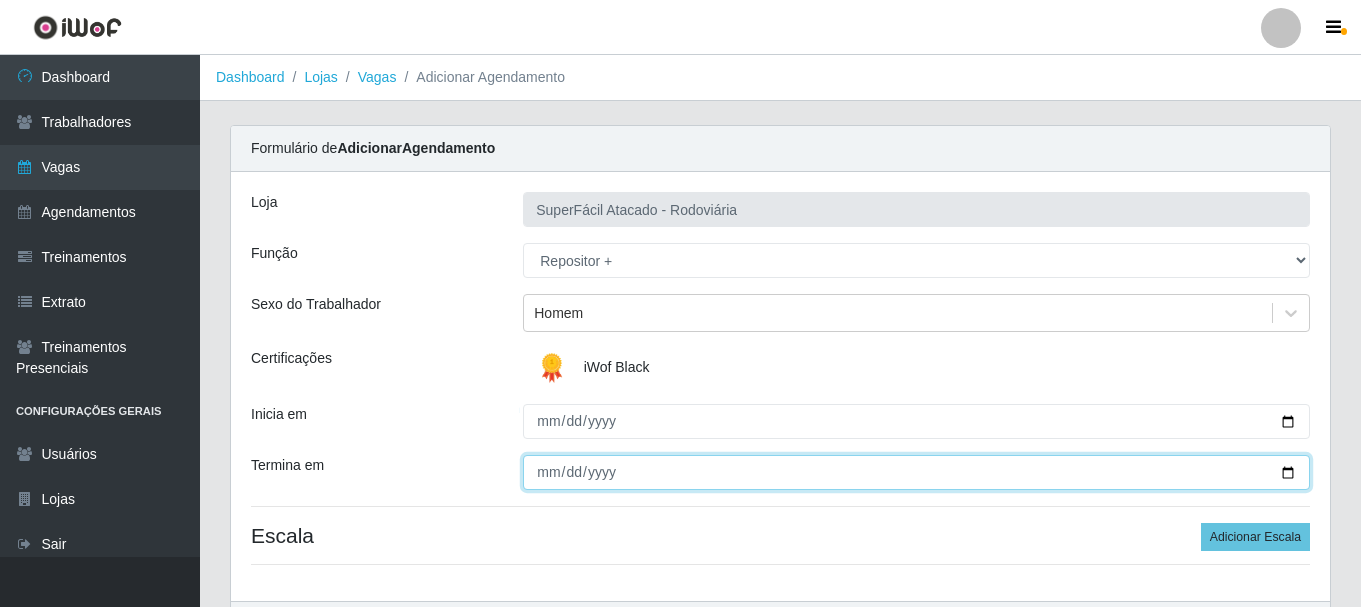 click on "Termina em" at bounding box center (916, 472) 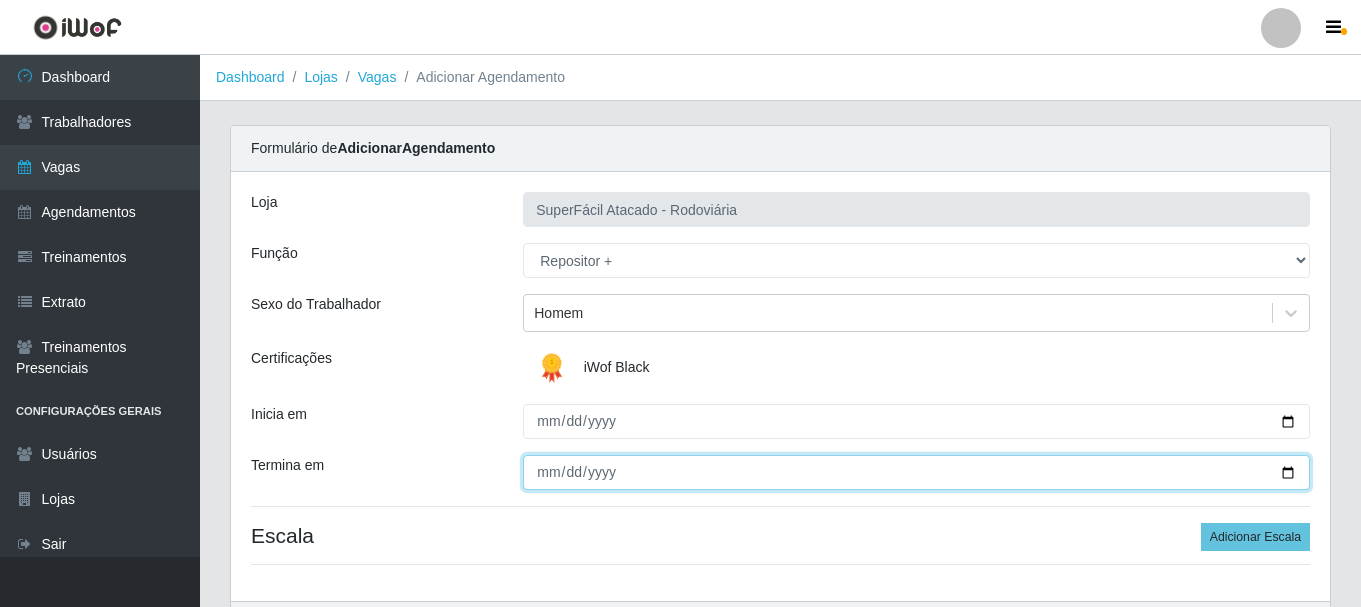 type on "2025-07-13" 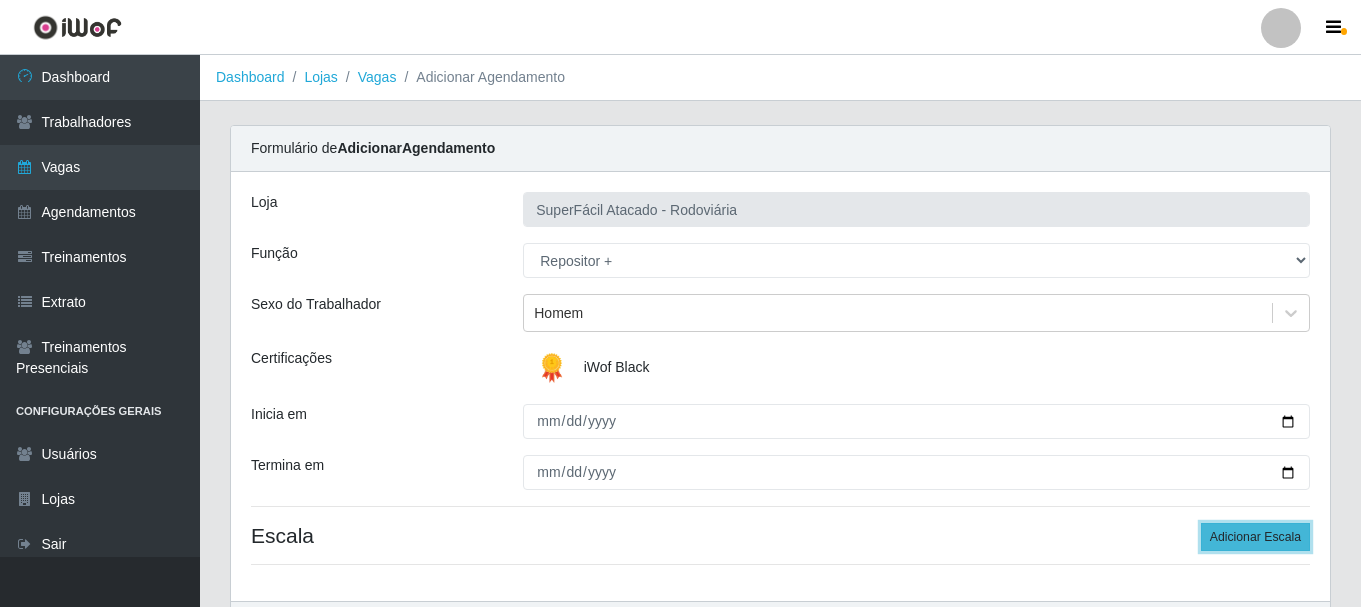 click on "Adicionar Escala" at bounding box center (1255, 537) 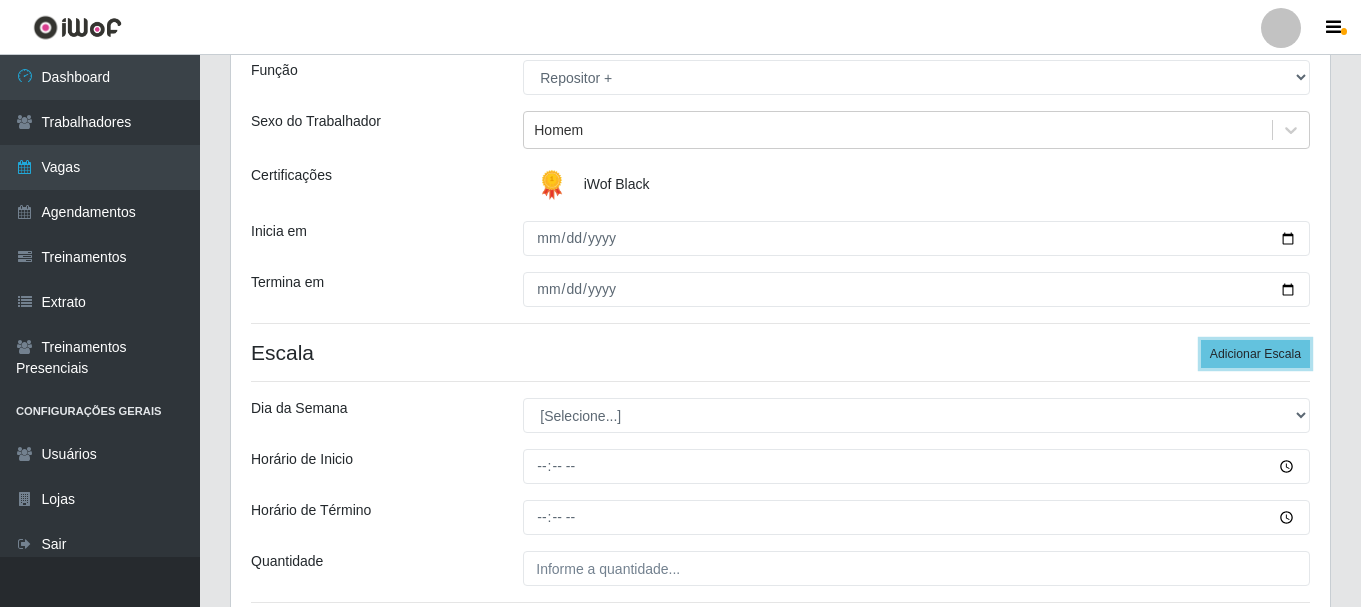 scroll, scrollTop: 200, scrollLeft: 0, axis: vertical 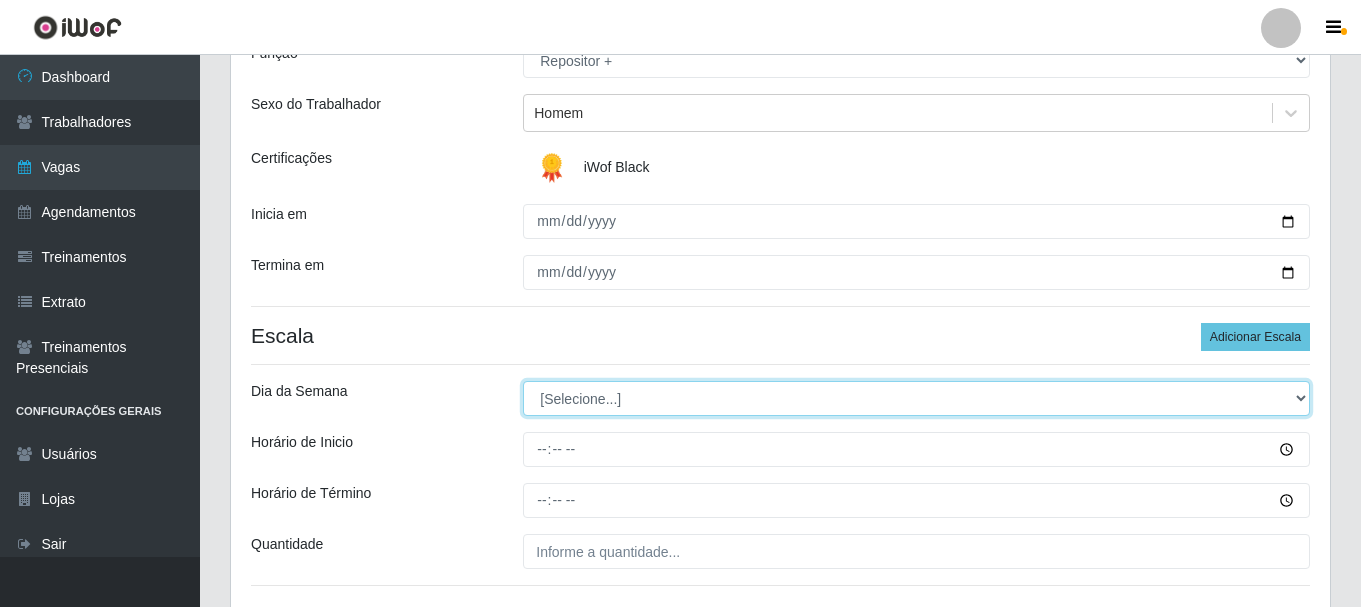 click on "[Selecione...] Segunda Terça Quarta Quinta Sexta Sábado Domingo" at bounding box center [916, 398] 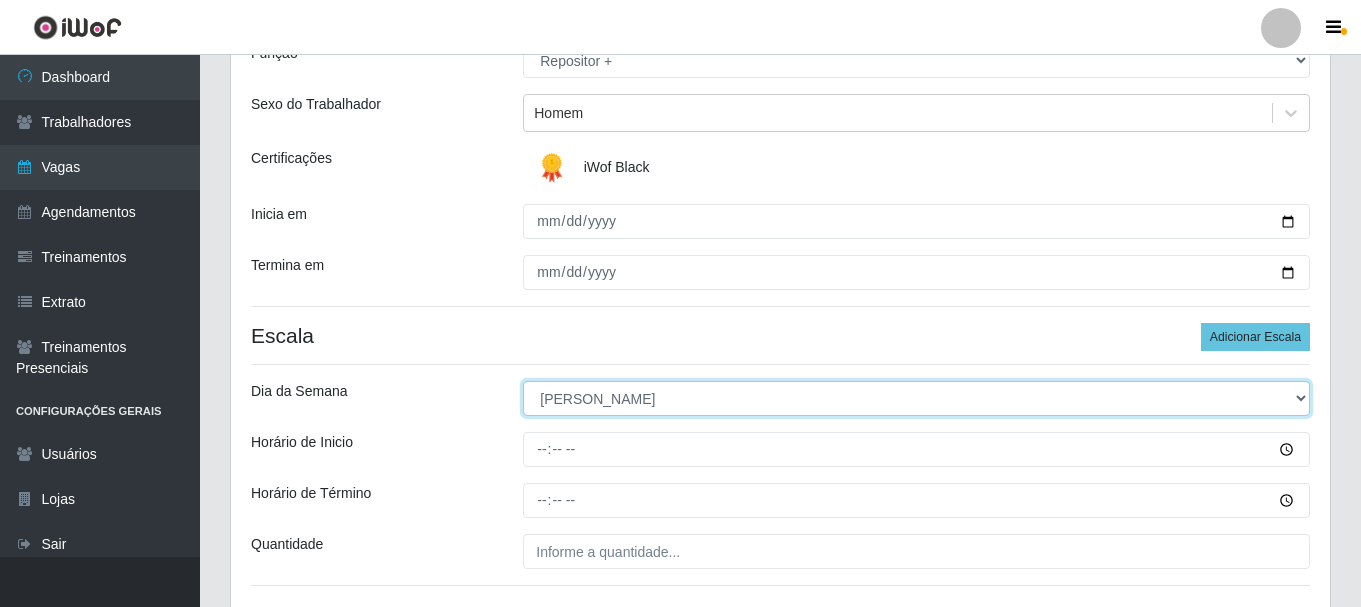 click on "[Selecione...] Segunda Terça Quarta Quinta Sexta Sábado Domingo" at bounding box center [916, 398] 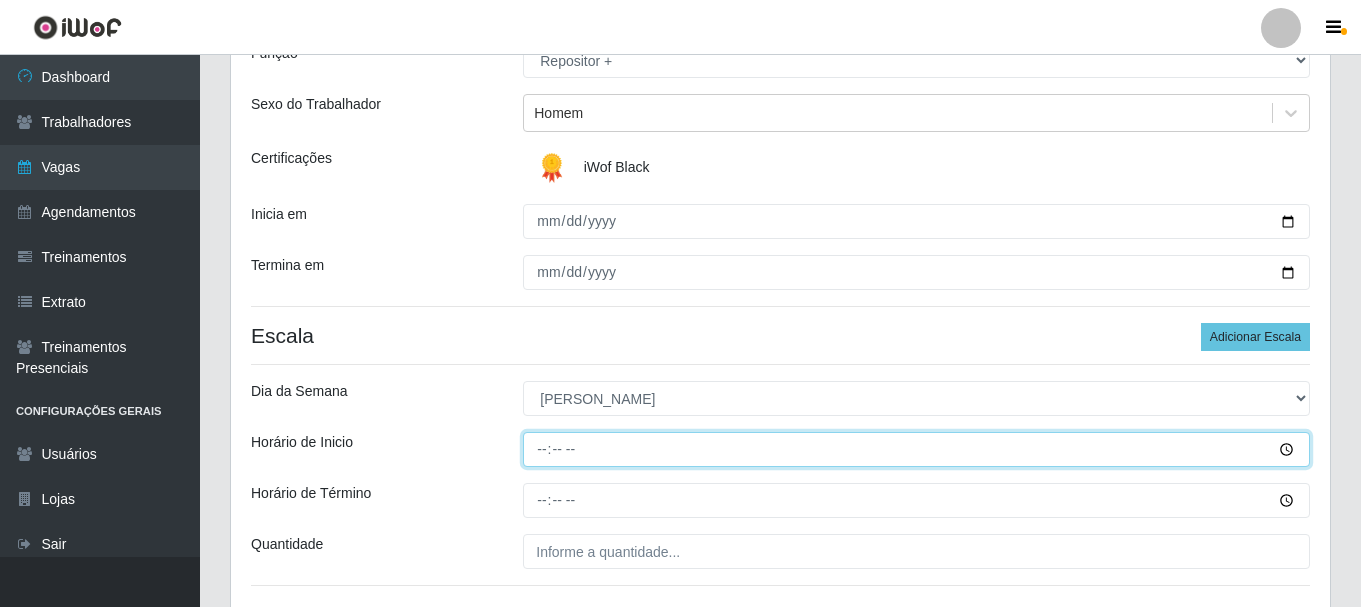 click on "Horário de Inicio" at bounding box center (916, 449) 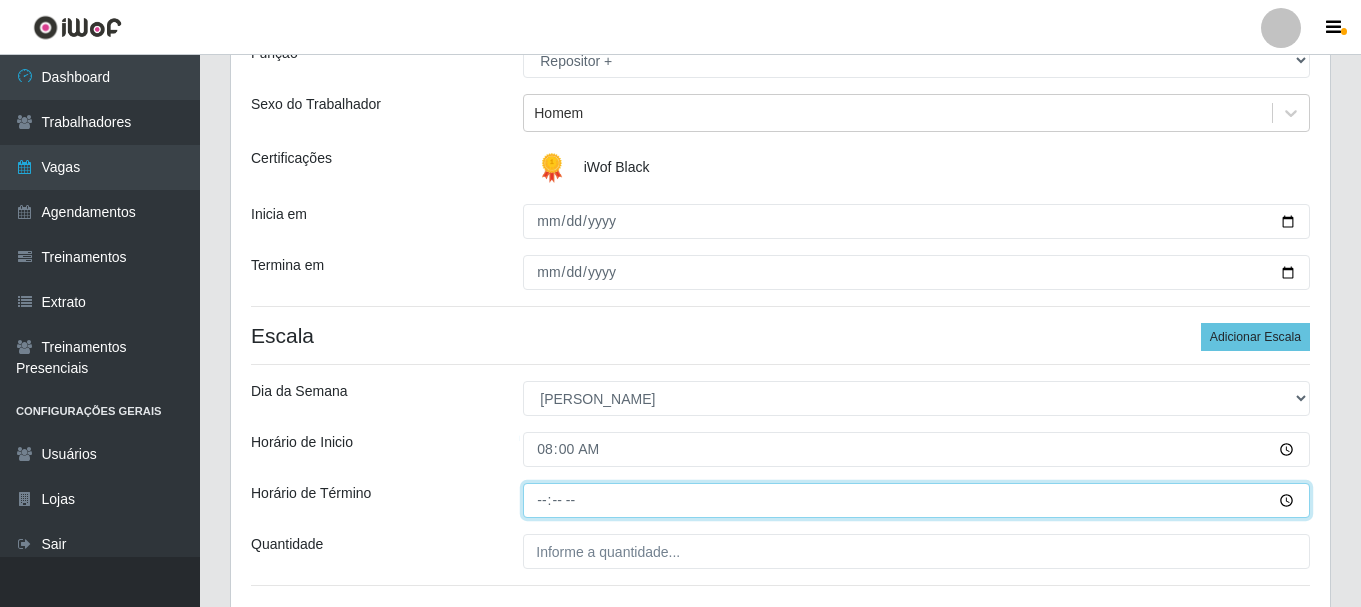 click on "Horário de Término" at bounding box center [916, 500] 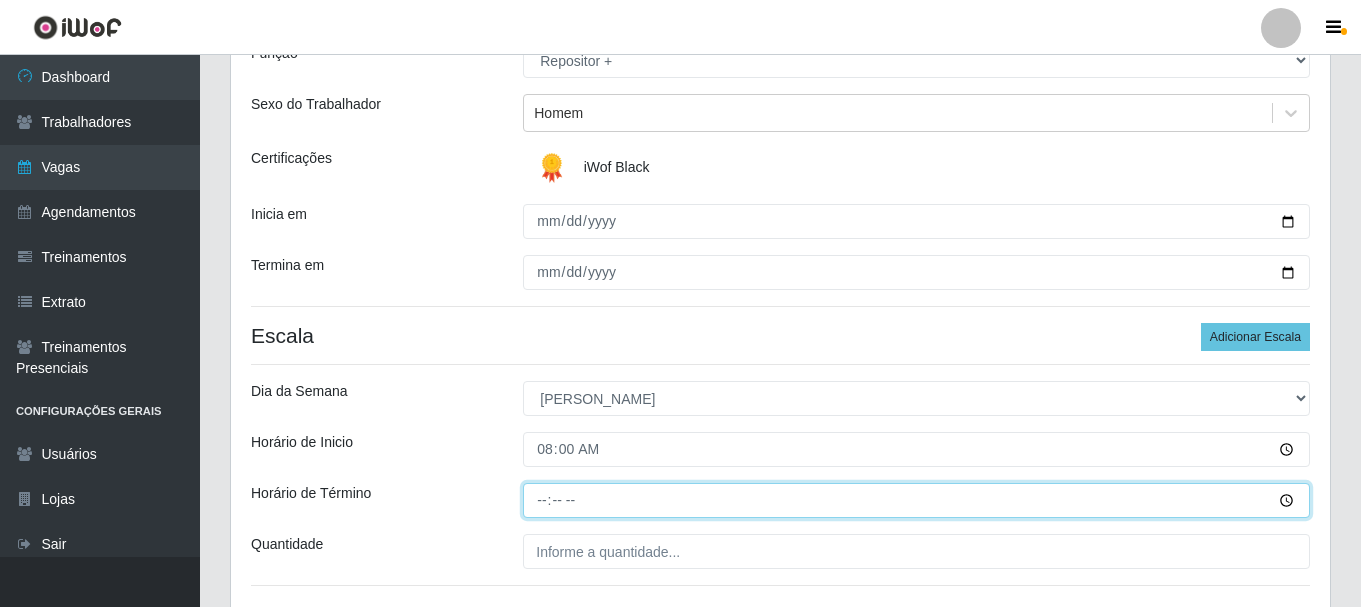 type on "14:00" 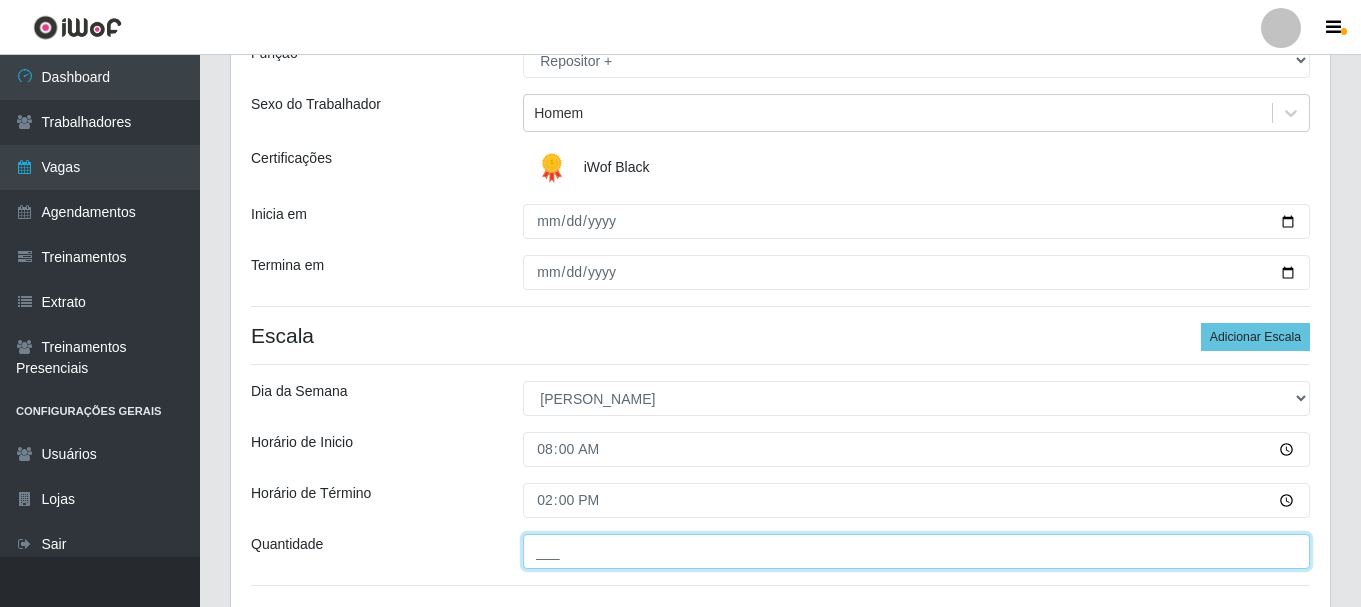 click on "___" at bounding box center [916, 551] 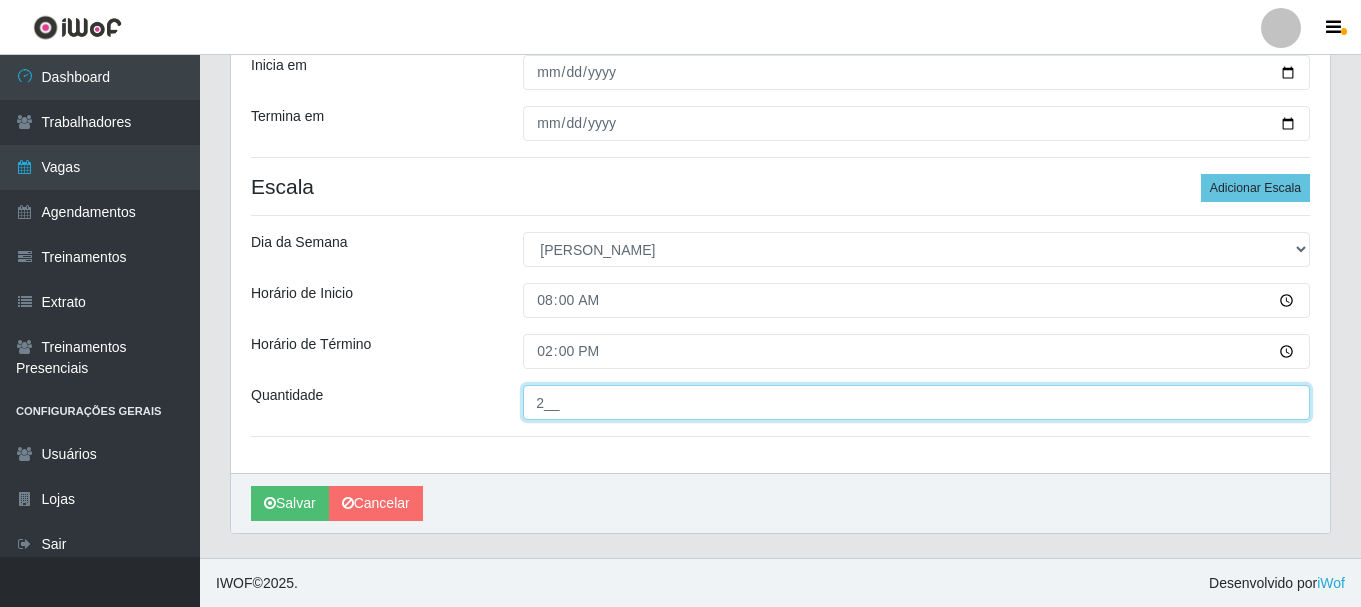 scroll, scrollTop: 350, scrollLeft: 0, axis: vertical 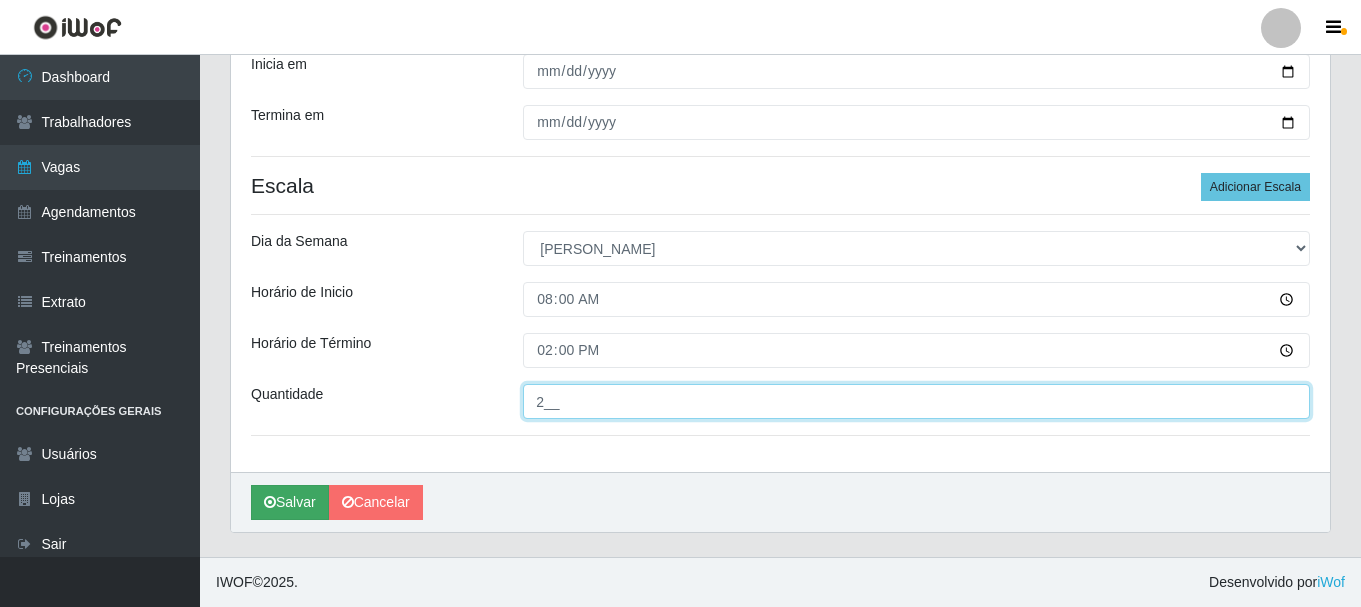 type on "2__" 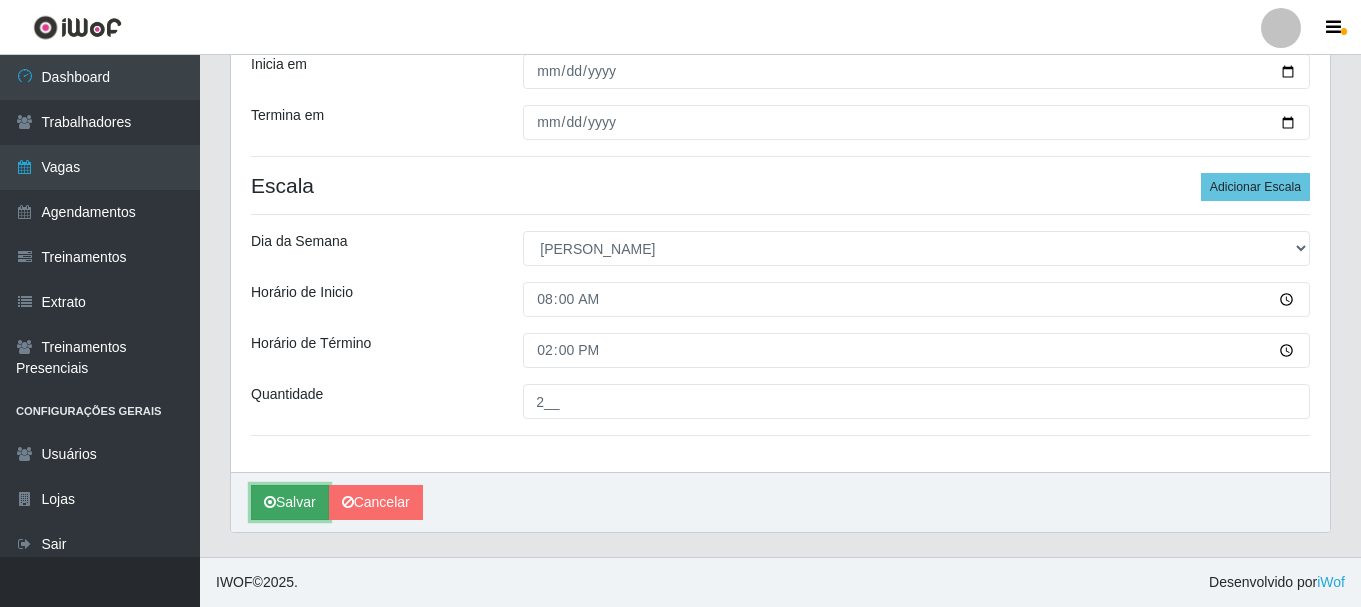 click on "Salvar" at bounding box center [290, 502] 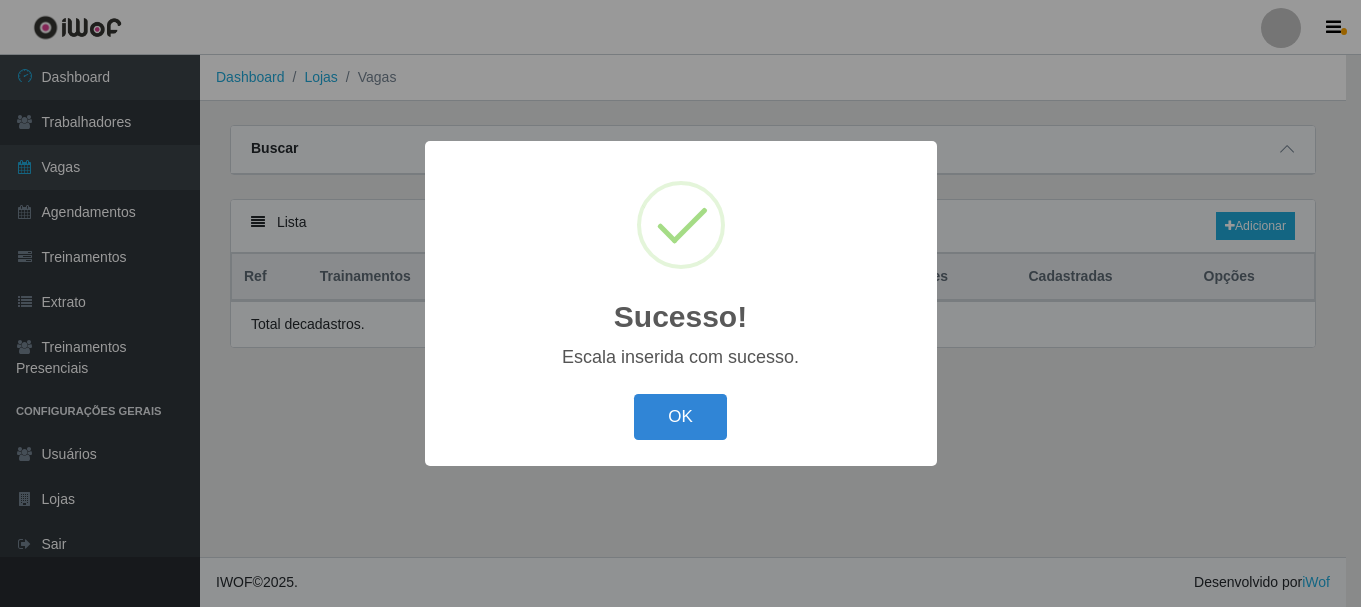 scroll, scrollTop: 0, scrollLeft: 0, axis: both 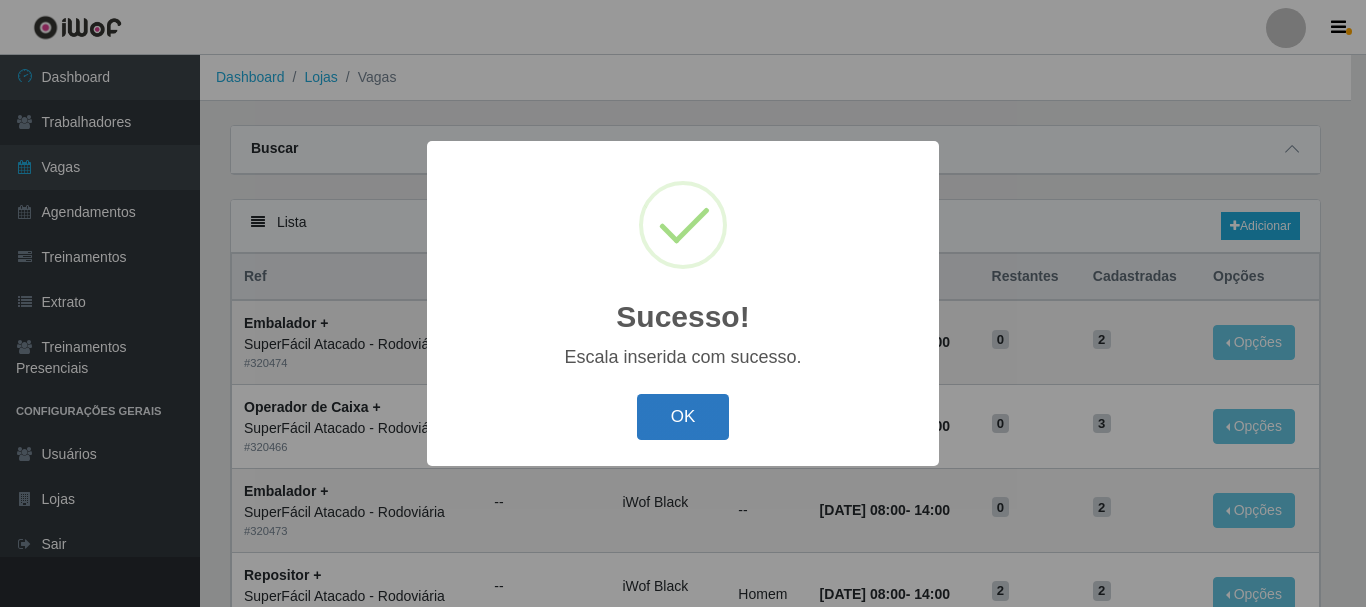 click on "OK" at bounding box center [683, 417] 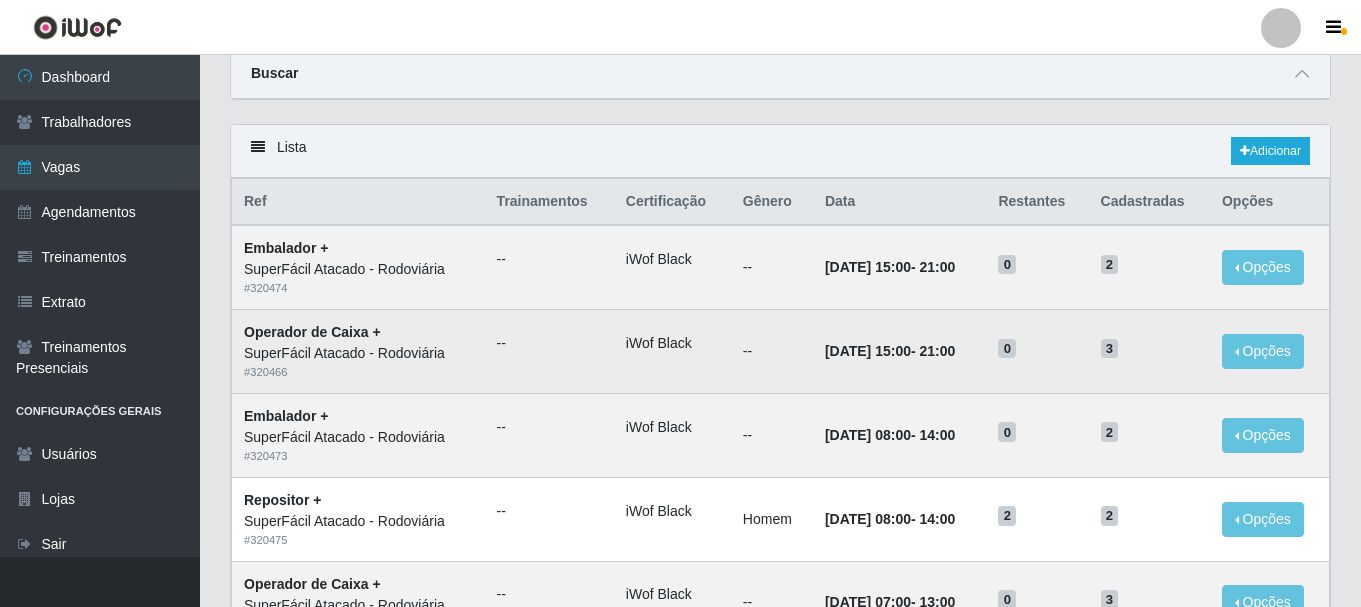 scroll, scrollTop: 0, scrollLeft: 0, axis: both 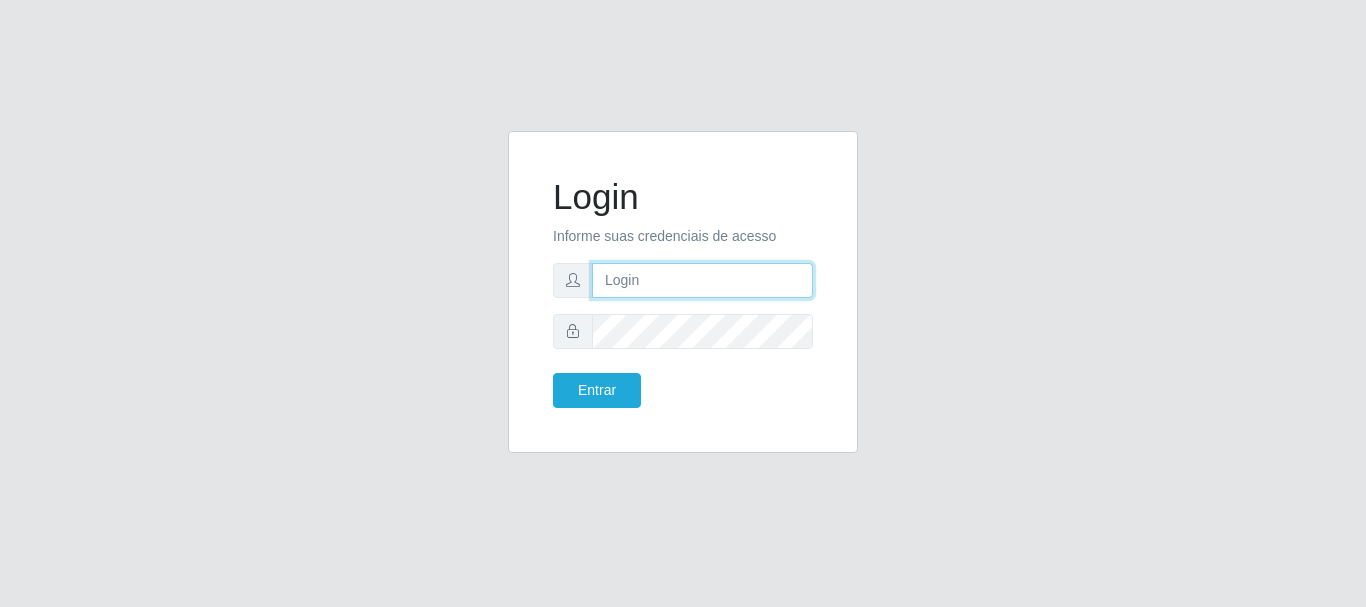 drag, startPoint x: 0, startPoint y: 0, endPoint x: 730, endPoint y: 274, distance: 779.72815 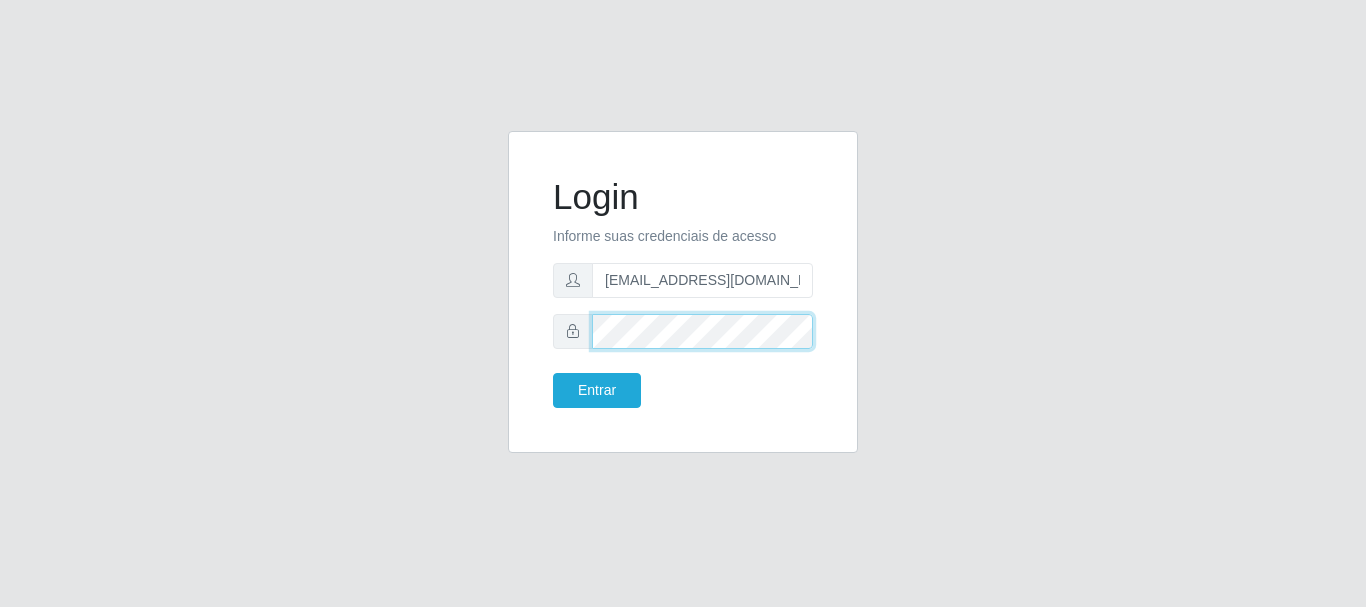 click on "Entrar" at bounding box center (597, 390) 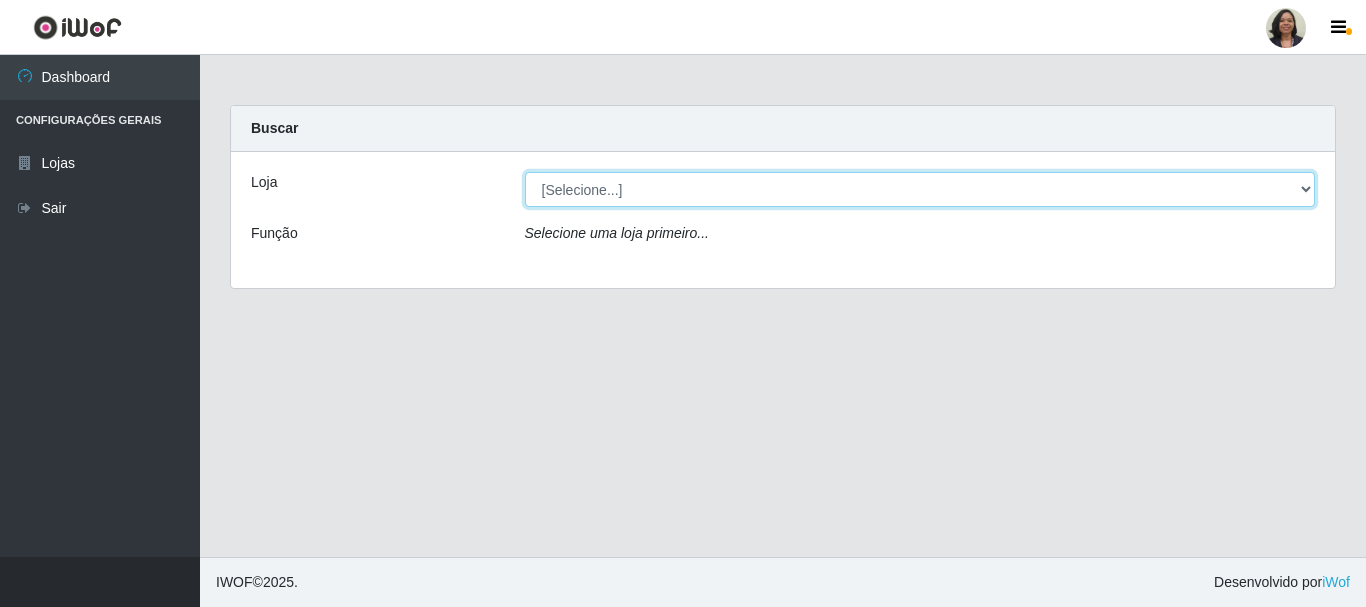 click on "[Selecione...] SuperFácil Atacado - Rodoviária" at bounding box center [920, 189] 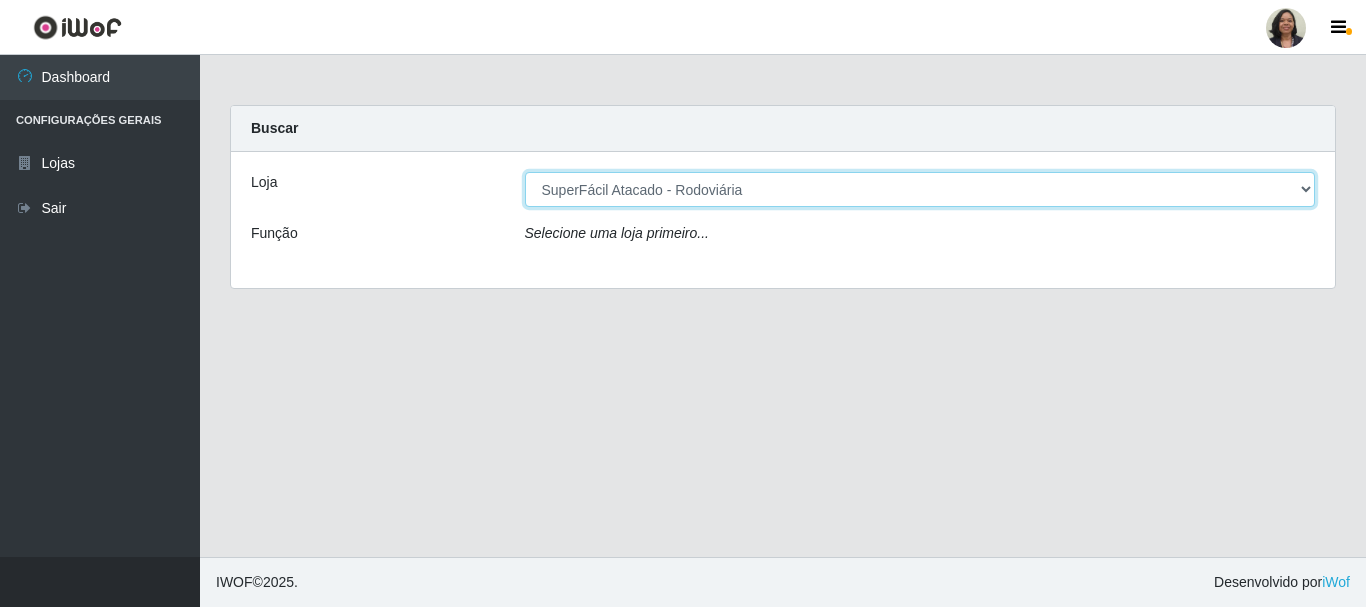 click on "[Selecione...] SuperFácil Atacado - Rodoviária" at bounding box center (920, 189) 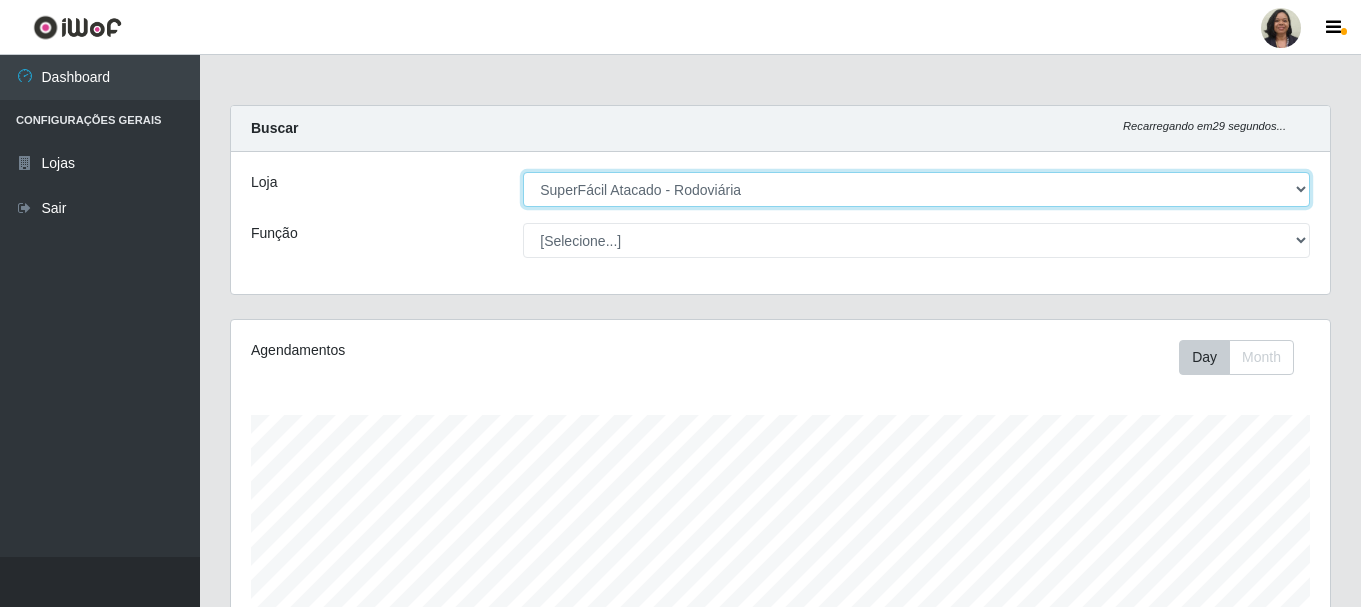 scroll, scrollTop: 999585, scrollLeft: 998901, axis: both 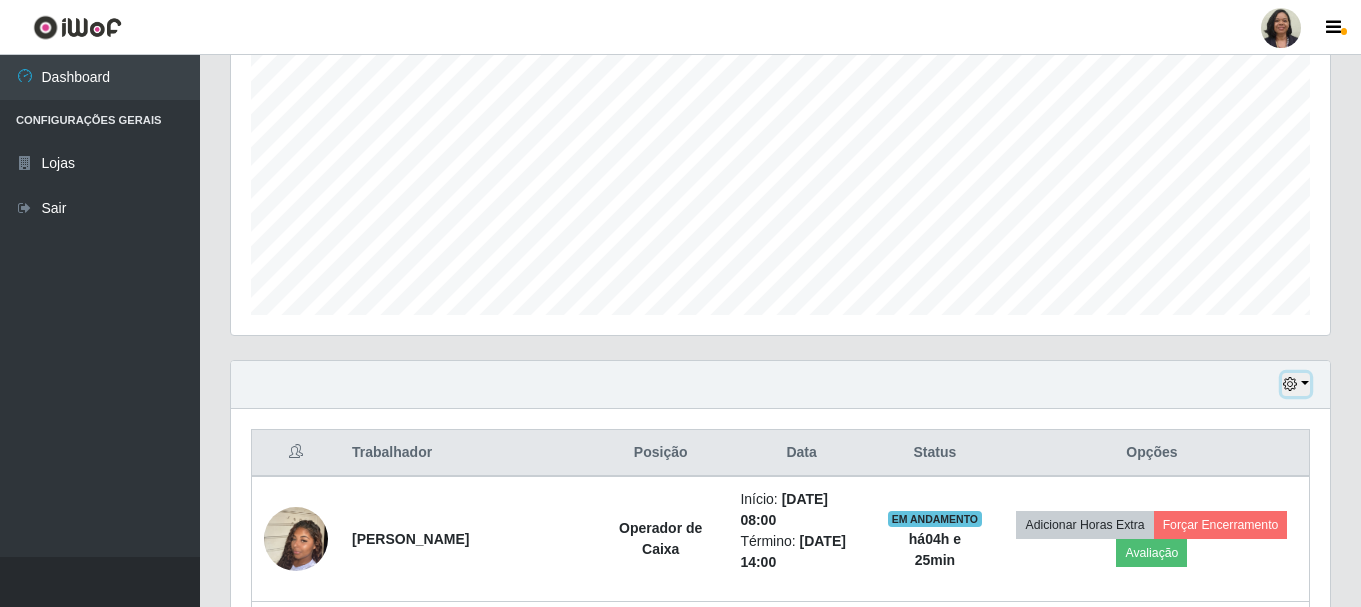 click at bounding box center [1296, 384] 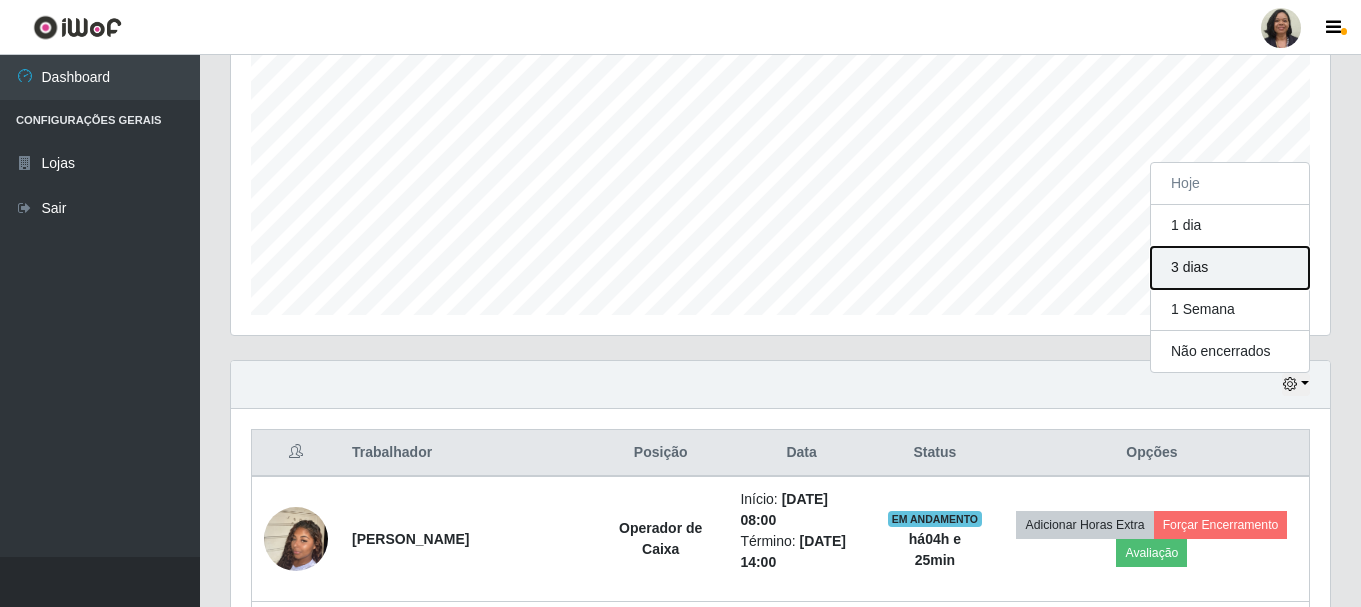 click on "3 dias" at bounding box center (1230, 268) 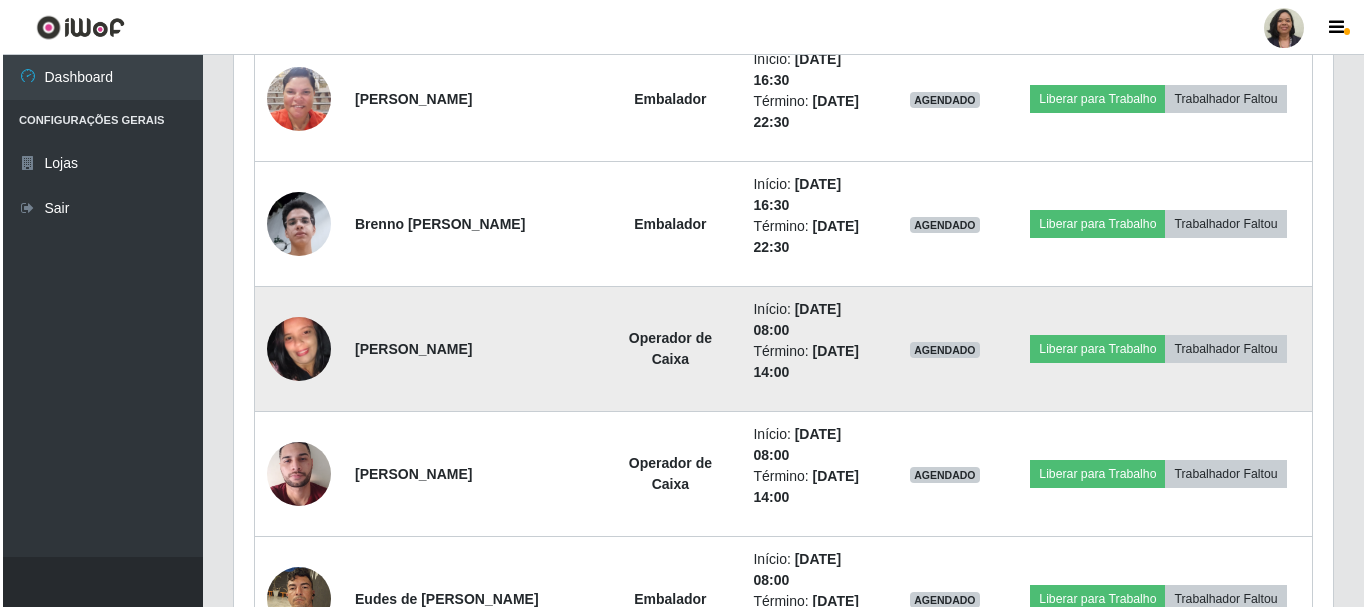 scroll, scrollTop: 3000, scrollLeft: 0, axis: vertical 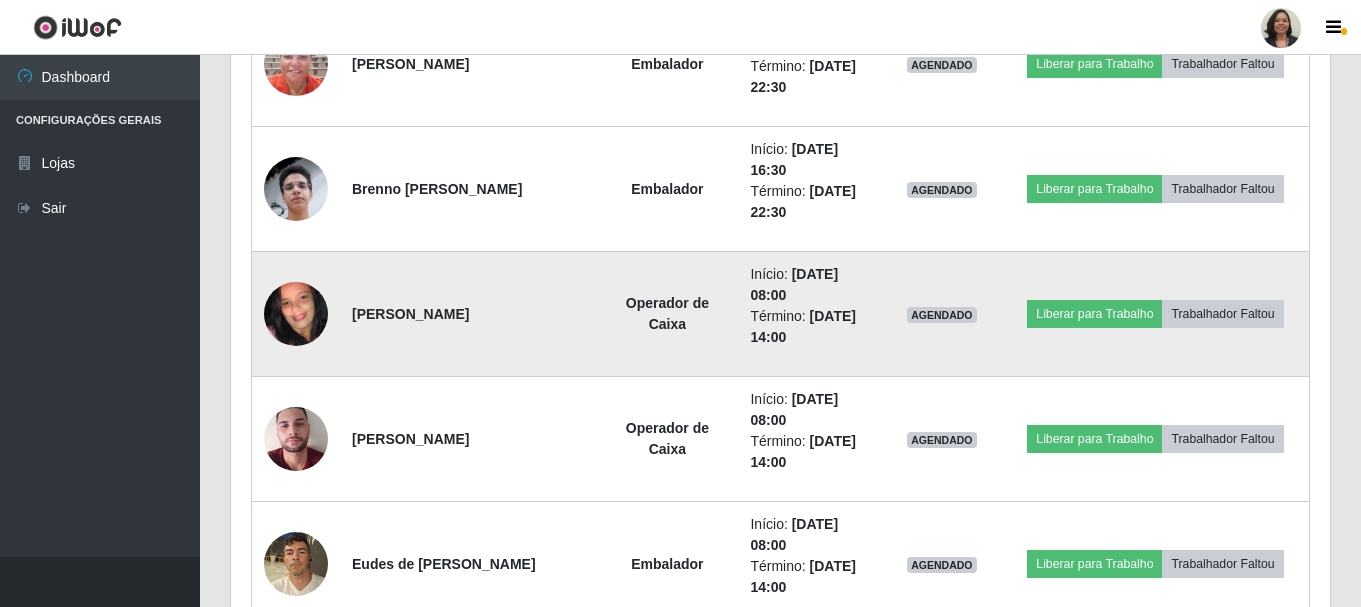 click at bounding box center (296, 314) 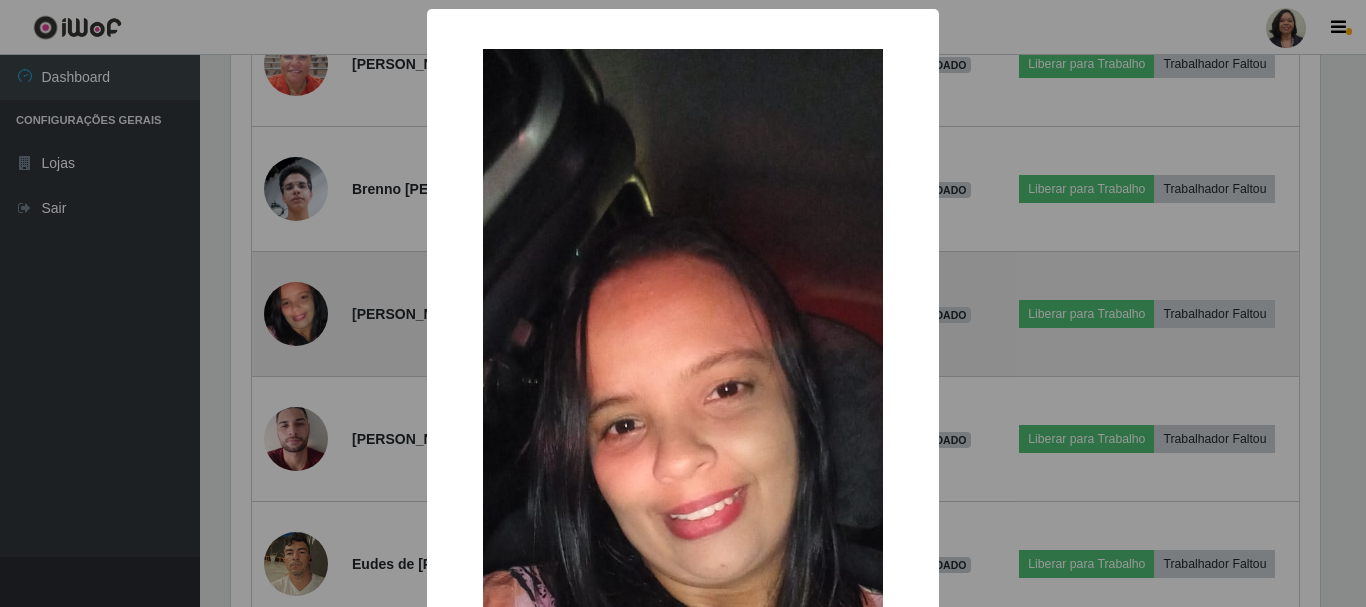 scroll, scrollTop: 999585, scrollLeft: 998911, axis: both 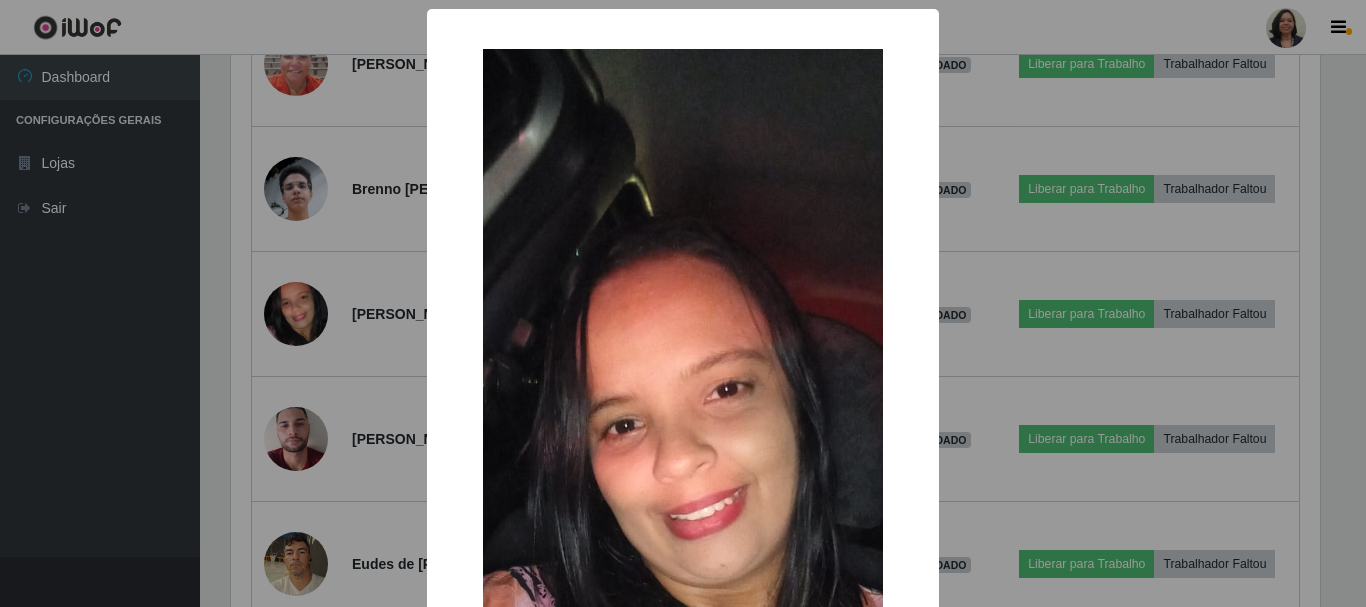 click on "× OK Cancel" at bounding box center (683, 303) 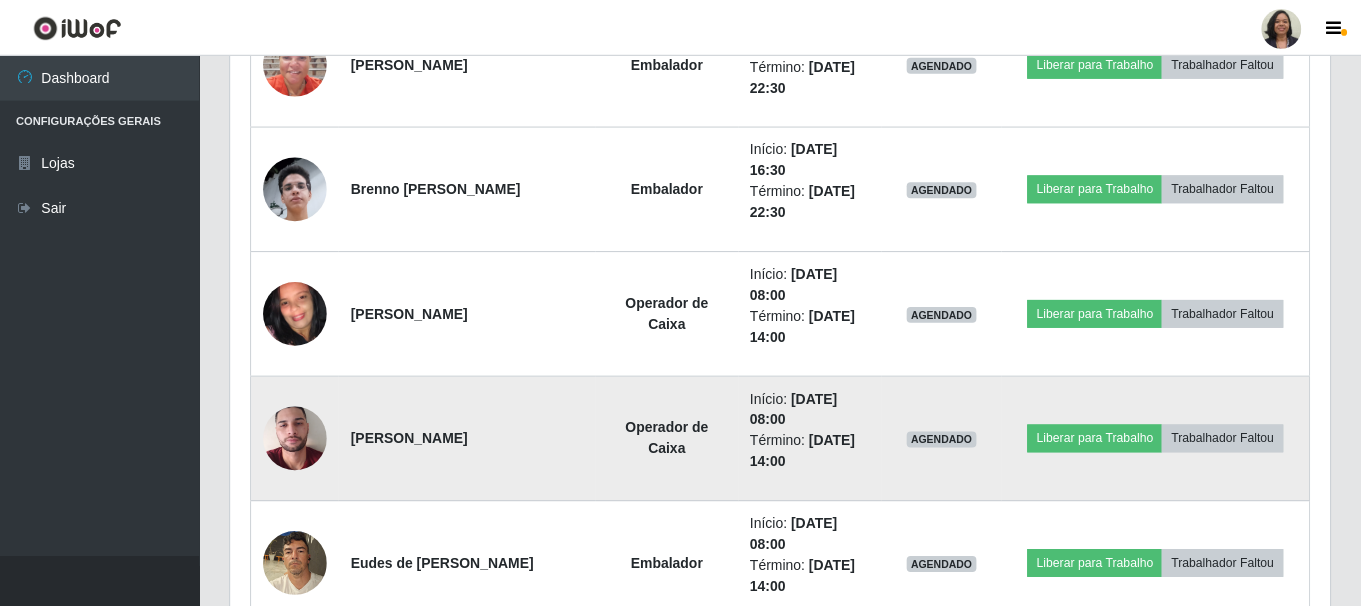 scroll, scrollTop: 999585, scrollLeft: 998901, axis: both 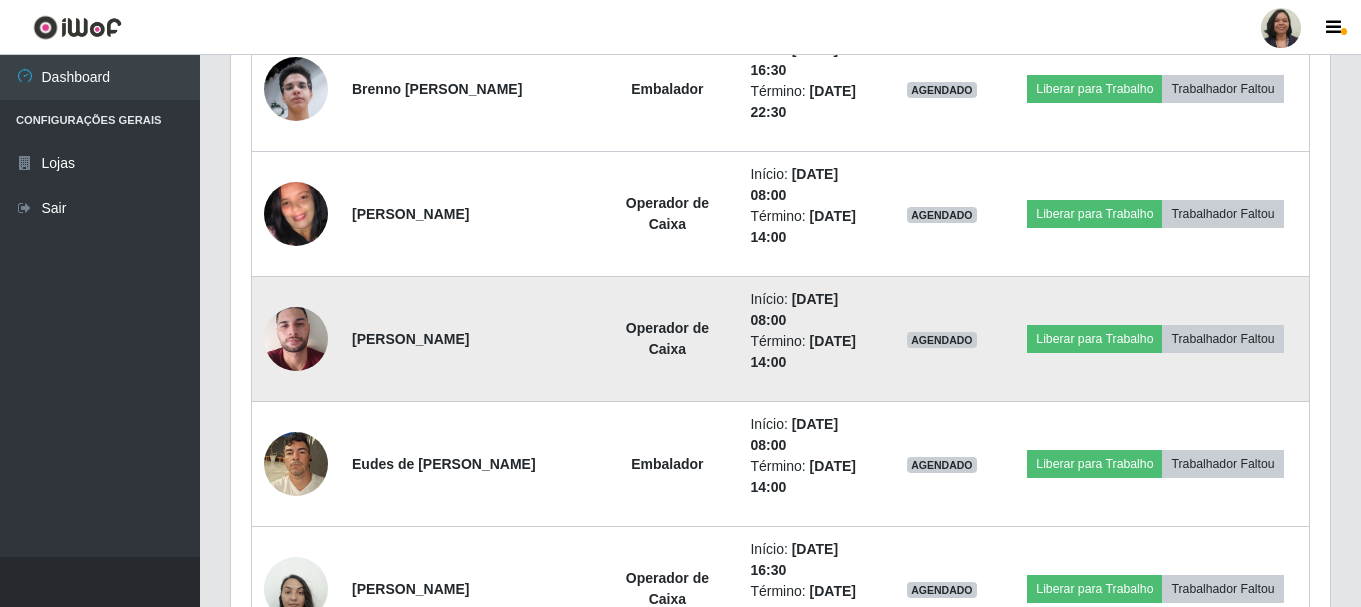 click at bounding box center [296, 339] 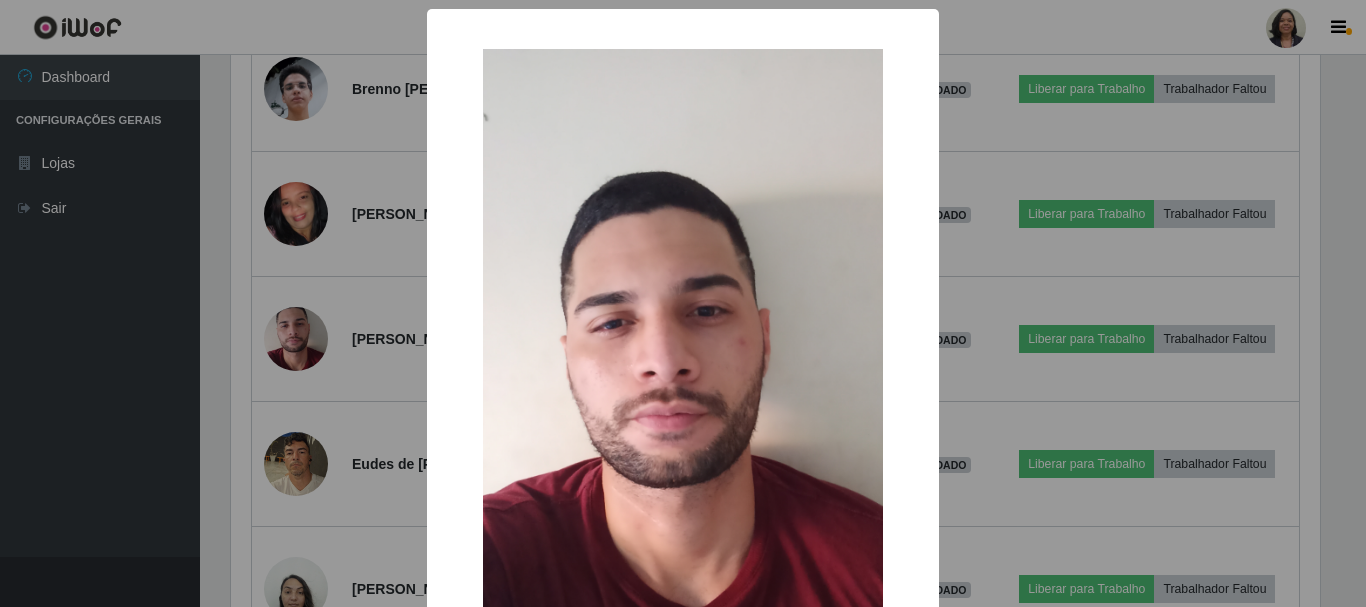 click on "× OK Cancel" at bounding box center (683, 303) 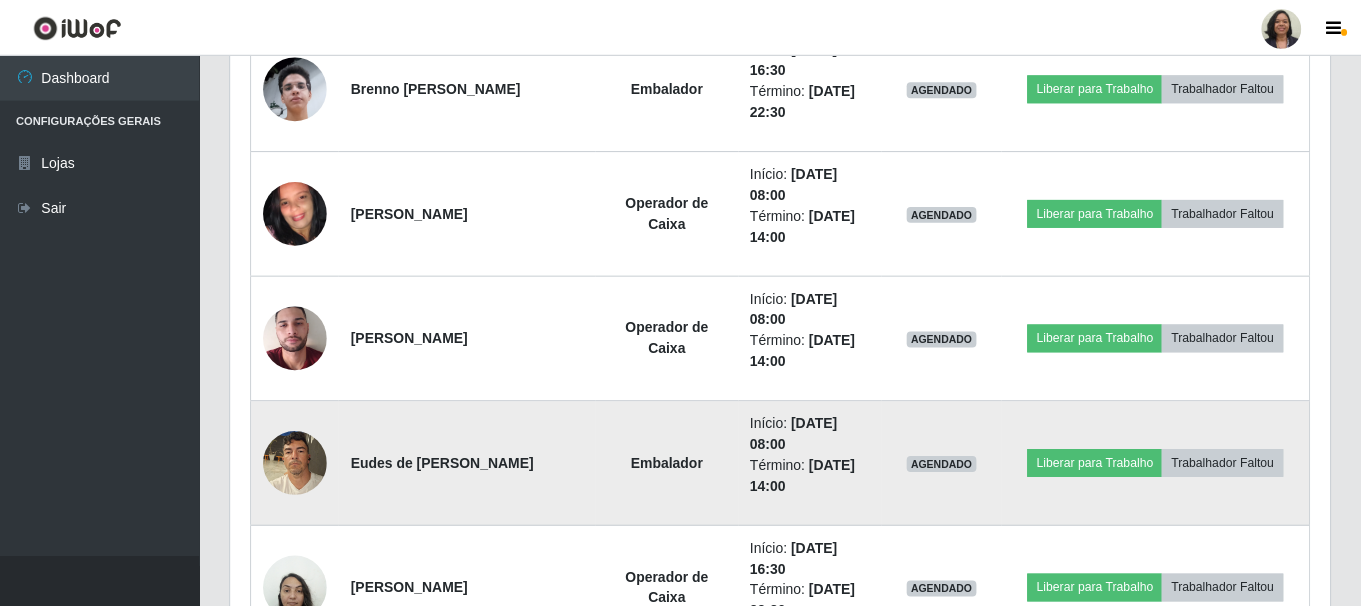 scroll, scrollTop: 999585, scrollLeft: 998901, axis: both 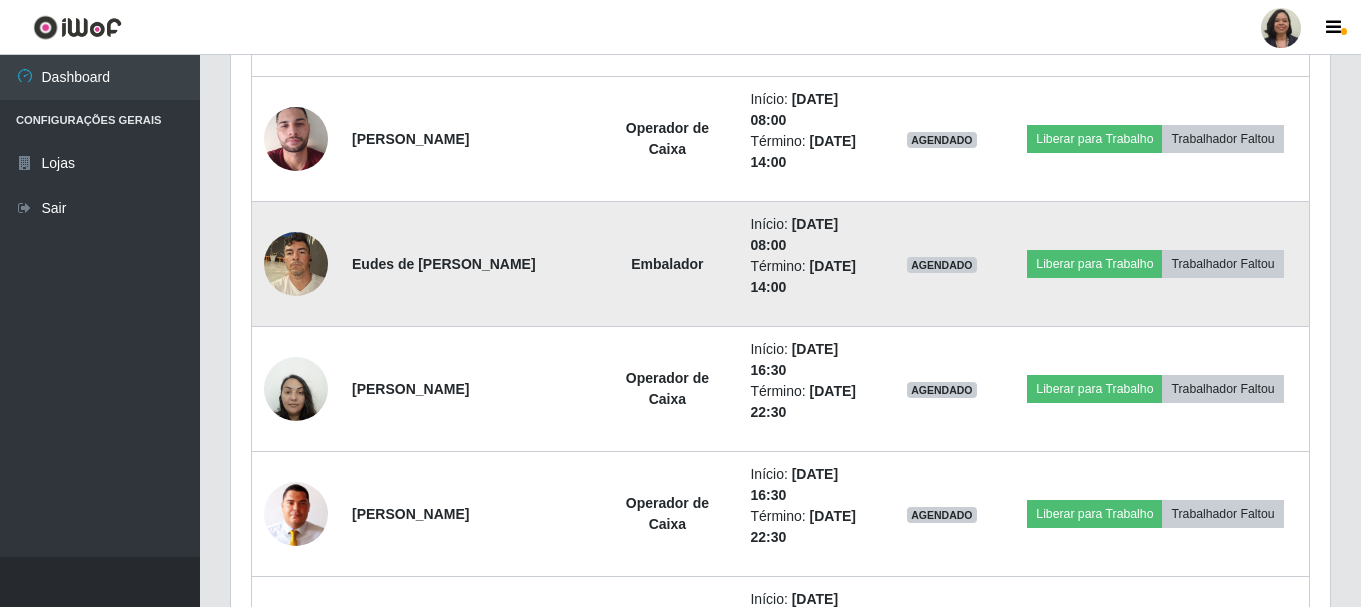 click at bounding box center [296, 263] 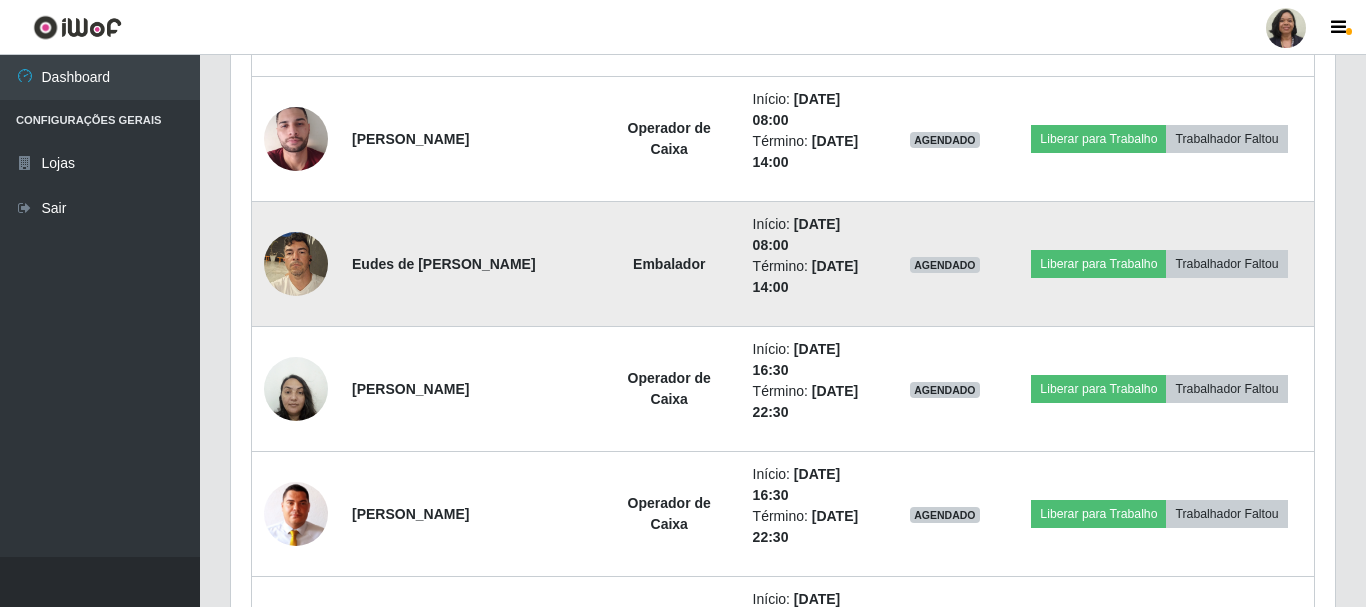 scroll, scrollTop: 999585, scrollLeft: 998911, axis: both 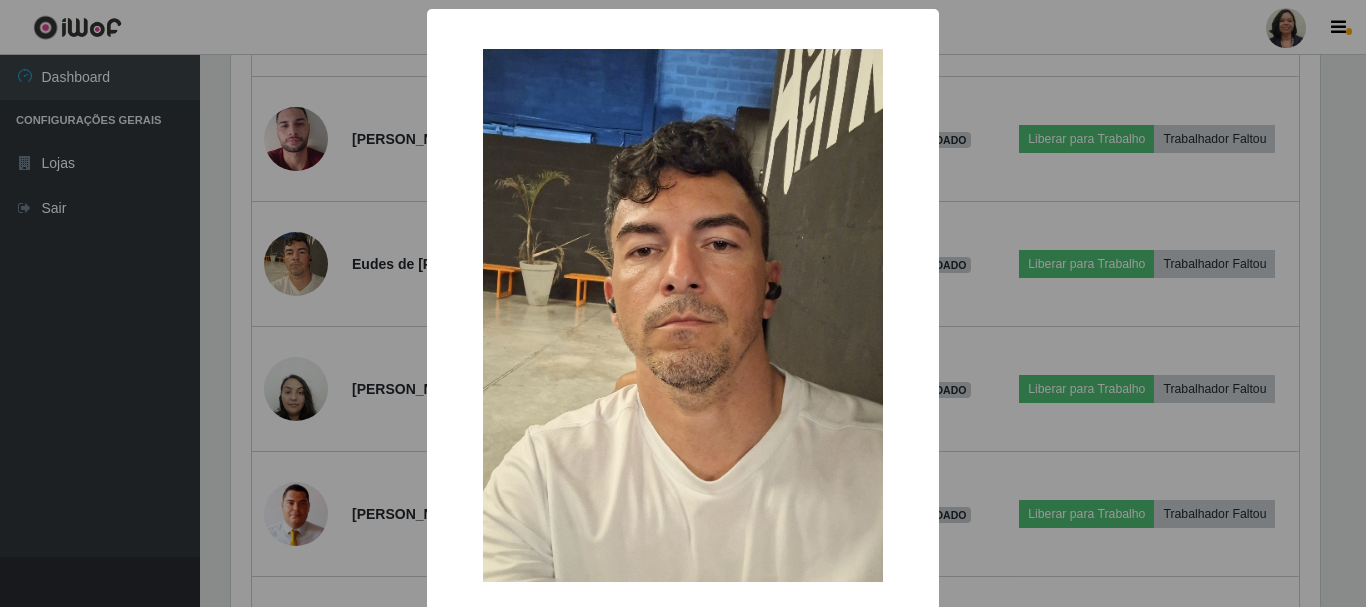 click on "× OK Cancel" at bounding box center [683, 303] 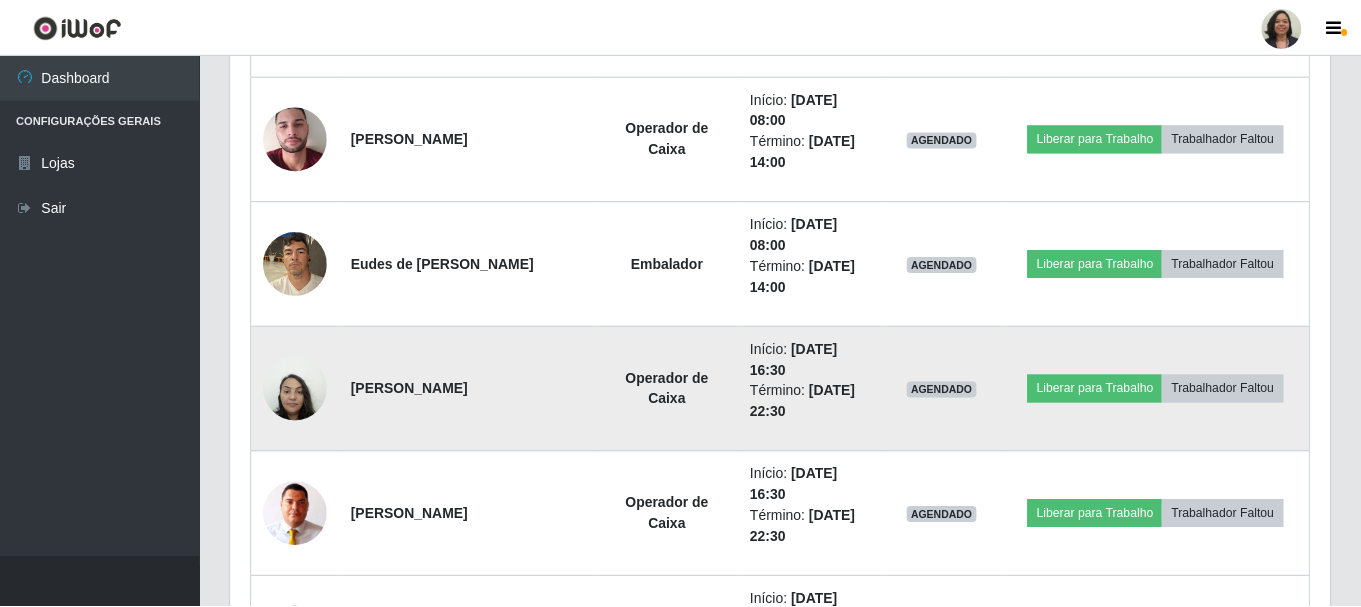scroll, scrollTop: 999585, scrollLeft: 998901, axis: both 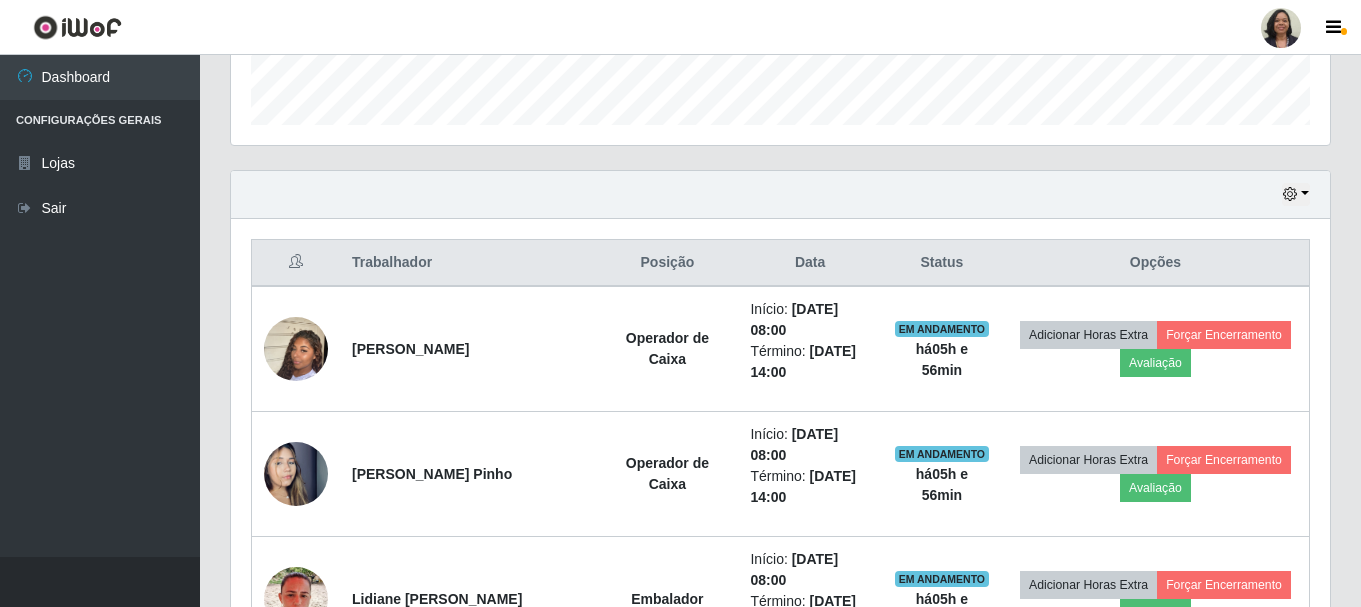drag, startPoint x: 754, startPoint y: 407, endPoint x: 103, endPoint y: 406, distance: 651.0008 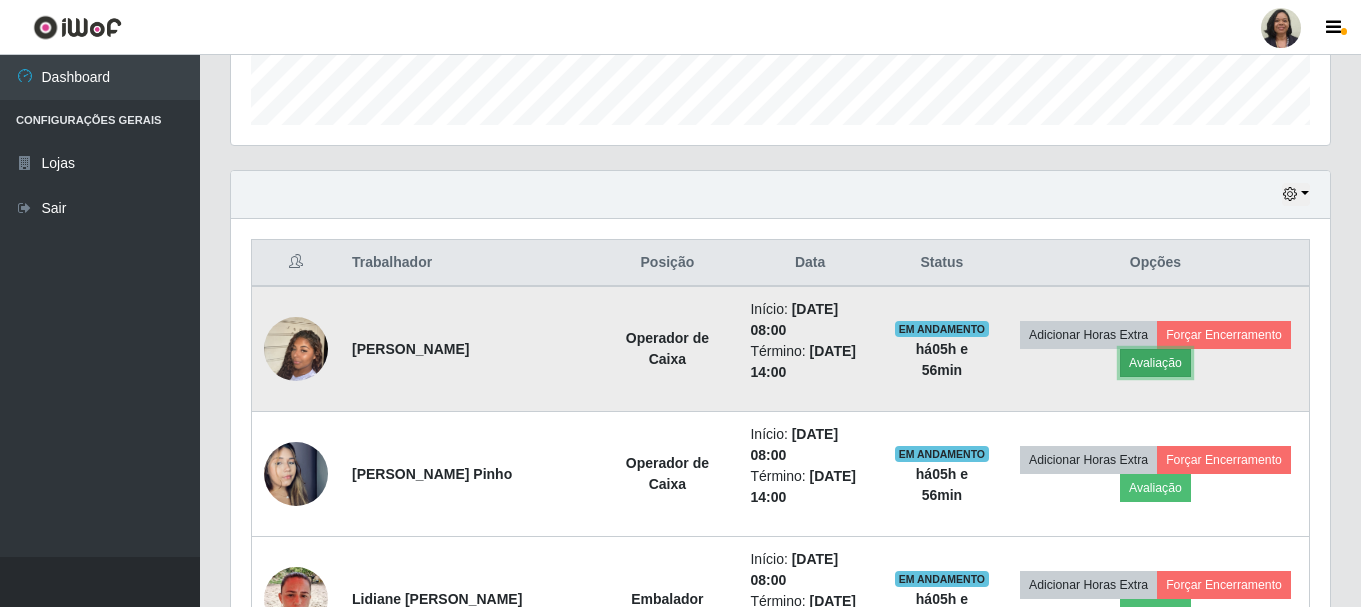click on "Avaliação" at bounding box center (1155, 363) 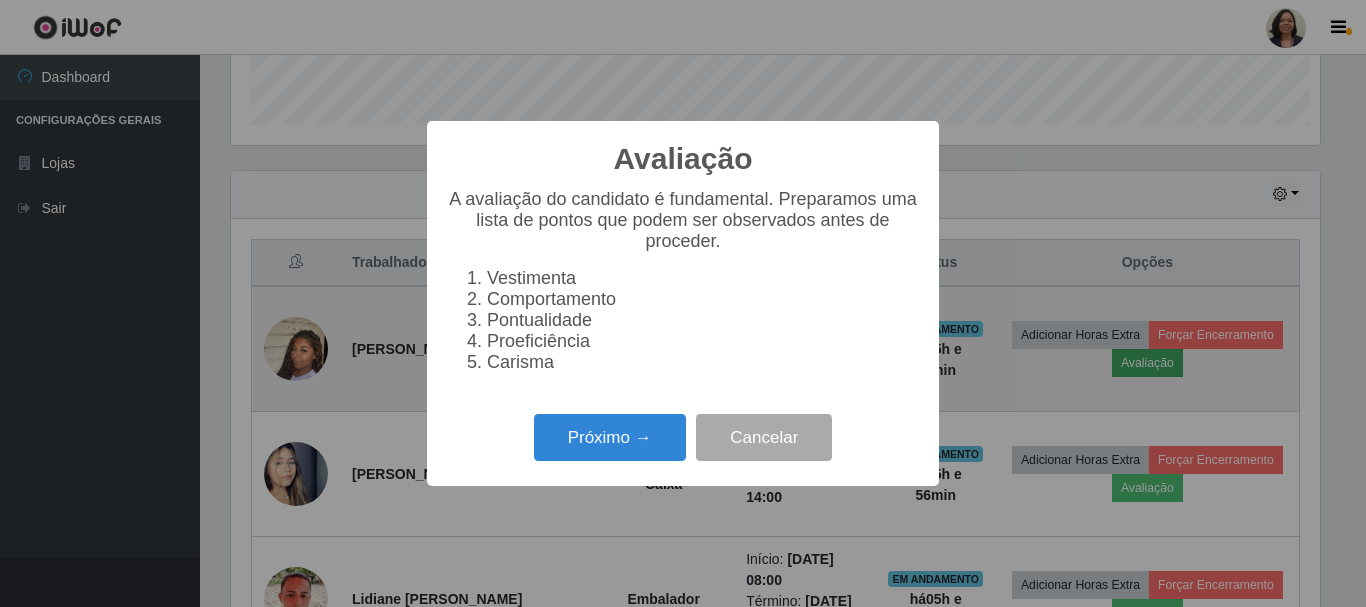 scroll, scrollTop: 999585, scrollLeft: 998911, axis: both 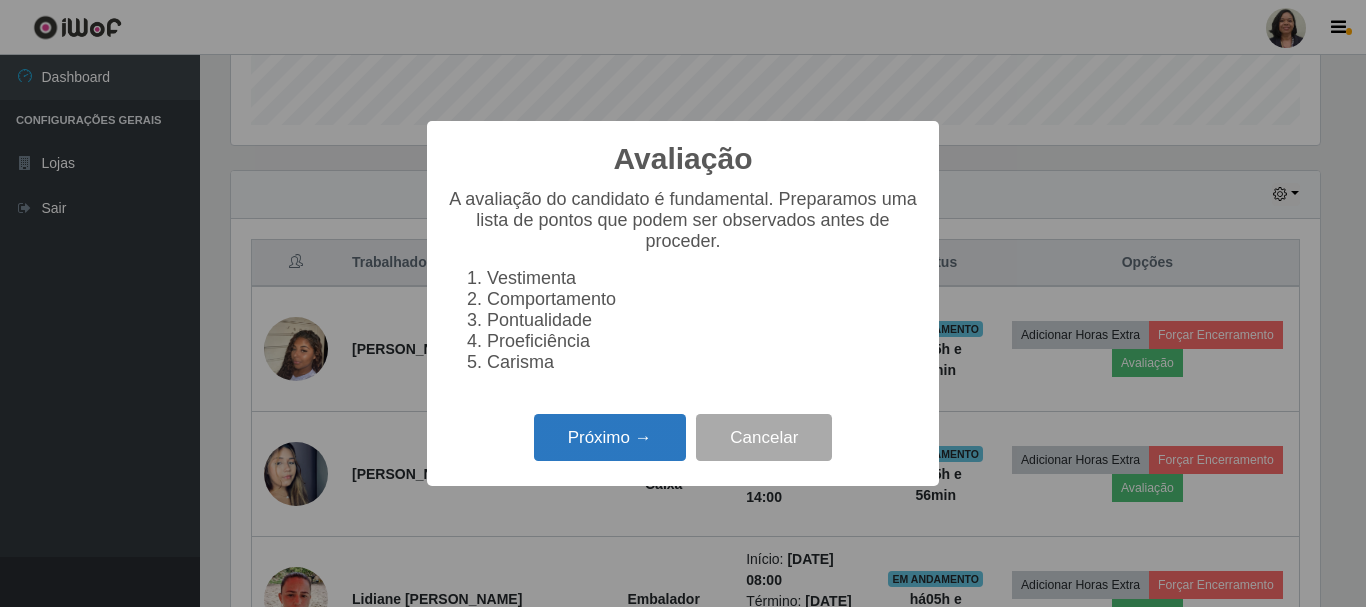 click on "Próximo →" at bounding box center (610, 437) 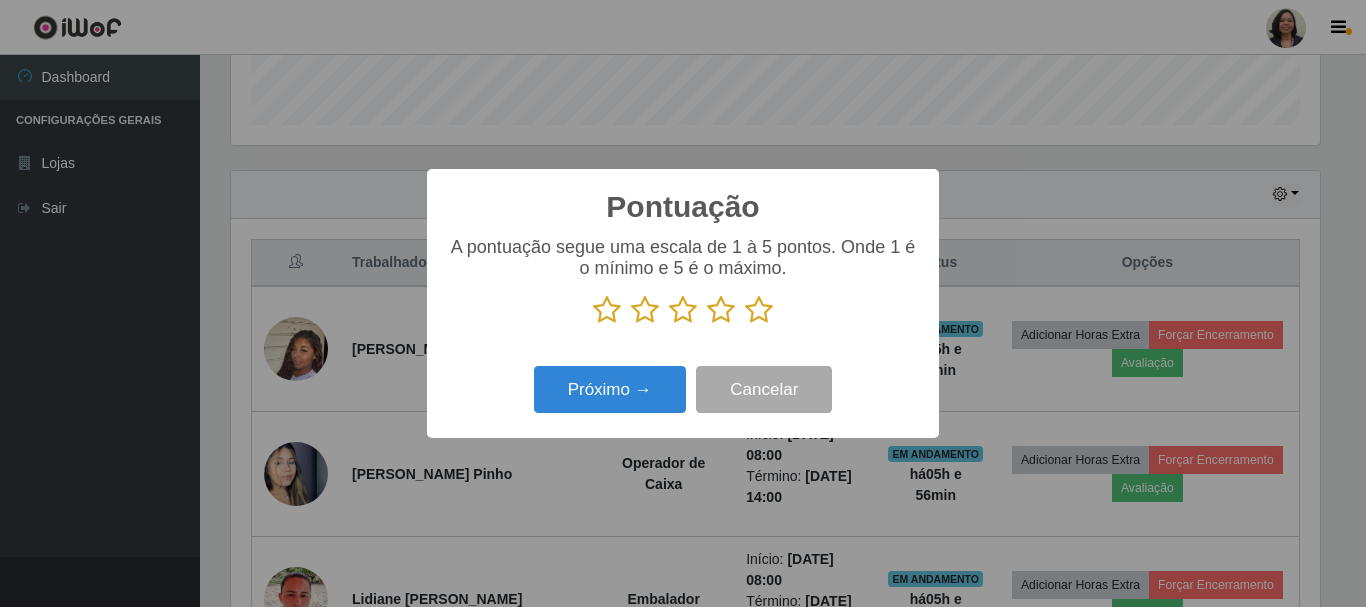 scroll, scrollTop: 999585, scrollLeft: 998911, axis: both 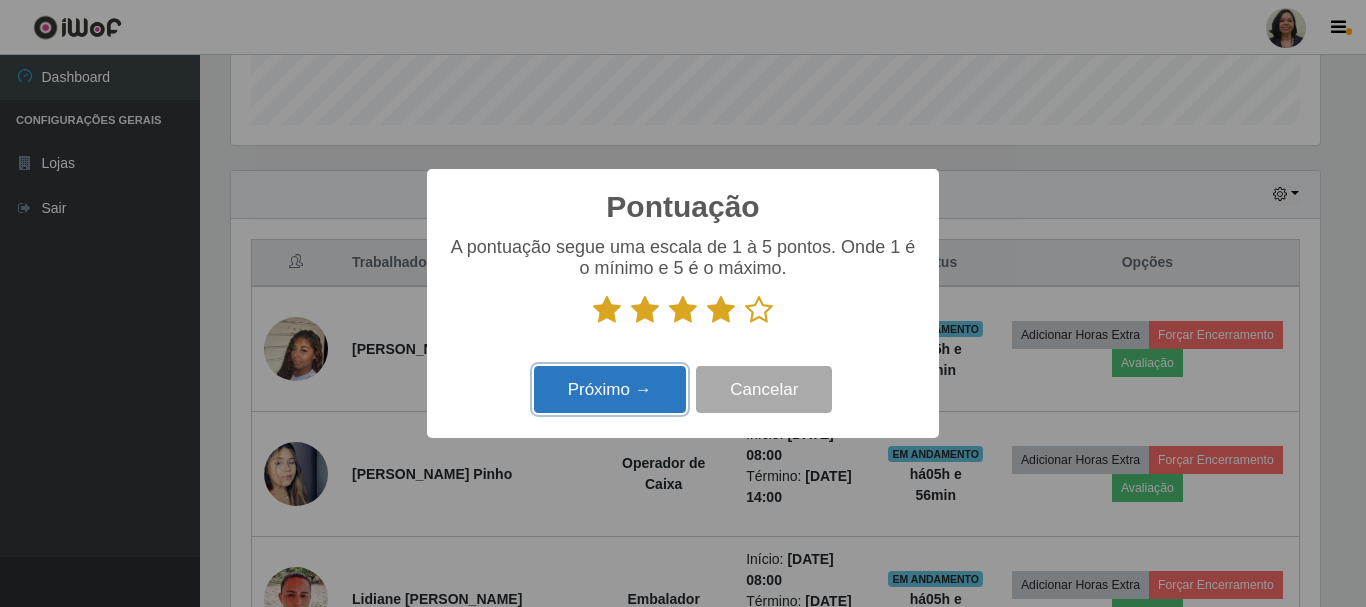 click on "Próximo →" at bounding box center [610, 389] 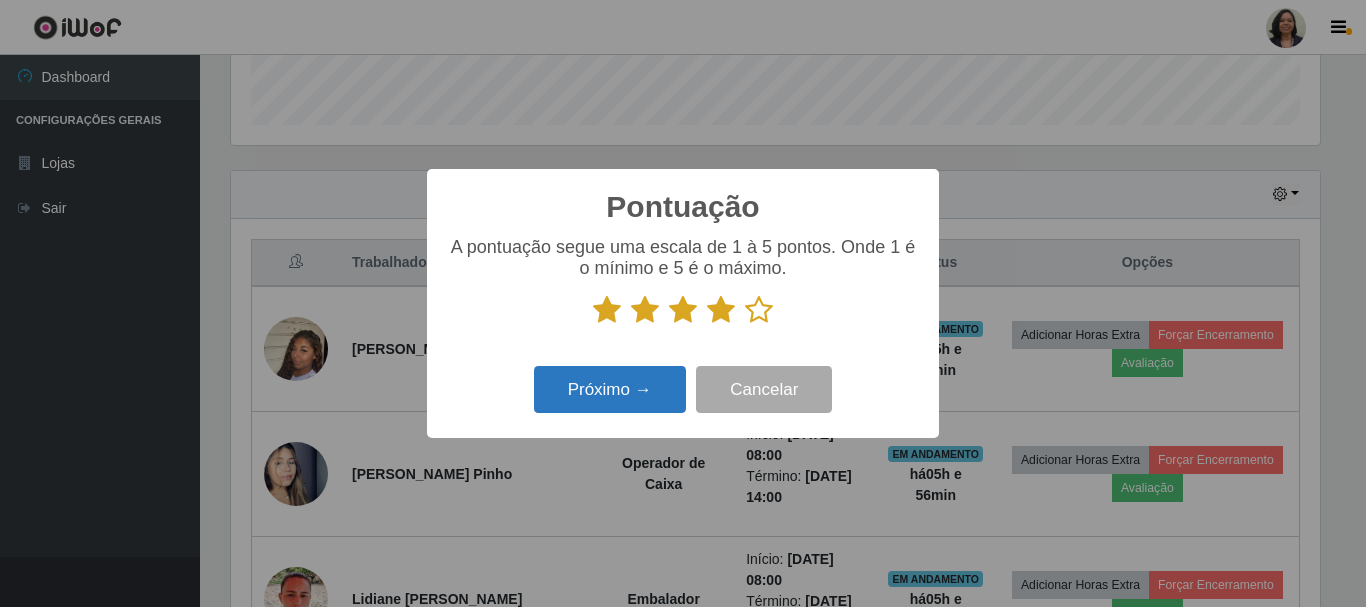 scroll, scrollTop: 999585, scrollLeft: 998911, axis: both 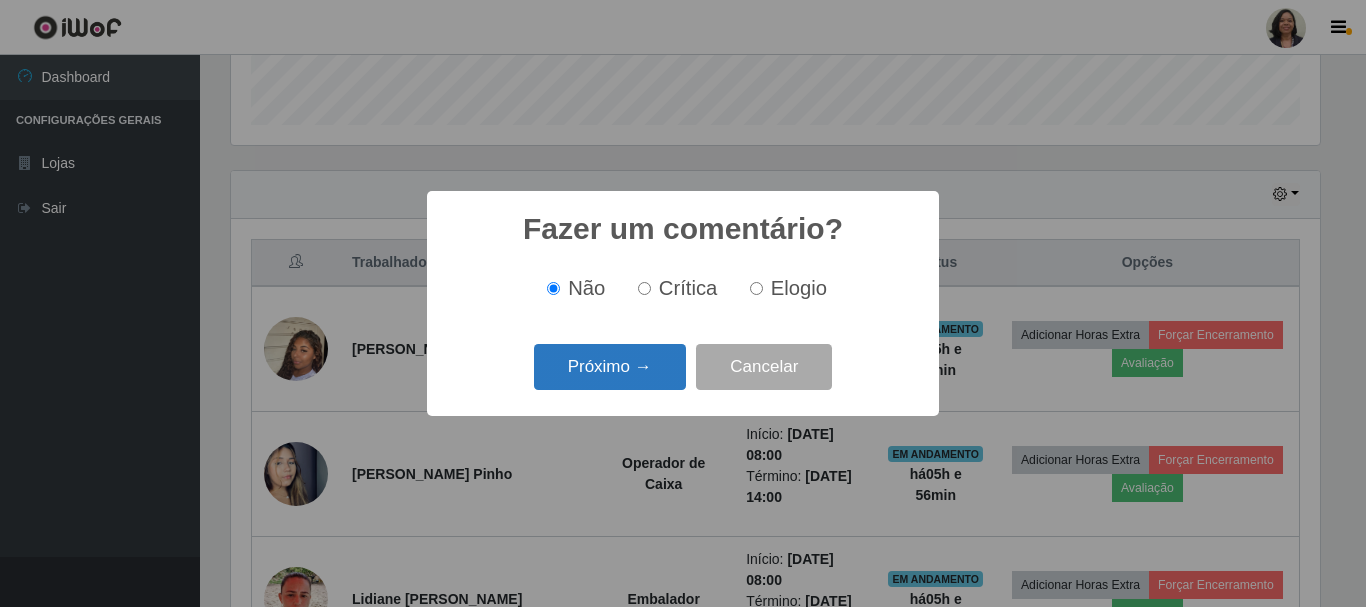 click on "Próximo →" at bounding box center [610, 367] 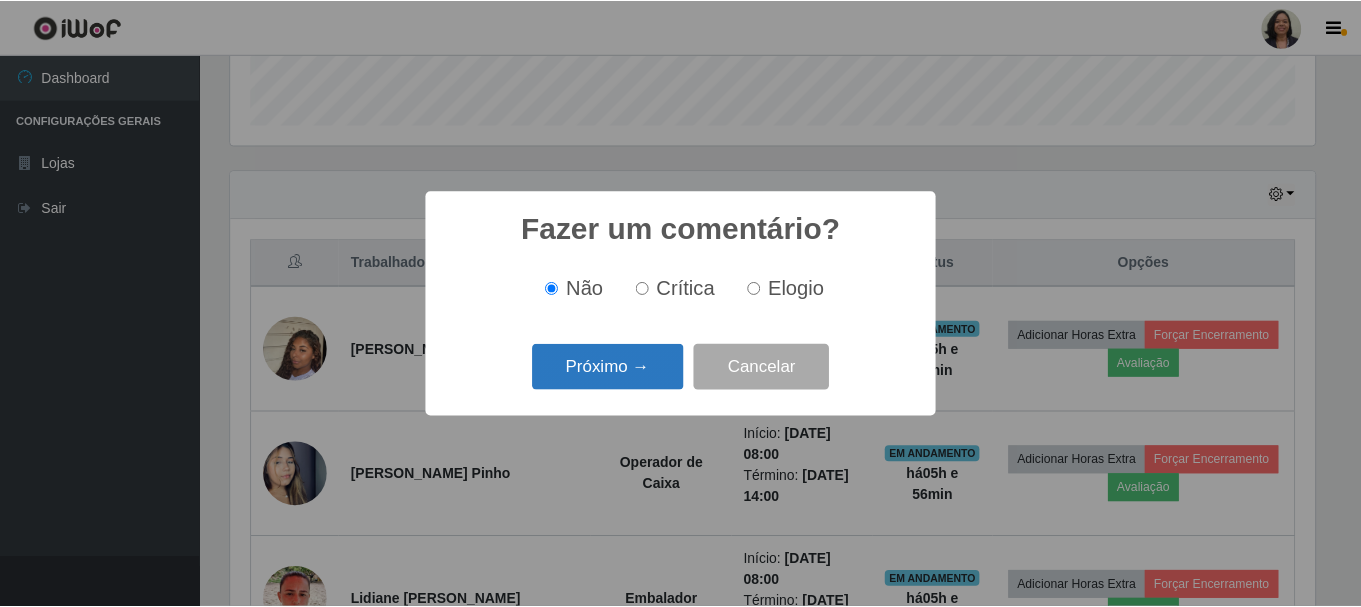 scroll, scrollTop: 999585, scrollLeft: 998911, axis: both 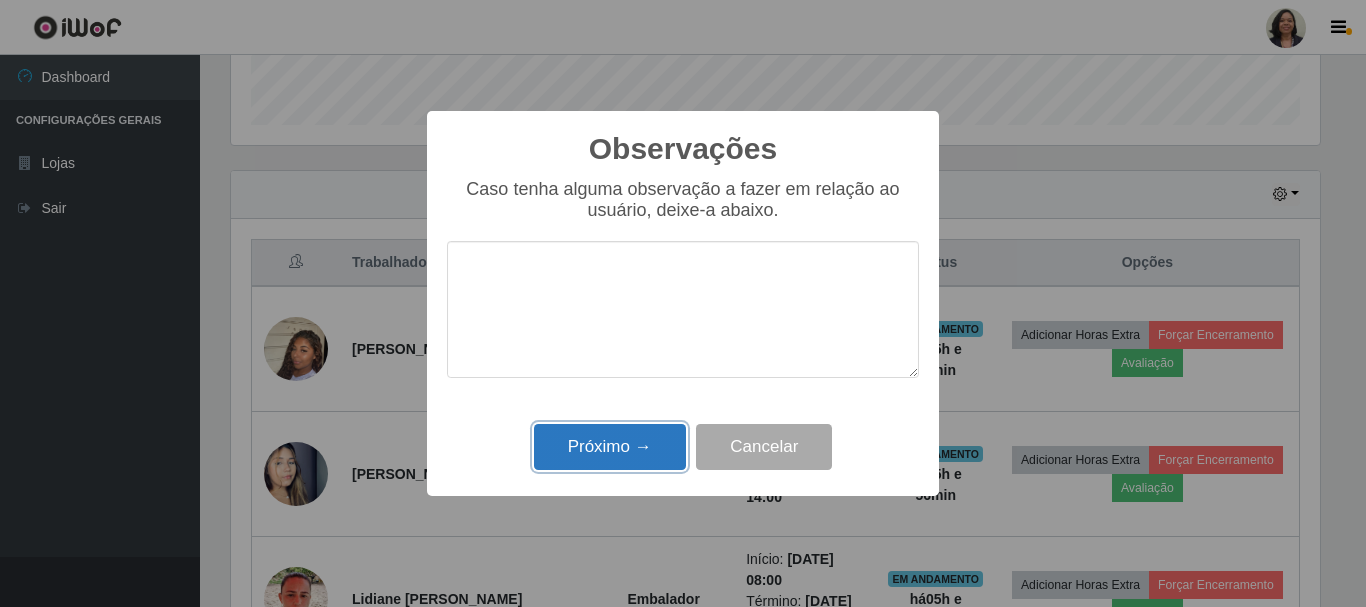 click on "Próximo →" at bounding box center [610, 447] 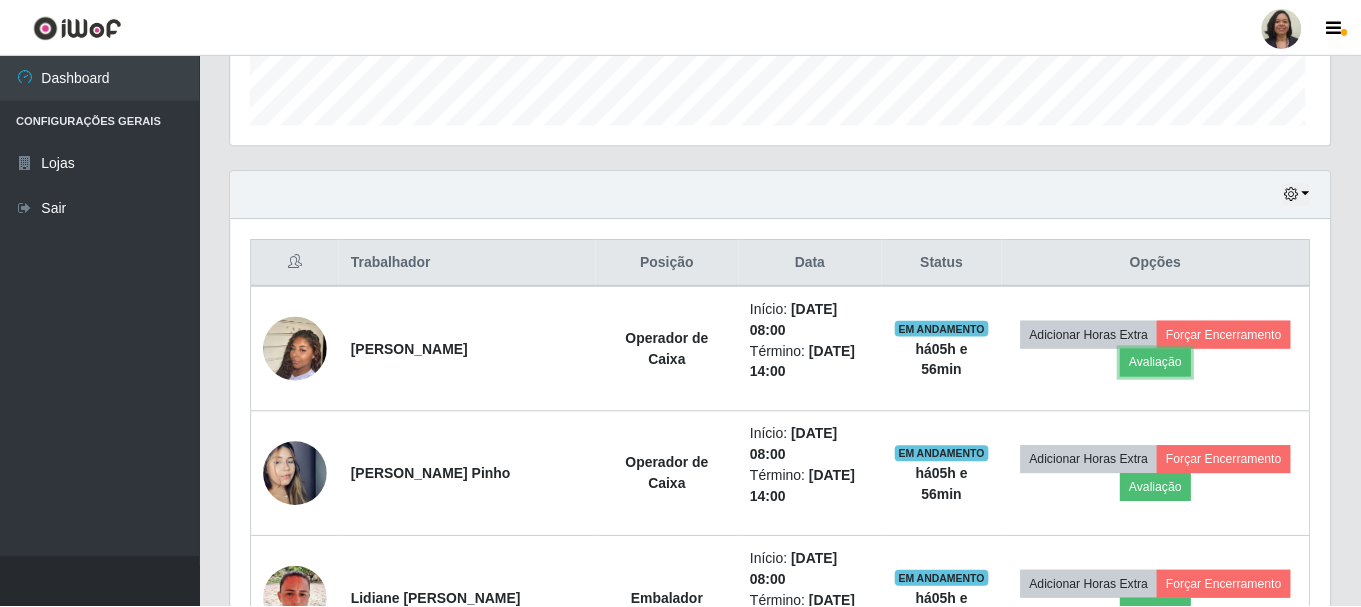 scroll, scrollTop: 999585, scrollLeft: 998901, axis: both 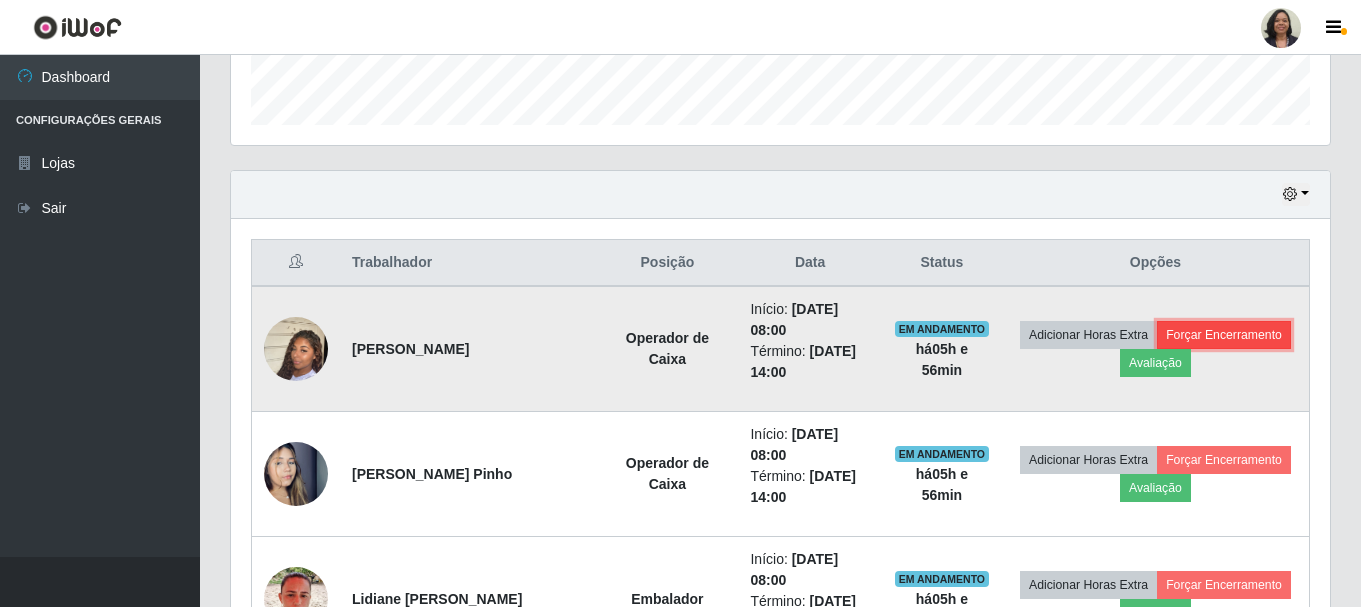click on "Forçar Encerramento" at bounding box center [1224, 335] 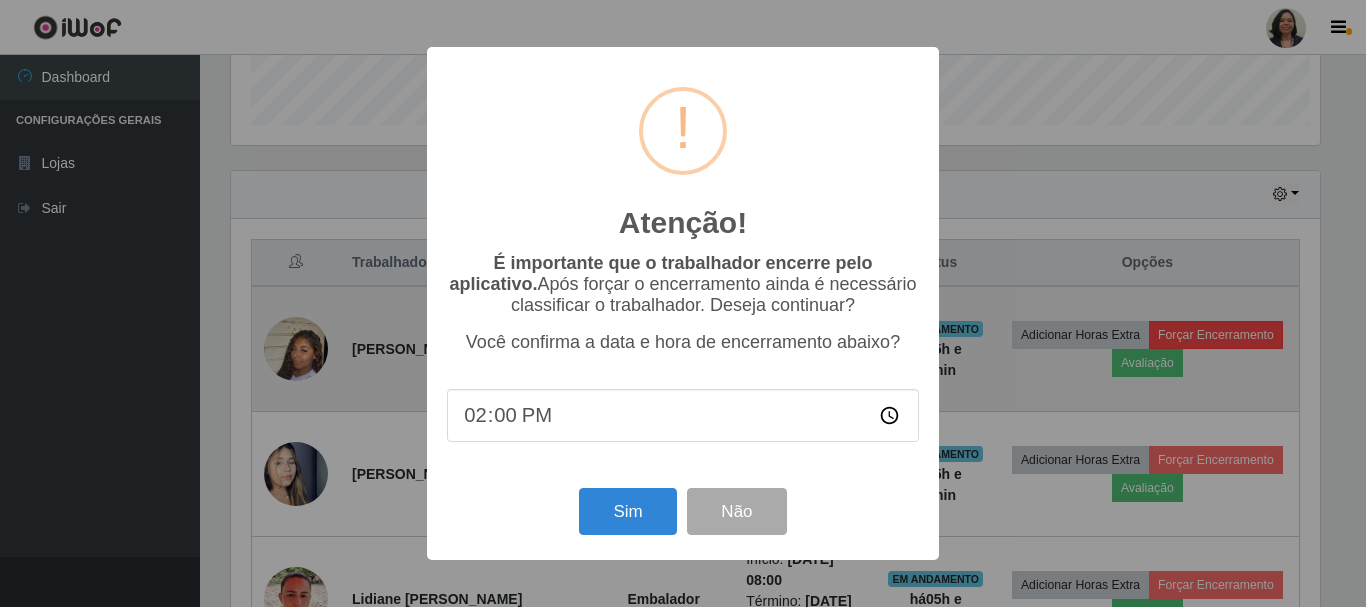 scroll, scrollTop: 999585, scrollLeft: 998911, axis: both 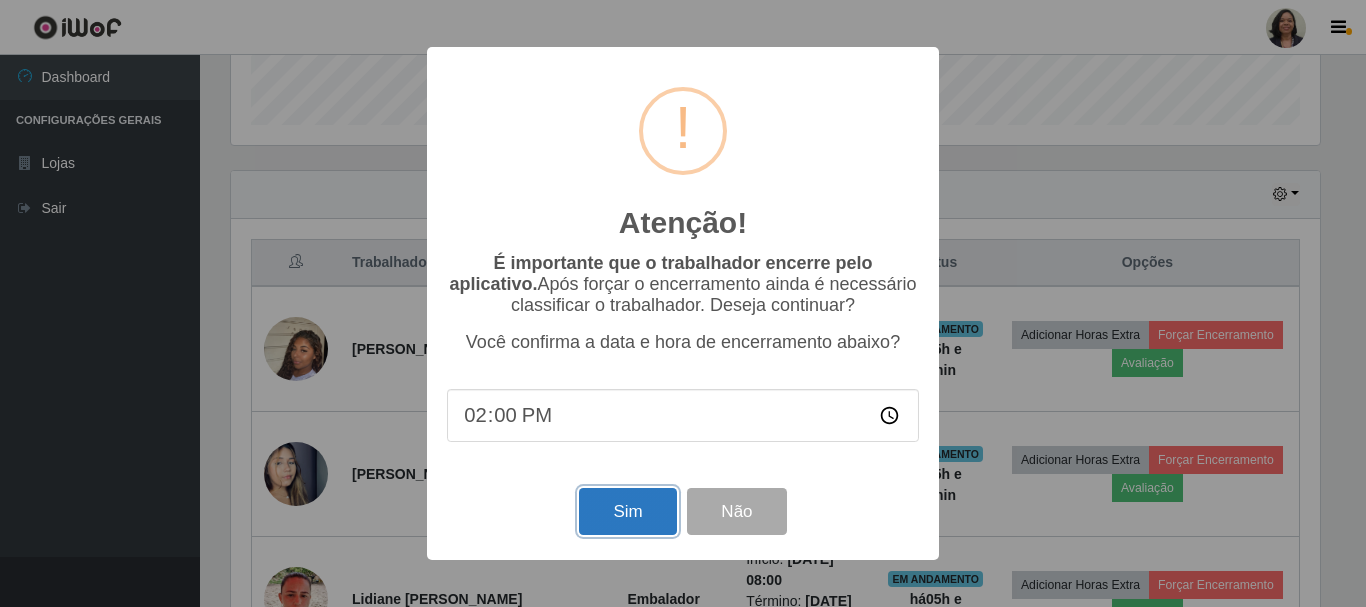 click on "Sim" at bounding box center (627, 511) 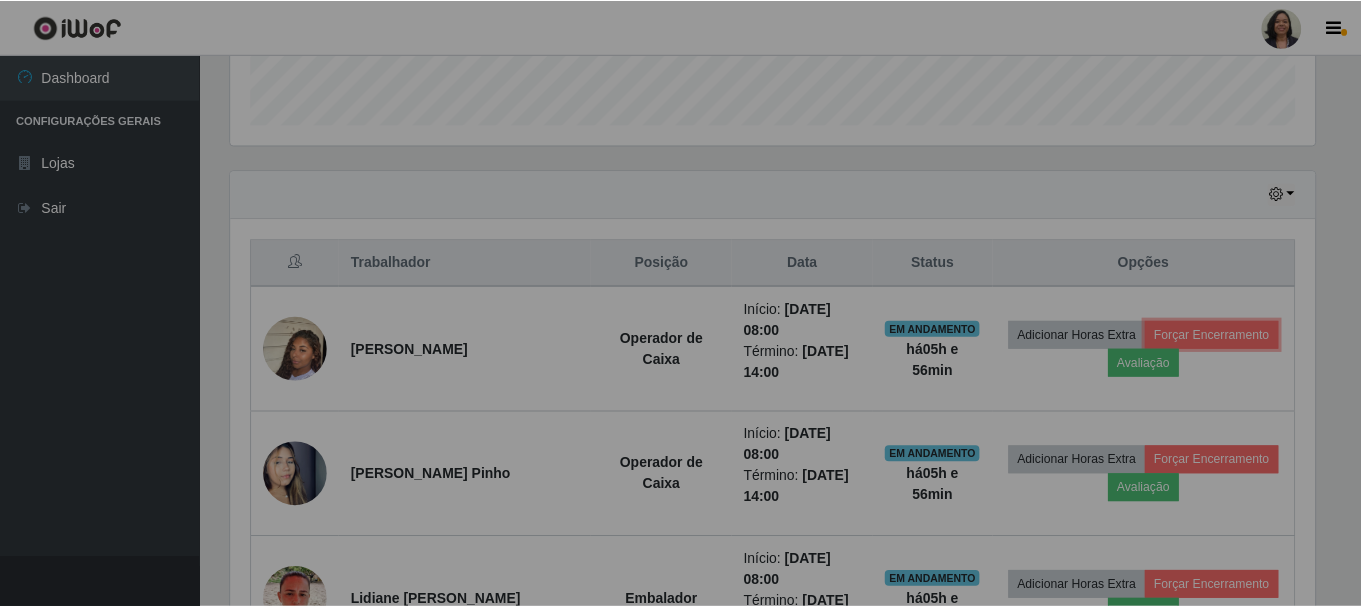scroll, scrollTop: 999585, scrollLeft: 998901, axis: both 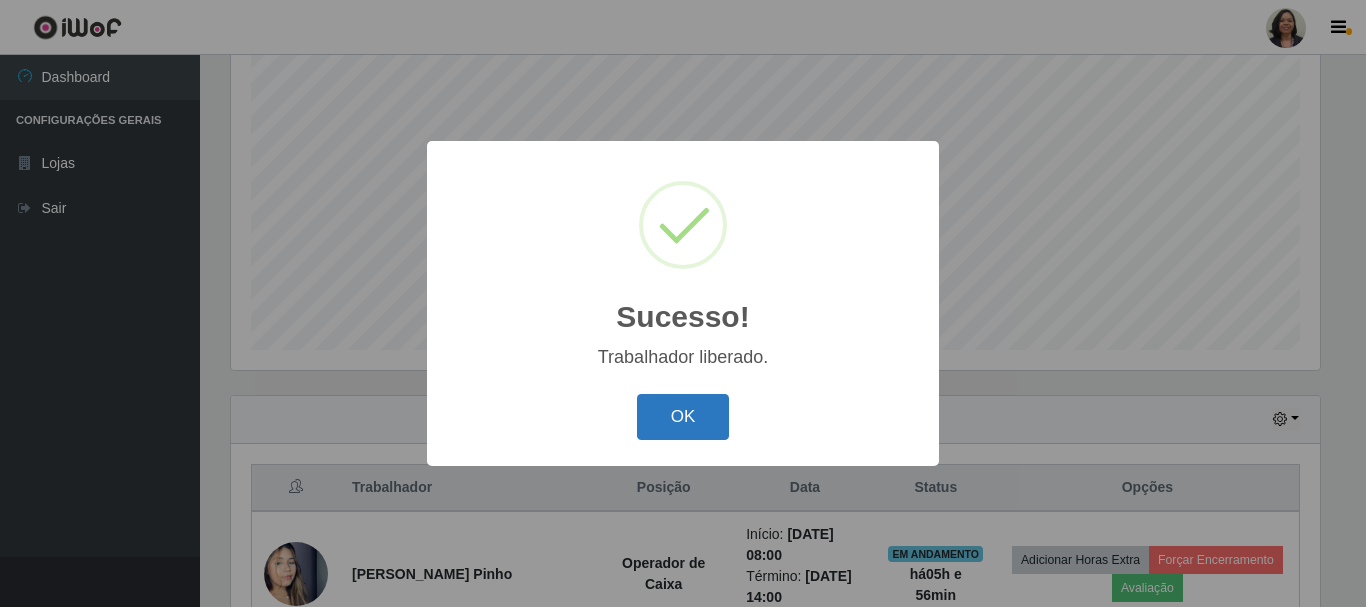 click on "OK" at bounding box center [683, 417] 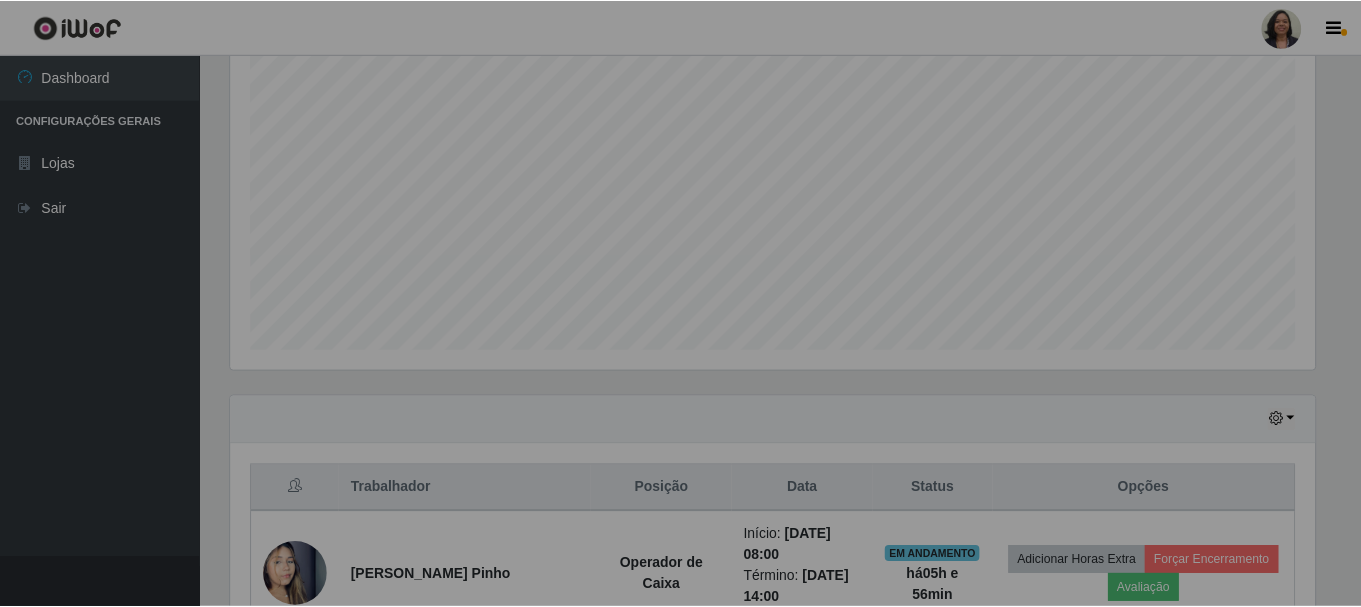 scroll, scrollTop: 999585, scrollLeft: 998901, axis: both 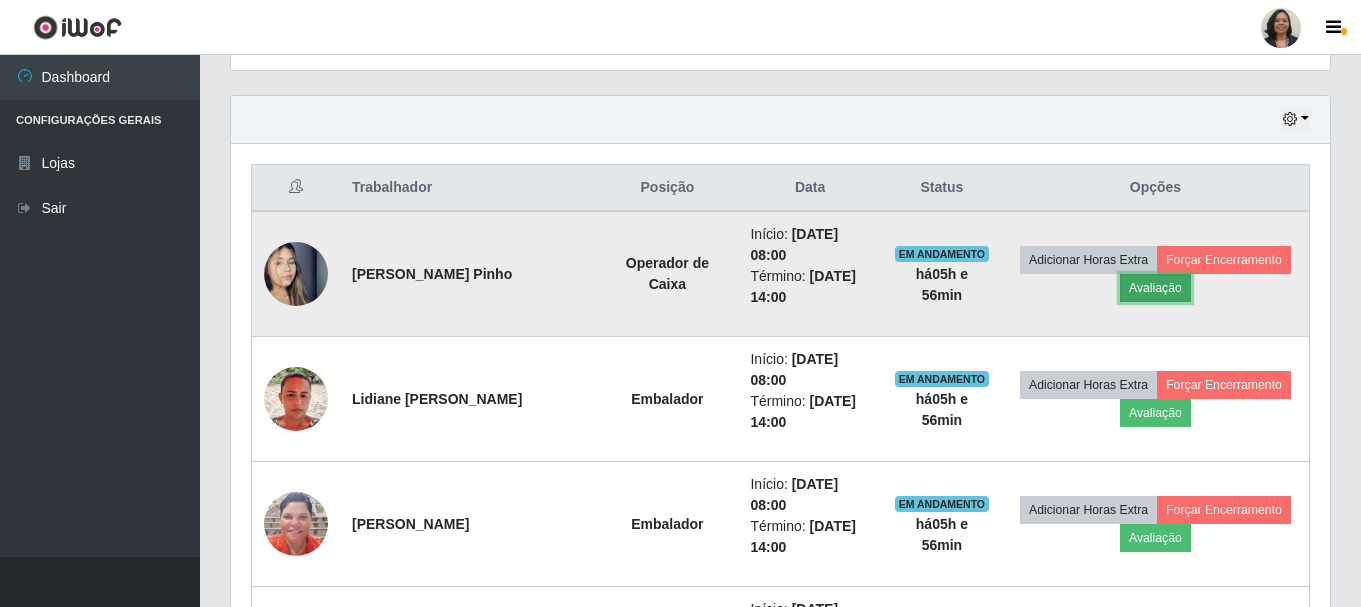 click on "Avaliação" at bounding box center (1155, 288) 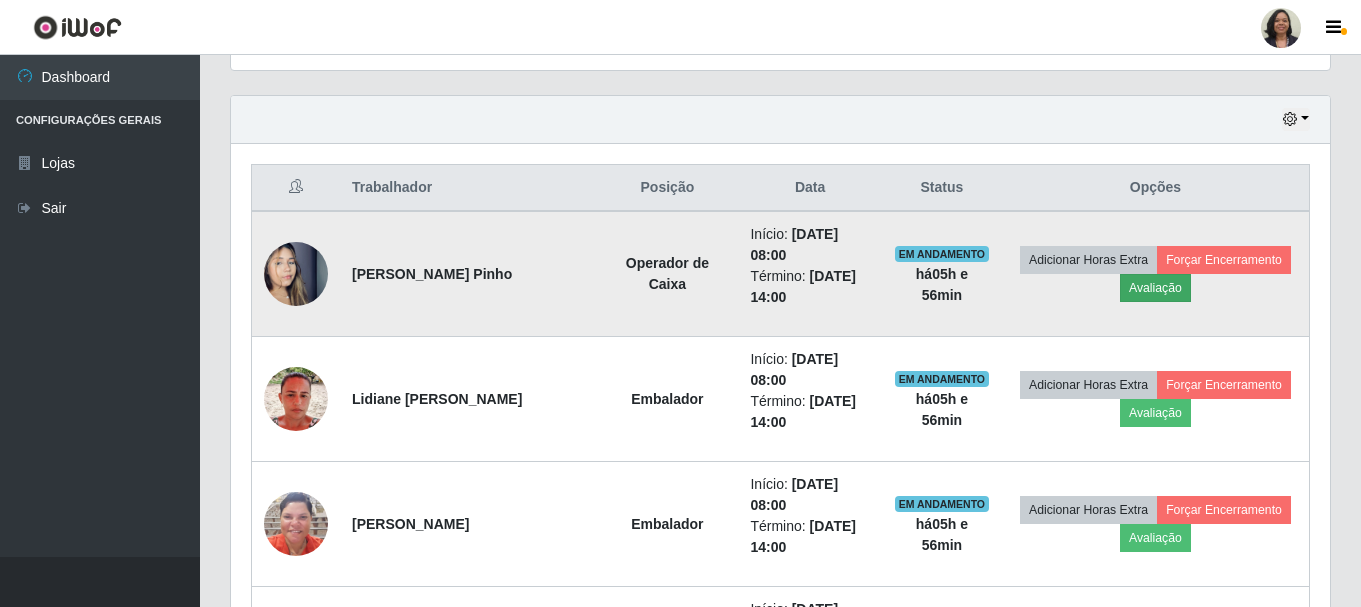 scroll, scrollTop: 999585, scrollLeft: 998911, axis: both 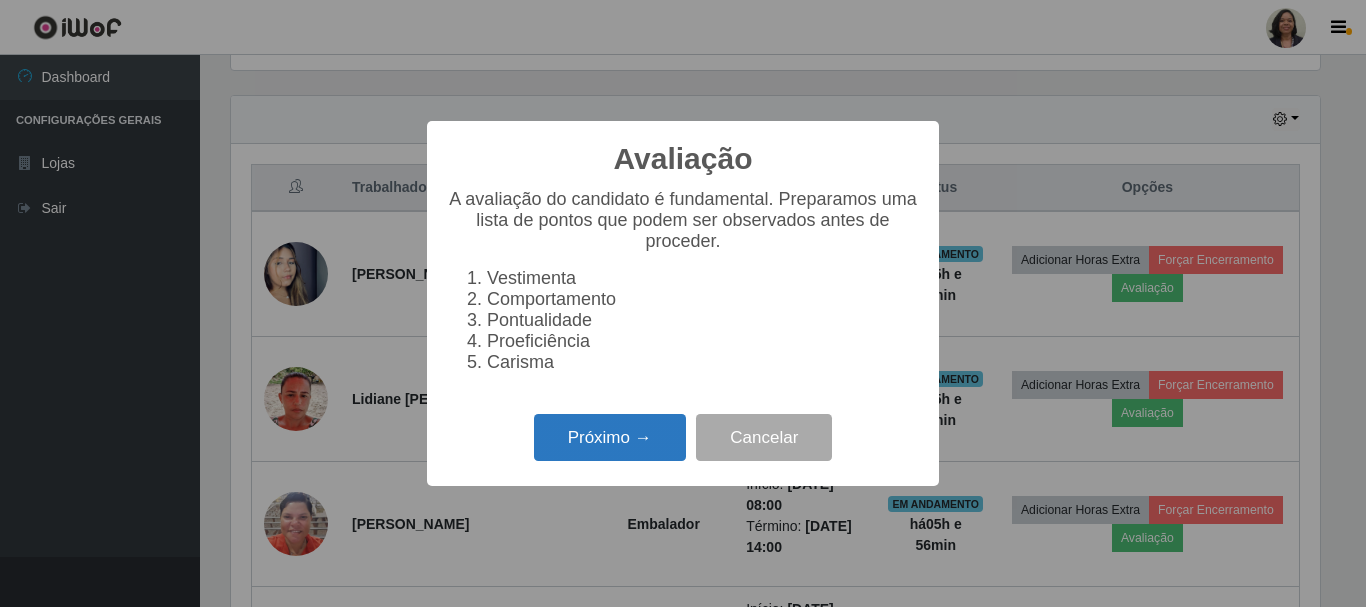 click on "Próximo →" at bounding box center (610, 437) 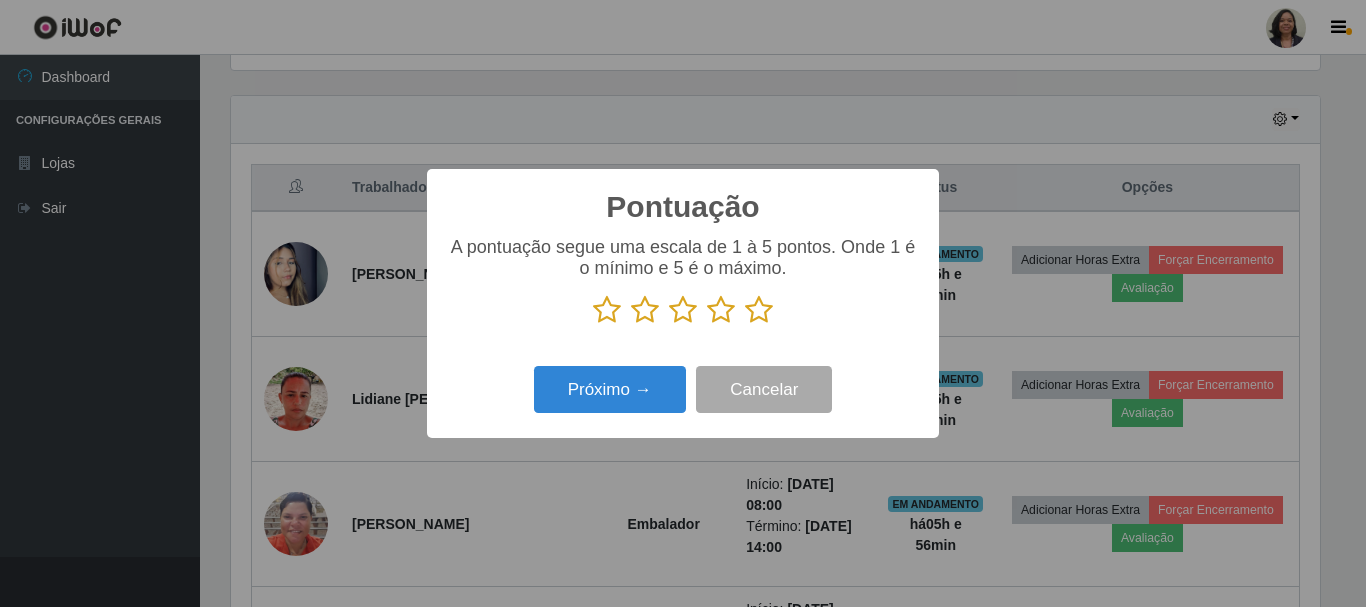 scroll, scrollTop: 999585, scrollLeft: 998911, axis: both 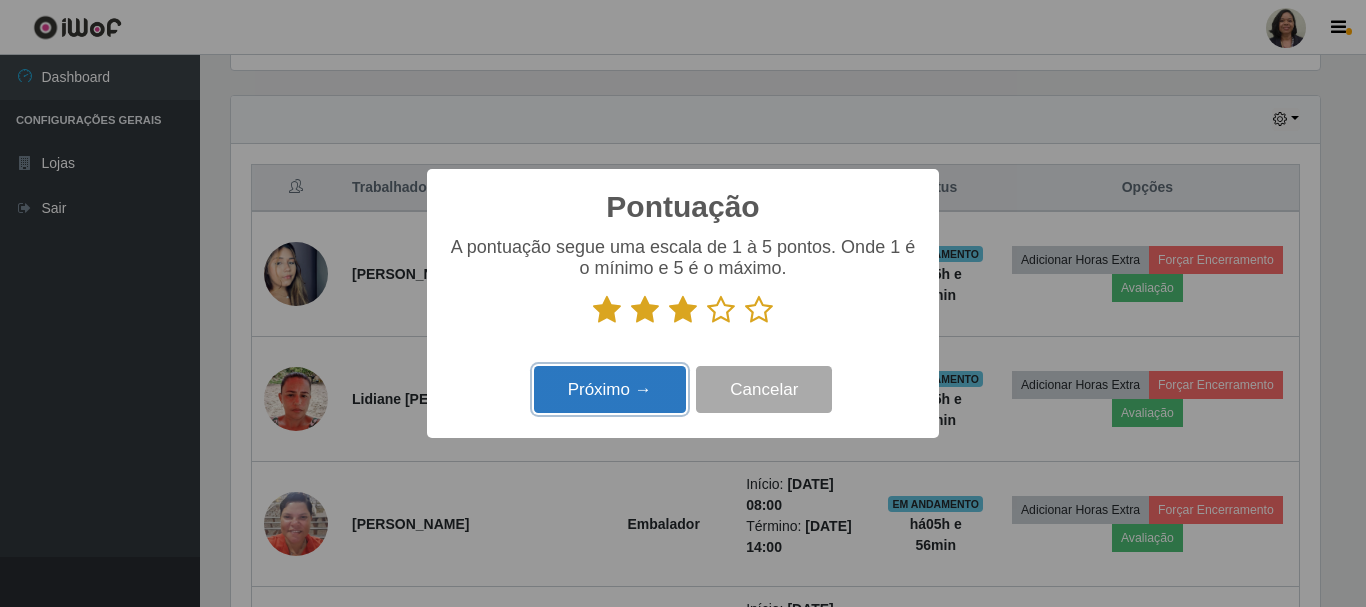 click on "Próximo →" at bounding box center (610, 389) 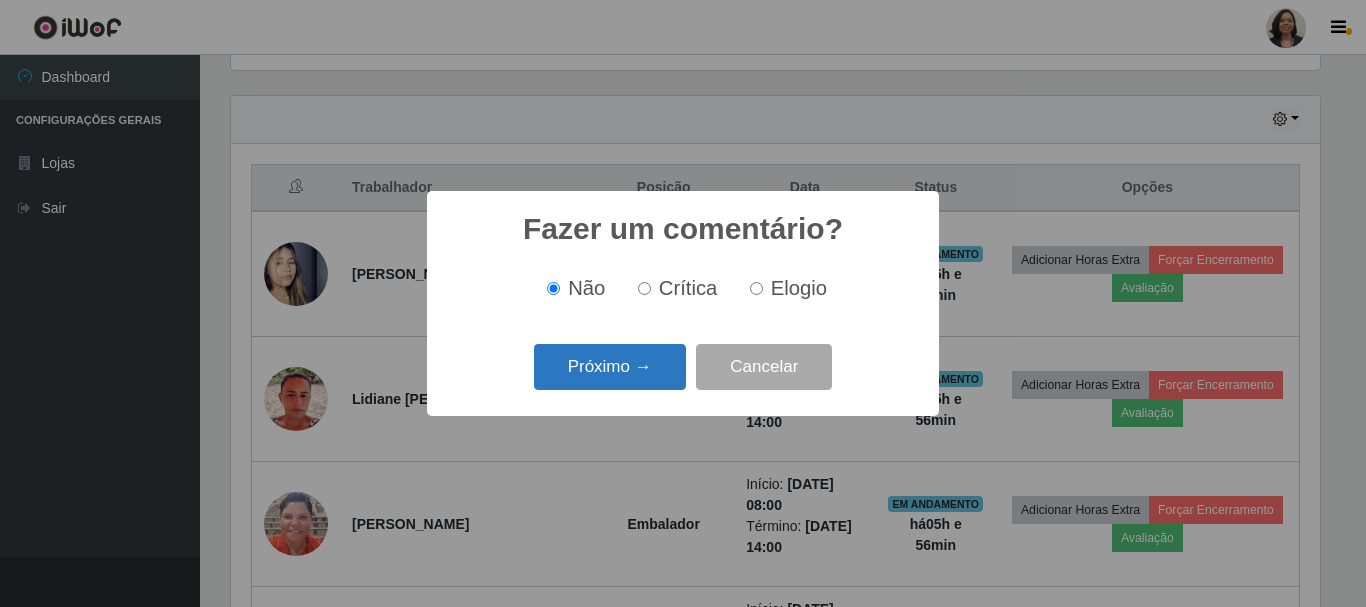 click on "Próximo →" at bounding box center (610, 367) 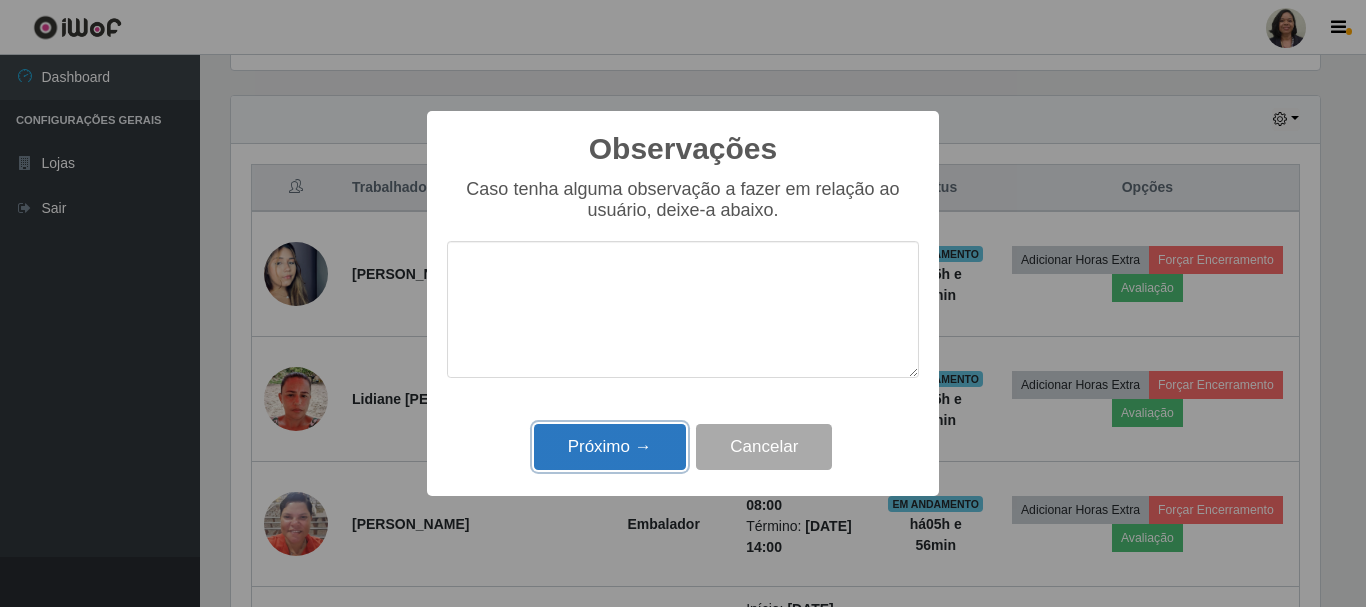 click on "Próximo →" at bounding box center [610, 447] 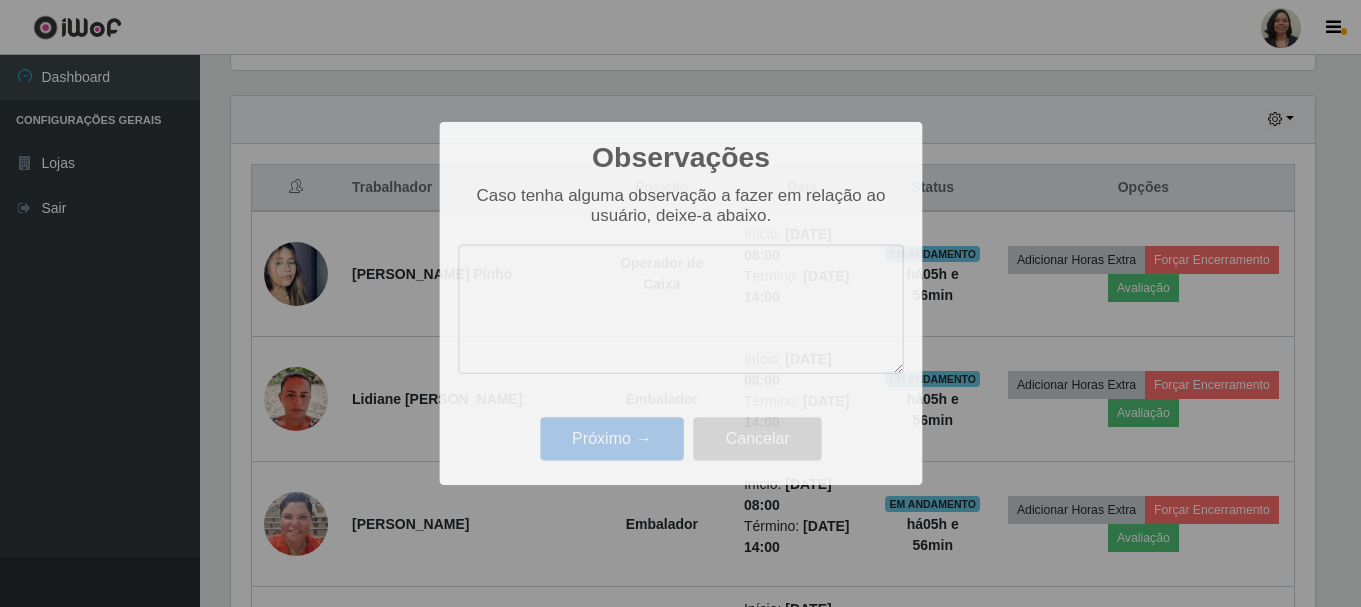 scroll, scrollTop: 999585, scrollLeft: 998901, axis: both 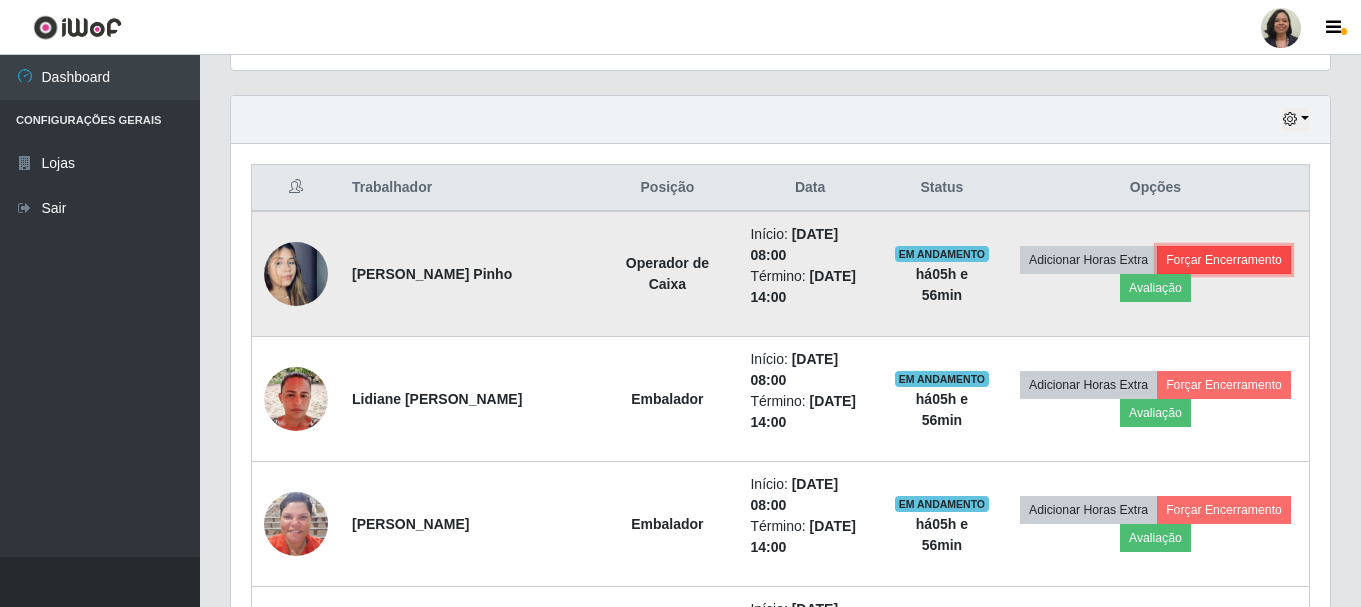 click on "Forçar Encerramento" at bounding box center (1224, 260) 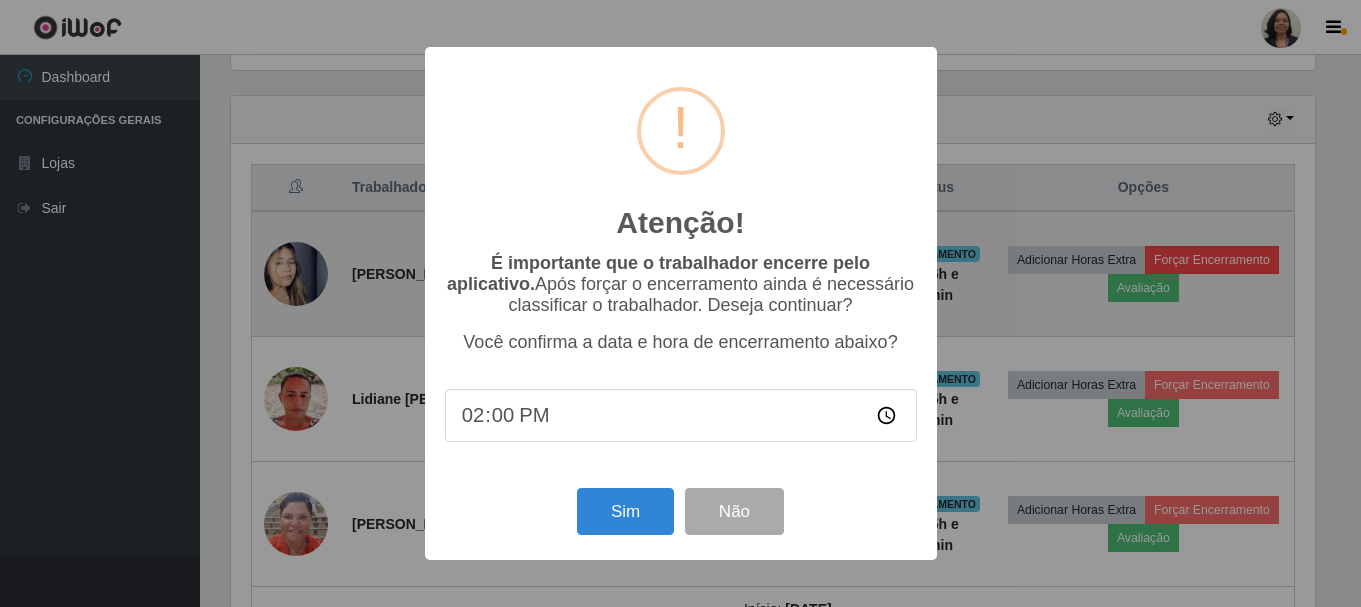 scroll, scrollTop: 999585, scrollLeft: 998911, axis: both 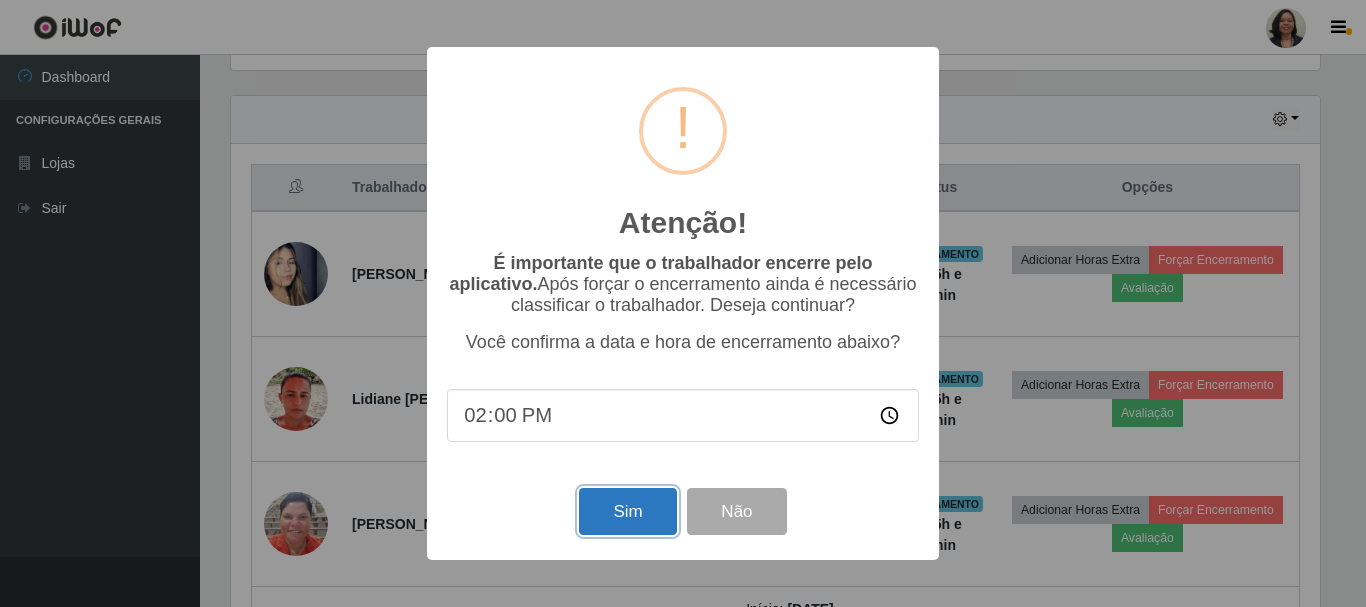click on "Sim" at bounding box center [627, 511] 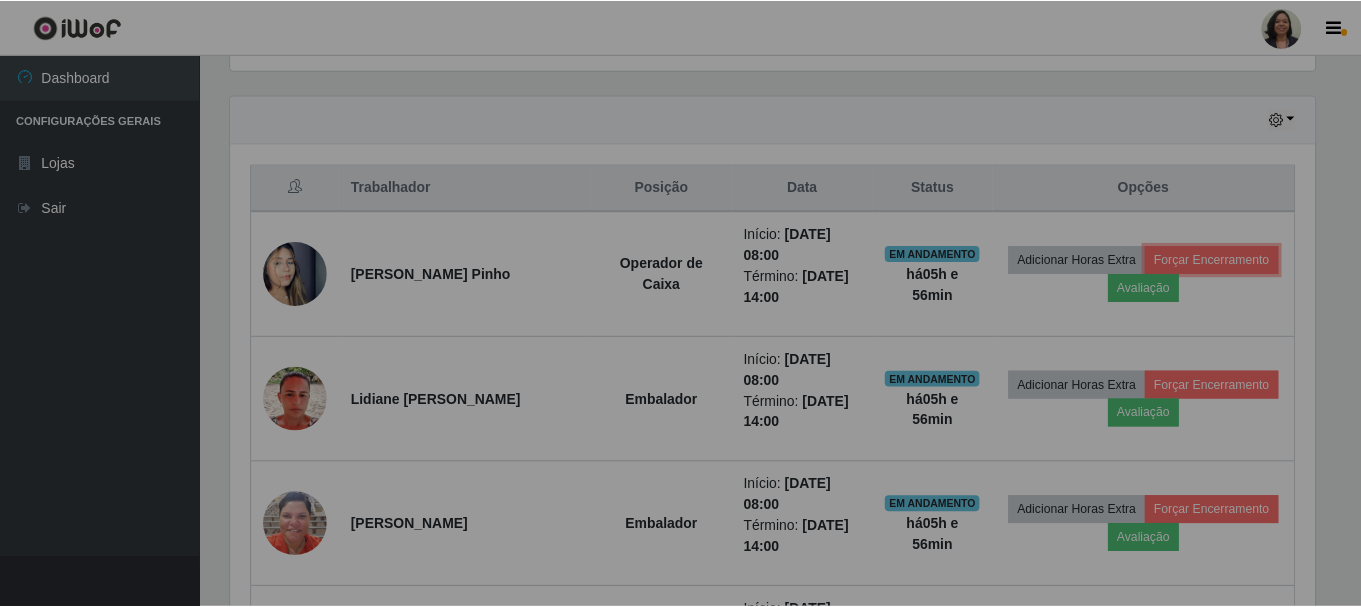 scroll, scrollTop: 999585, scrollLeft: 998901, axis: both 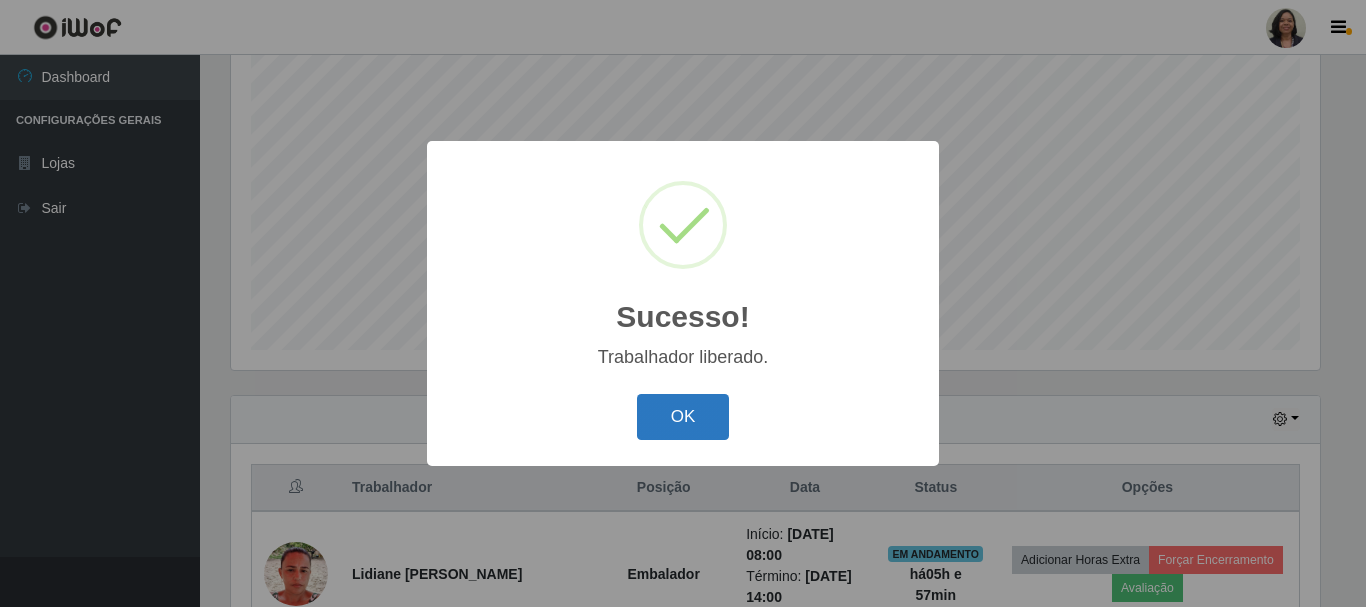 click on "OK" at bounding box center [683, 417] 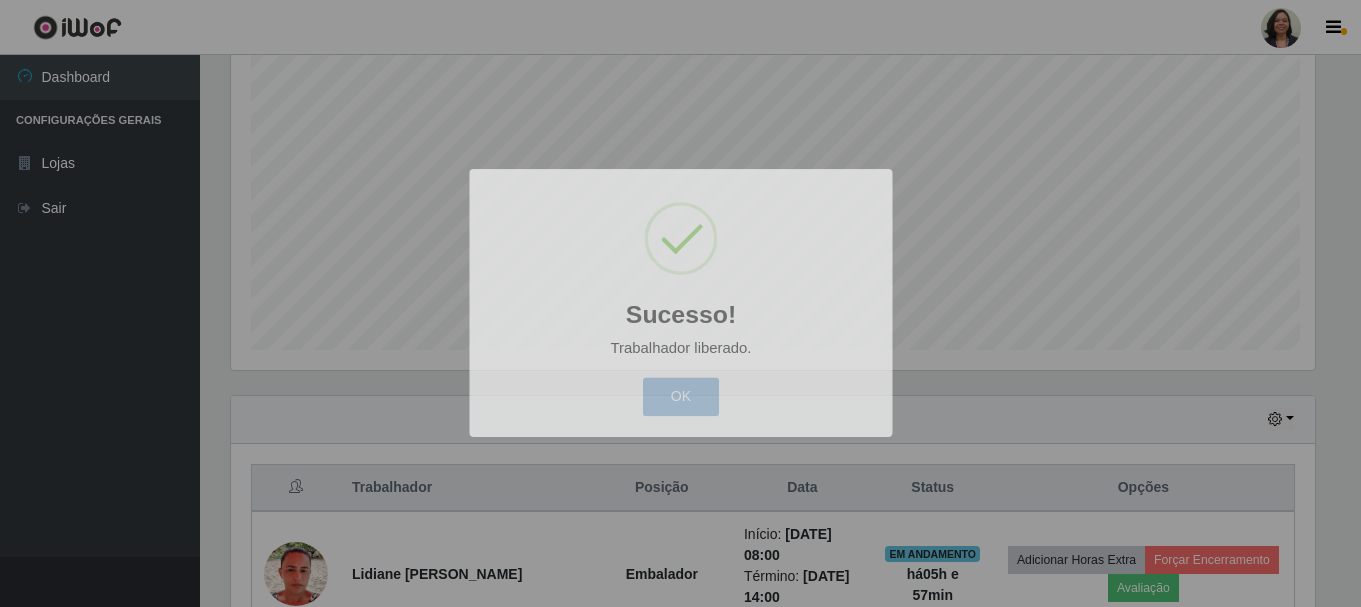 scroll, scrollTop: 999585, scrollLeft: 998901, axis: both 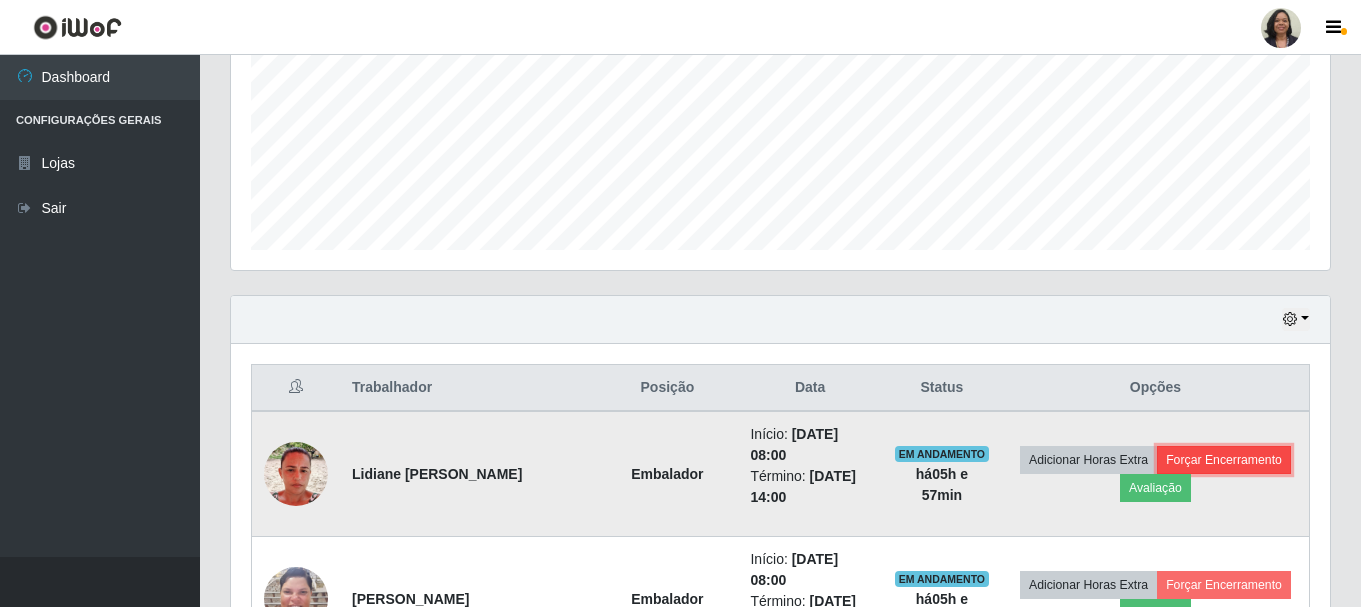 click on "Forçar Encerramento" at bounding box center (1224, 460) 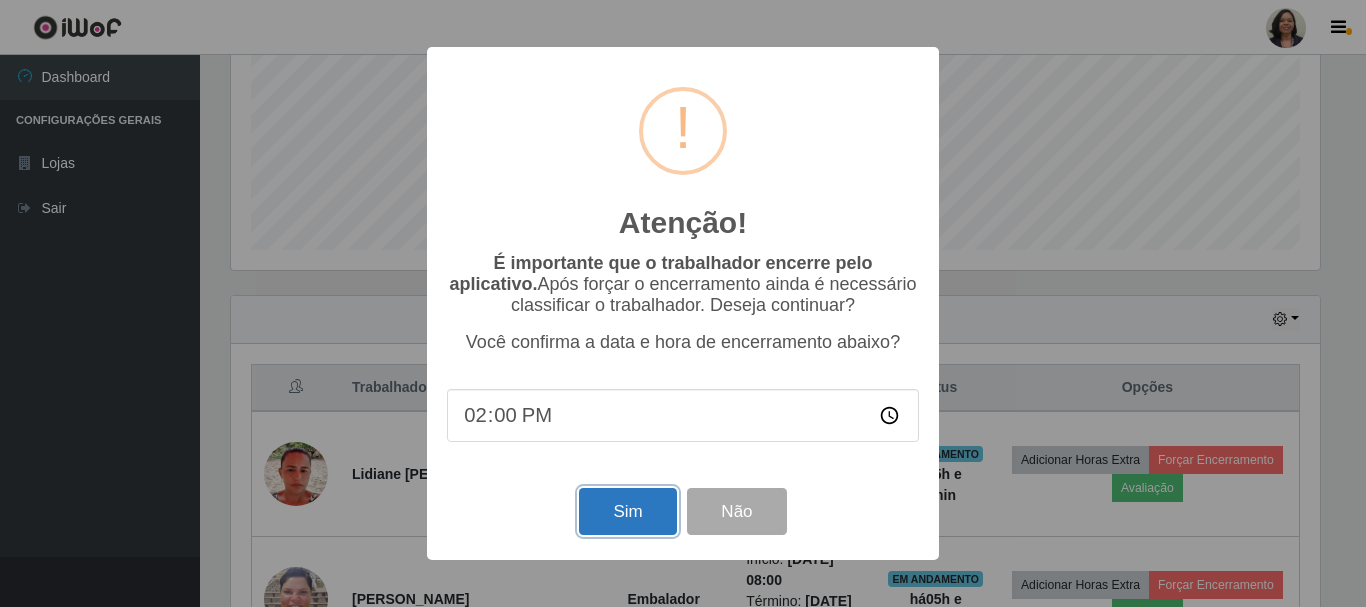 click on "Sim" at bounding box center [627, 511] 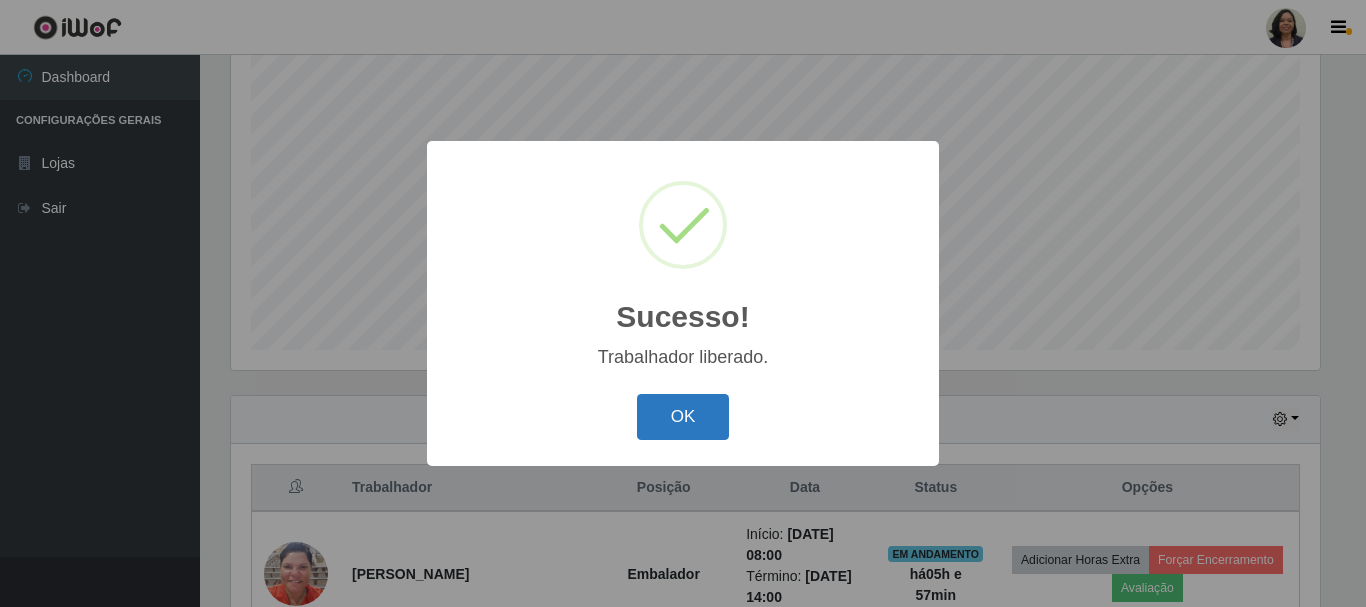 click on "OK" at bounding box center (683, 417) 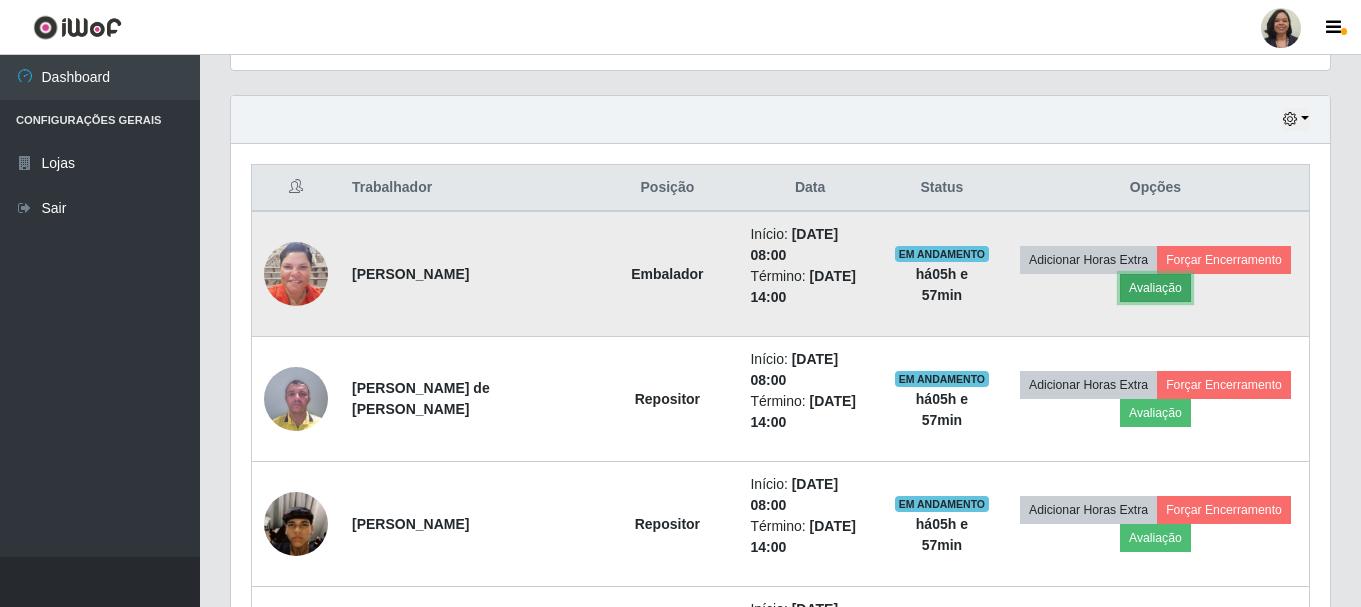 click on "Avaliação" at bounding box center (1155, 288) 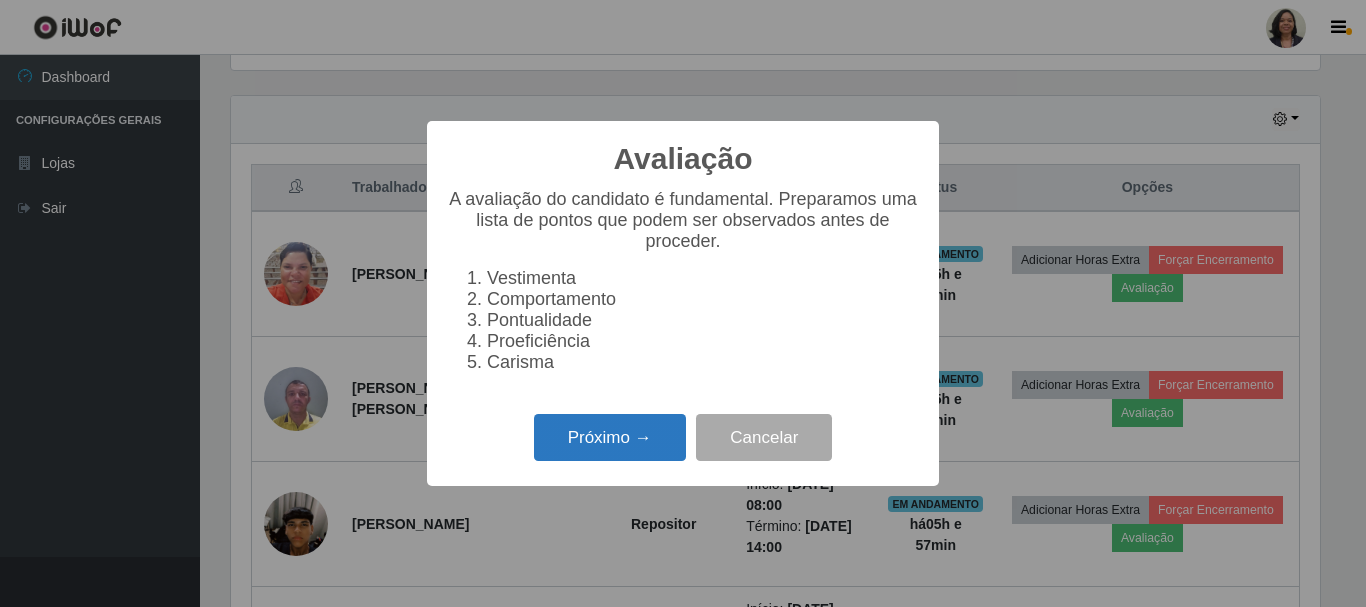 click on "Próximo →" at bounding box center [610, 437] 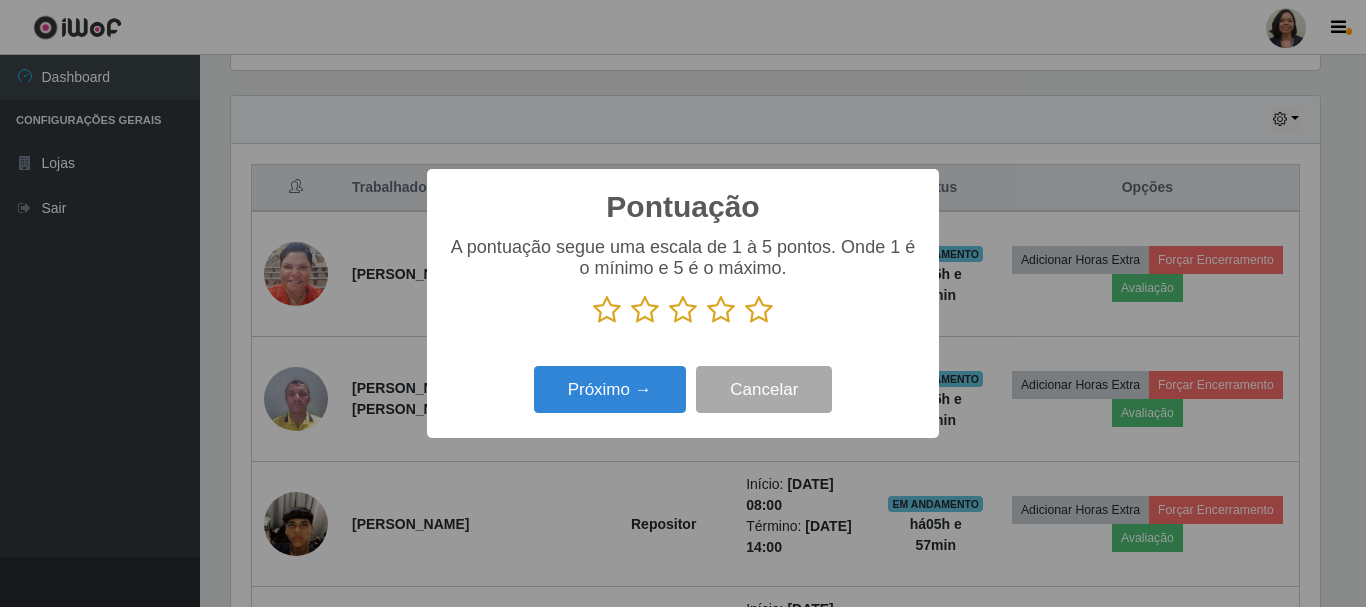 click at bounding box center (759, 310) 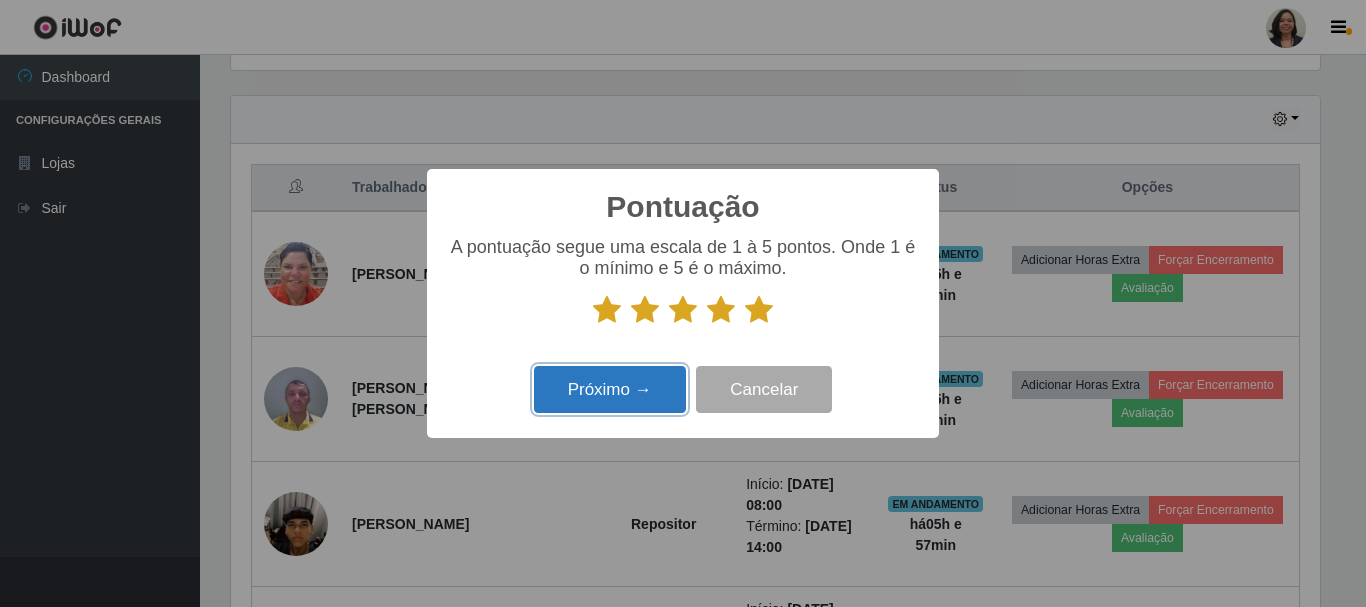 click on "Próximo →" at bounding box center (610, 389) 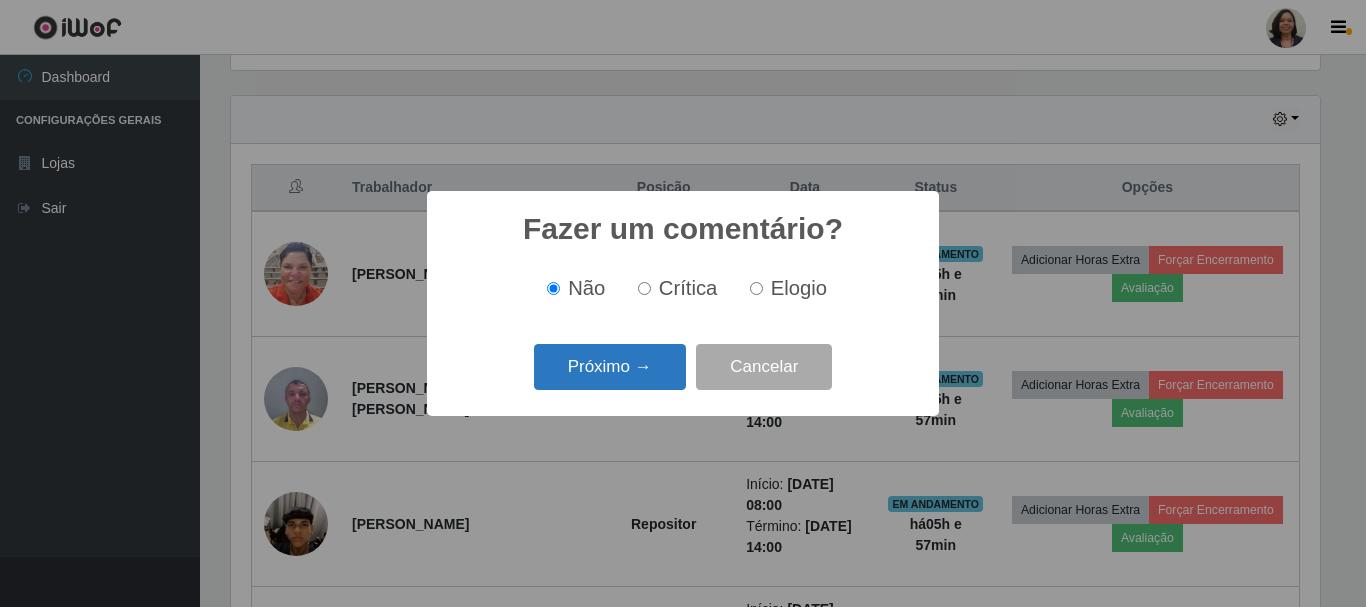 click on "Próximo →" at bounding box center [610, 367] 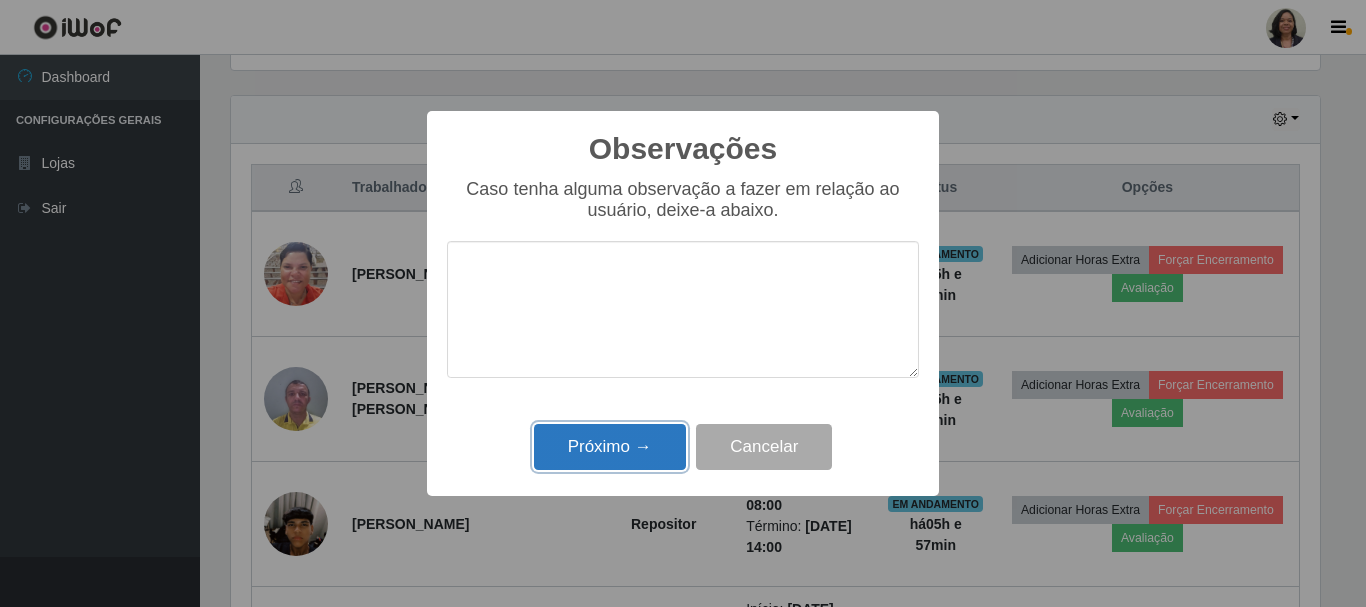 click on "Próximo →" at bounding box center [610, 447] 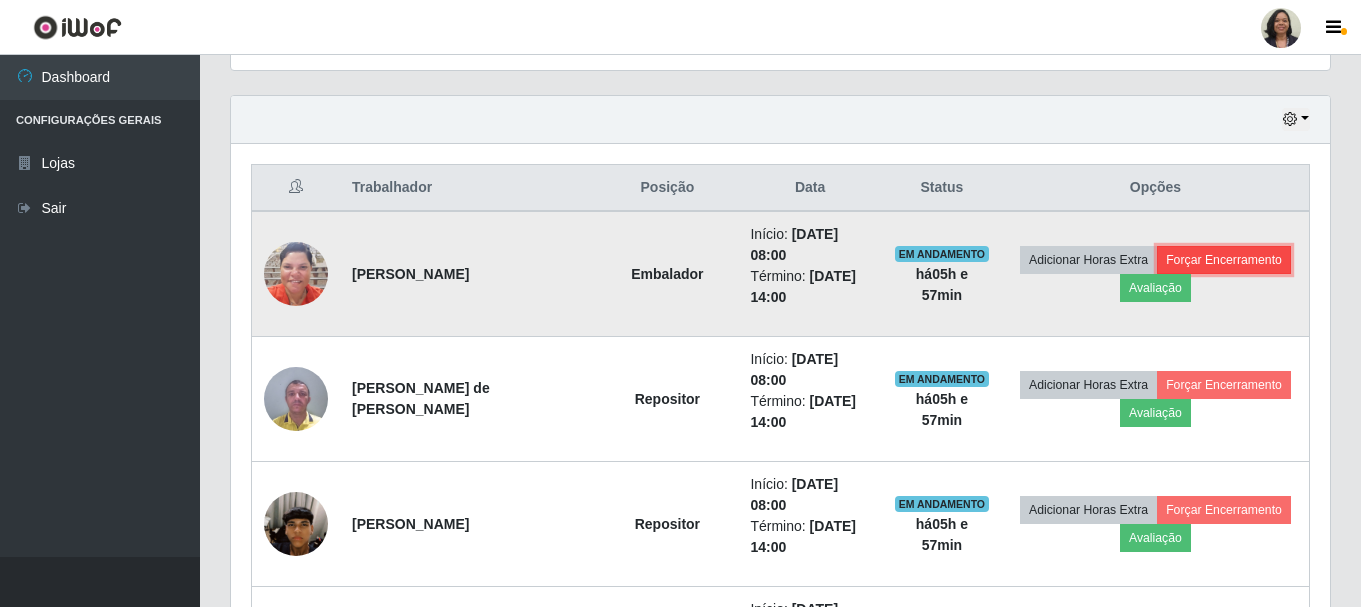 click on "Forçar Encerramento" at bounding box center (1224, 260) 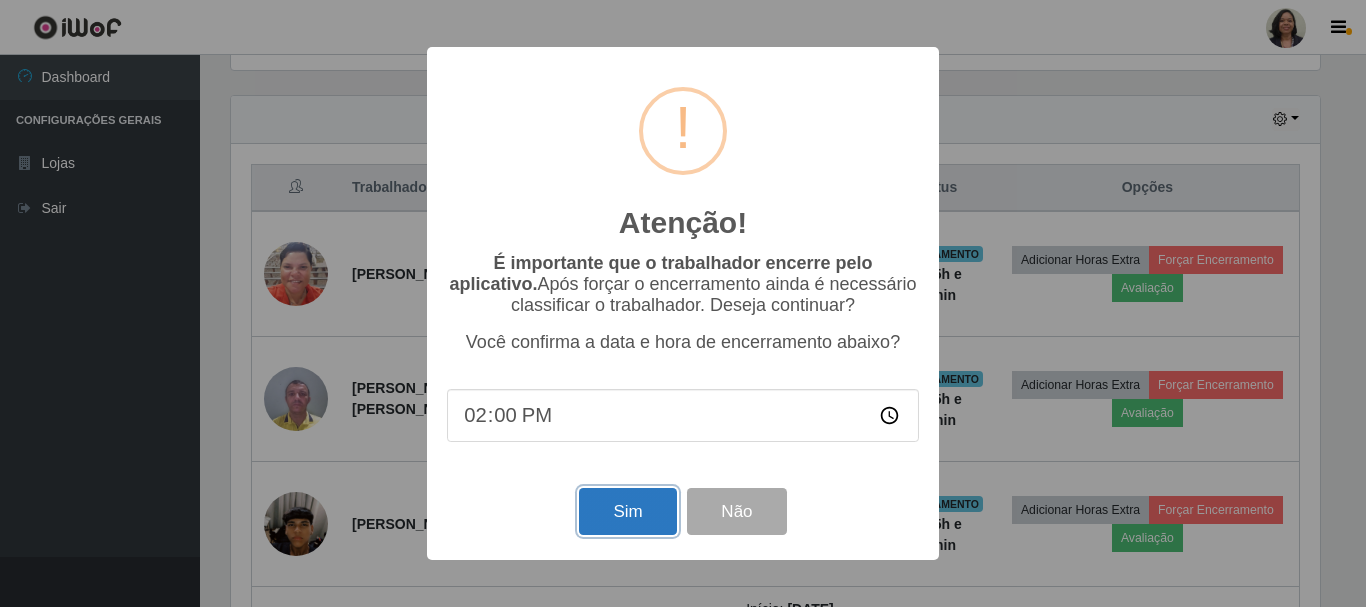 click on "Sim" at bounding box center [627, 511] 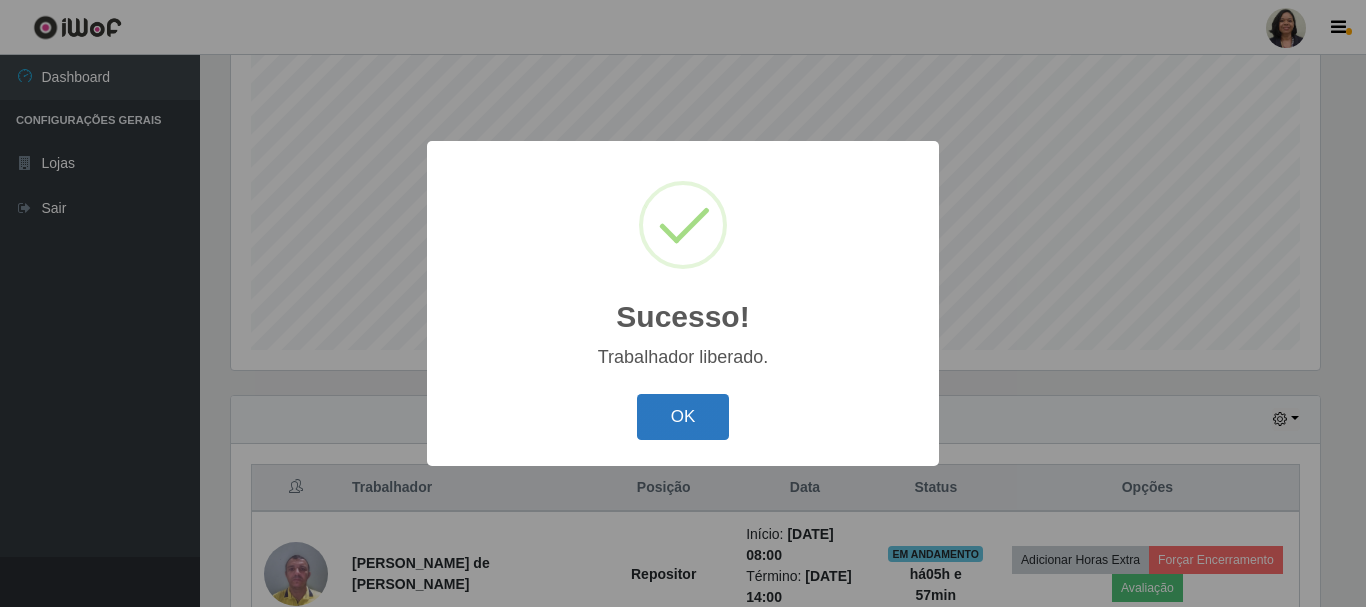 click on "OK" at bounding box center [683, 417] 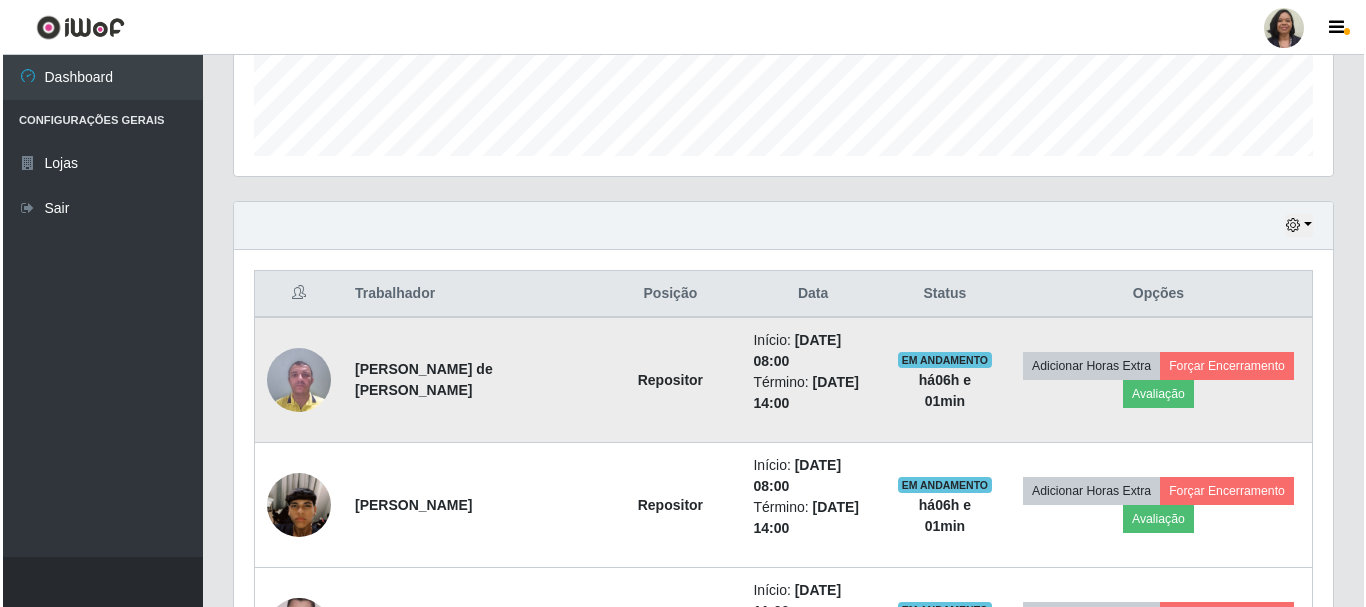 scroll, scrollTop: 565, scrollLeft: 0, axis: vertical 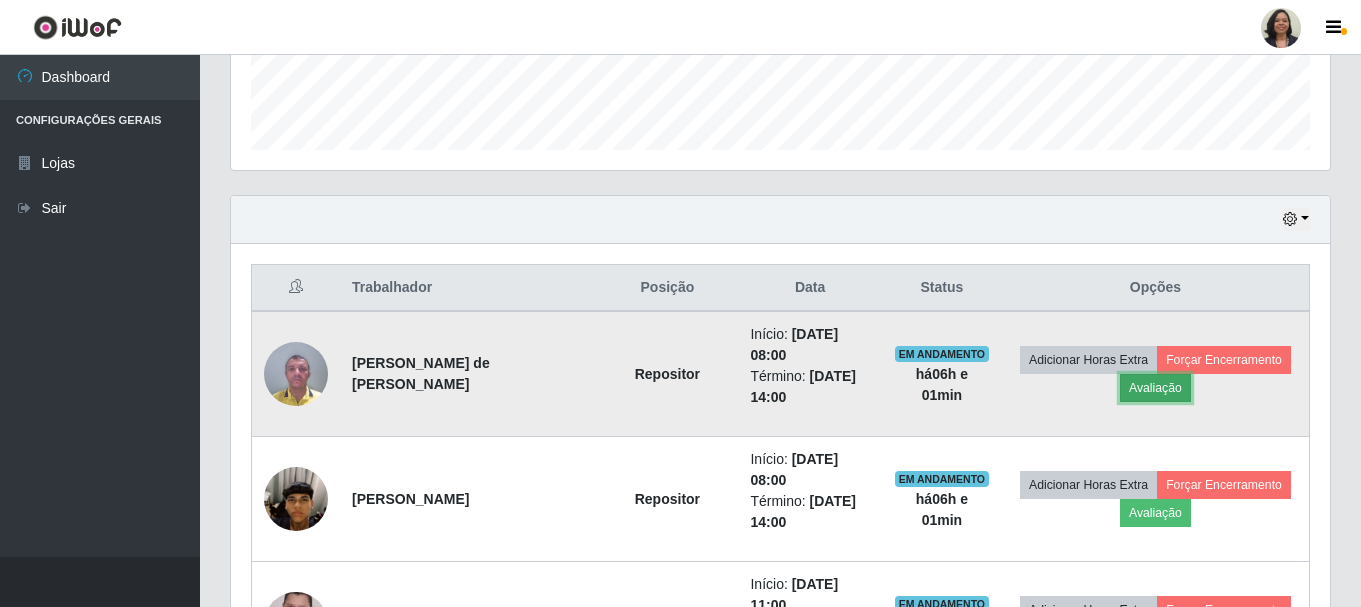 click on "Avaliação" at bounding box center (1155, 388) 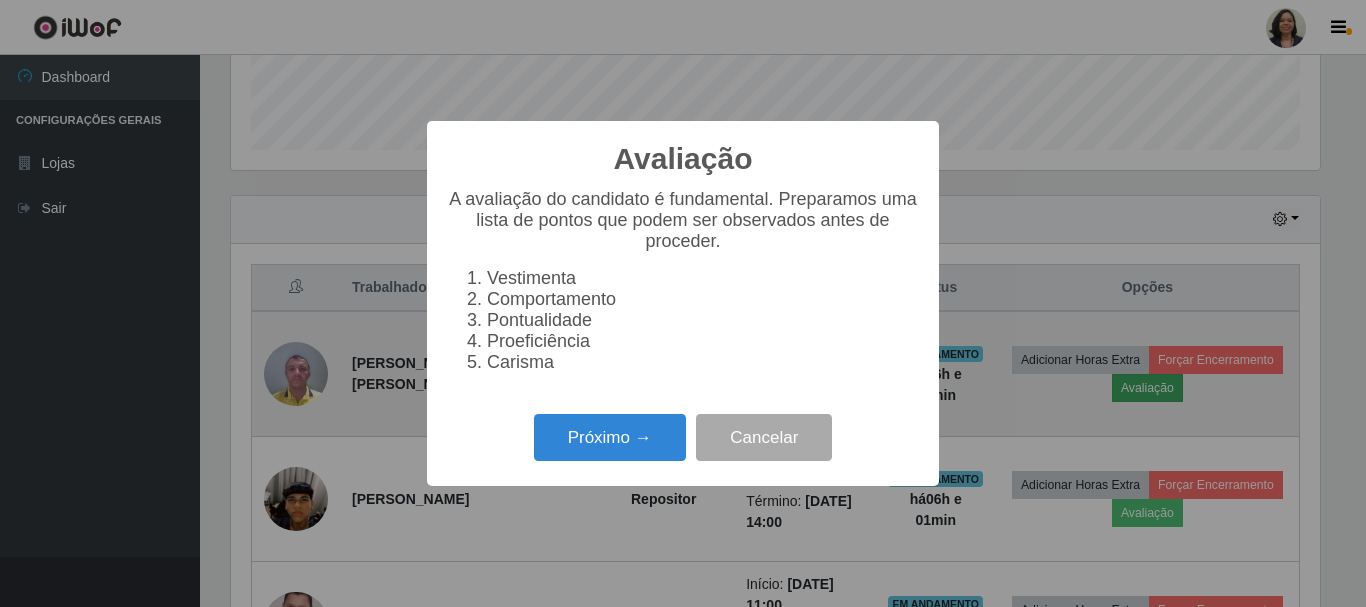 scroll, scrollTop: 999585, scrollLeft: 998911, axis: both 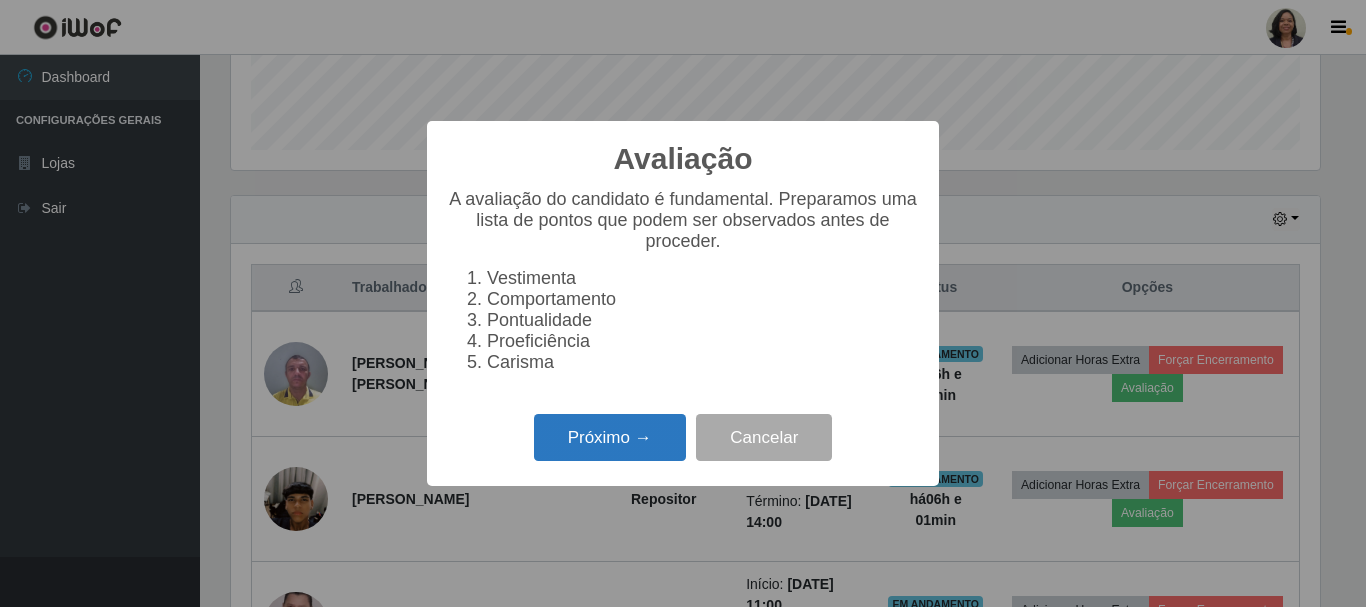 click on "Próximo →" at bounding box center [610, 437] 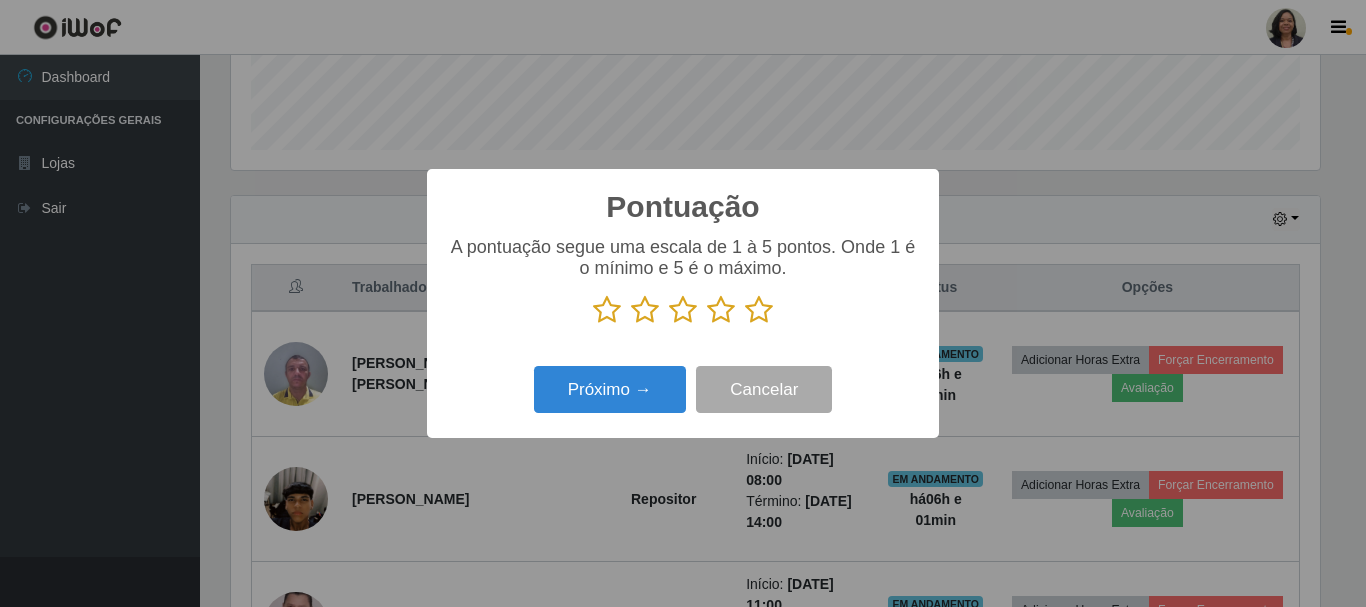 click at bounding box center [759, 310] 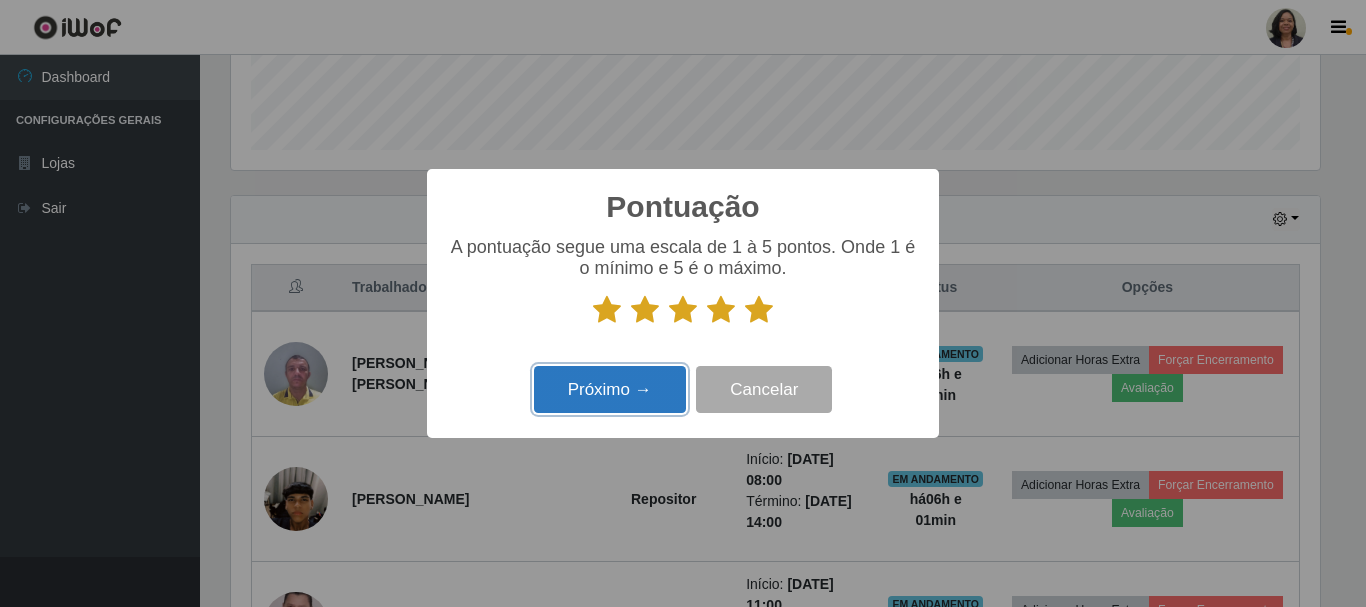 click on "Próximo →" at bounding box center [610, 389] 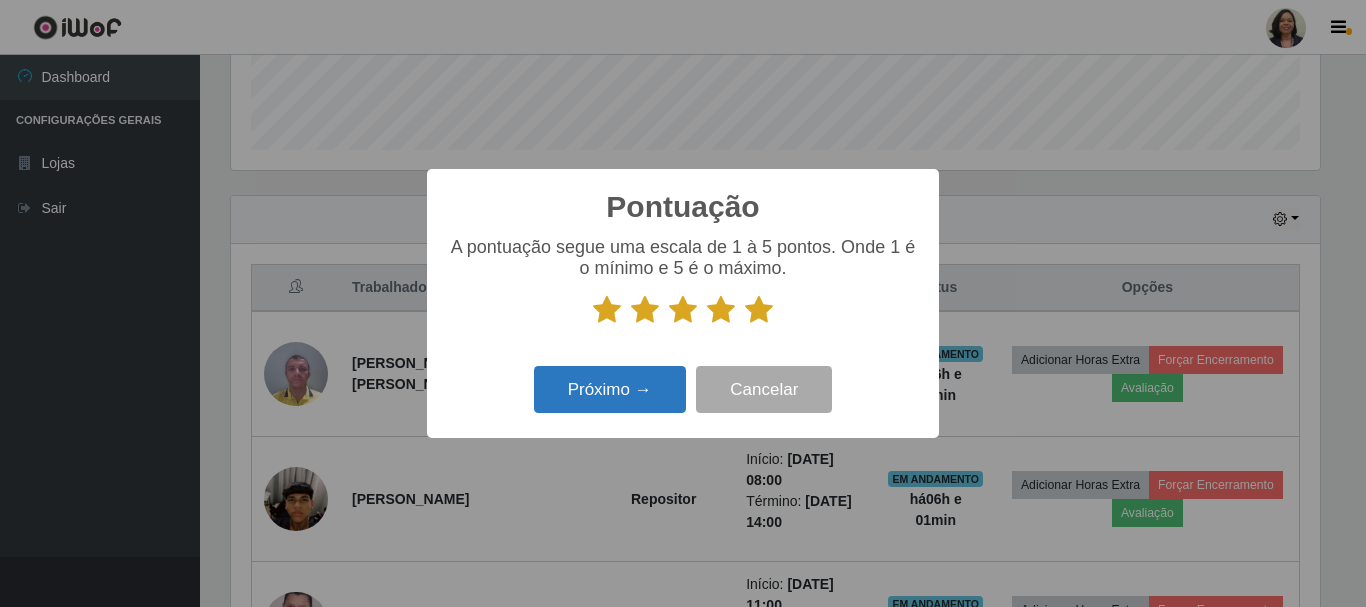 scroll, scrollTop: 999585, scrollLeft: 998911, axis: both 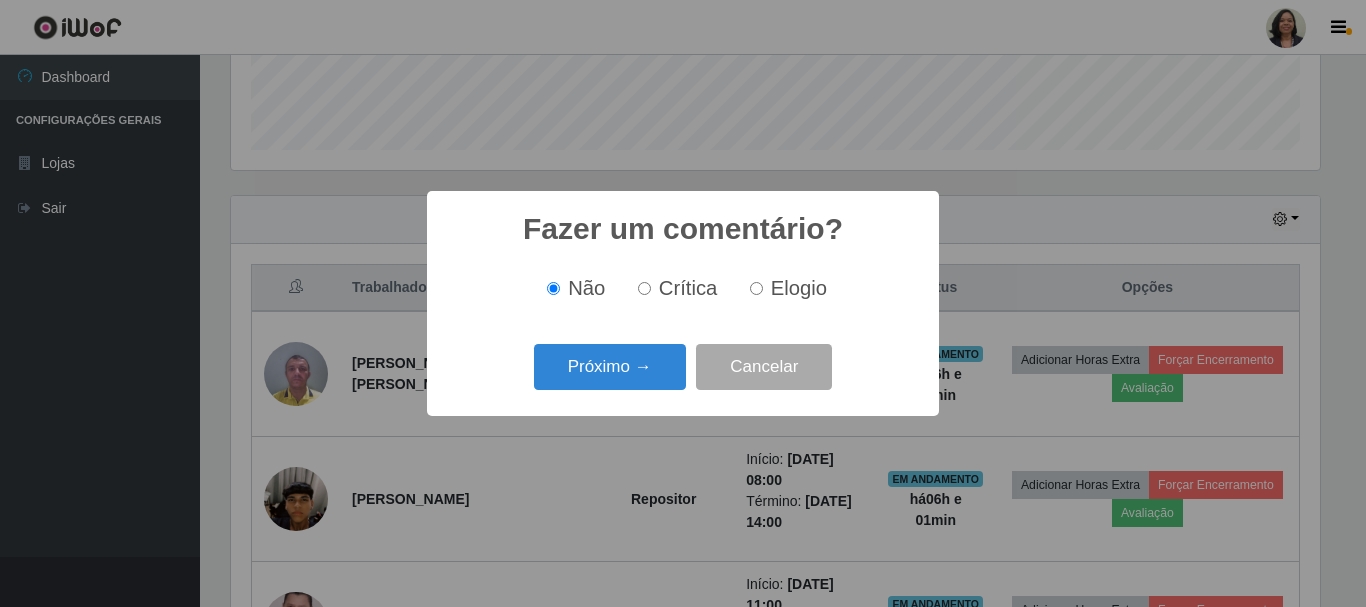click on "Elogio" at bounding box center (756, 288) 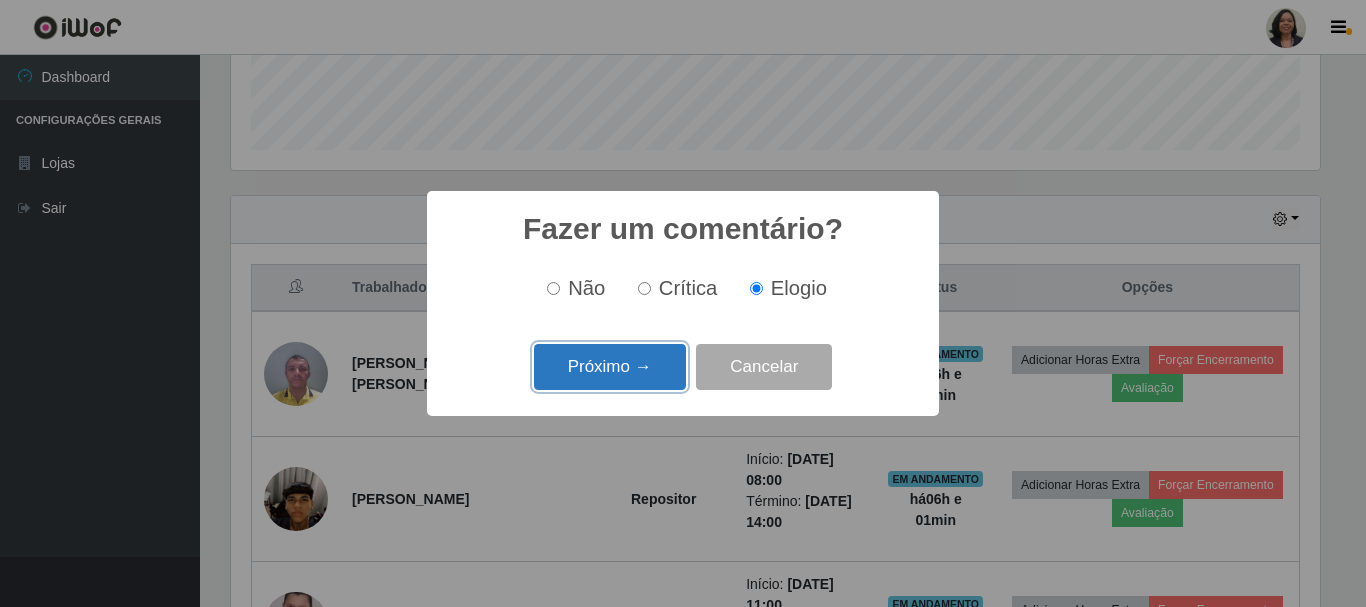 click on "Próximo →" at bounding box center (610, 367) 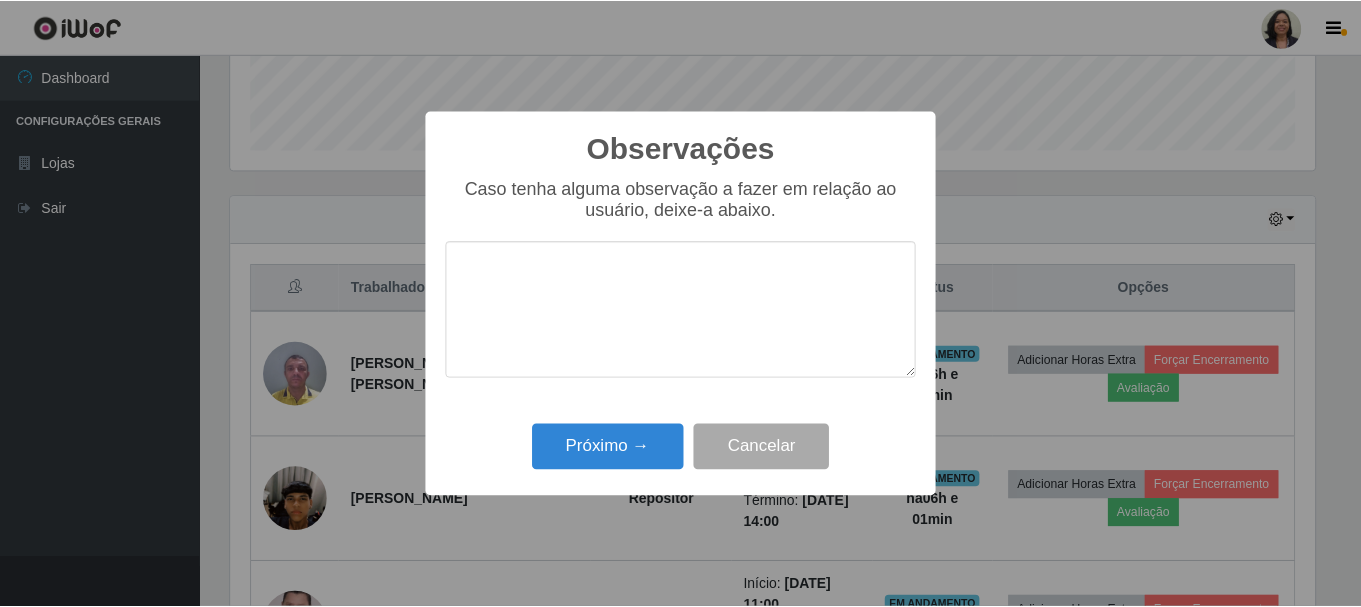scroll, scrollTop: 999585, scrollLeft: 998911, axis: both 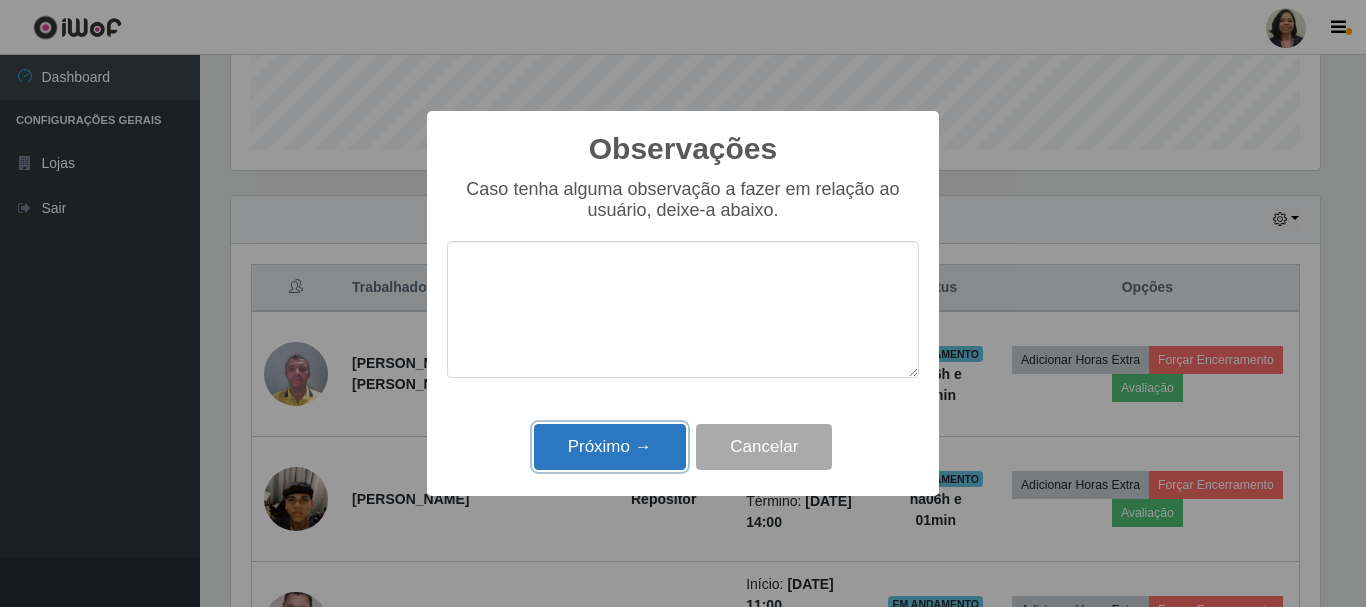 click on "Próximo →" at bounding box center [610, 447] 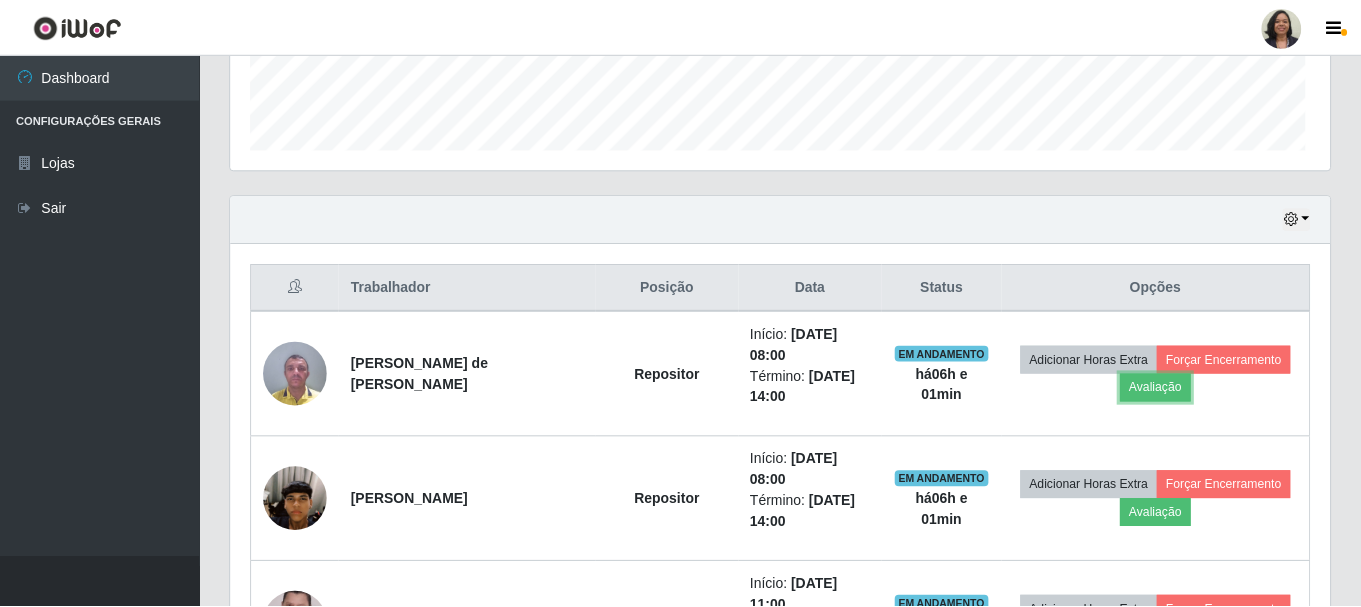 scroll, scrollTop: 999585, scrollLeft: 998901, axis: both 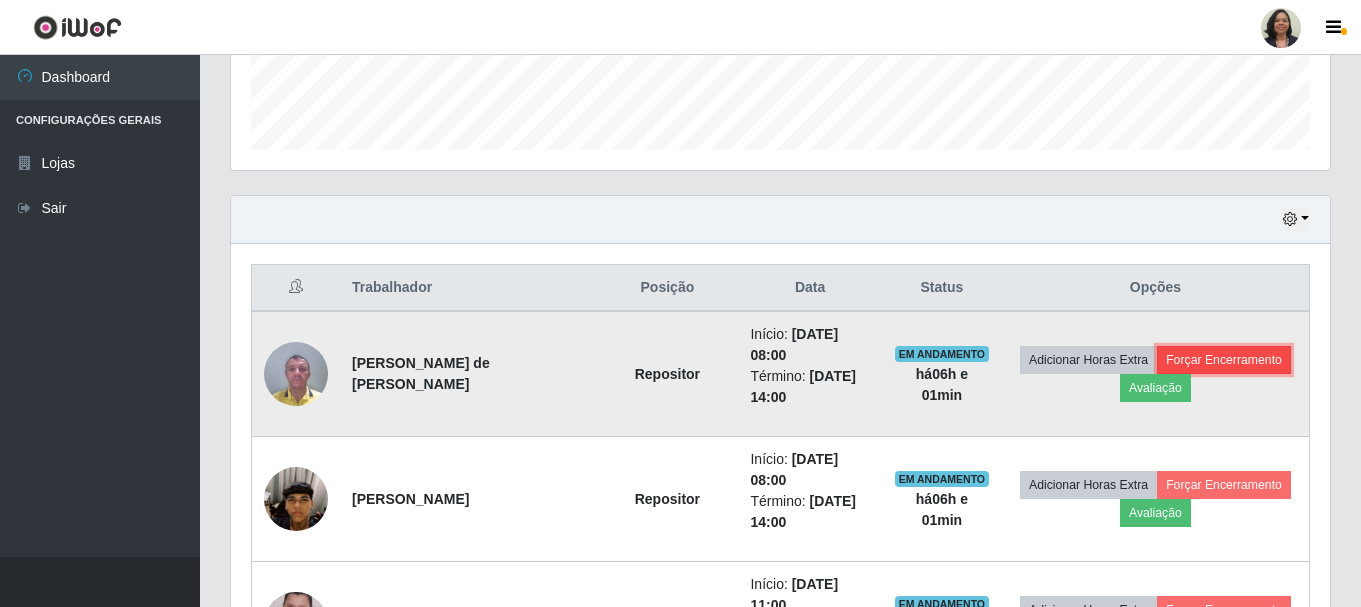 click on "Forçar Encerramento" at bounding box center (1224, 360) 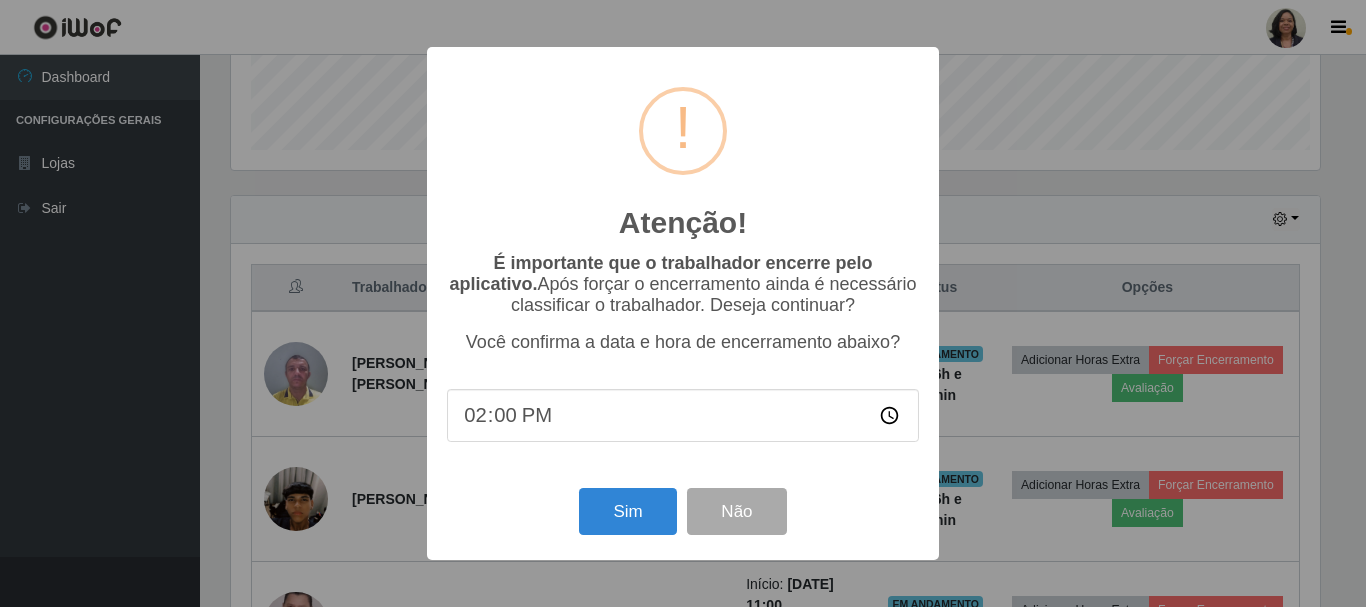 scroll, scrollTop: 999585, scrollLeft: 998911, axis: both 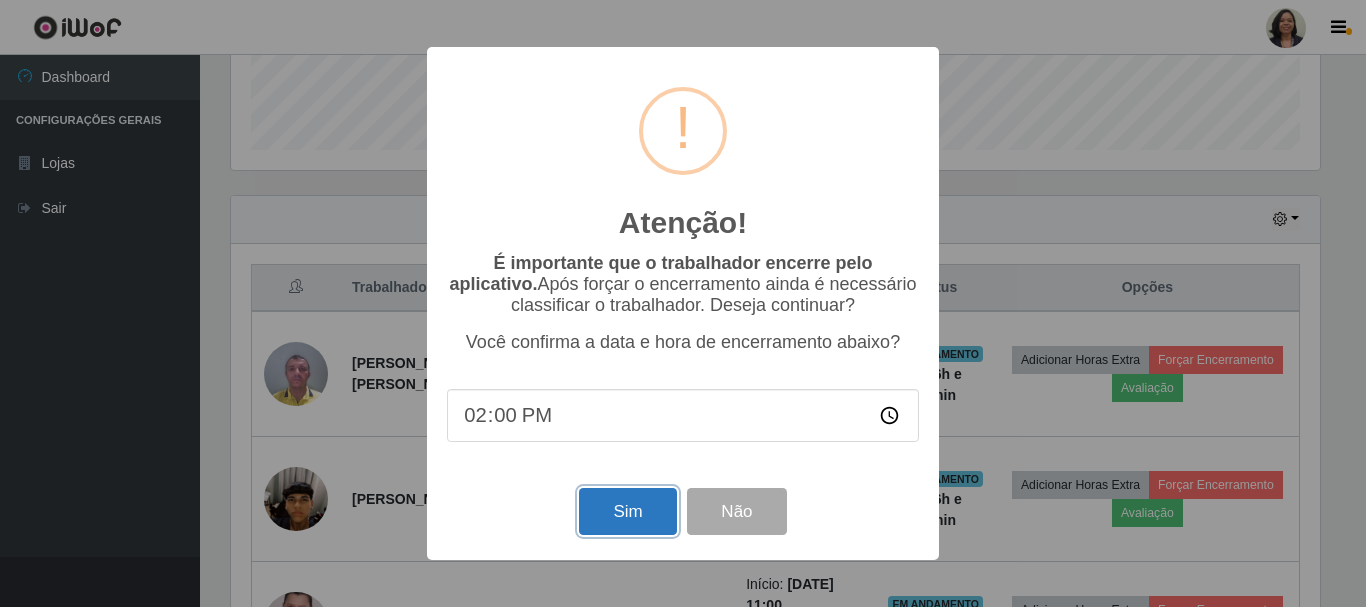 click on "Sim" at bounding box center (627, 511) 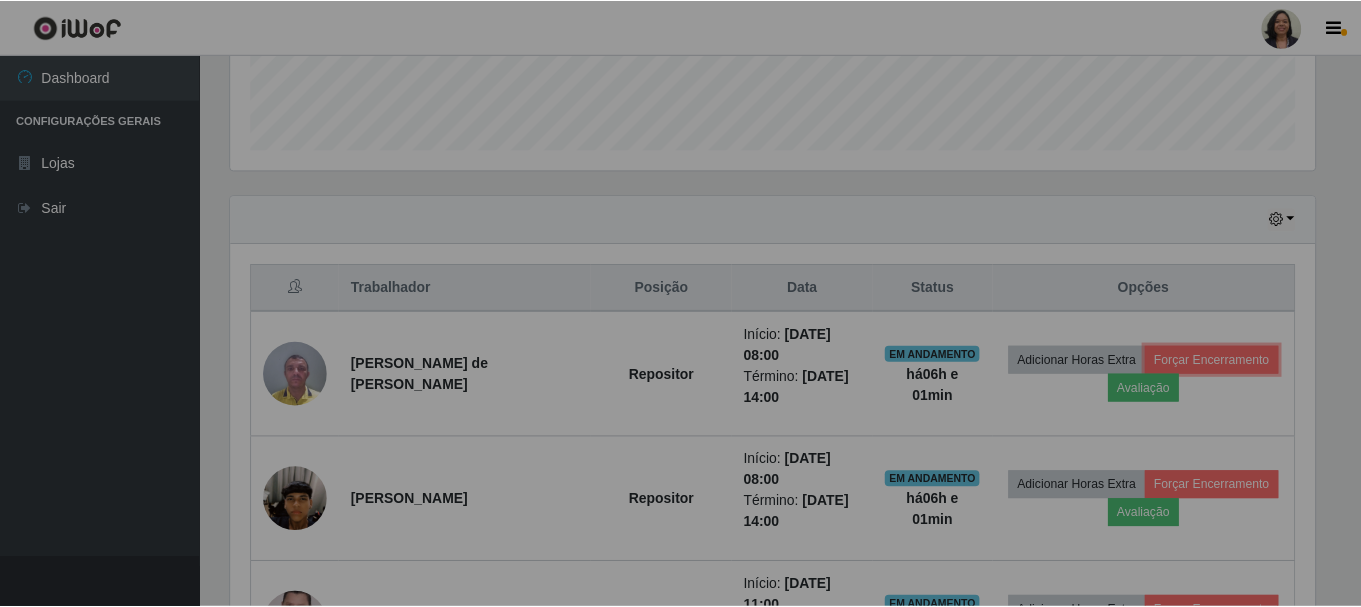 scroll, scrollTop: 999585, scrollLeft: 998901, axis: both 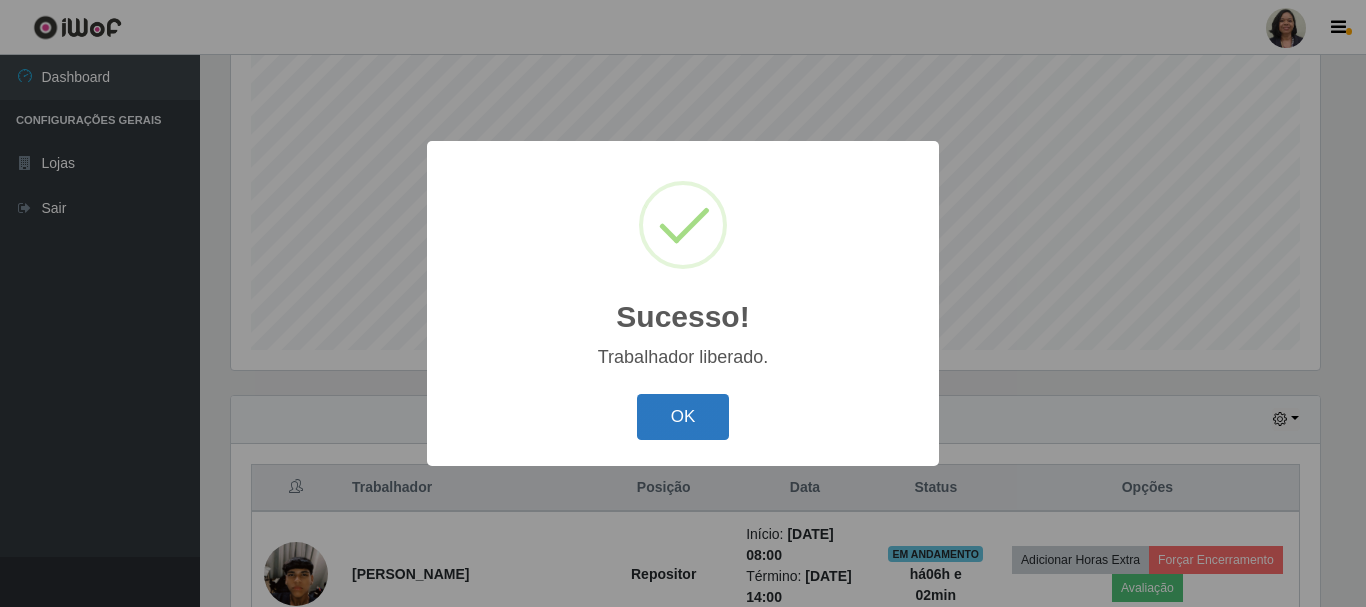 click on "OK" at bounding box center [683, 417] 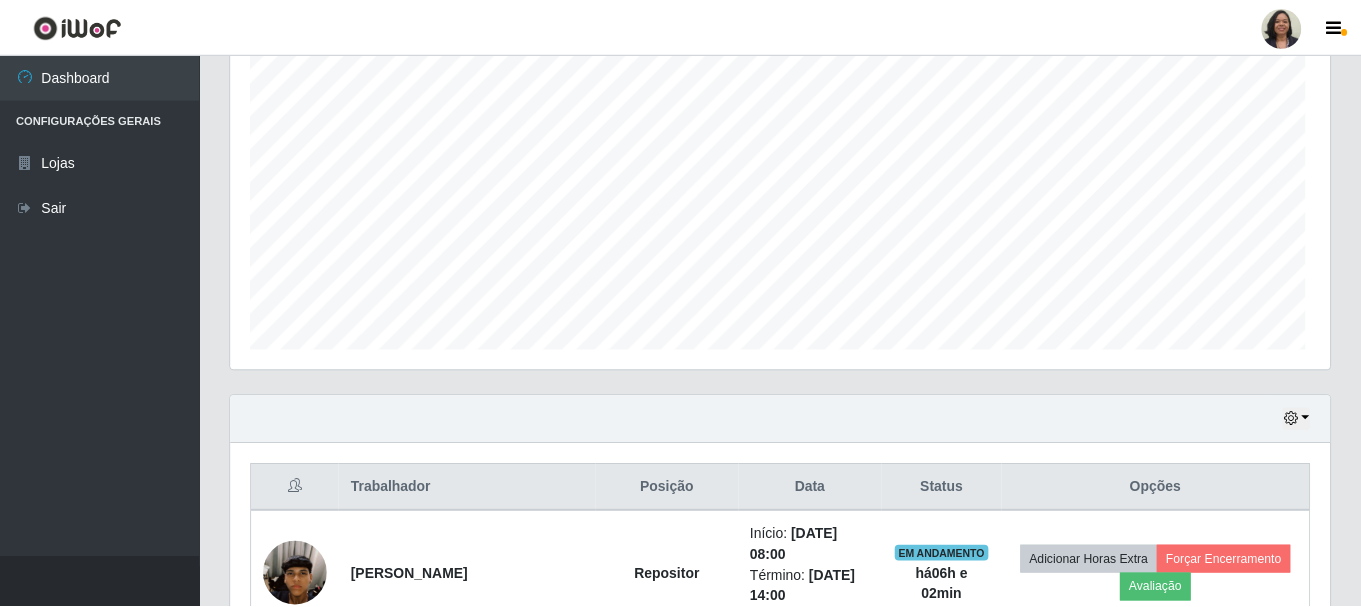 scroll, scrollTop: 999585, scrollLeft: 998901, axis: both 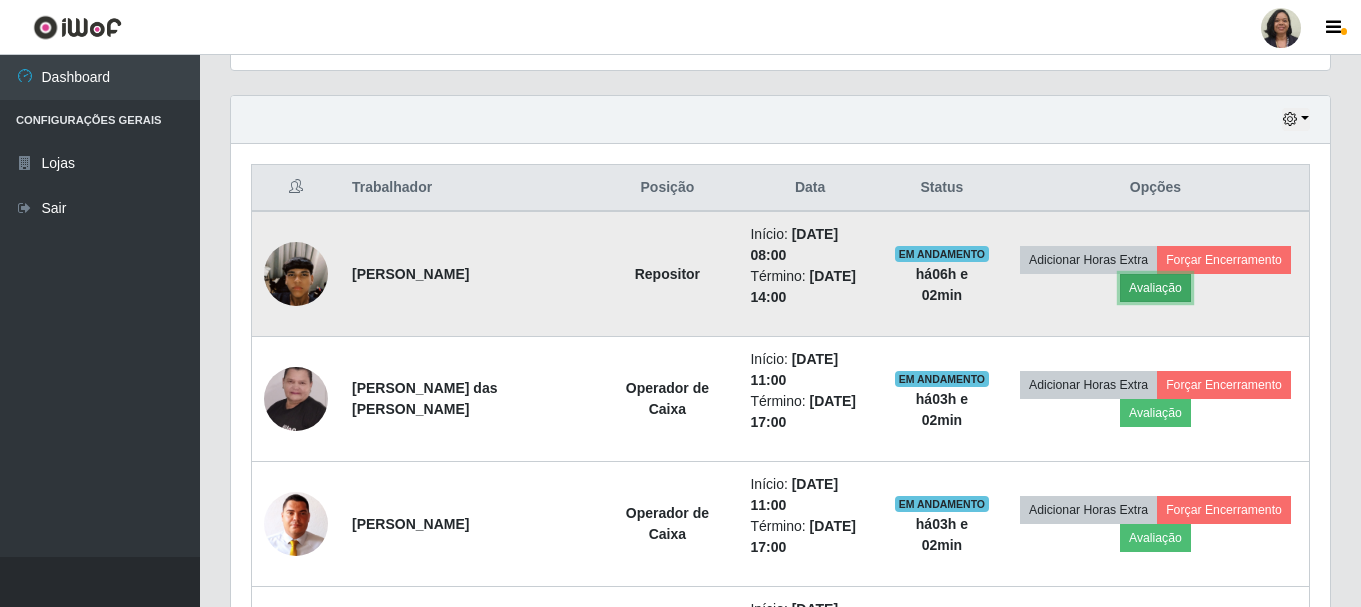 click on "Avaliação" at bounding box center (1155, 288) 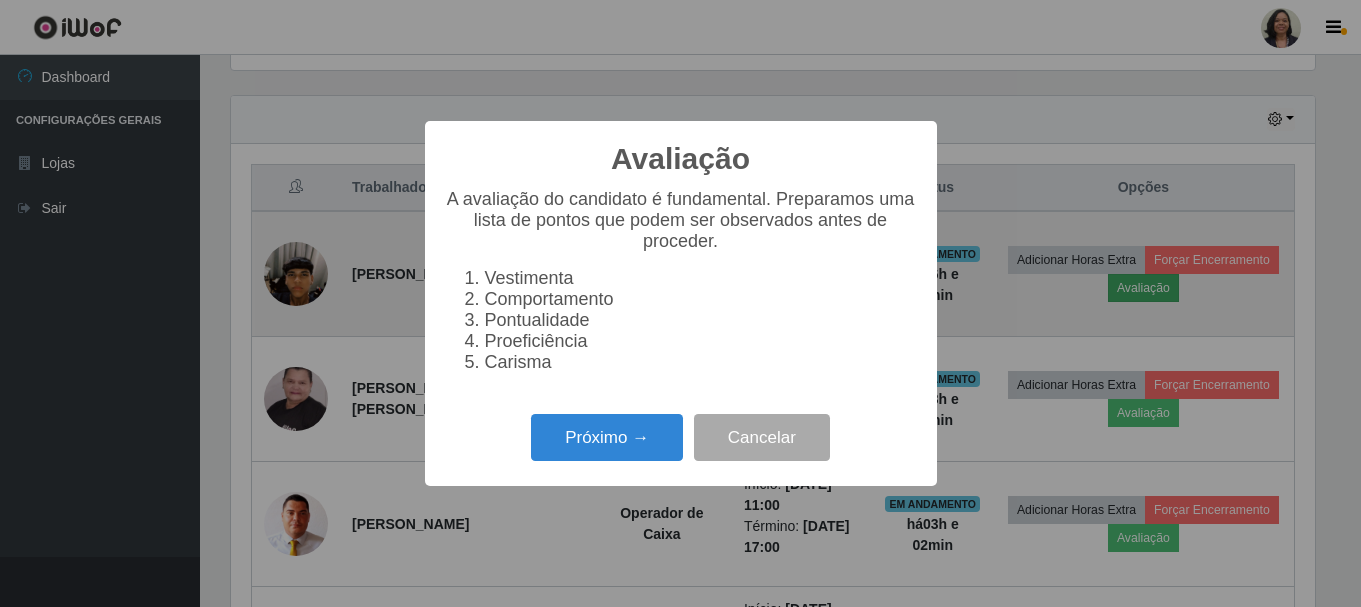 scroll, scrollTop: 999585, scrollLeft: 998911, axis: both 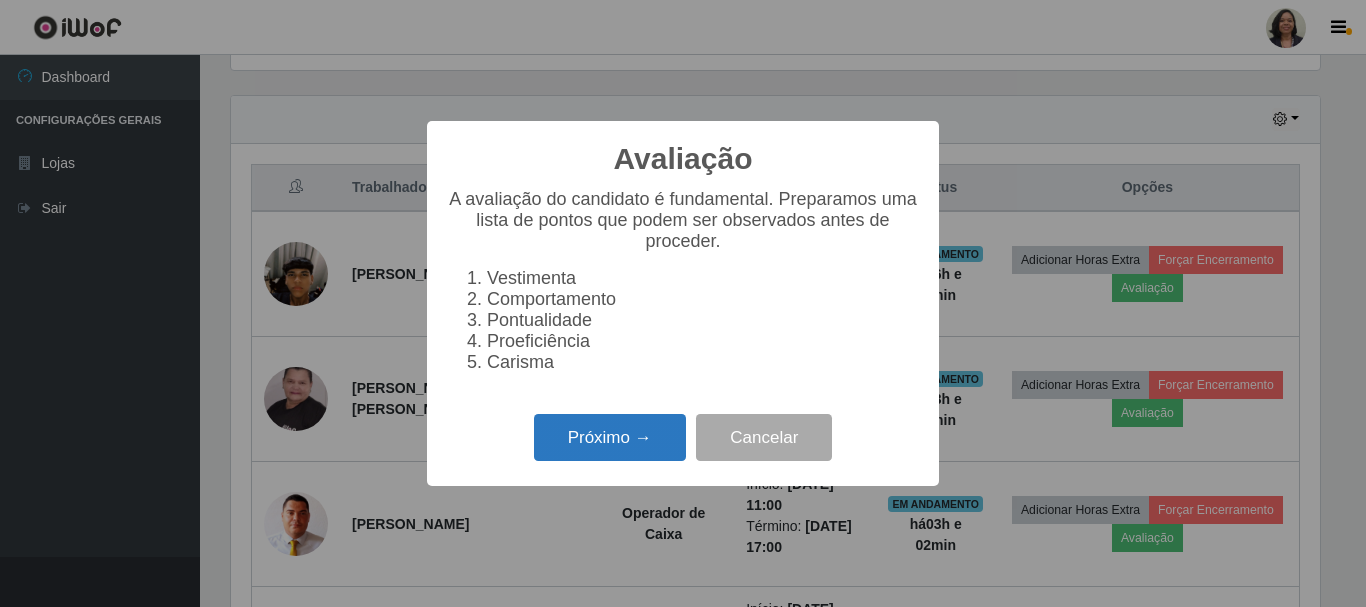 click on "Próximo →" at bounding box center (610, 437) 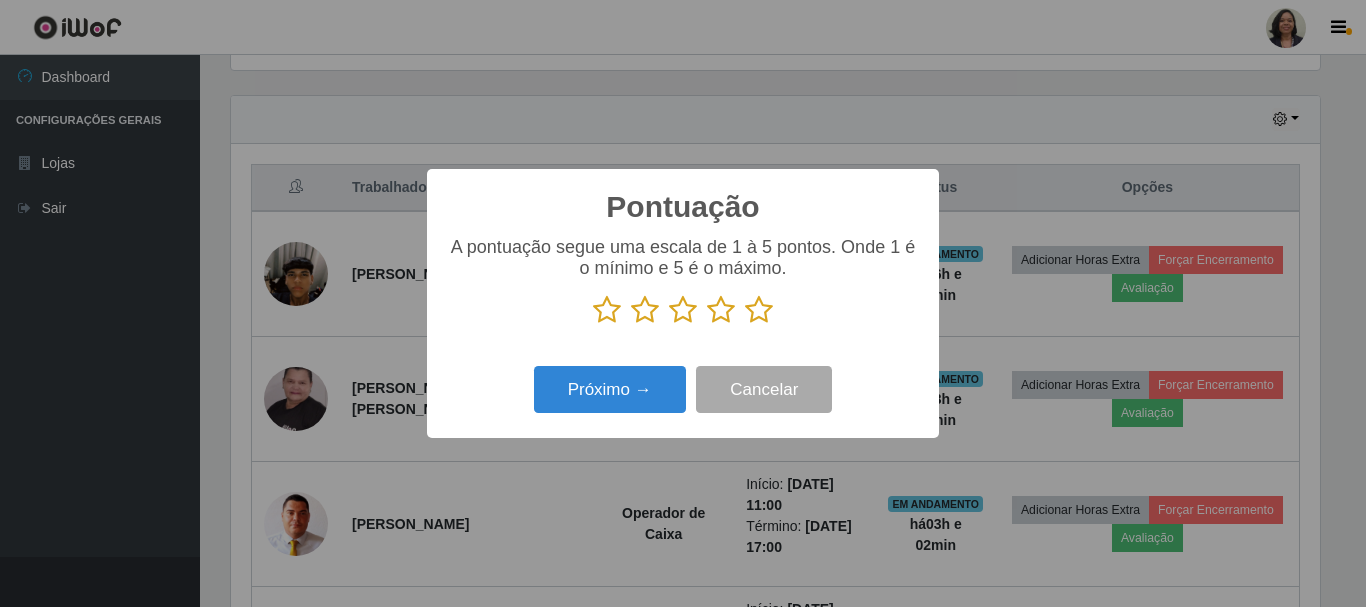 scroll, scrollTop: 999585, scrollLeft: 998911, axis: both 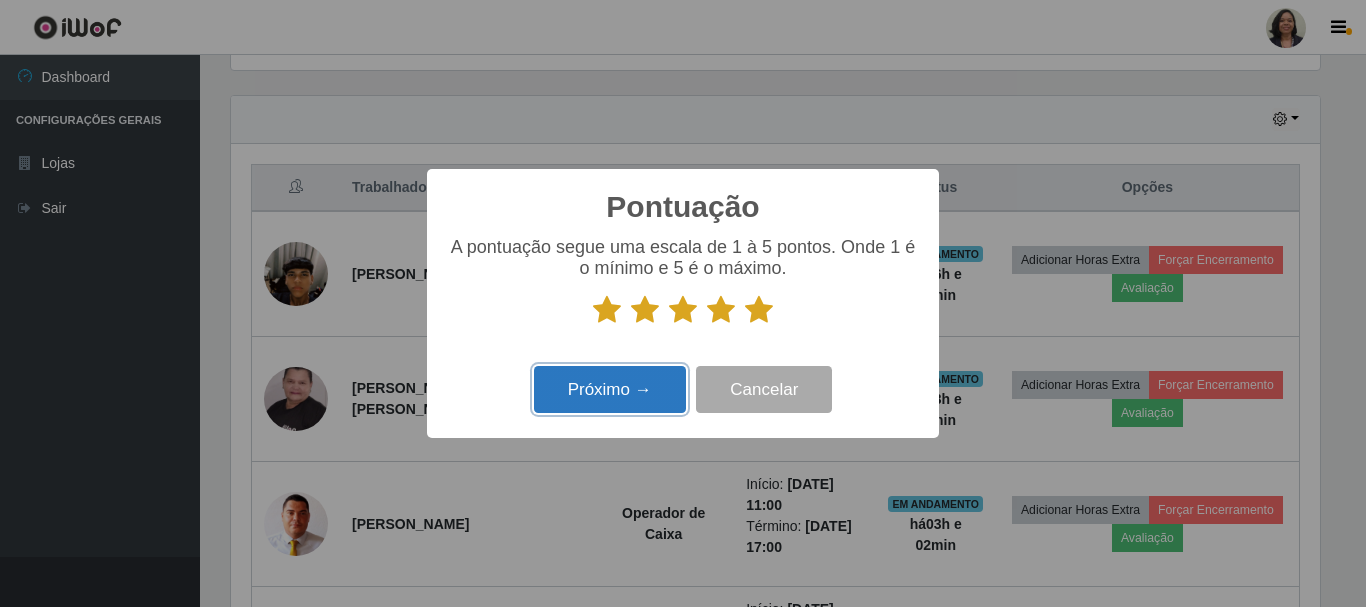 click on "Próximo →" at bounding box center (610, 389) 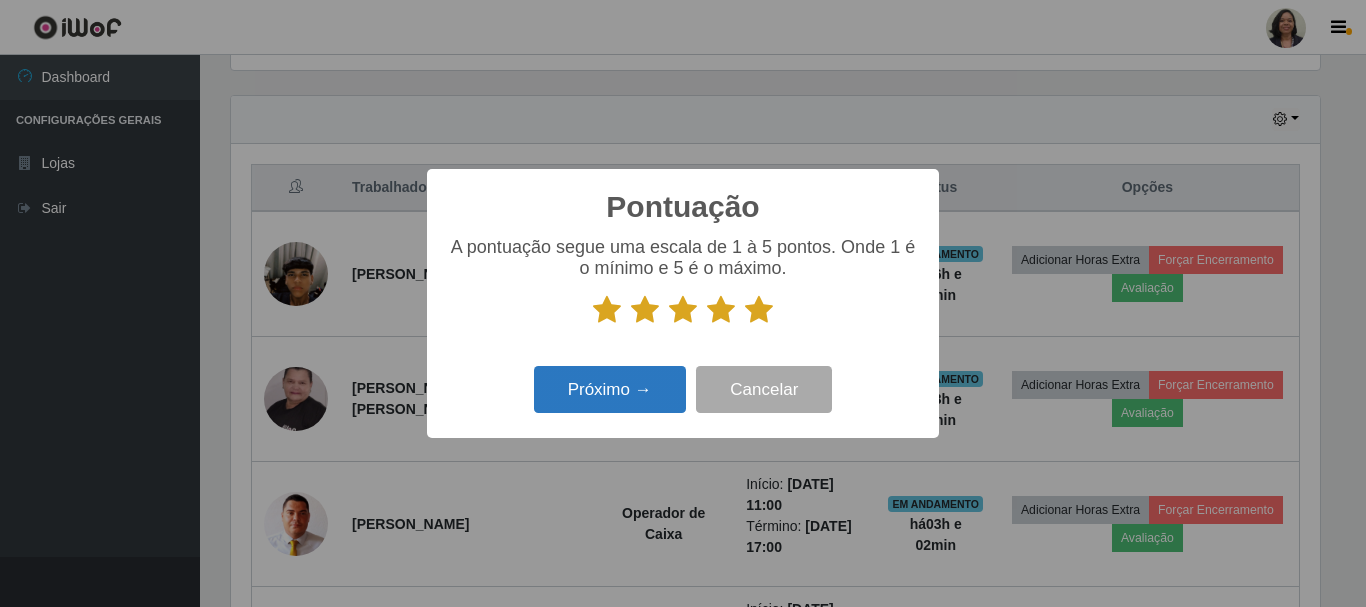 scroll, scrollTop: 999585, scrollLeft: 998911, axis: both 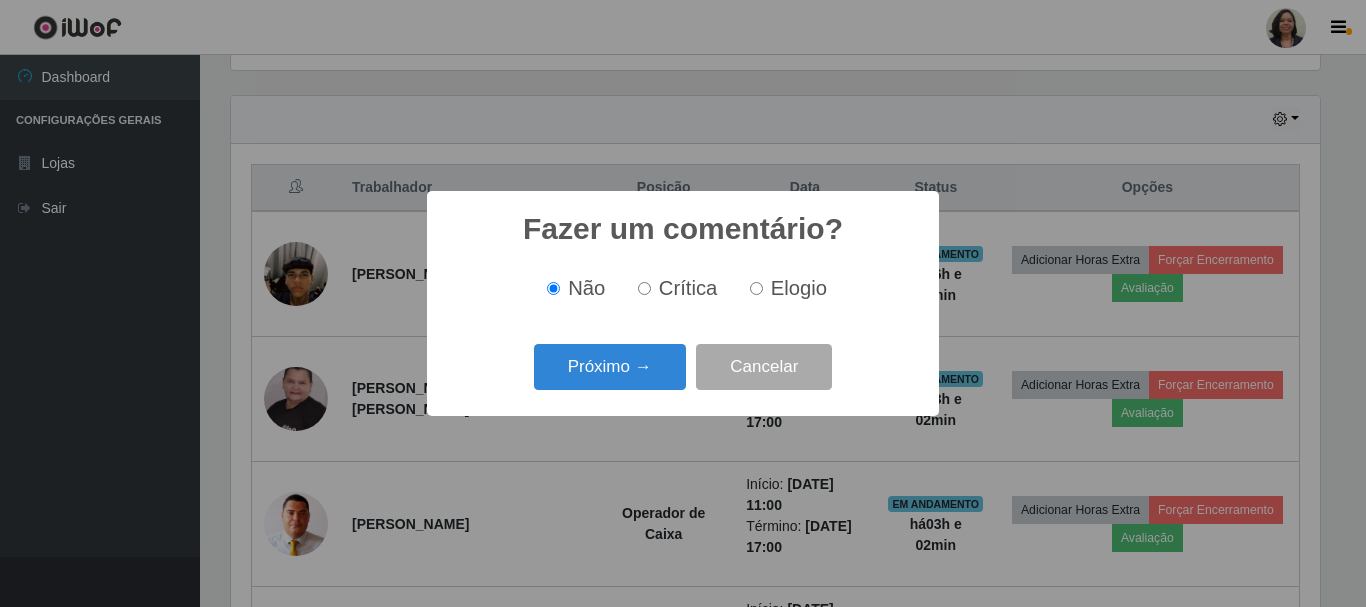 click on "Elogio" at bounding box center [756, 288] 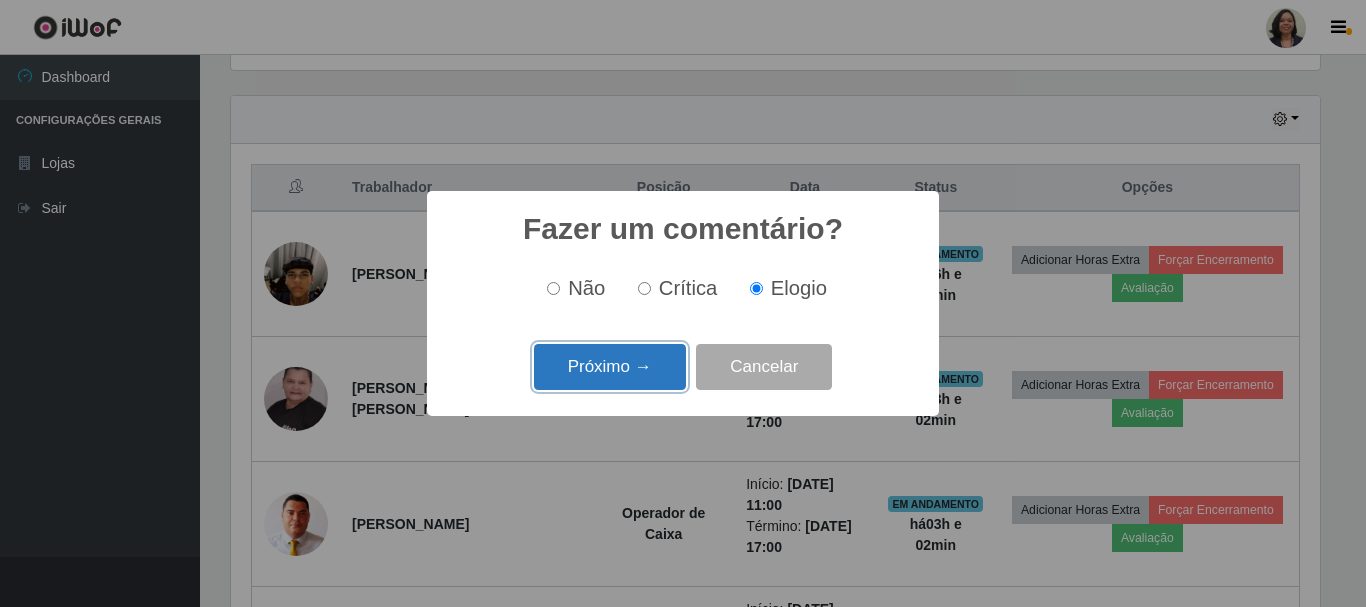 click on "Próximo →" at bounding box center [610, 367] 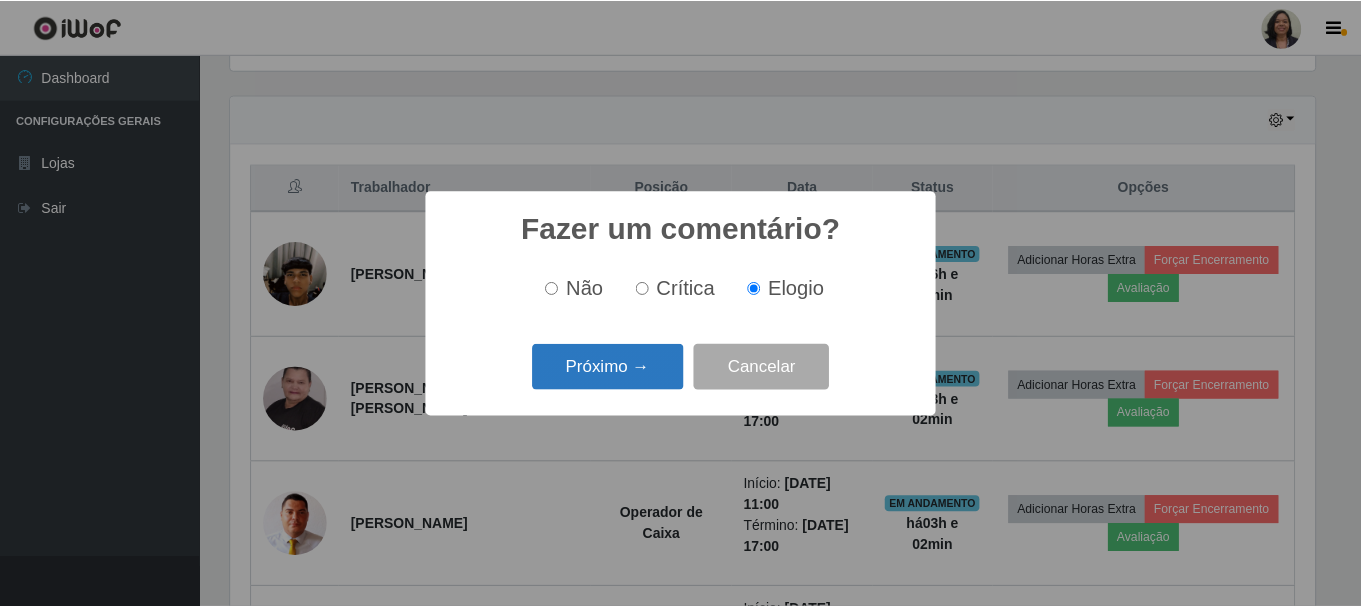 scroll, scrollTop: 999585, scrollLeft: 998911, axis: both 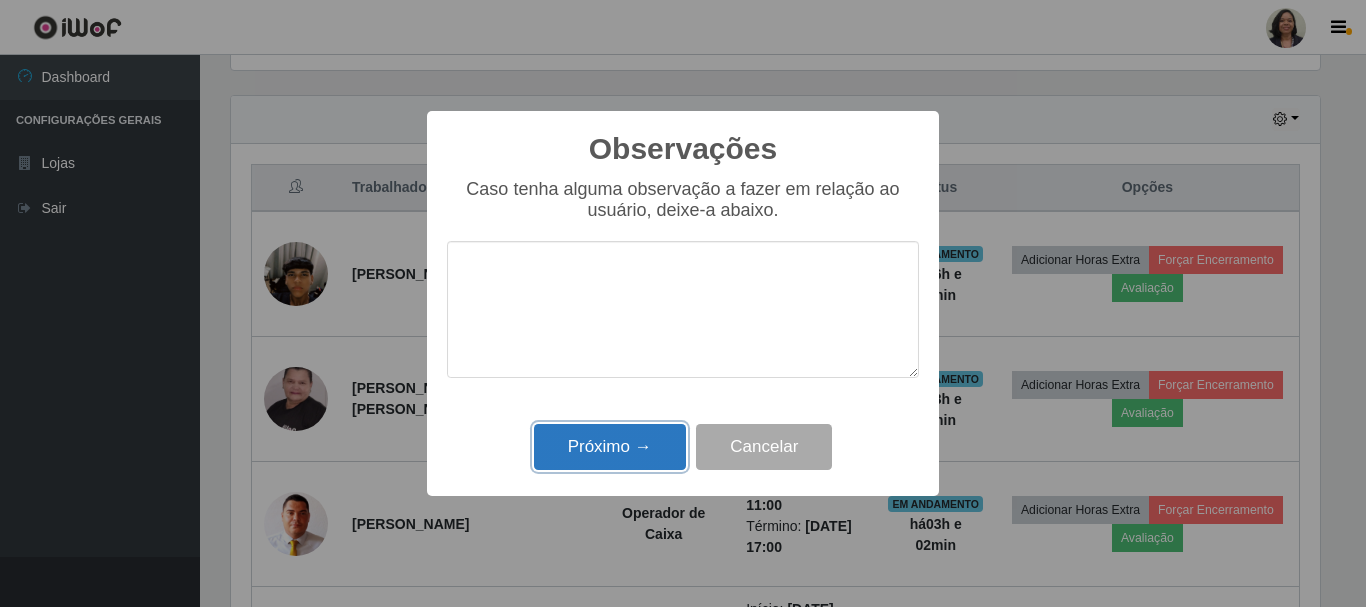 click on "Próximo →" at bounding box center [610, 447] 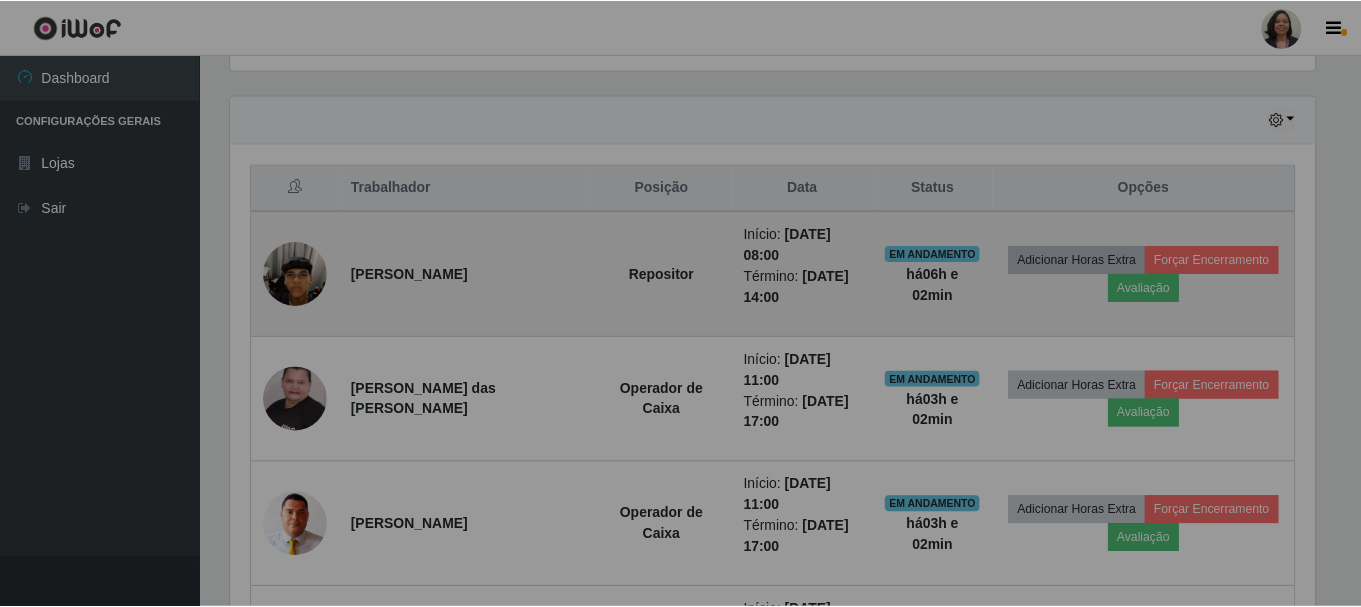 scroll, scrollTop: 999585, scrollLeft: 998901, axis: both 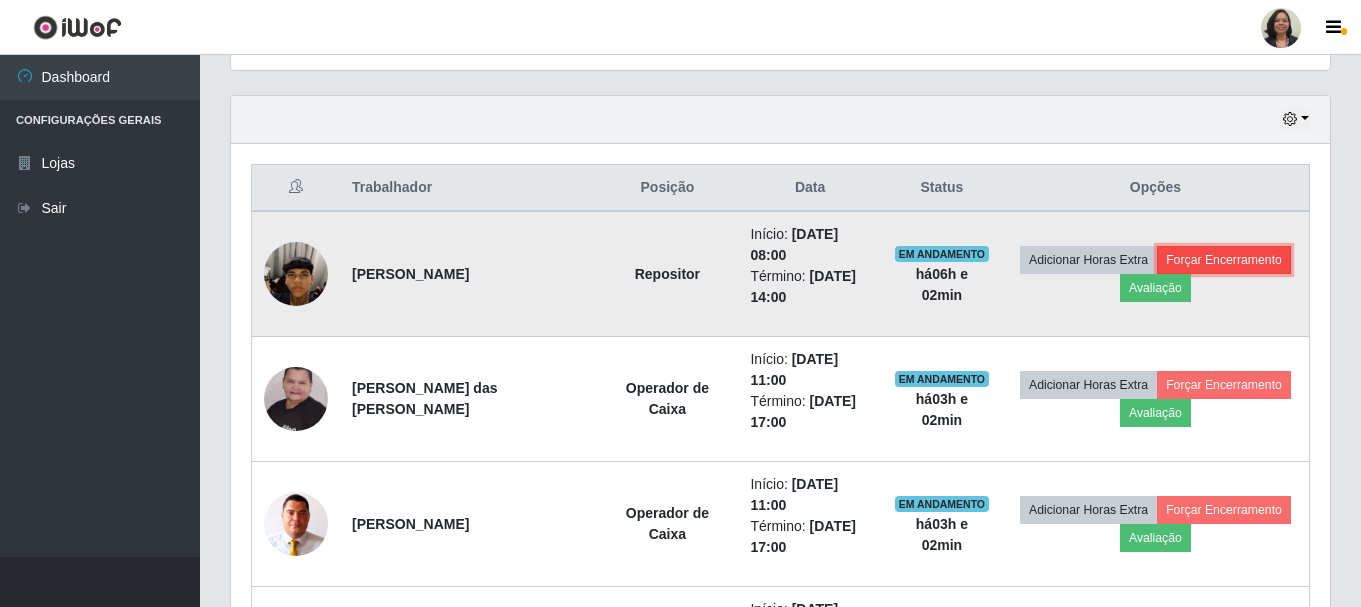 click on "Forçar Encerramento" at bounding box center [1224, 260] 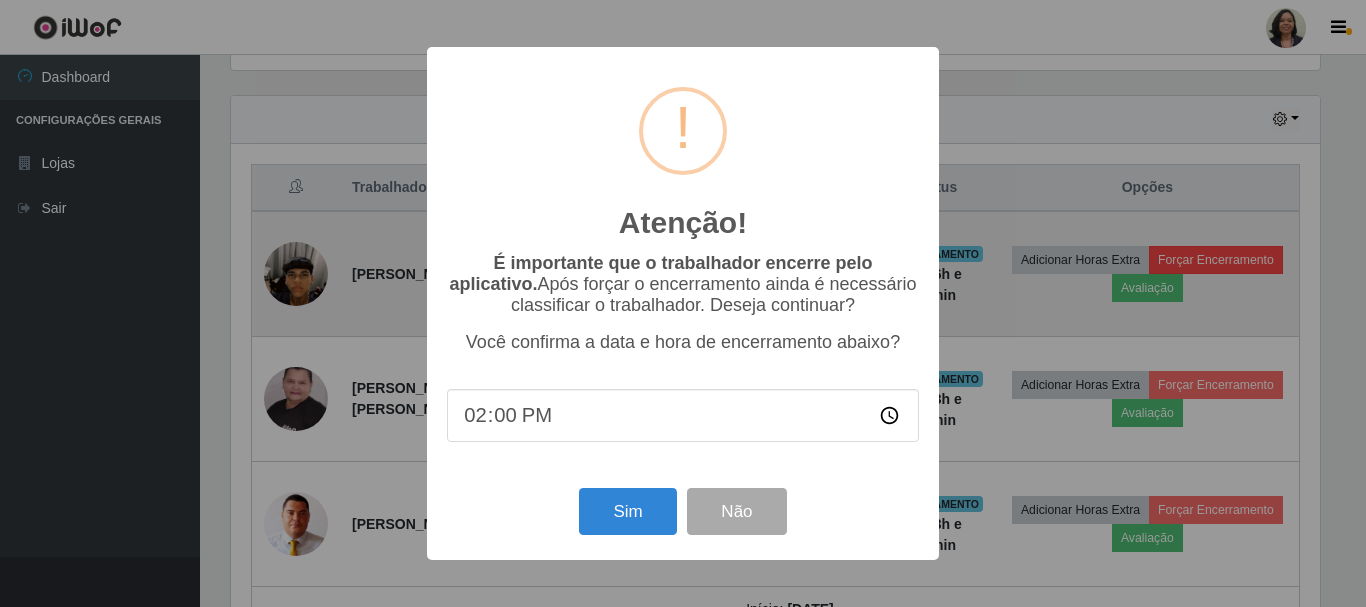 scroll, scrollTop: 999585, scrollLeft: 998911, axis: both 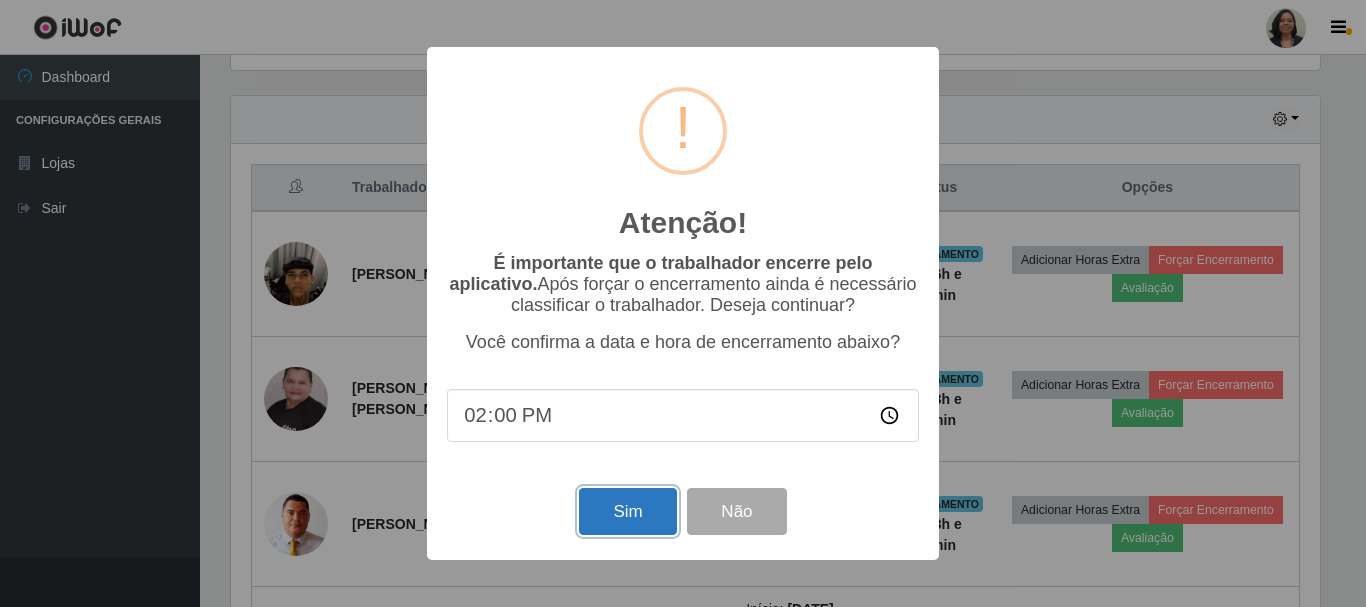 click on "Sim" at bounding box center [627, 511] 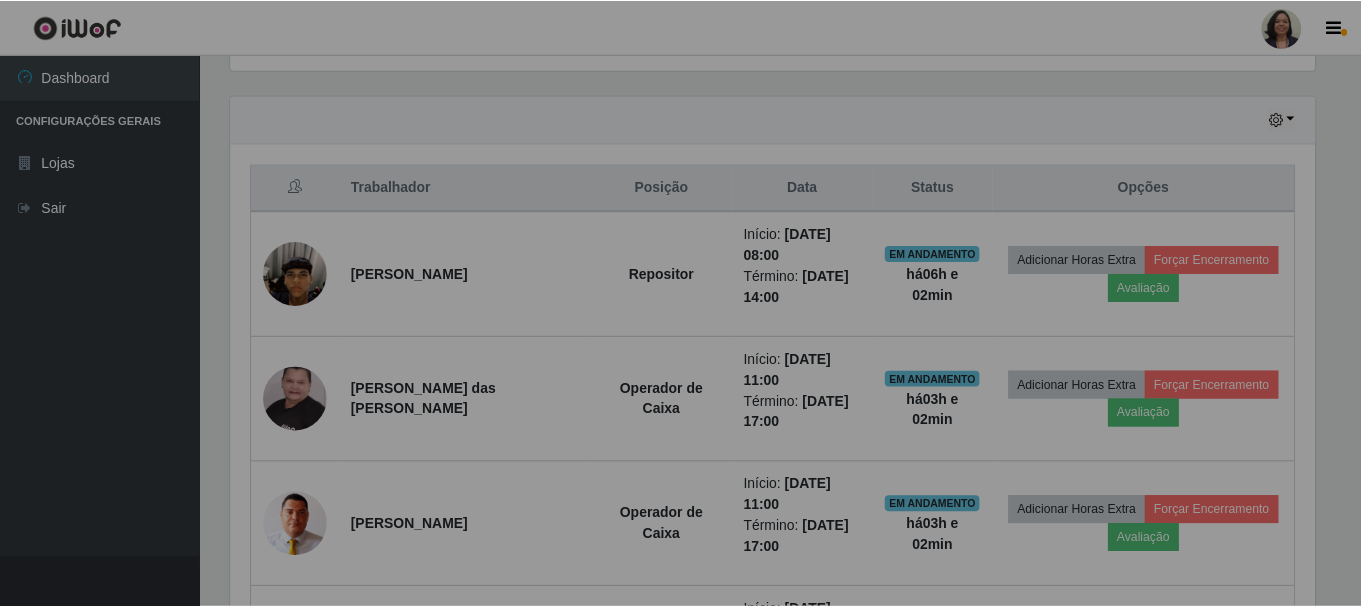 scroll, scrollTop: 999585, scrollLeft: 998901, axis: both 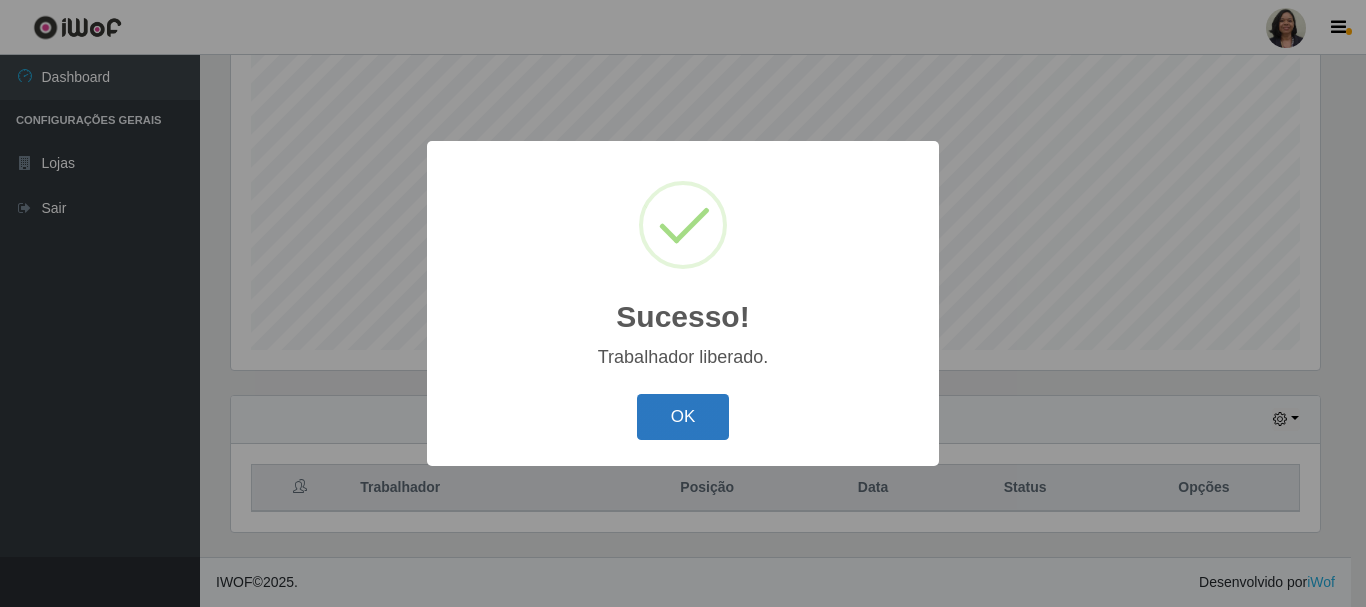 click on "OK" at bounding box center [683, 417] 